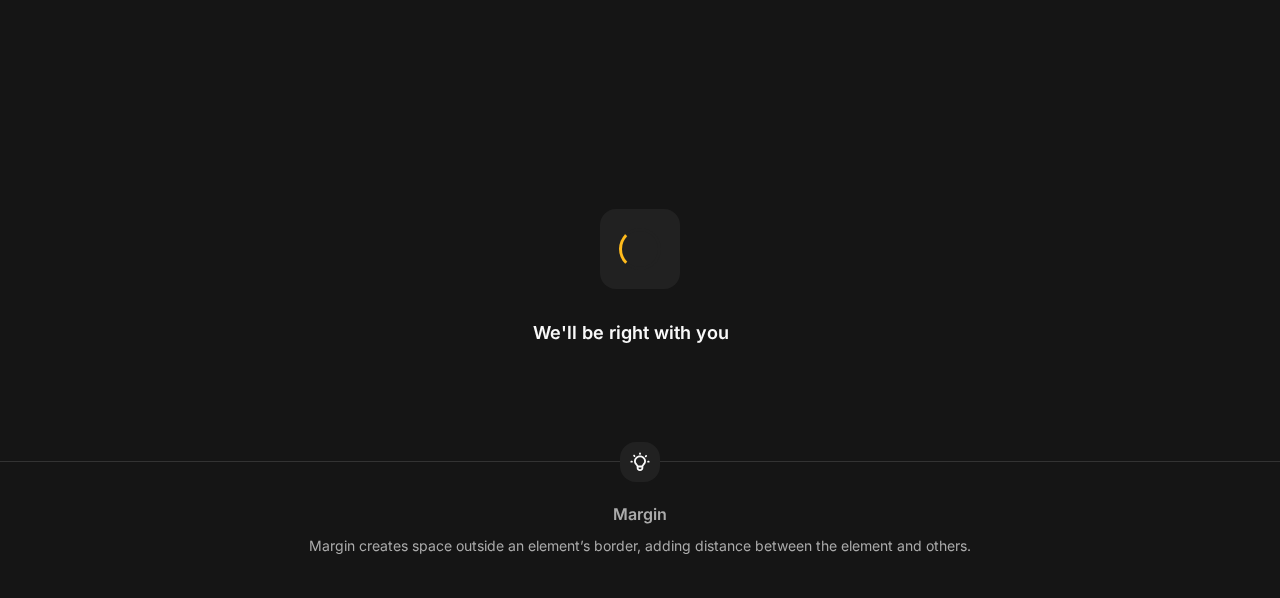 scroll, scrollTop: 0, scrollLeft: 0, axis: both 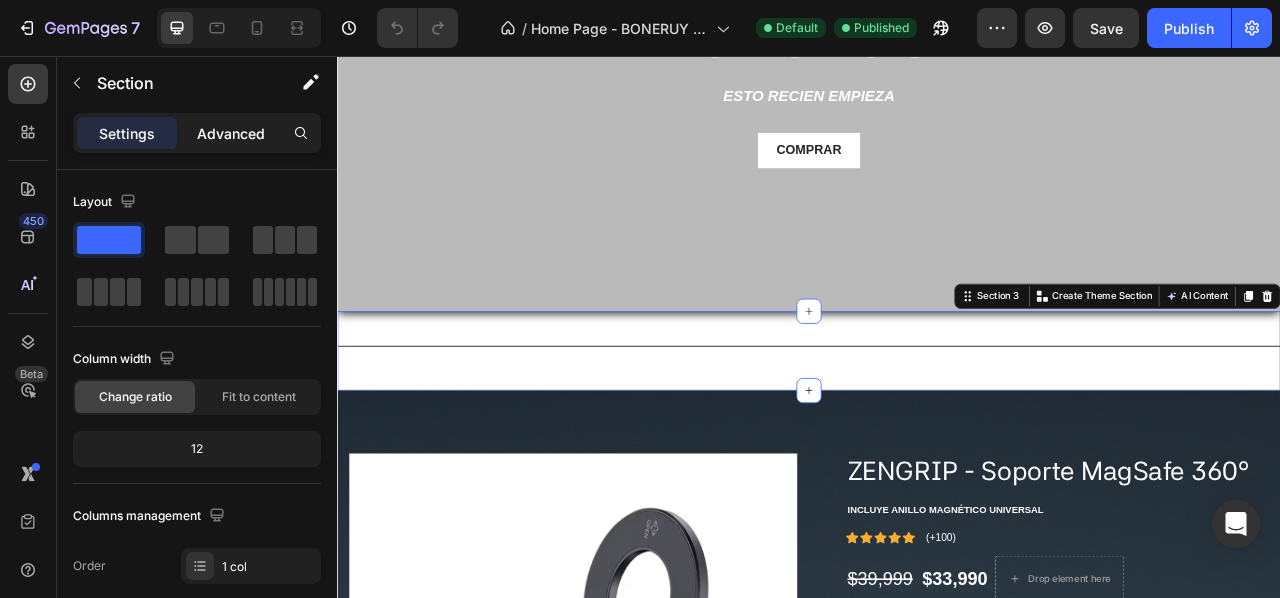 click on "Advanced" at bounding box center (231, 133) 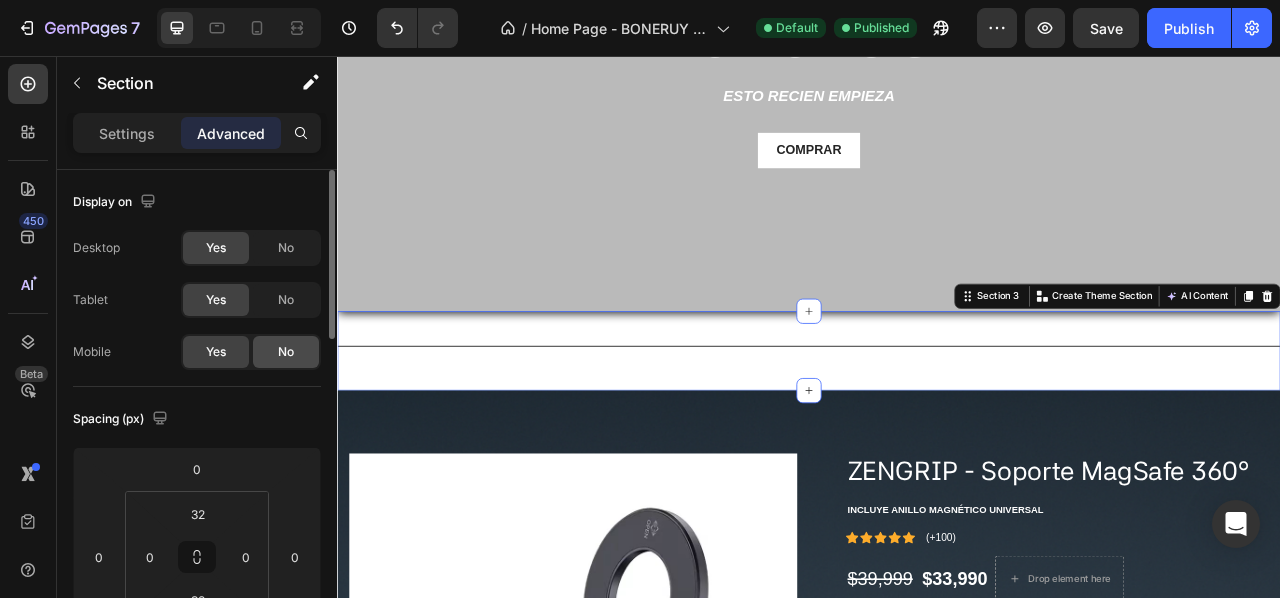 click on "No" 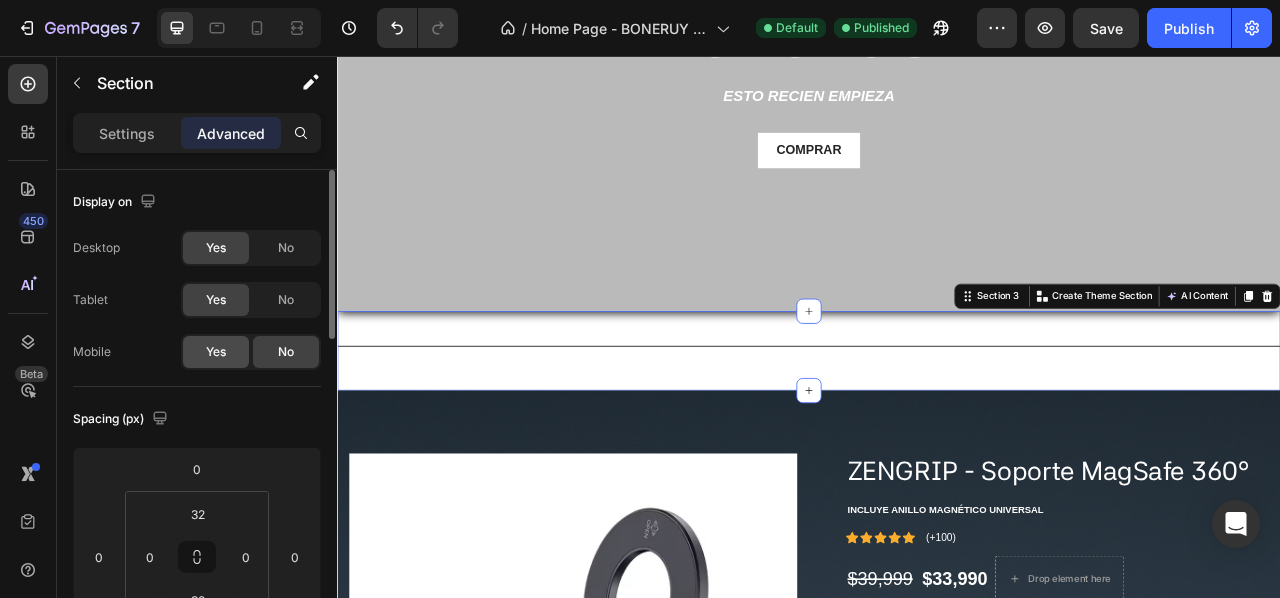 click on "Yes" 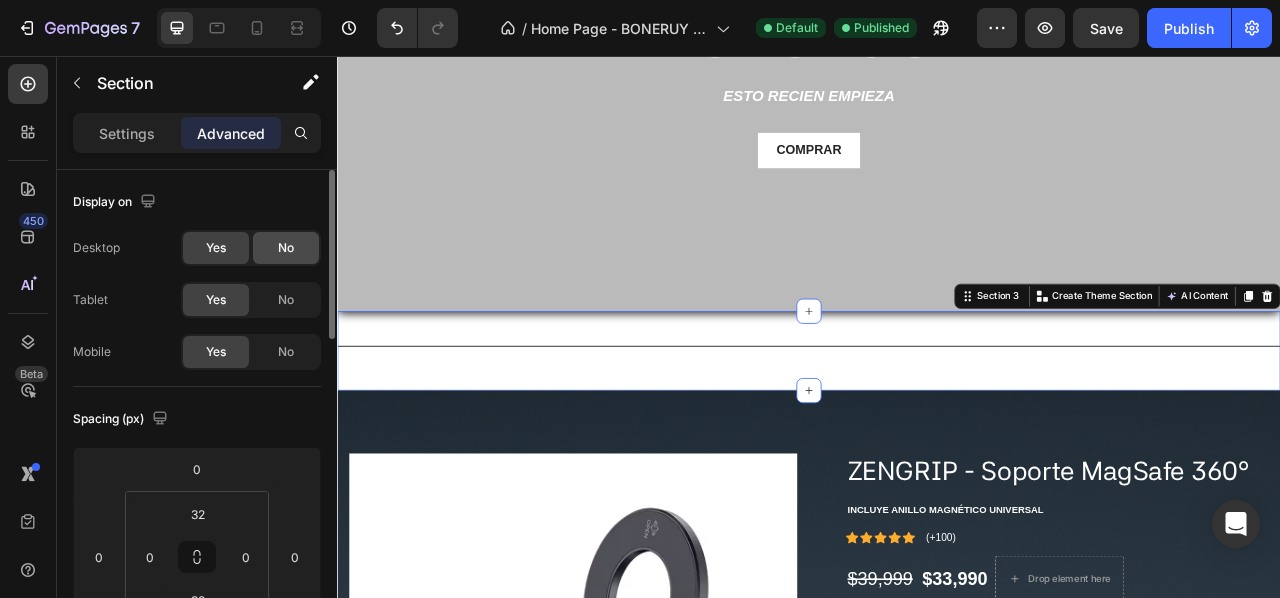 click on "No" 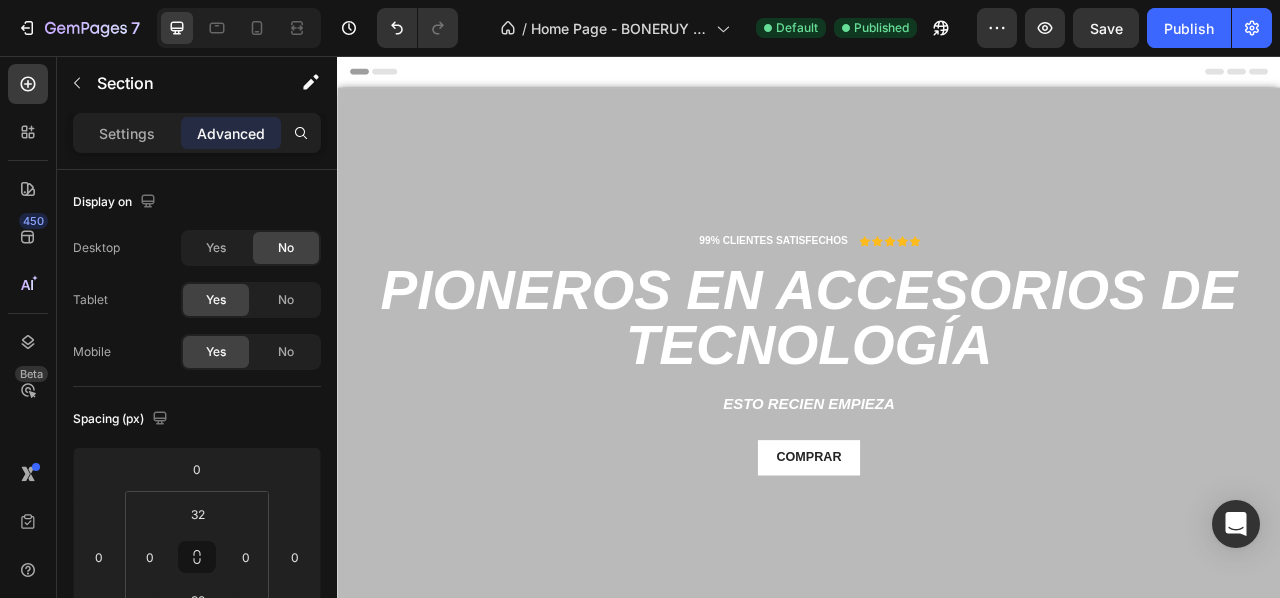 scroll, scrollTop: 106, scrollLeft: 0, axis: vertical 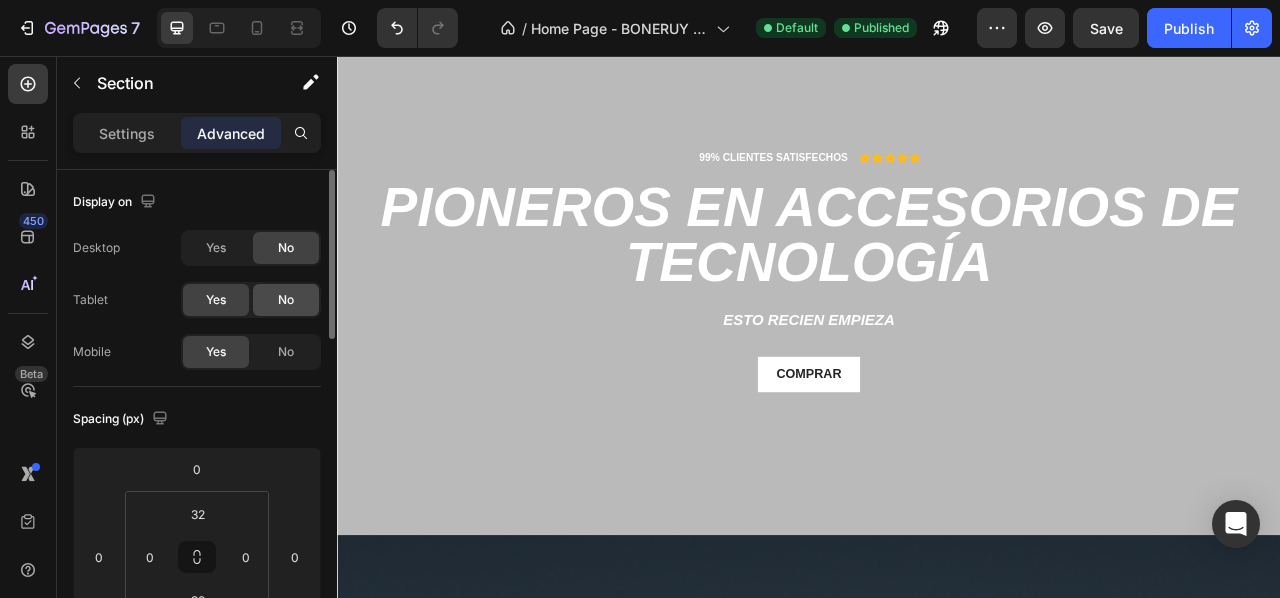 click on "No" 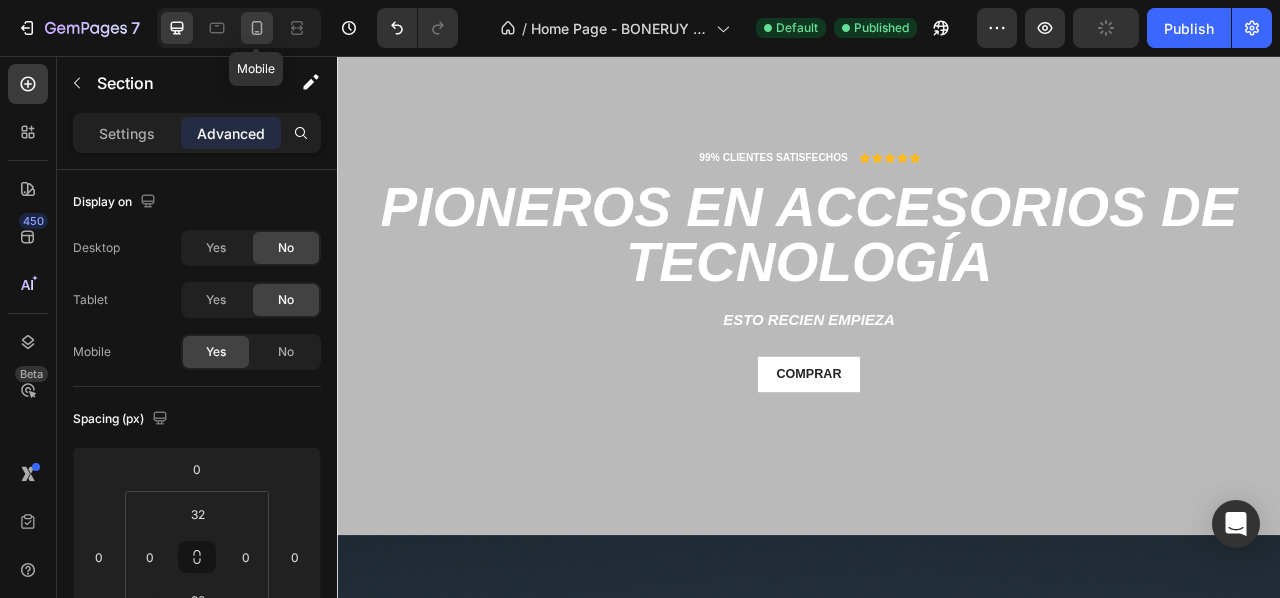 click 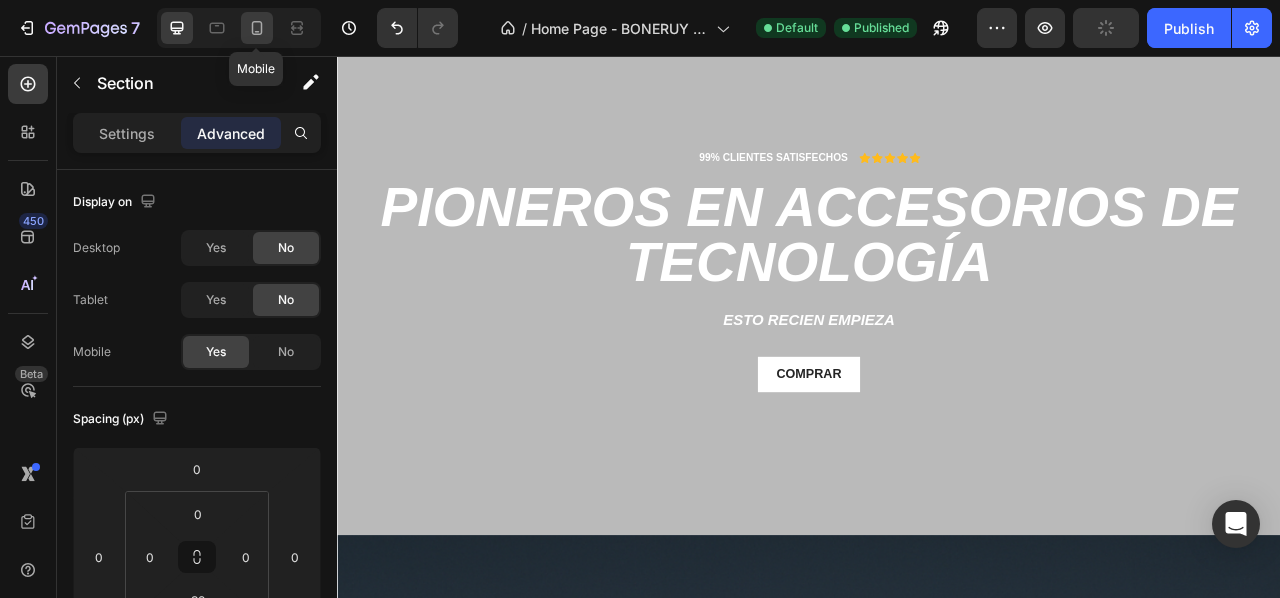 type on "0" 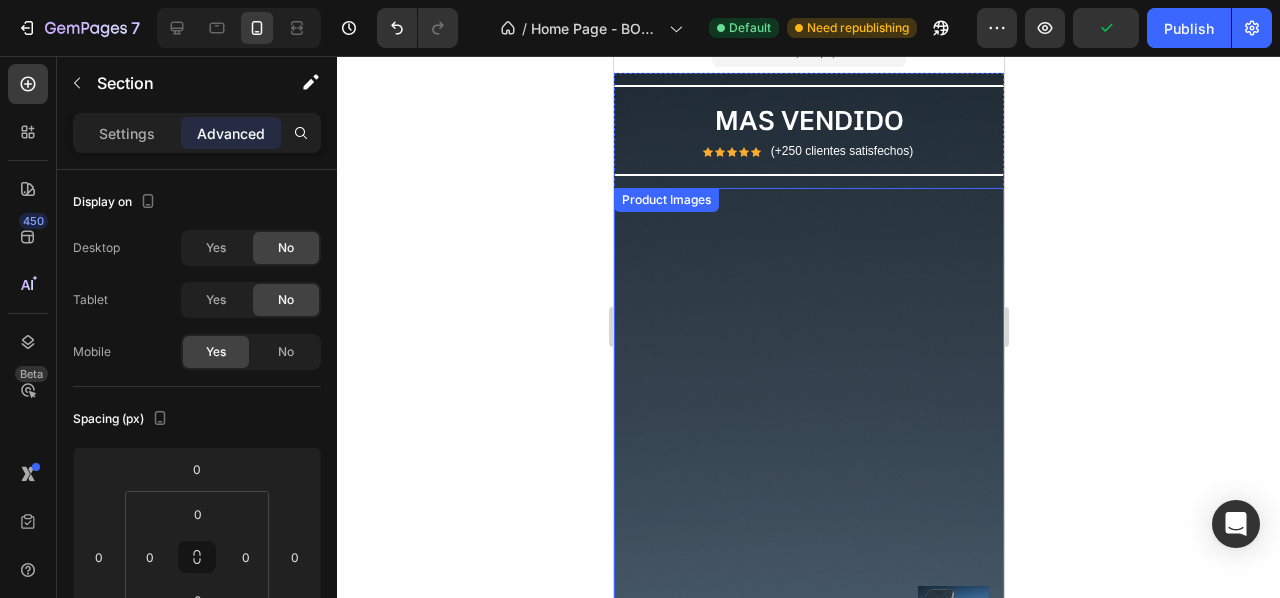 scroll, scrollTop: 0, scrollLeft: 0, axis: both 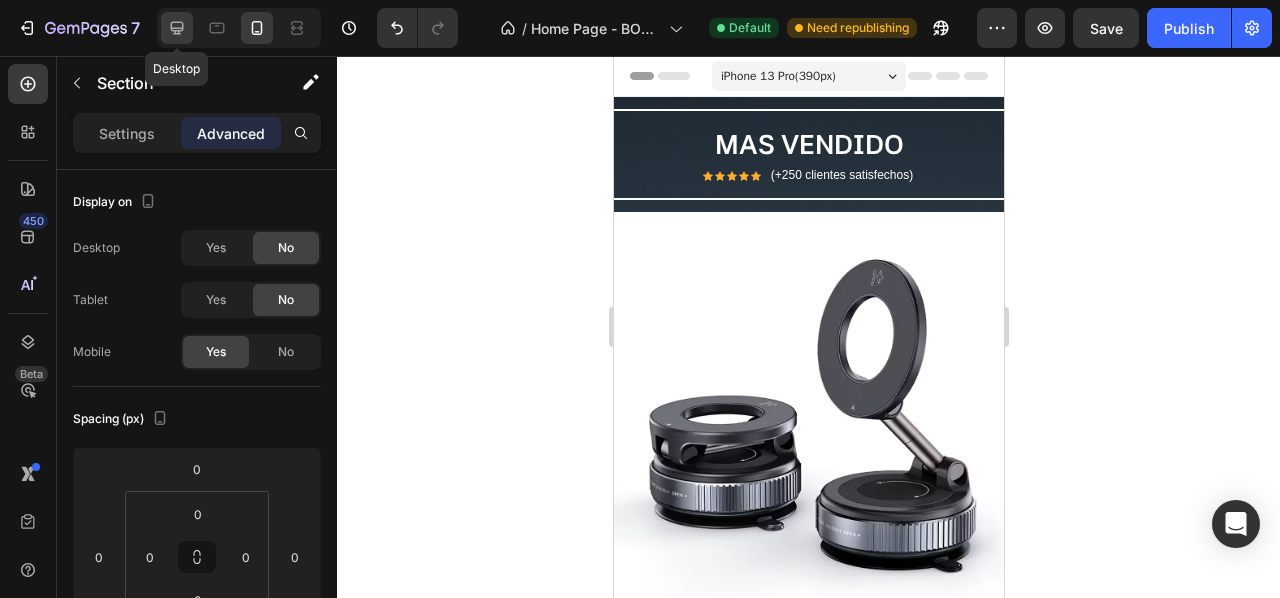 click 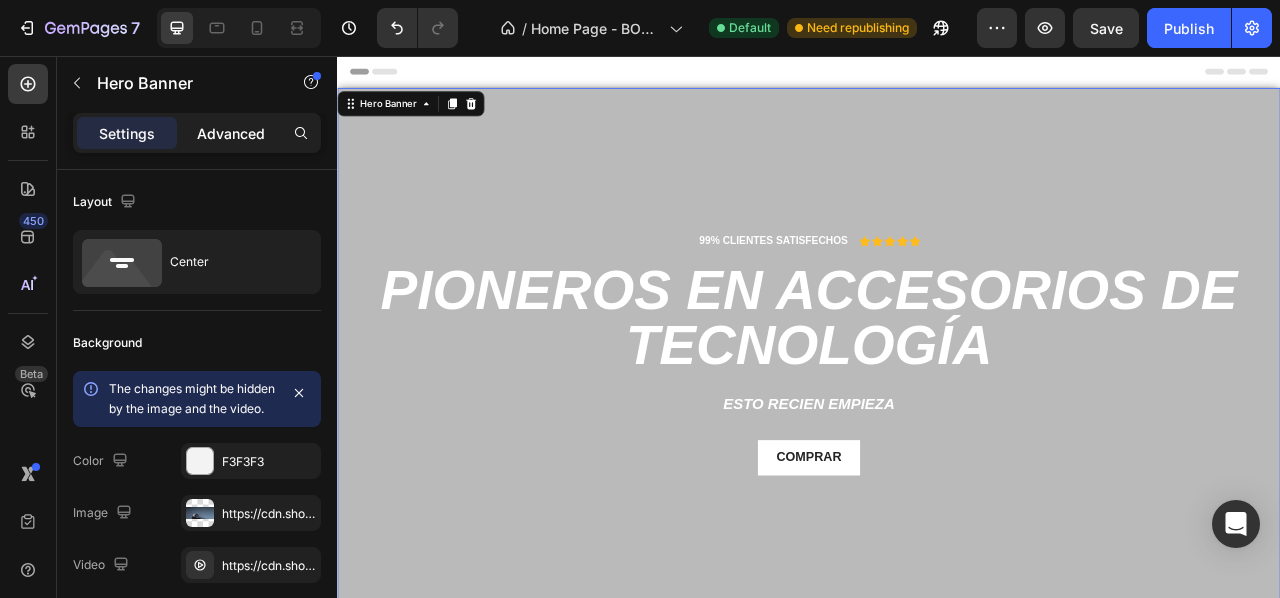 click on "Advanced" at bounding box center (231, 133) 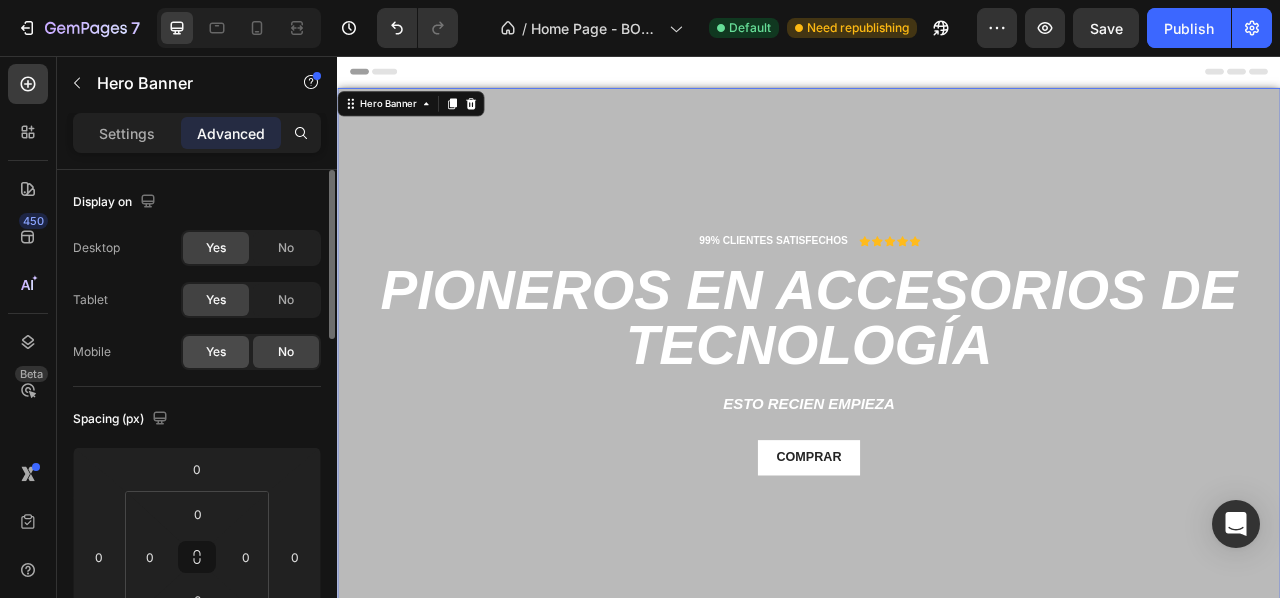 click on "Yes" 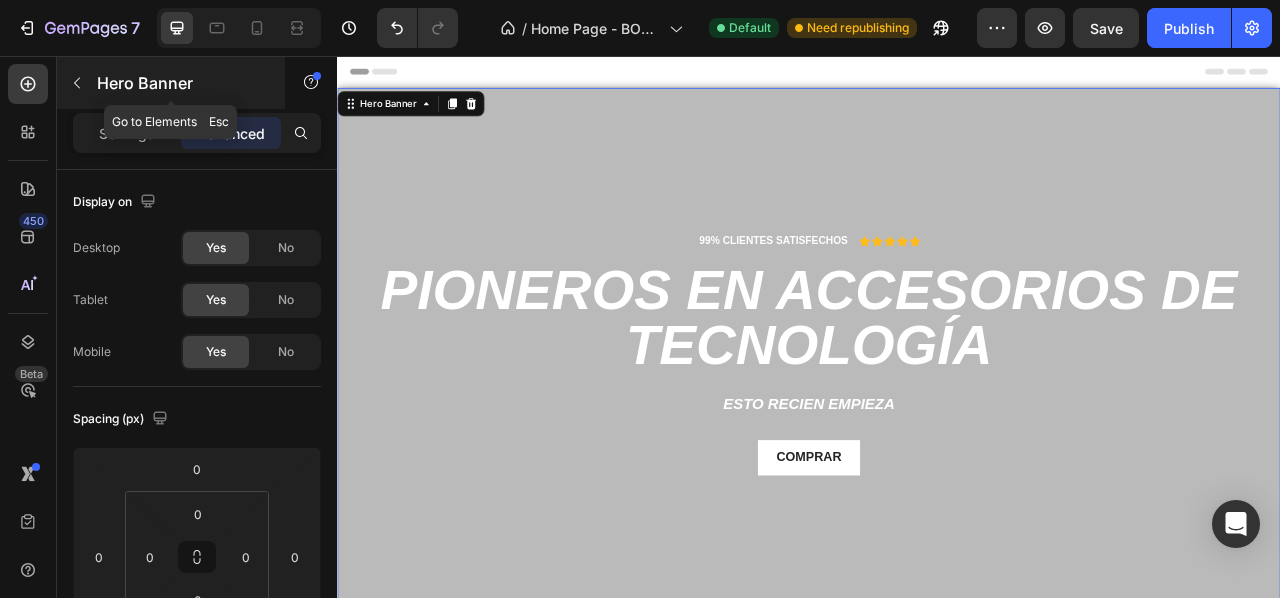click at bounding box center (77, 83) 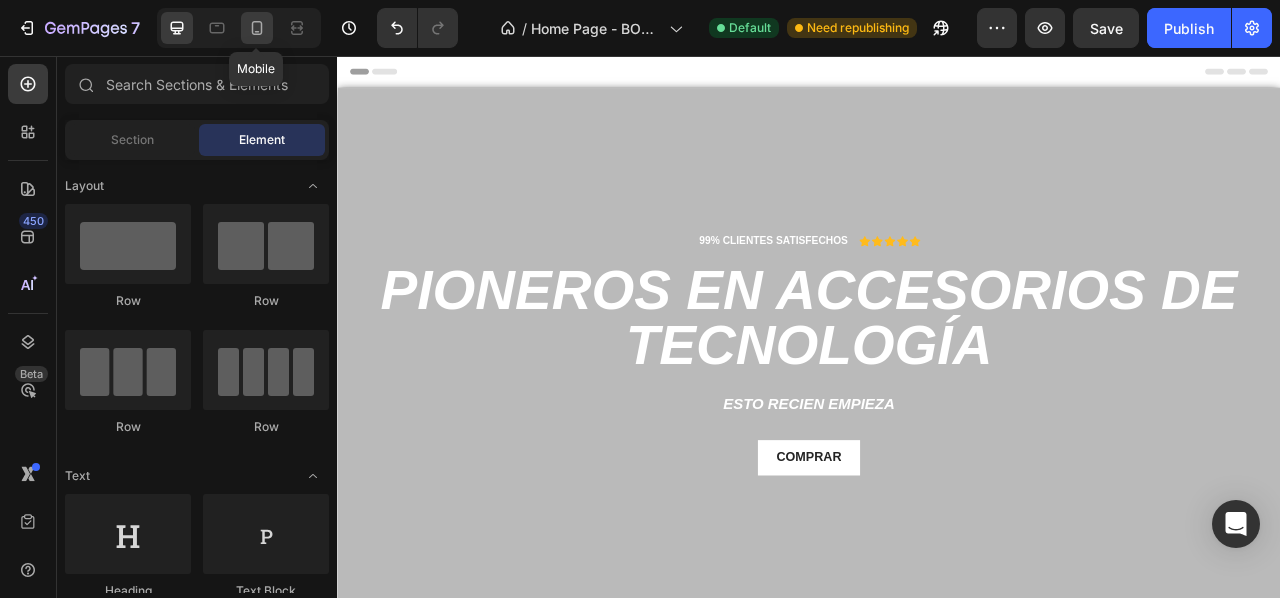 click 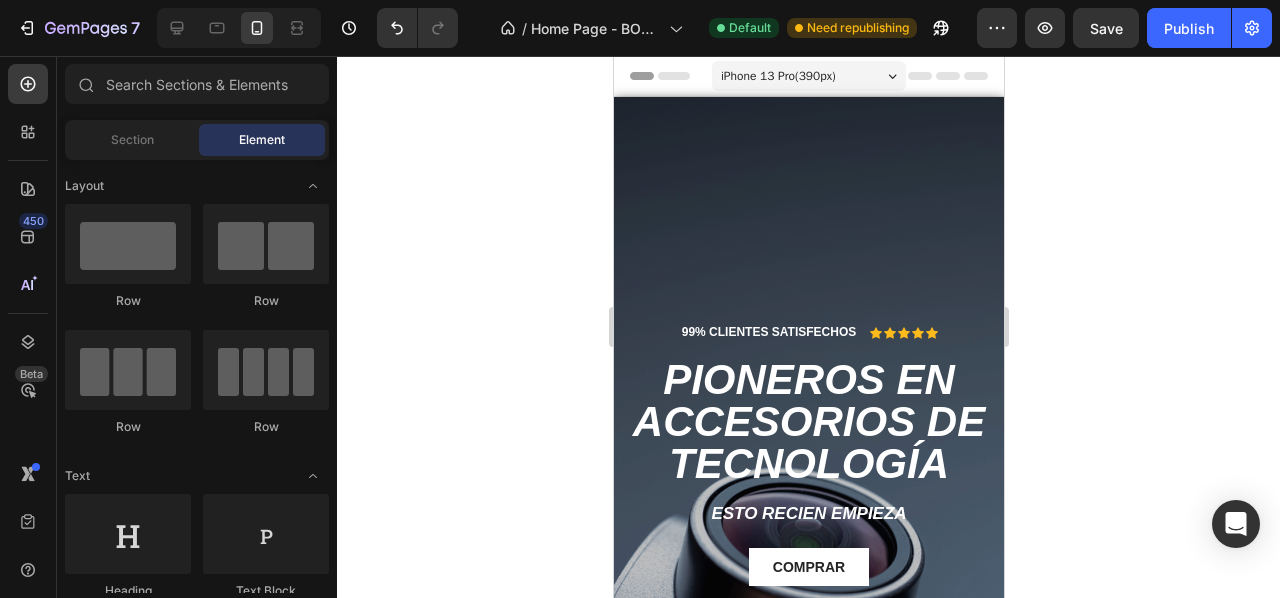 click 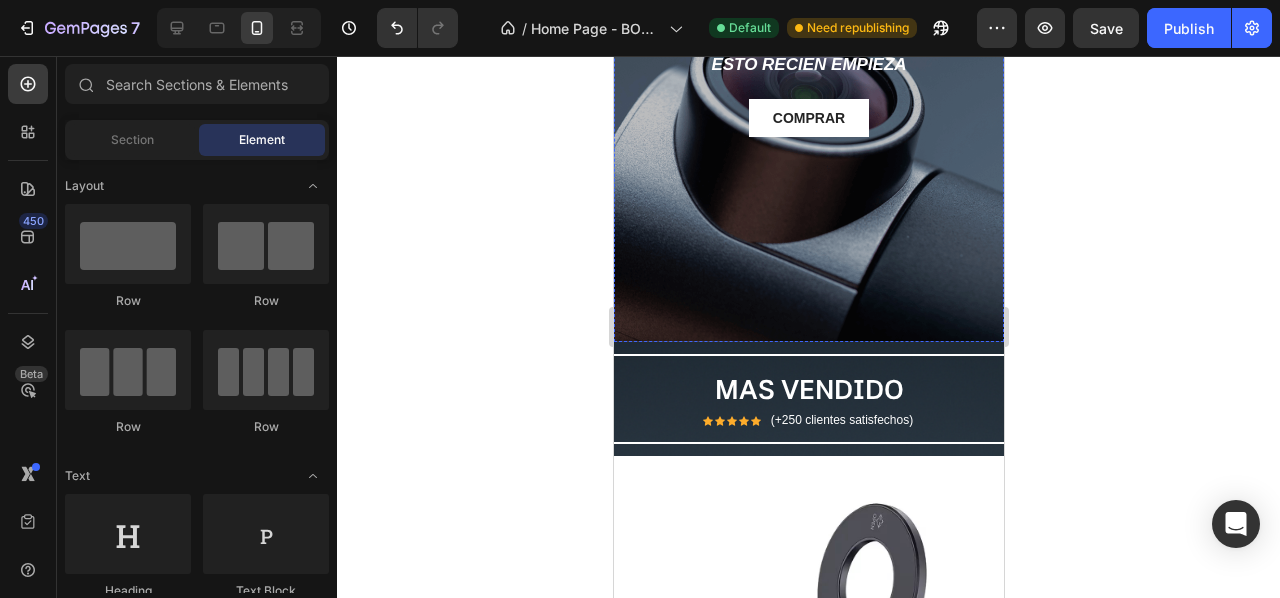 scroll, scrollTop: 0, scrollLeft: 0, axis: both 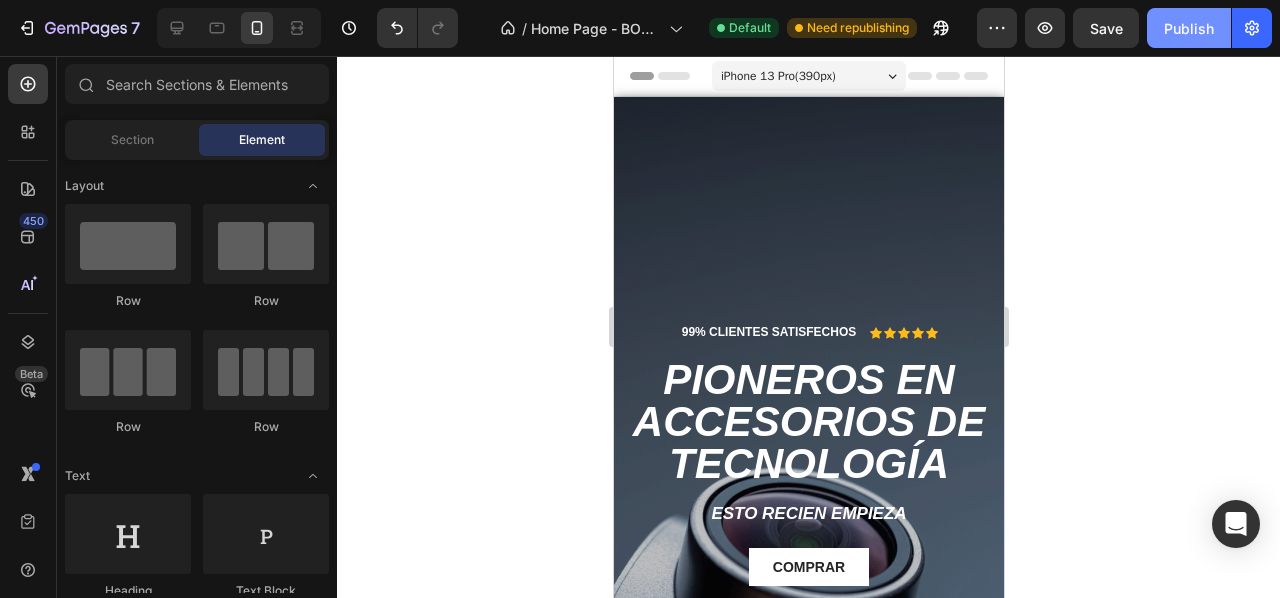 click on "Publish" at bounding box center (1189, 28) 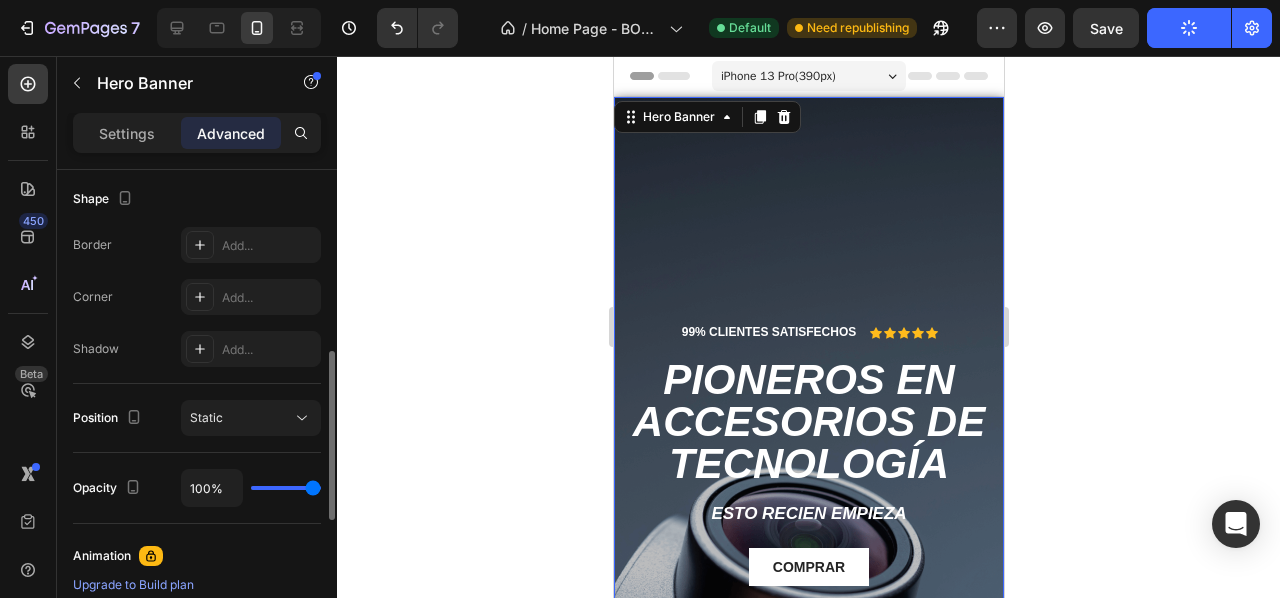 scroll, scrollTop: 520, scrollLeft: 0, axis: vertical 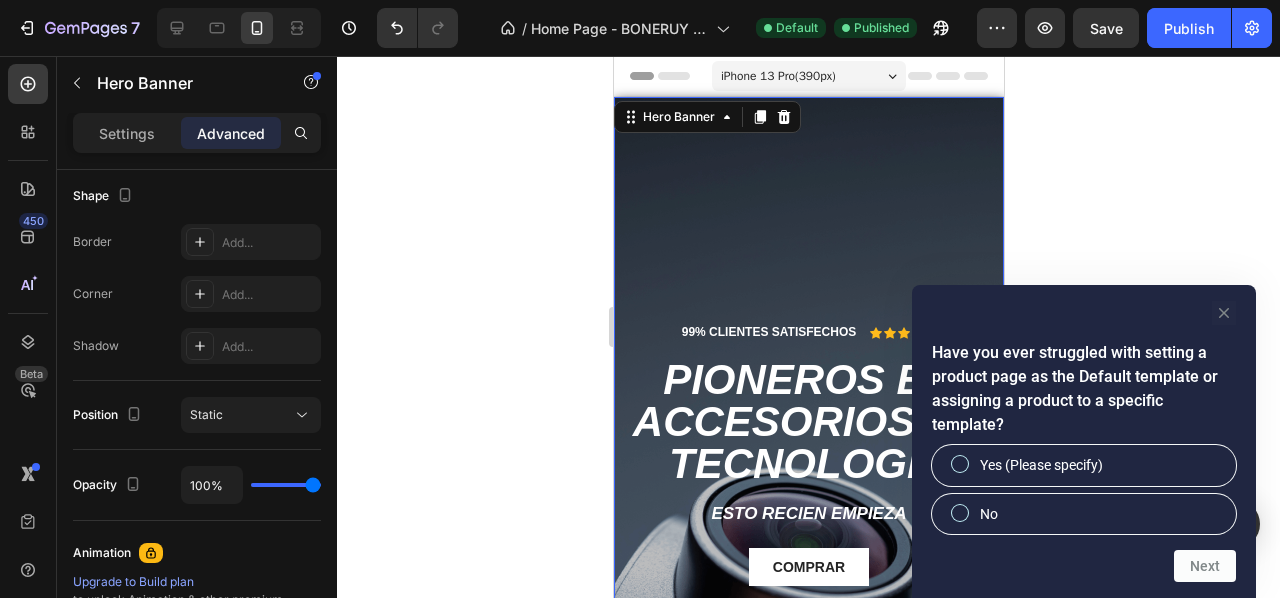 click 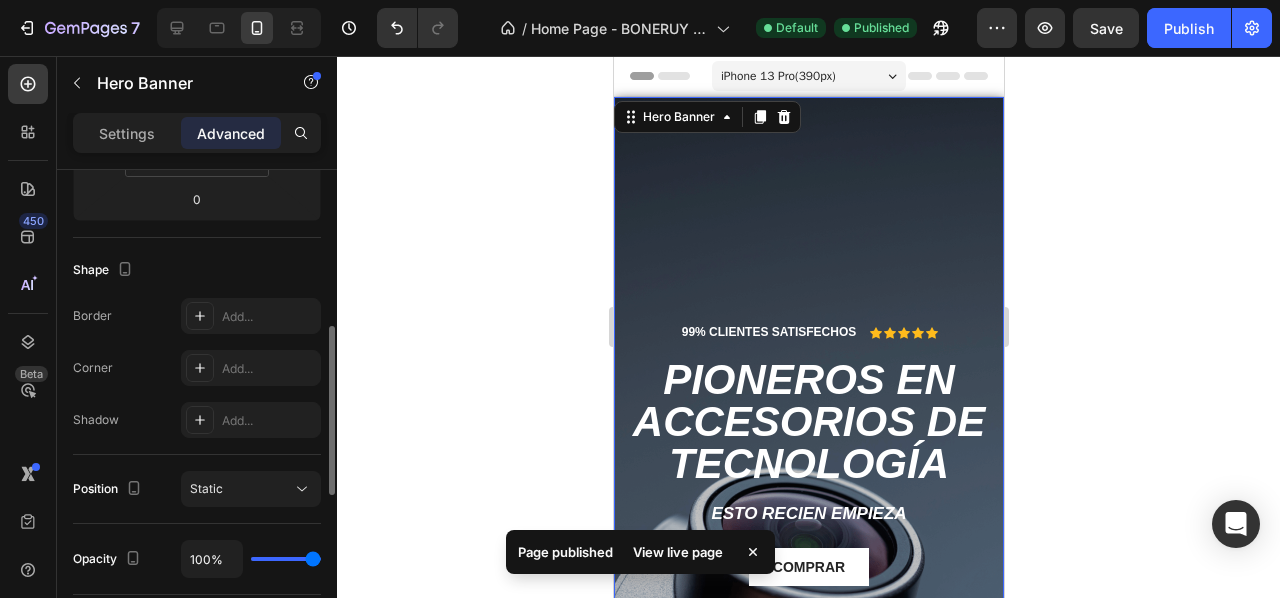scroll, scrollTop: 0, scrollLeft: 0, axis: both 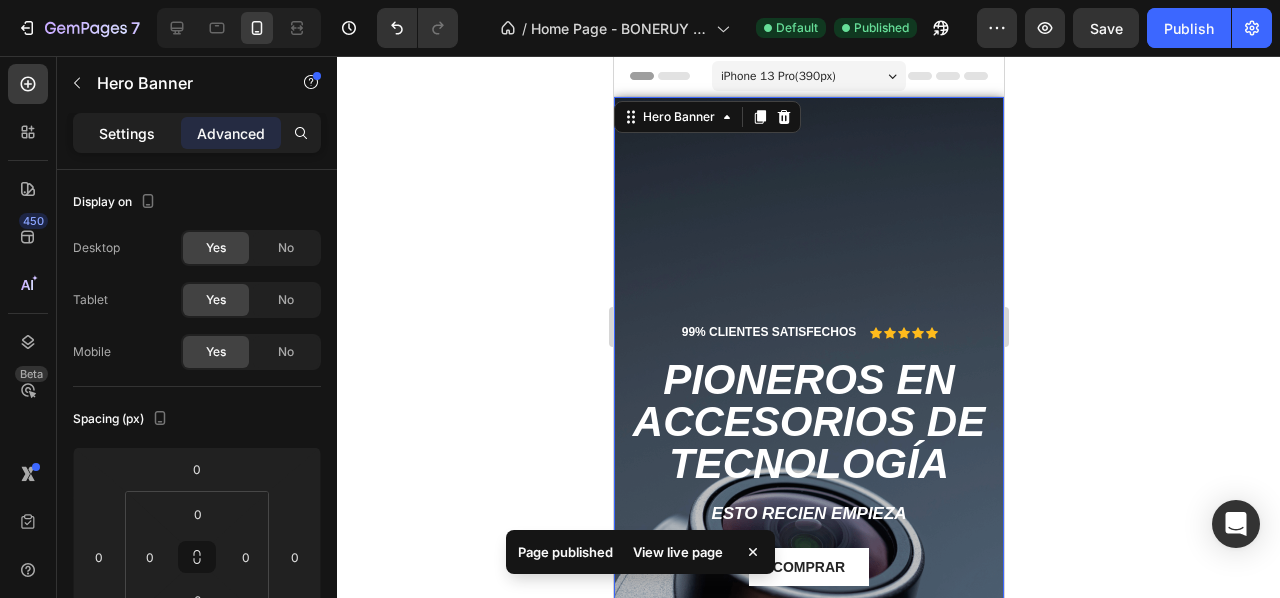click on "Settings" at bounding box center [127, 133] 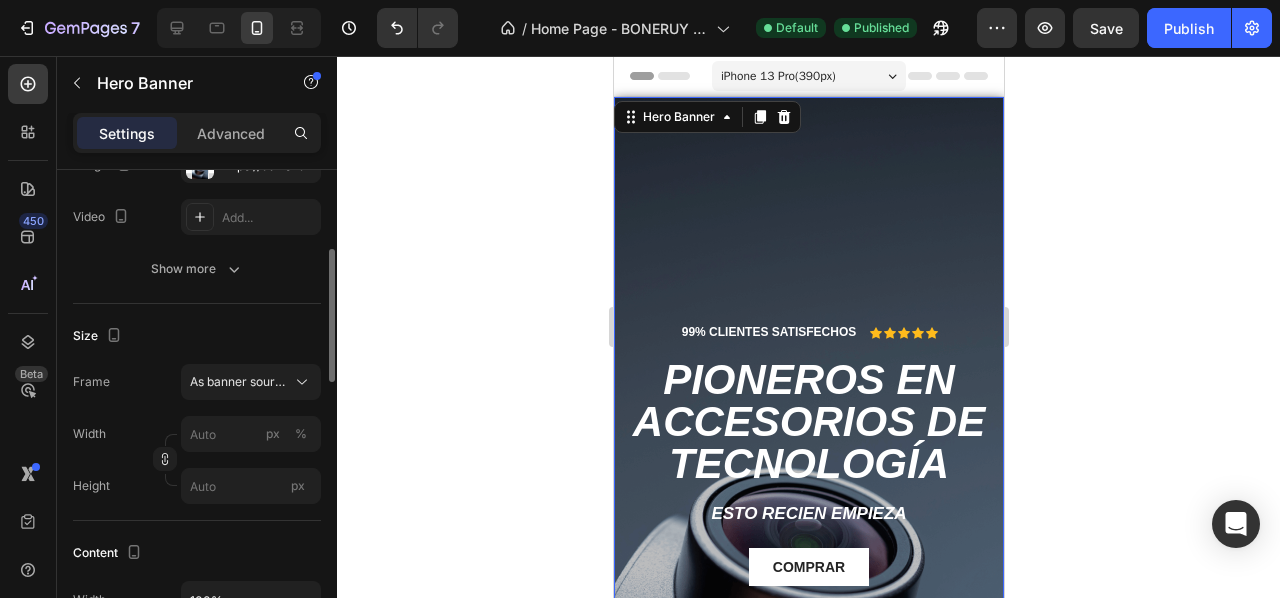 scroll, scrollTop: 279, scrollLeft: 0, axis: vertical 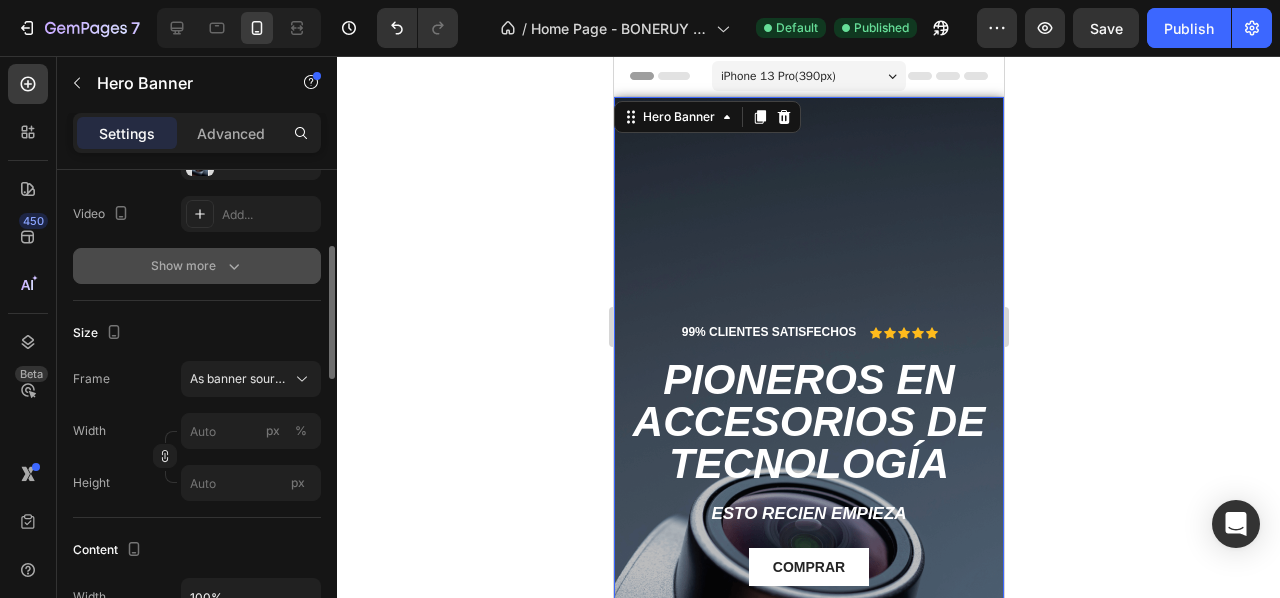 click on "Show more" at bounding box center [197, 266] 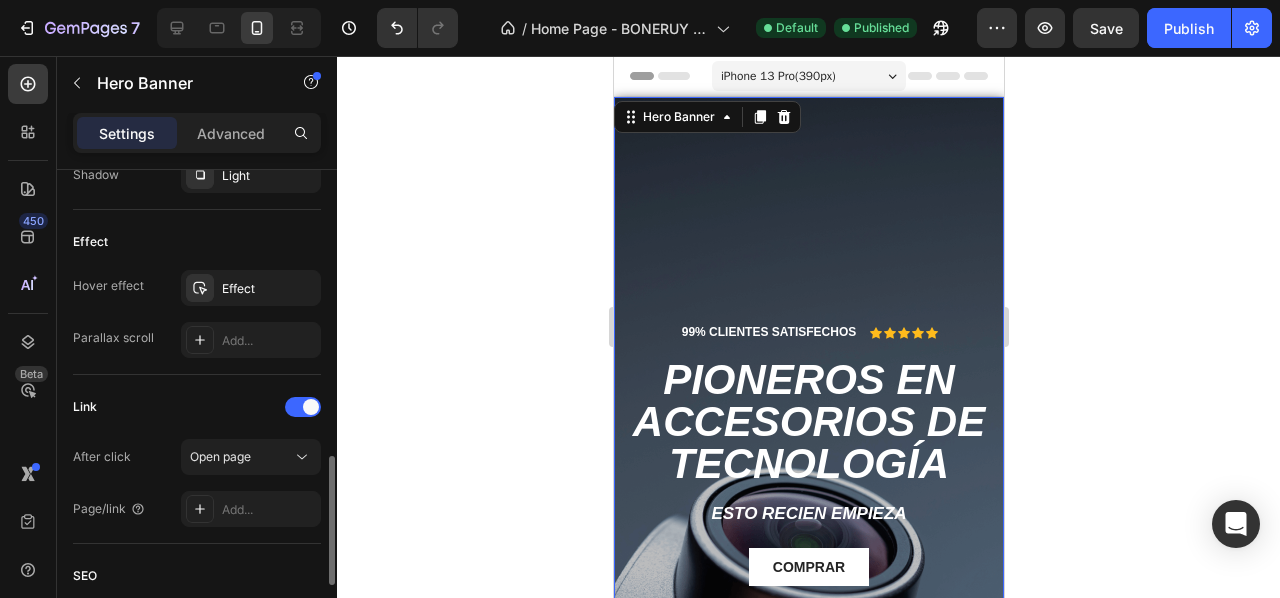 scroll, scrollTop: 1074, scrollLeft: 0, axis: vertical 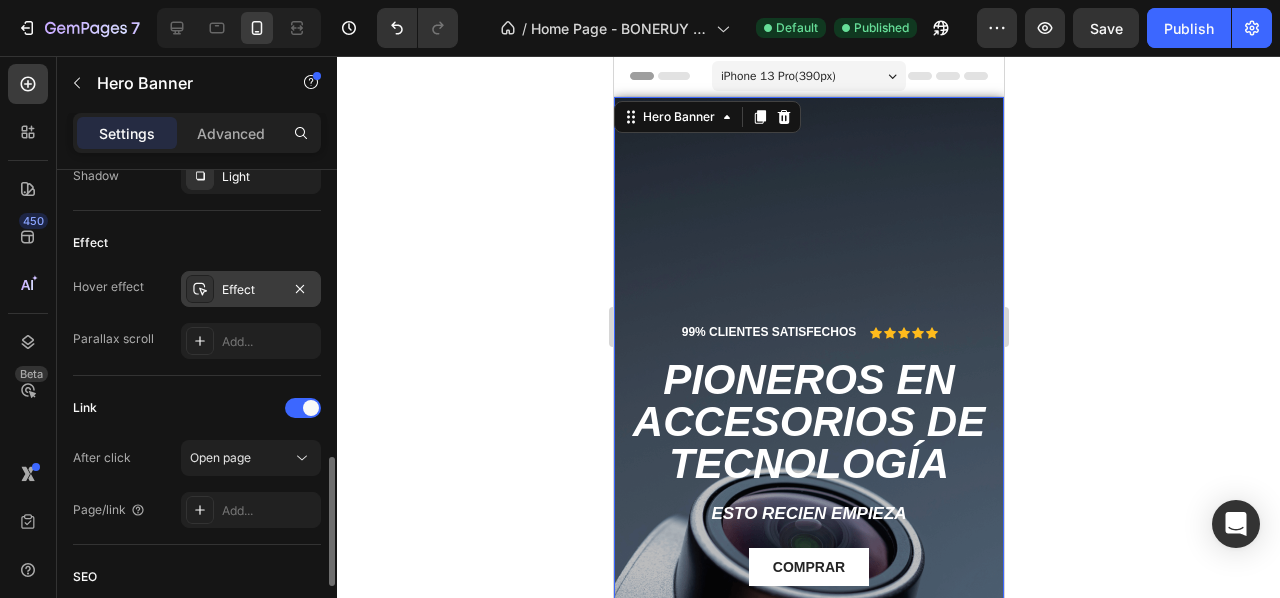 click on "Effect" at bounding box center [251, 290] 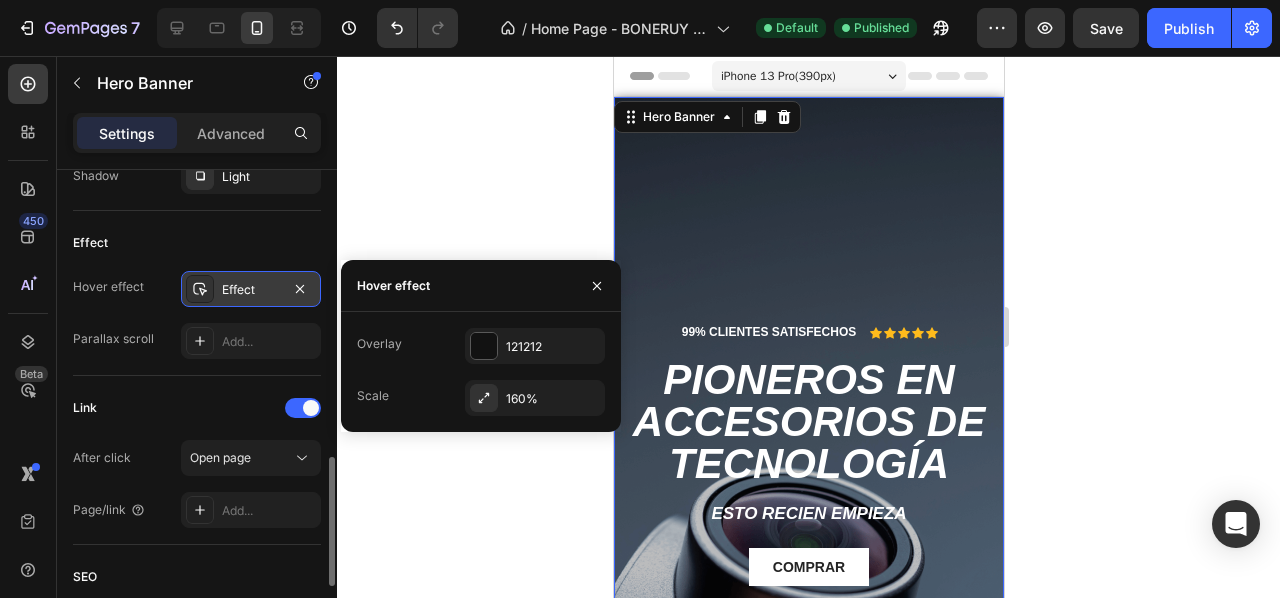 click on "Effect" at bounding box center [251, 290] 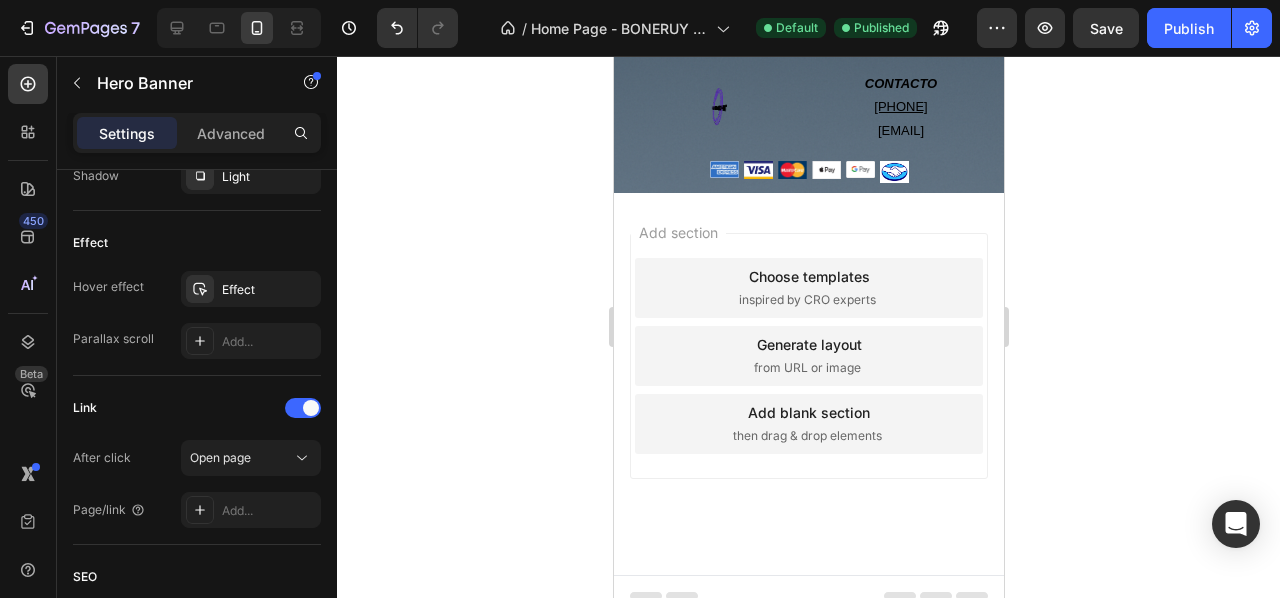 scroll, scrollTop: 4031, scrollLeft: 0, axis: vertical 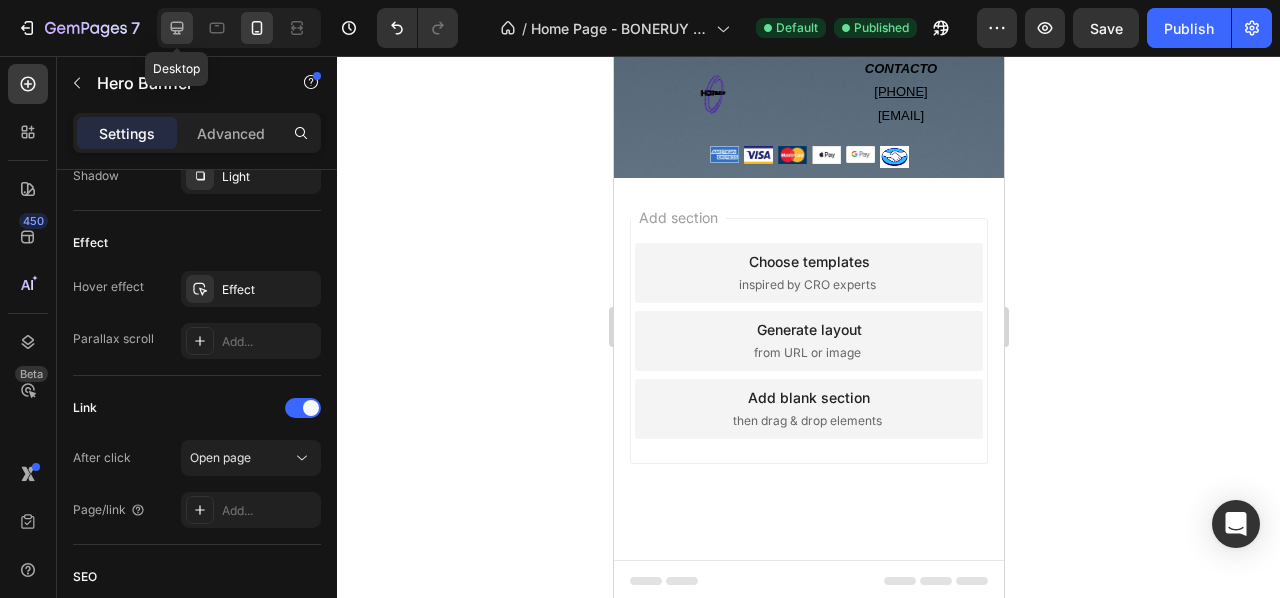 click 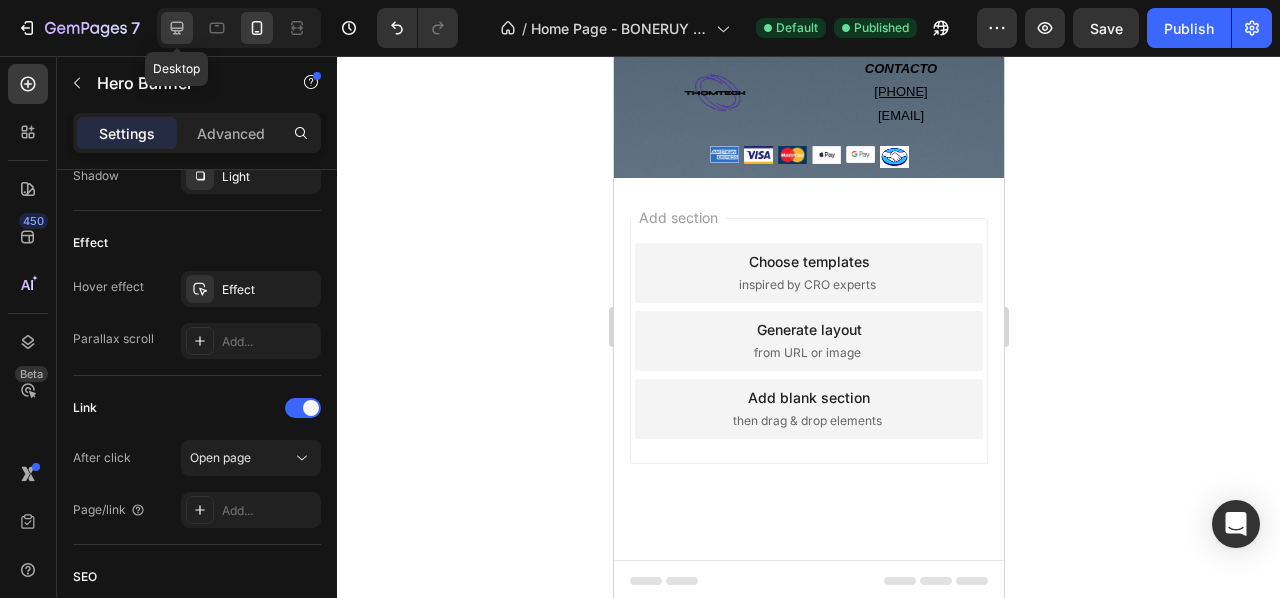 type on "1200" 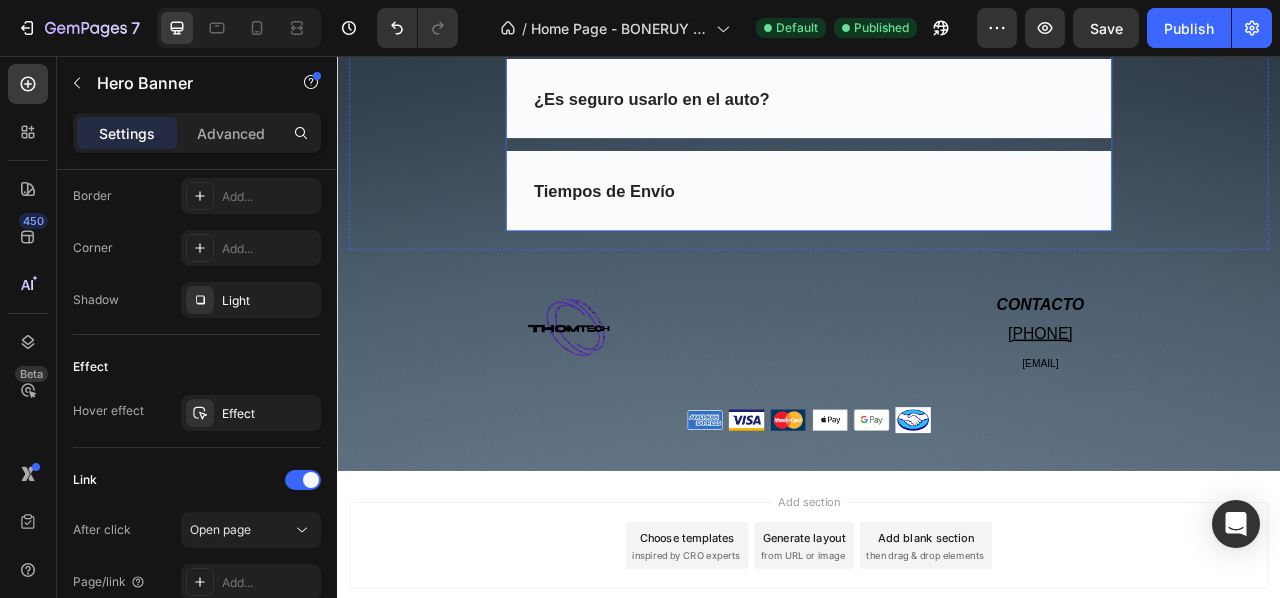 scroll, scrollTop: 4180, scrollLeft: 0, axis: vertical 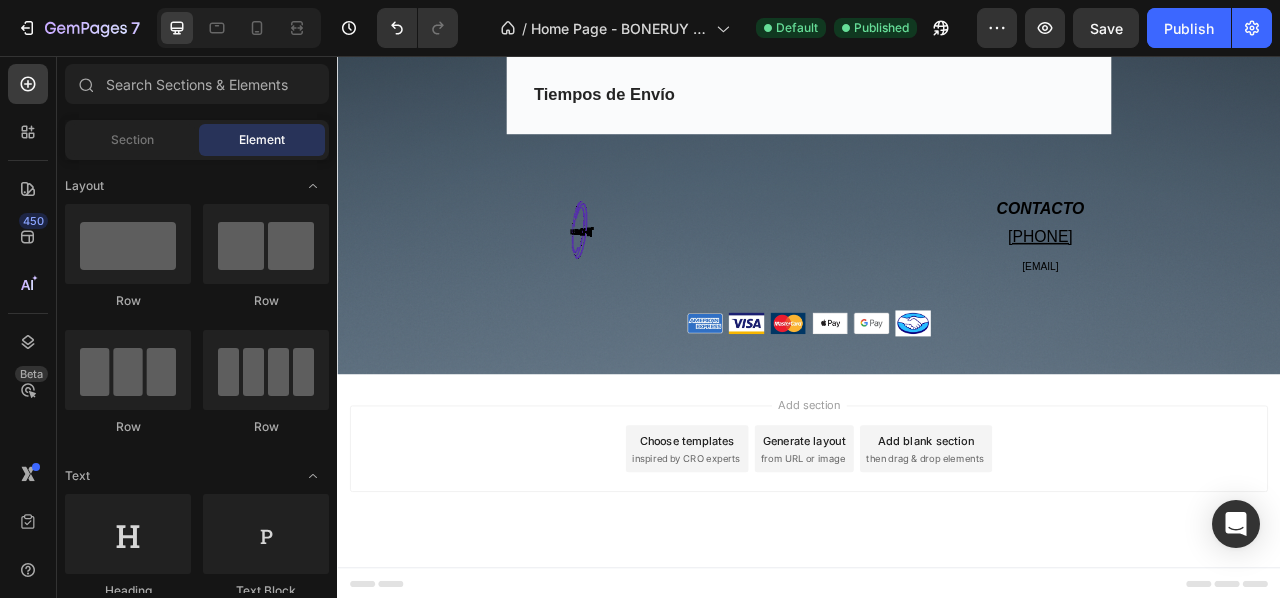 click on "Choose templates" at bounding box center [782, 545] 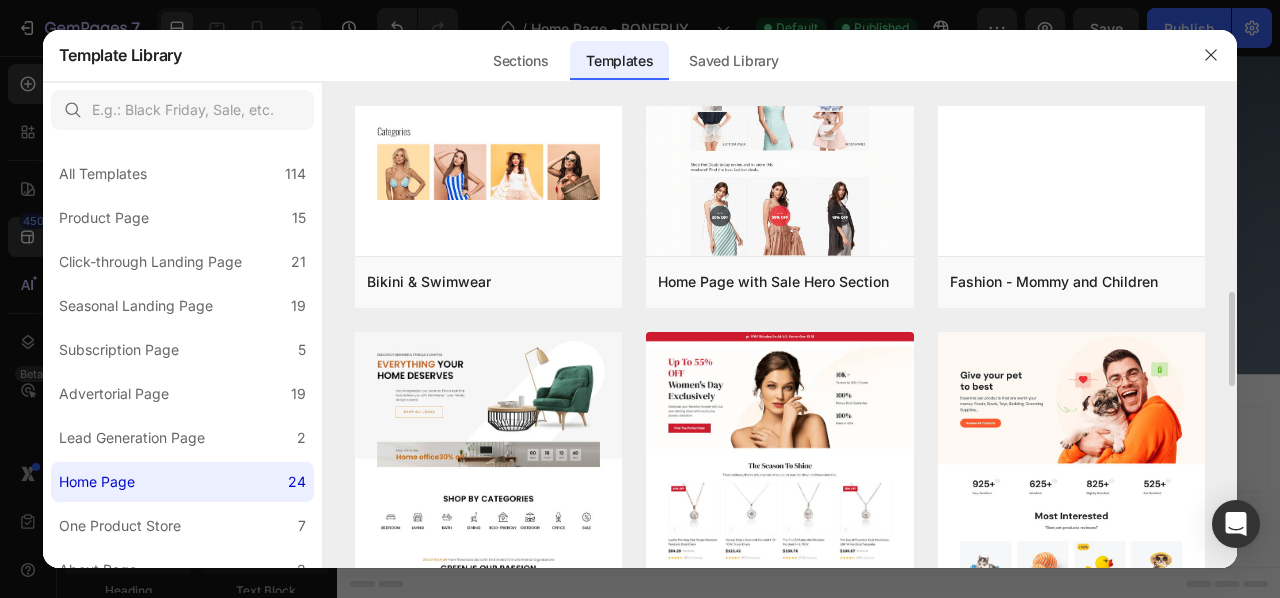 scroll, scrollTop: 905, scrollLeft: 0, axis: vertical 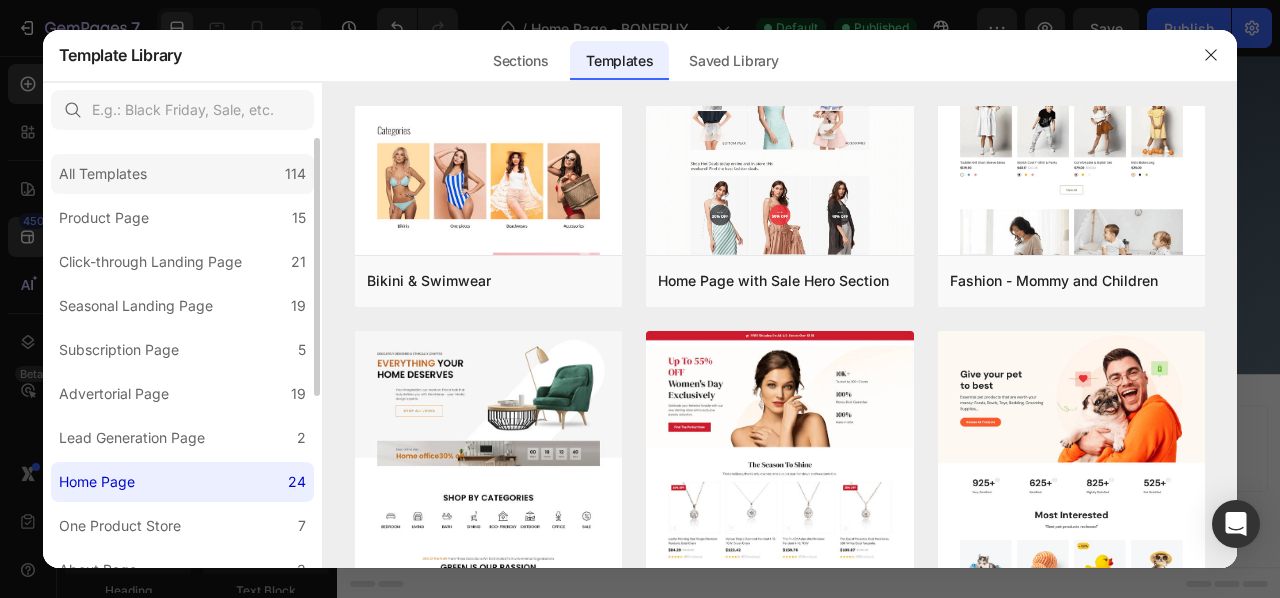 click on "All Templates 114" 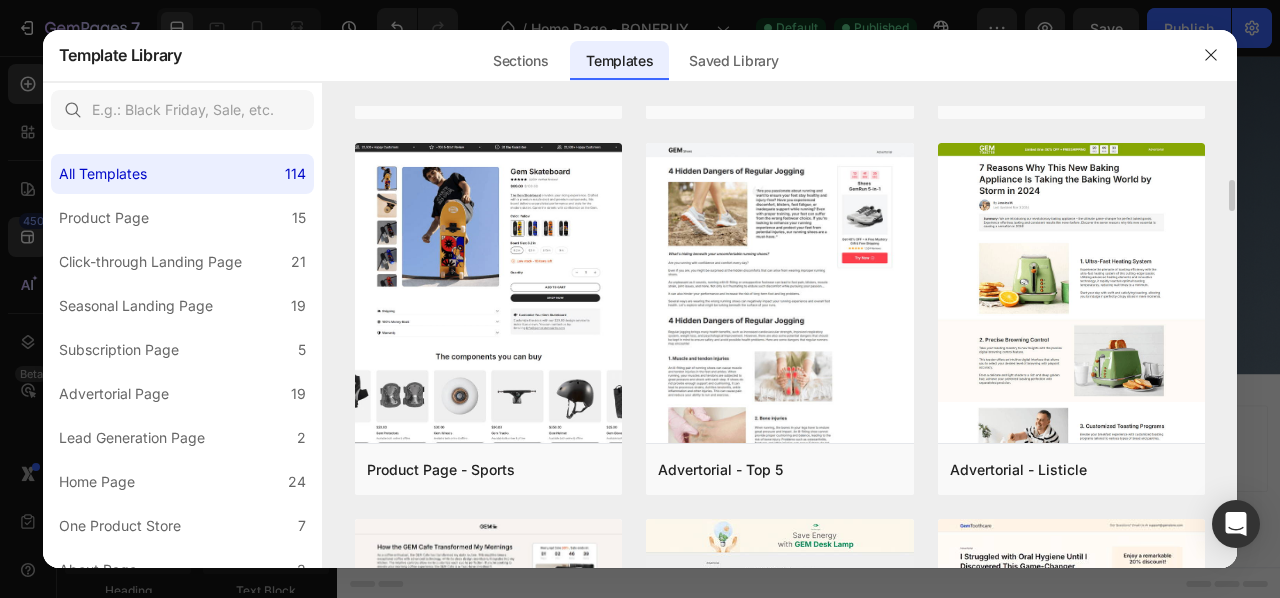 scroll, scrollTop: 1094, scrollLeft: 0, axis: vertical 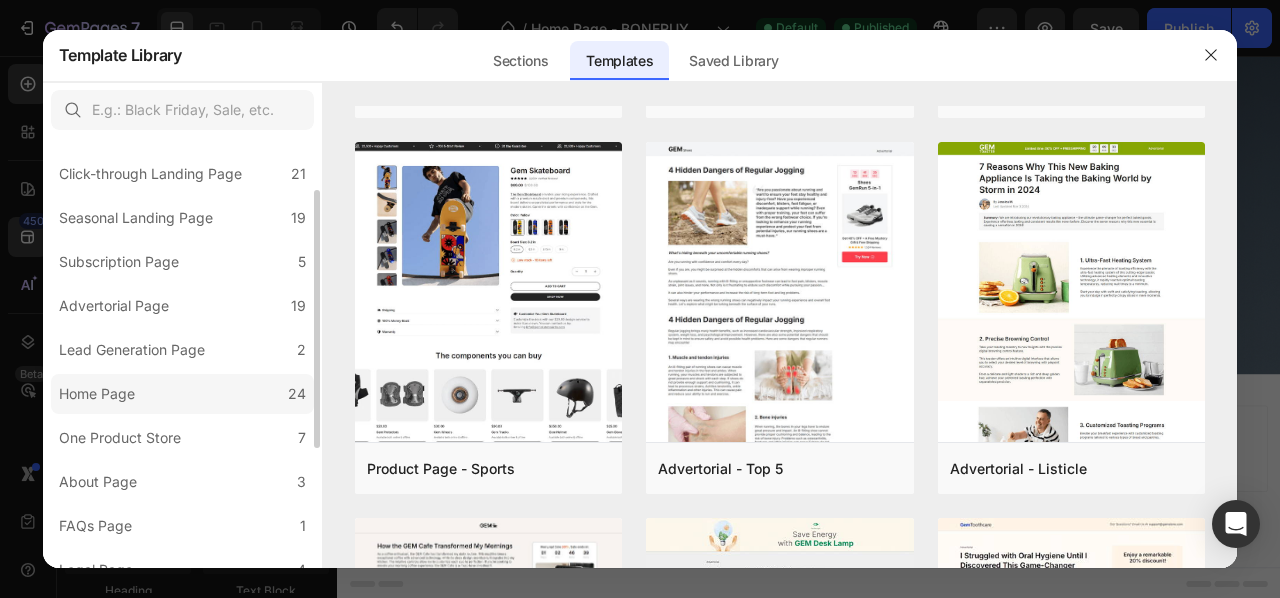 click on "Home Page 24" 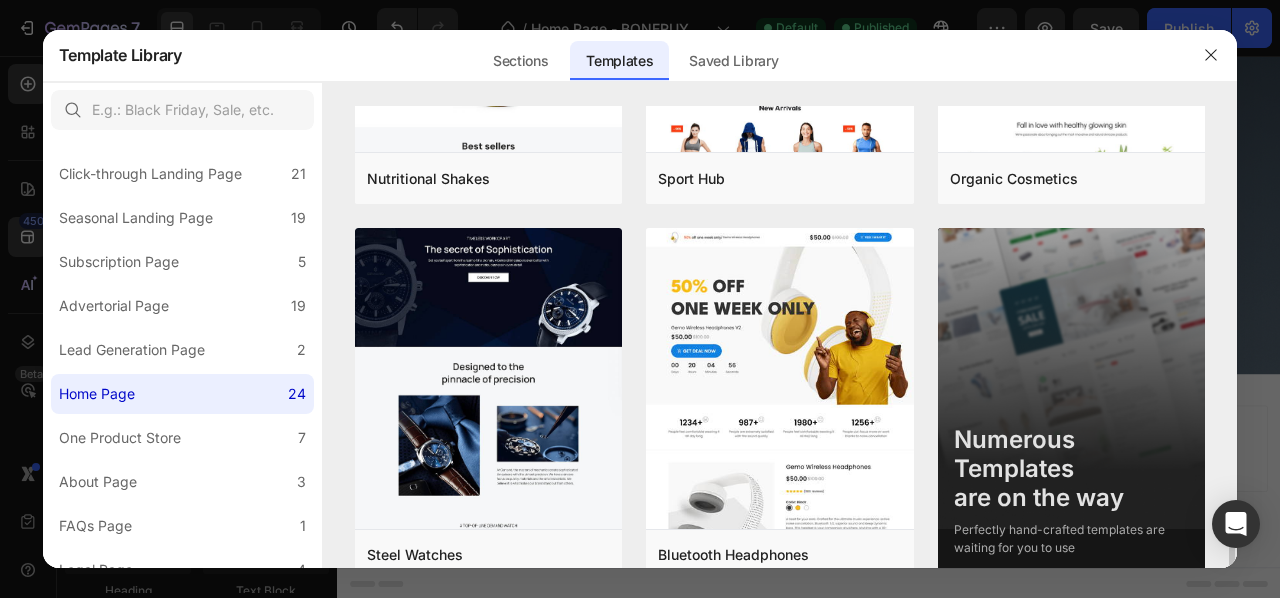 scroll, scrollTop: 2174, scrollLeft: 0, axis: vertical 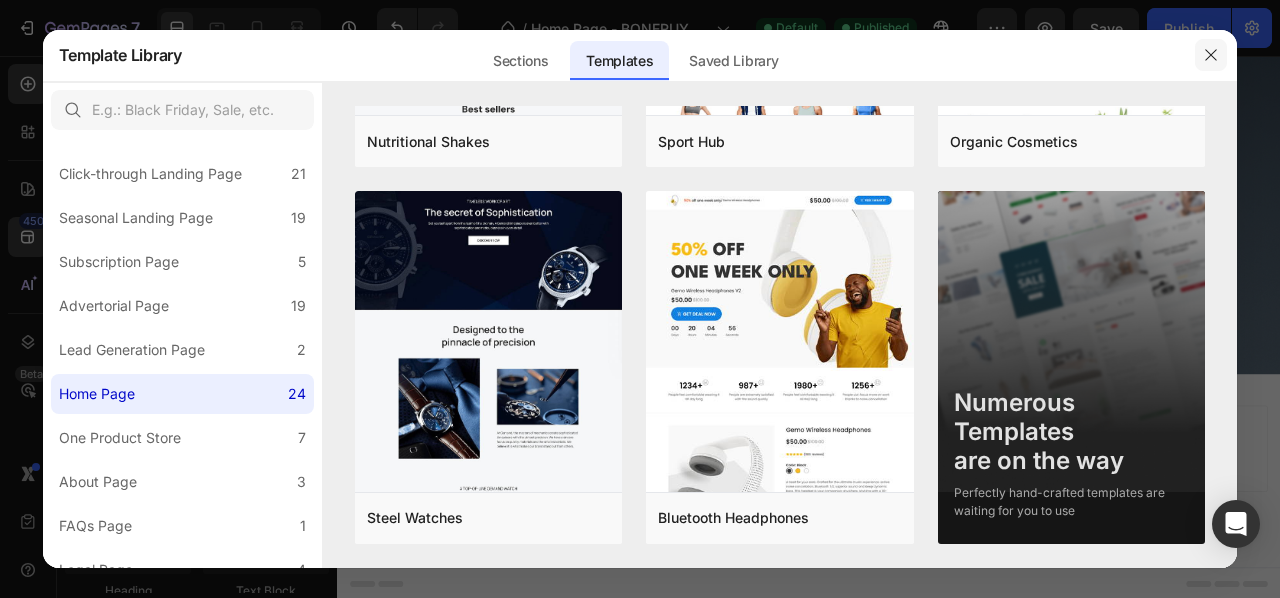 click 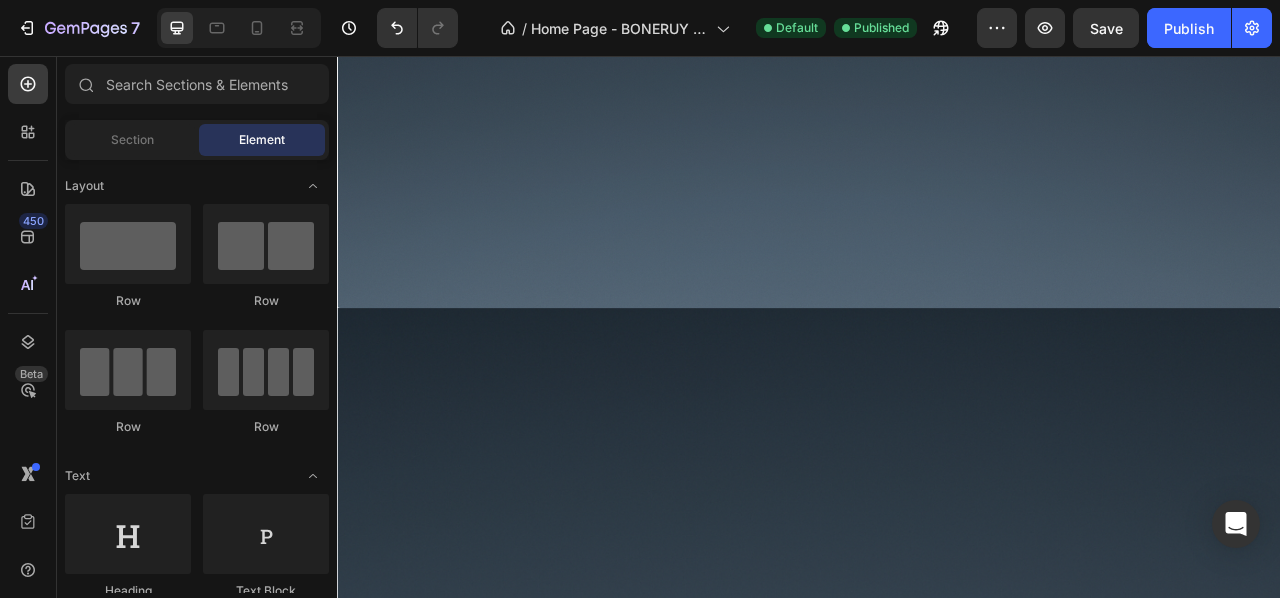 scroll, scrollTop: 1043, scrollLeft: 0, axis: vertical 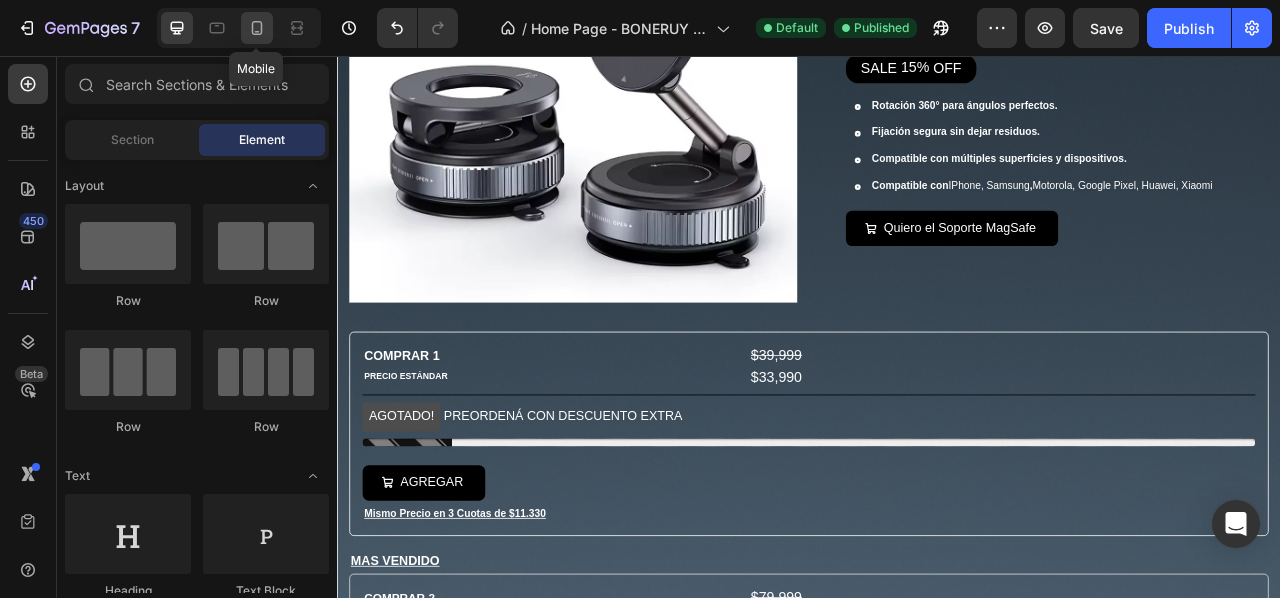 click 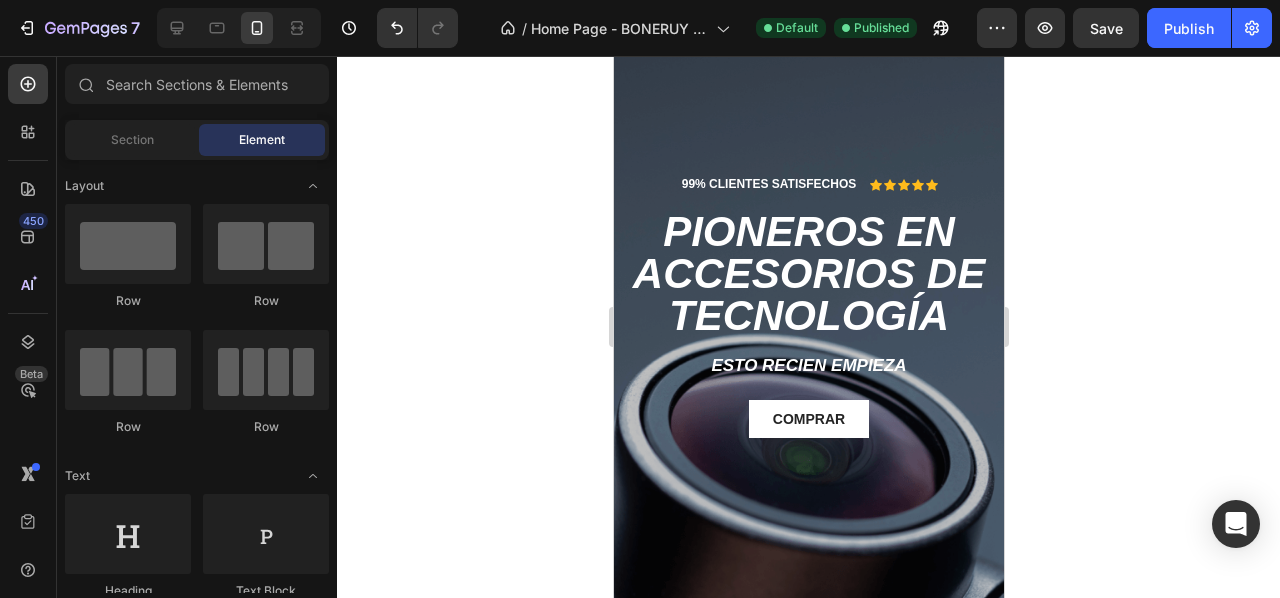 scroll, scrollTop: 0, scrollLeft: 0, axis: both 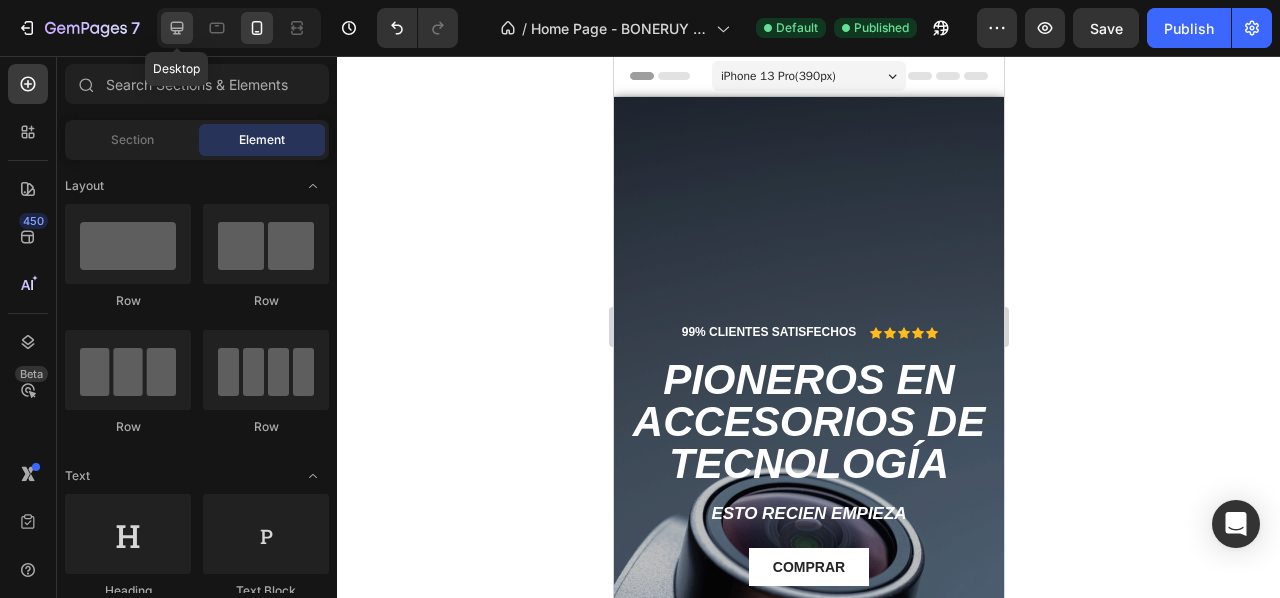 click 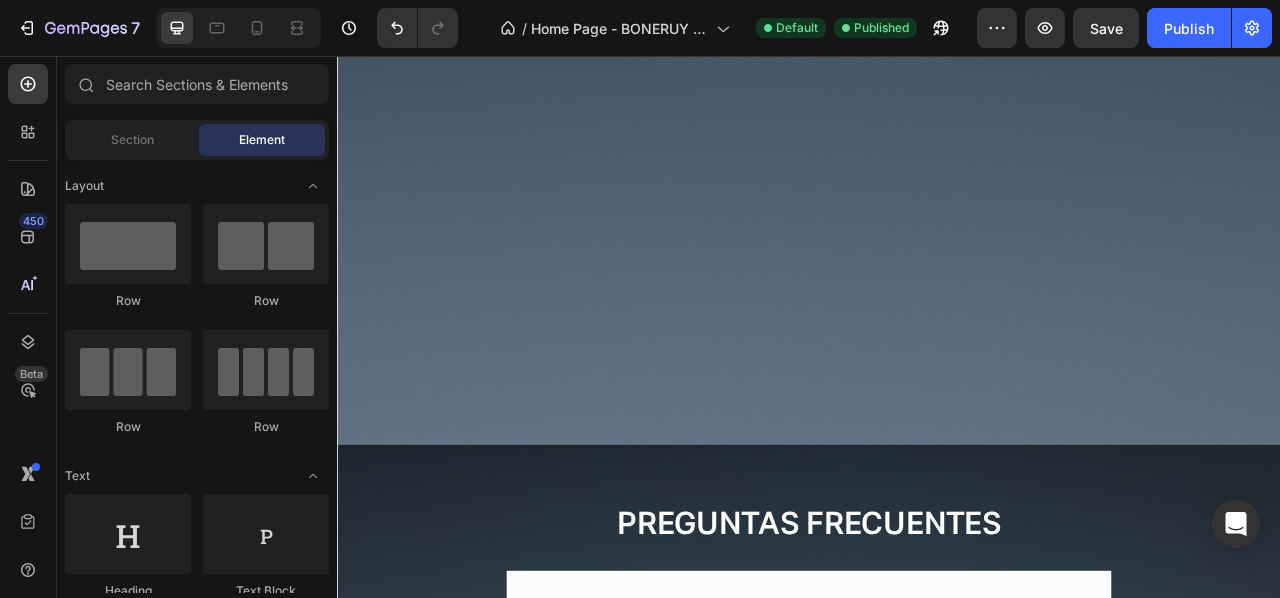 scroll, scrollTop: 4674, scrollLeft: 0, axis: vertical 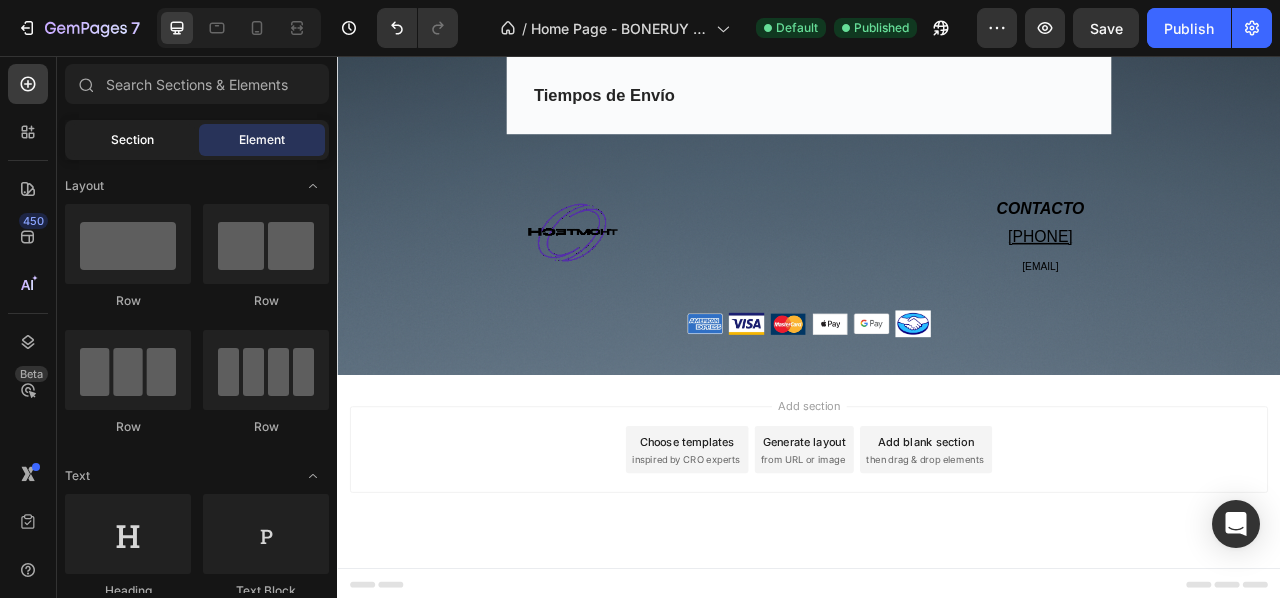 click on "Section" at bounding box center (132, 140) 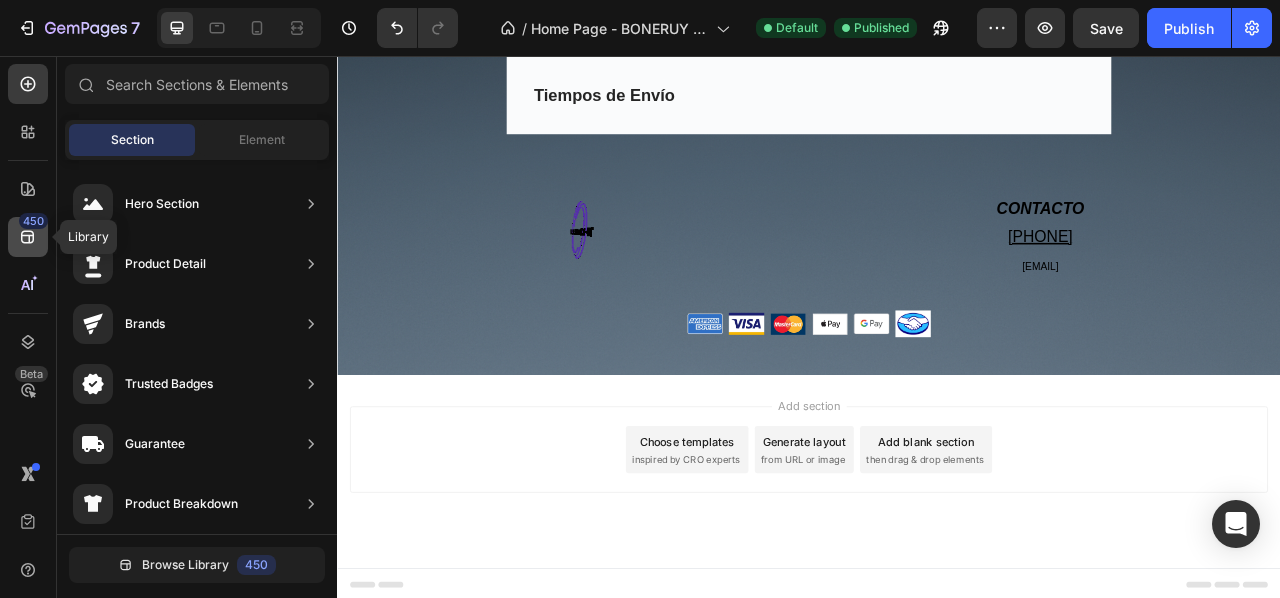 click 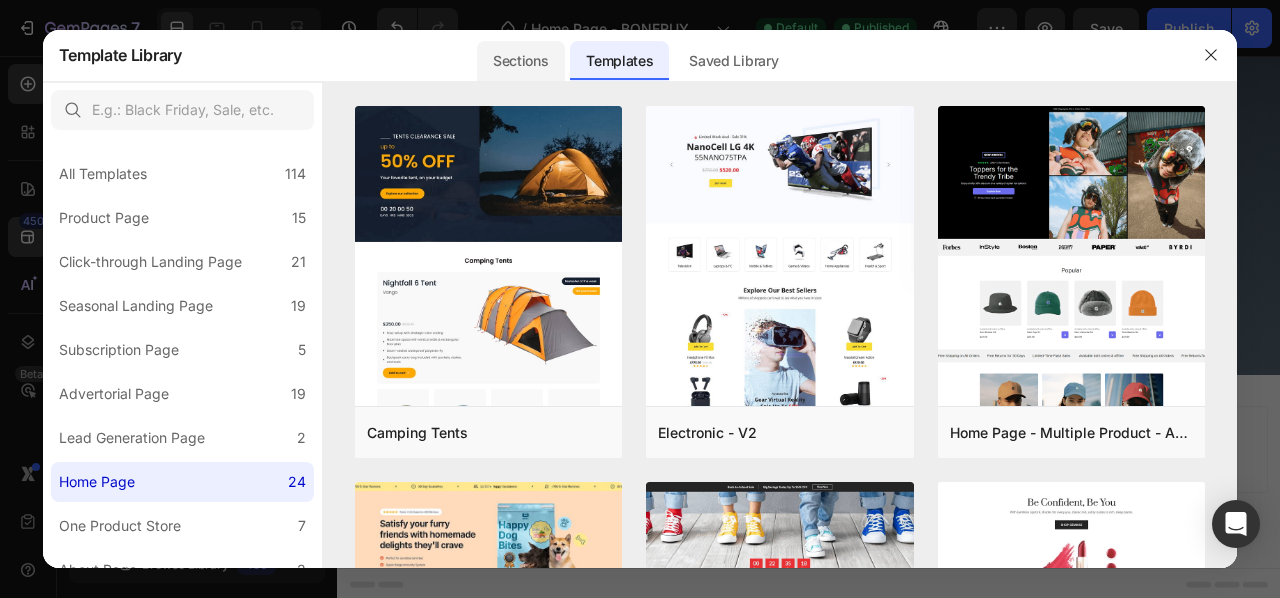 click on "Sections" 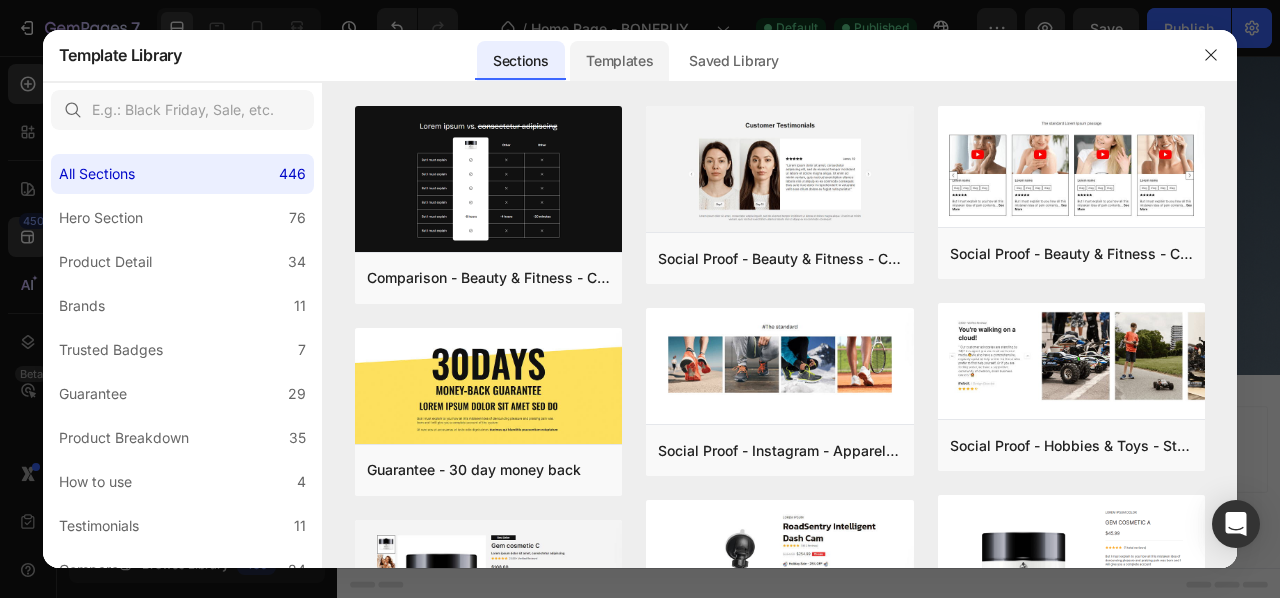click on "Templates" 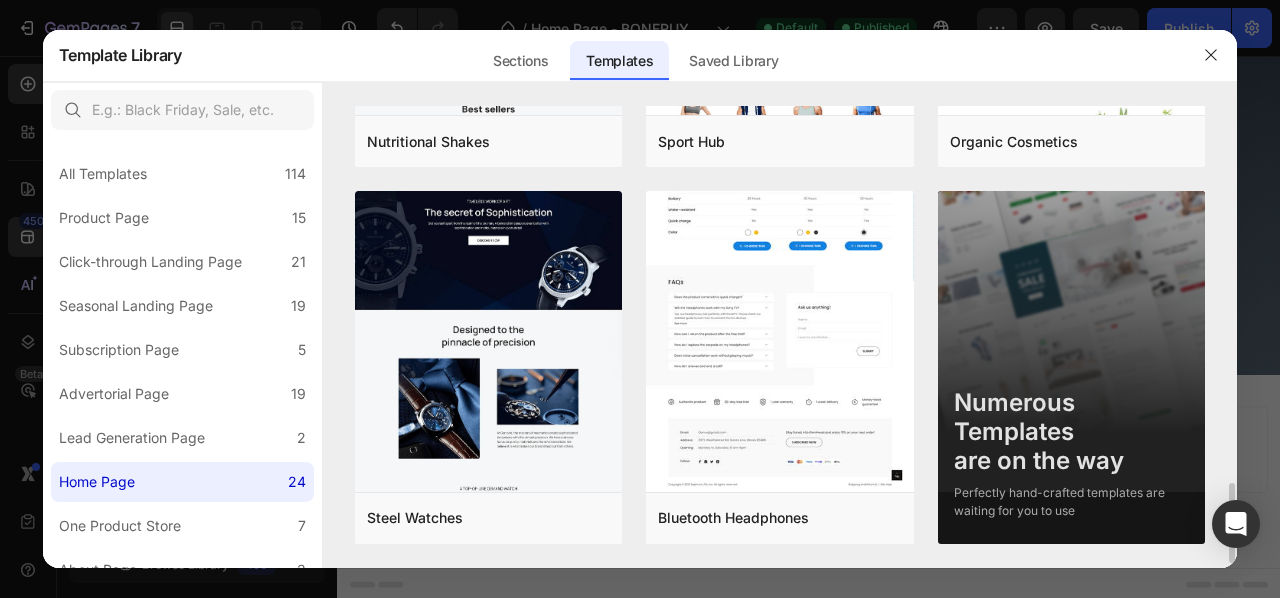 scroll, scrollTop: 2174, scrollLeft: 0, axis: vertical 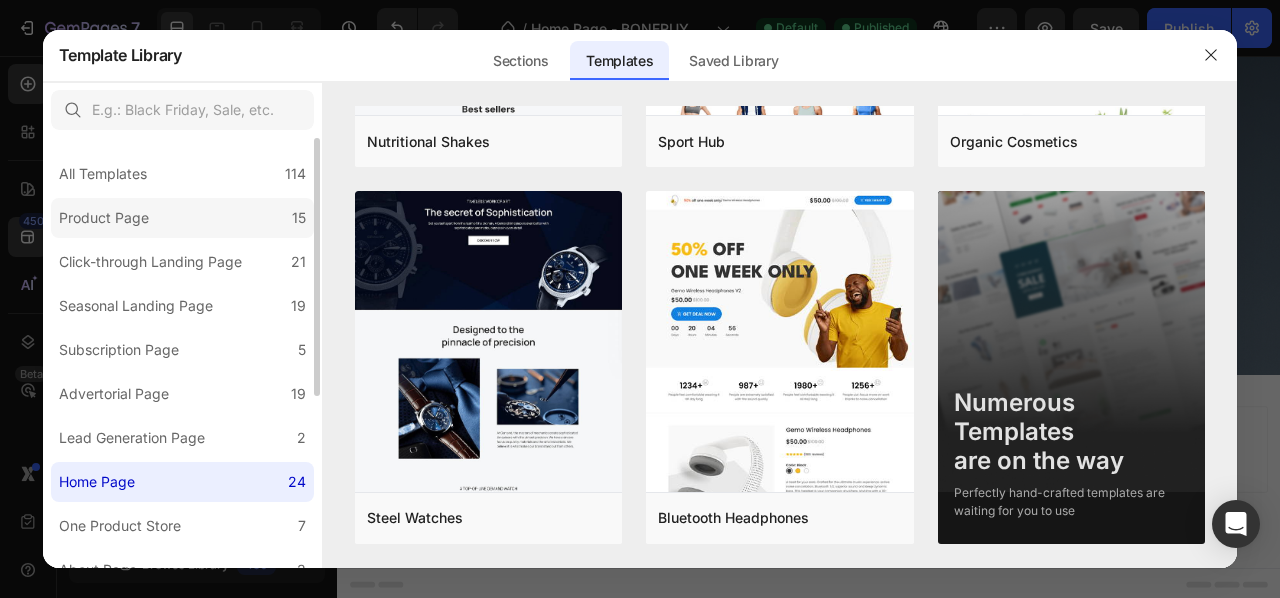 click on "Product Page 15" 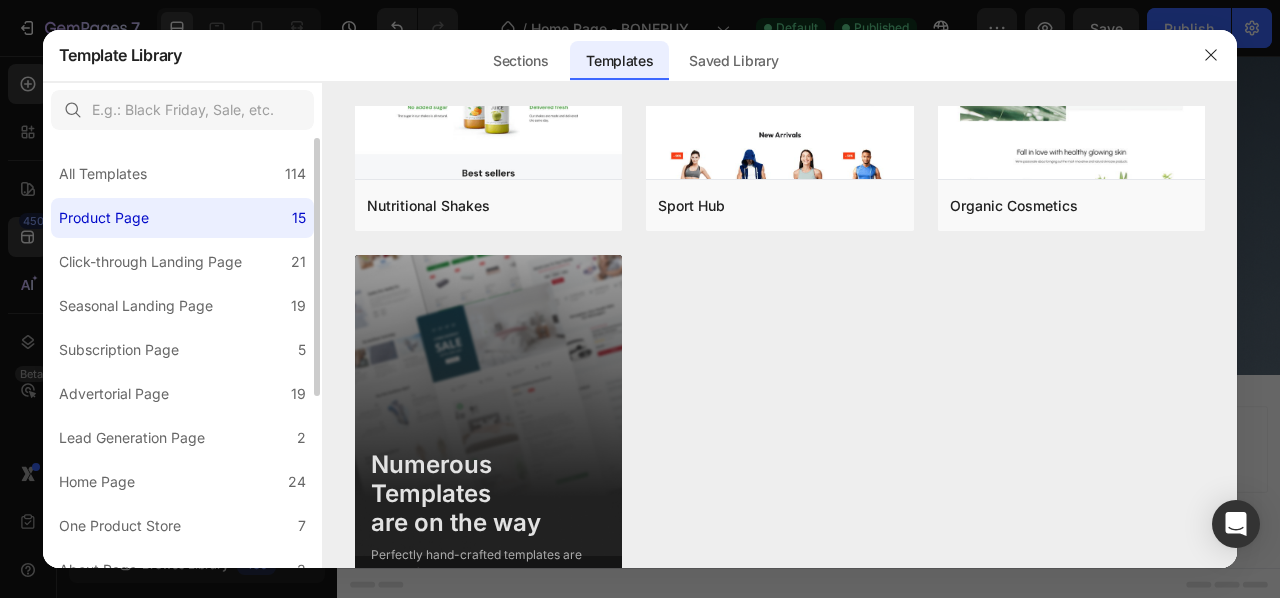 scroll, scrollTop: 0, scrollLeft: 0, axis: both 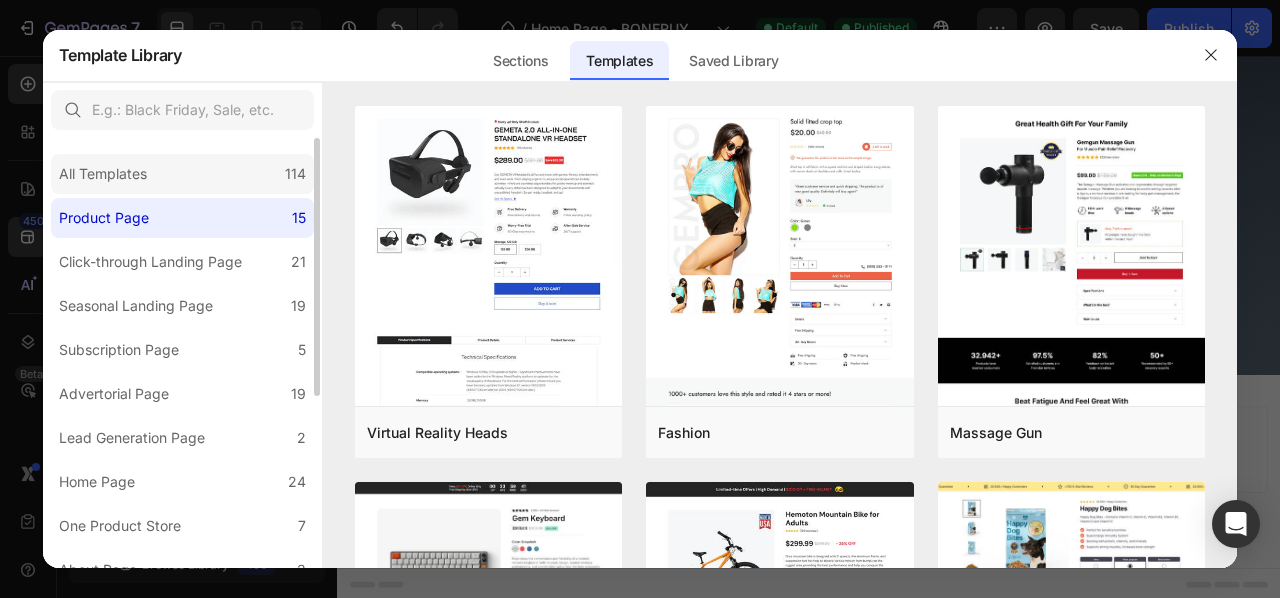 click on "All Templates 114" 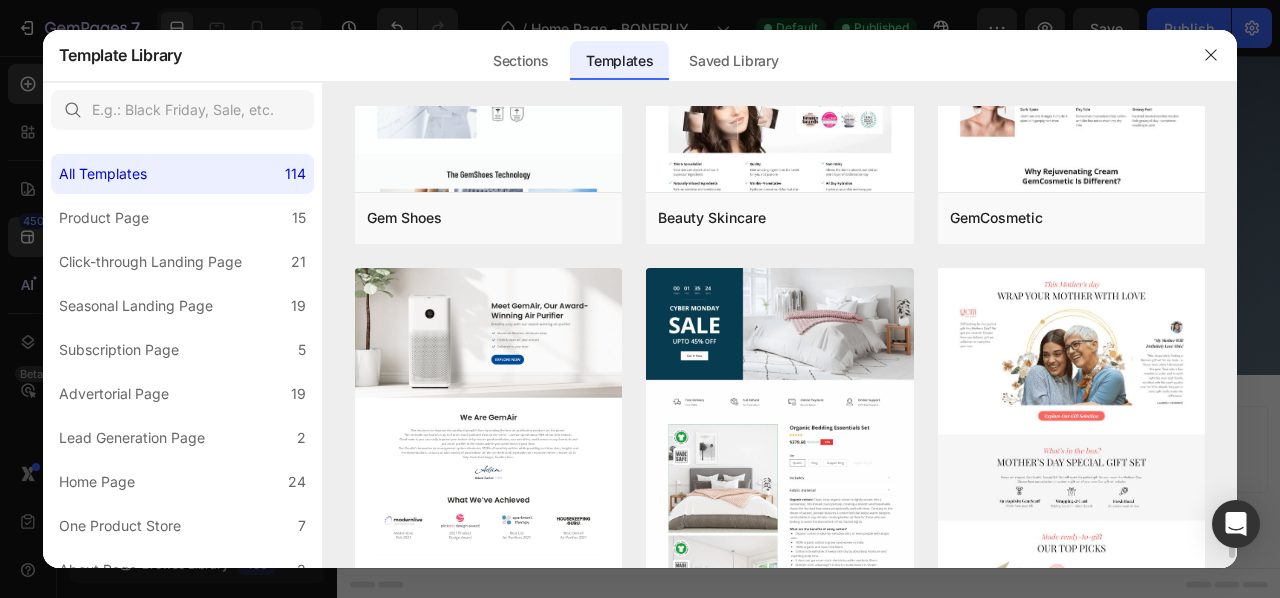 scroll, scrollTop: 6716, scrollLeft: 0, axis: vertical 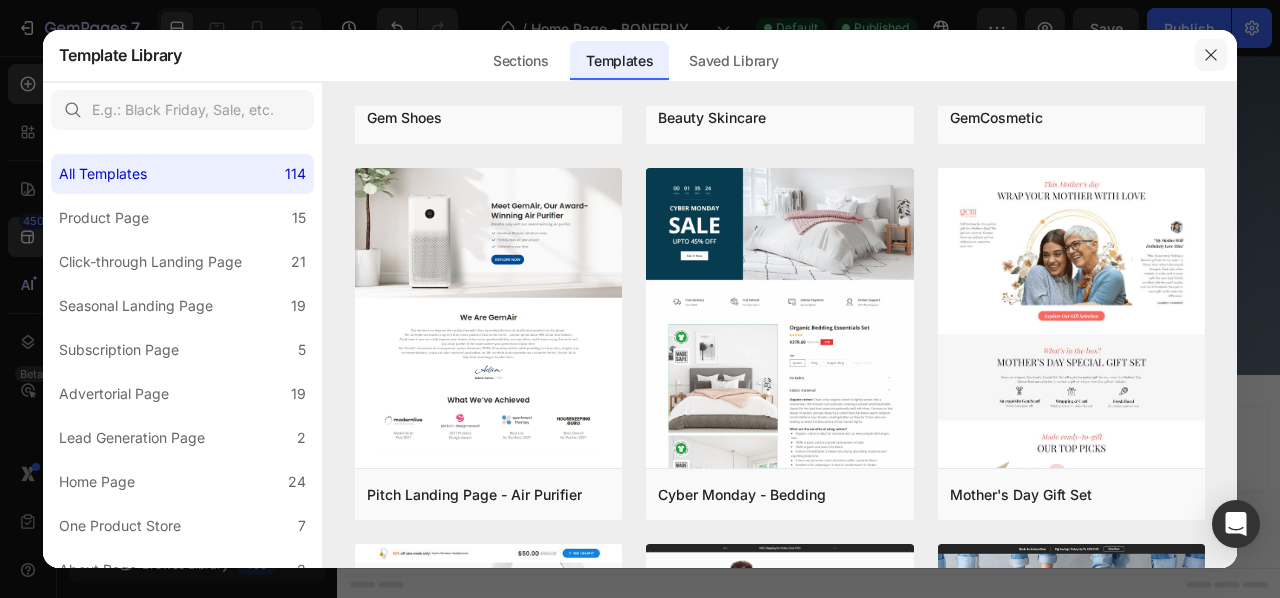 click 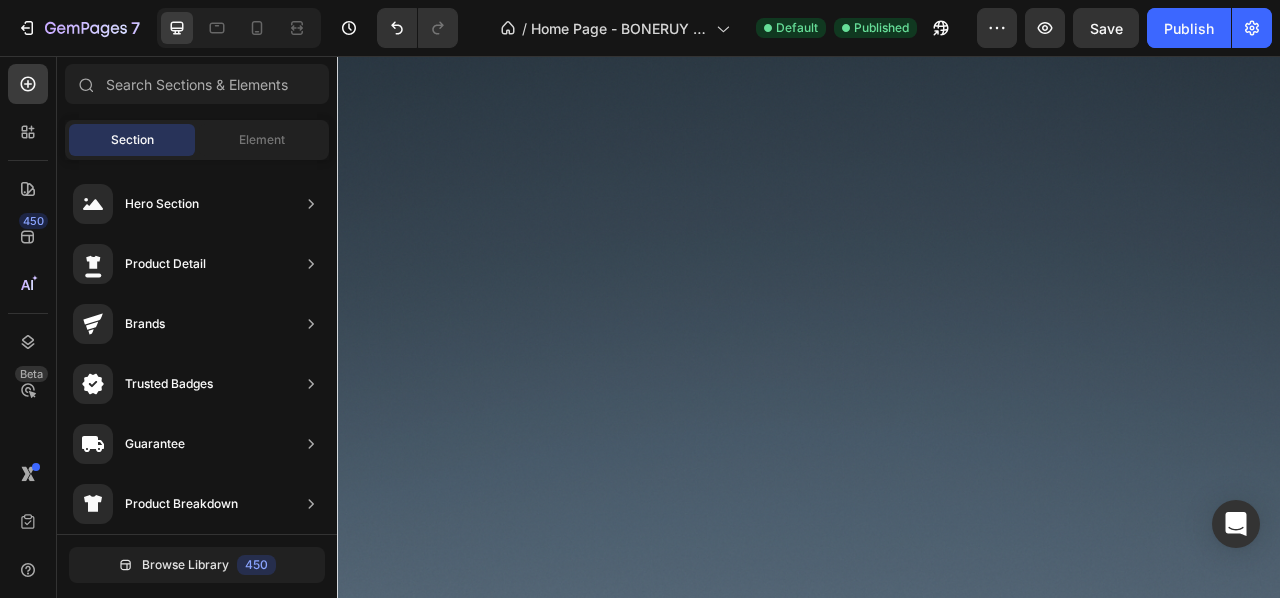 scroll, scrollTop: 1940, scrollLeft: 0, axis: vertical 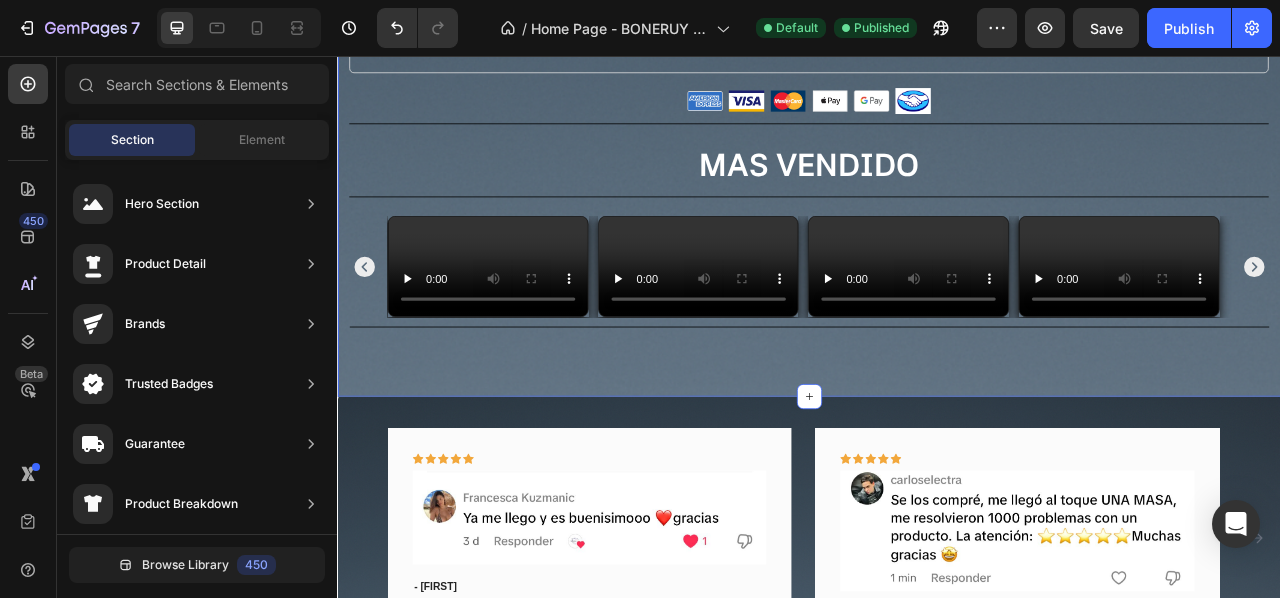 click on "Header 99% CLIENTES SATISFECHOS Text Block Icon Icon Icon Icon Icon Icon List Row PIONEROS EN ACCESORIOS DE TECNOLOGÍA Heading ESTO RECIÉN EMPIEZA Text Block COMPRAR Button Row Hero Banner                Title Line MAS VENDIDO Heading Icon Icon Icon Icon Icon Icon List (+250 clientes satisfechos) Text Block Row                Title Line
Product Images                Title Line ZENGRIP   Soporte MagSafe 360° Heading Icon Icon Icon Icon Icon Icon List (+250 clientes satisfechos) Text Block Row INCLUYE ANILLO MAGNÉTICO UNIVERSAL  NO IMPORTA EL MODELO, FUNCIONA CON TODOS LOS TELEFONOS Text Block 📱Fijación Magnética    🎥Ideal para Grabar Contenido ⚡Diseño Minimalista Text Block Rotación 360°🌐 Sirve para cualquier Teléfono📱 Compacto, Liviano y Portátil💯 Text Block Row
AGREGAR Add to Cart Image Image Image Image Image Image Row Product Section 2                Title Line Section 3 Image Procesamos tu Compra Text Block Image Text Block Image Row" at bounding box center [937, 660] 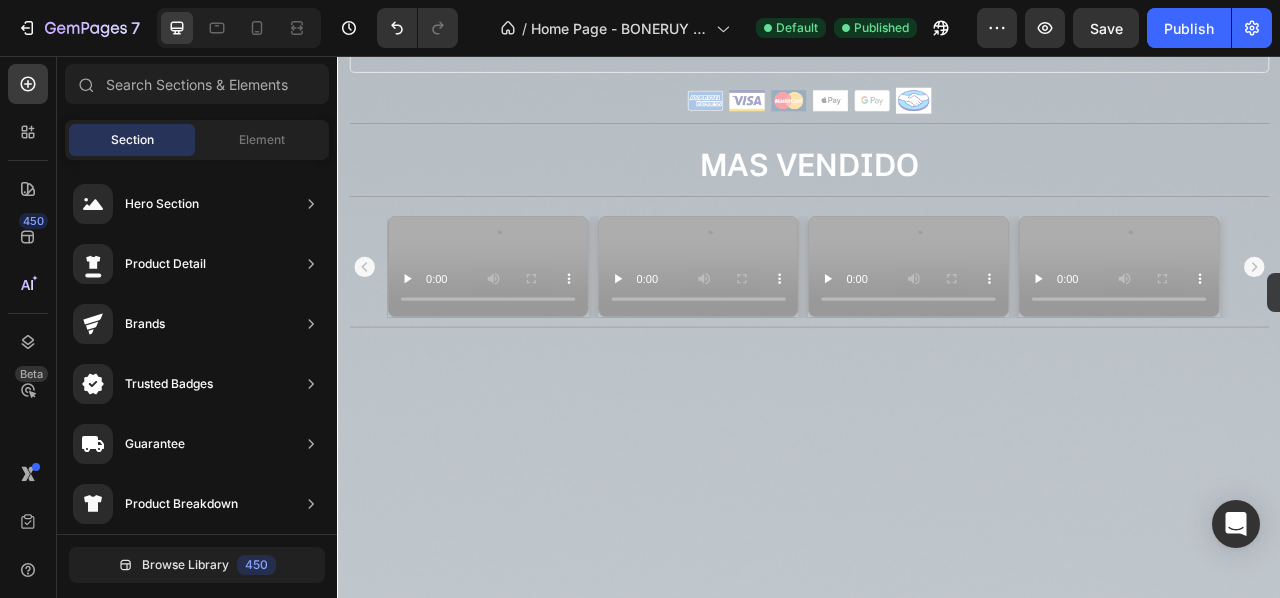 scroll, scrollTop: 0, scrollLeft: 0, axis: both 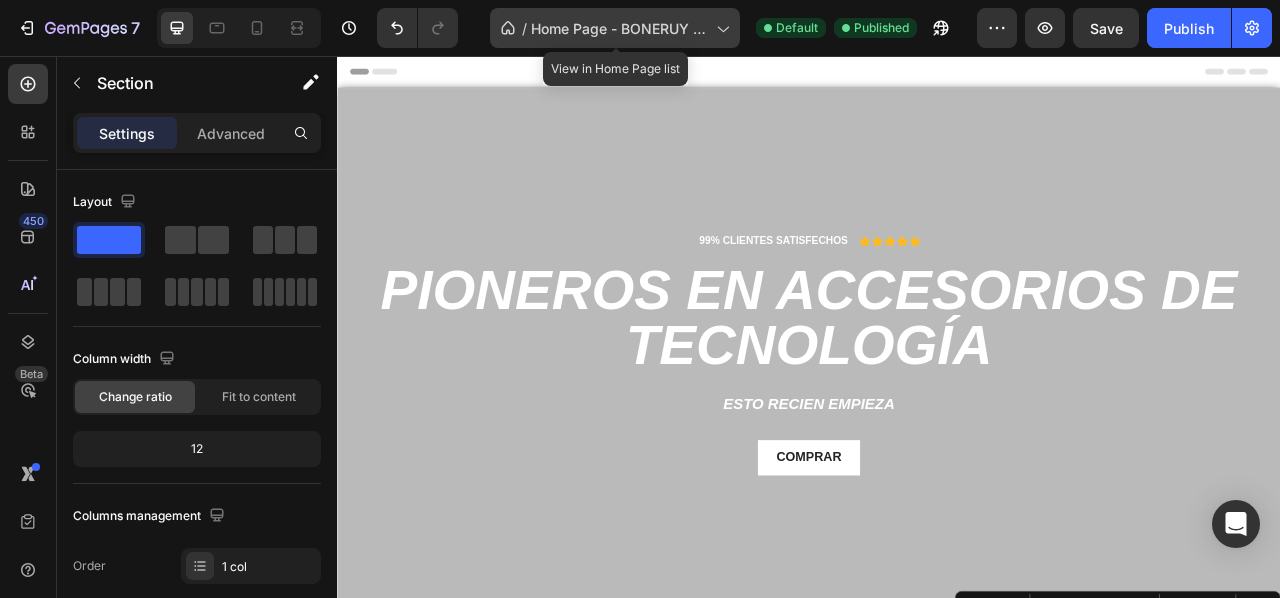 click on "Home Page - BONERUY X68" at bounding box center (619, 28) 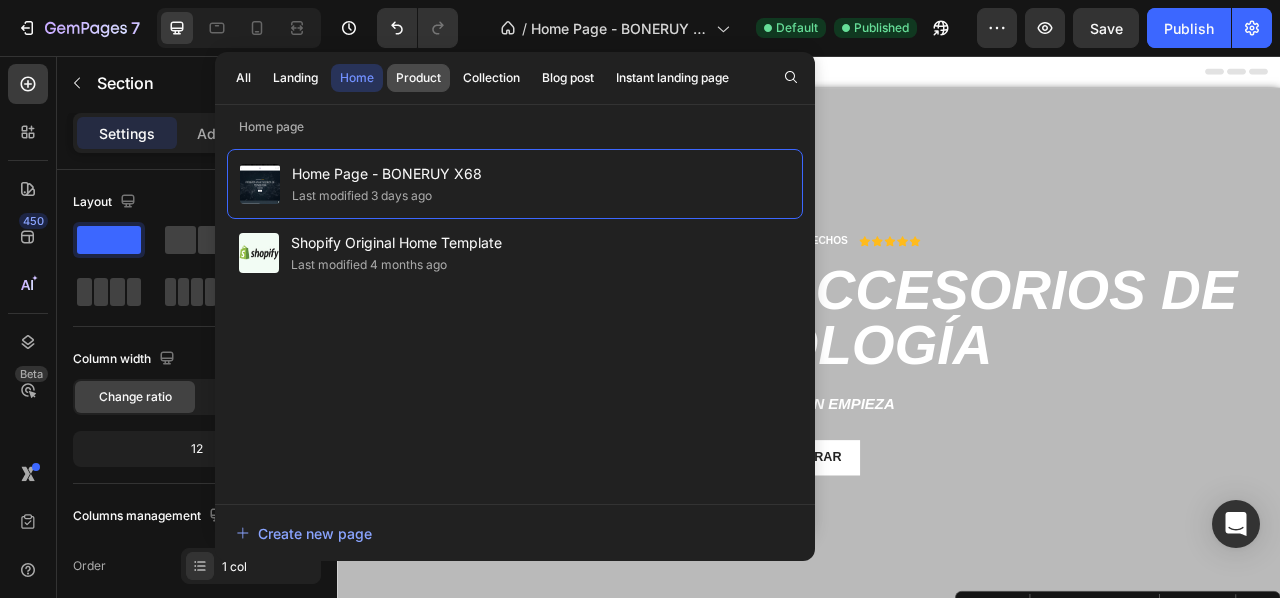 click on "Product" at bounding box center [418, 78] 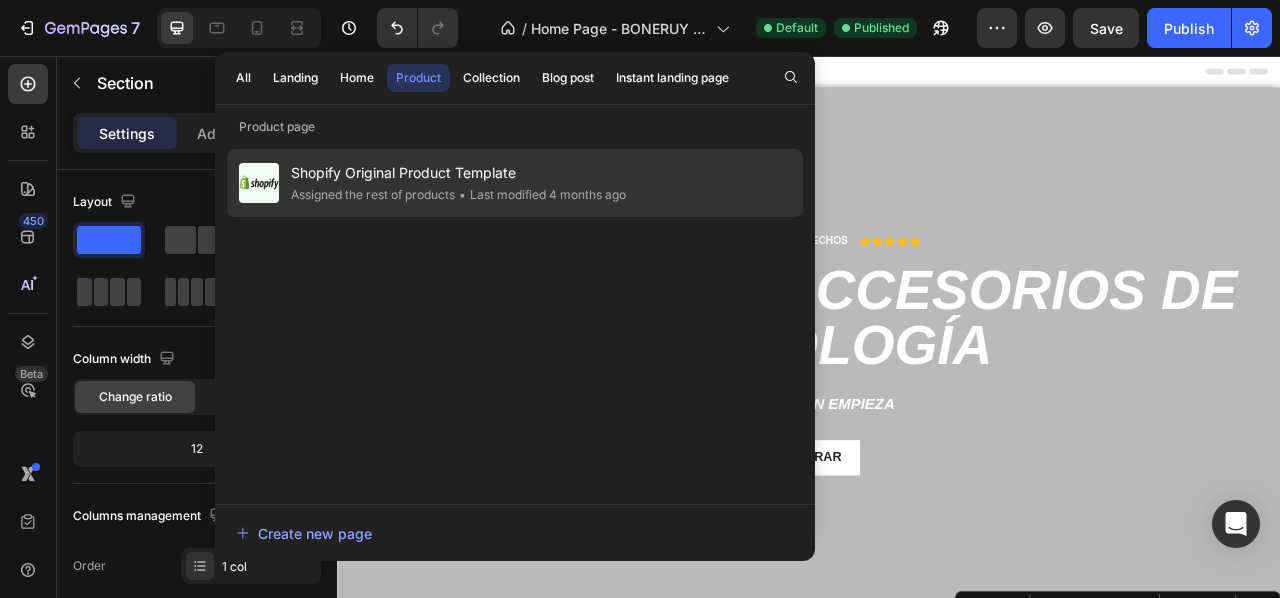 click on "• Last modified 4 months ago" 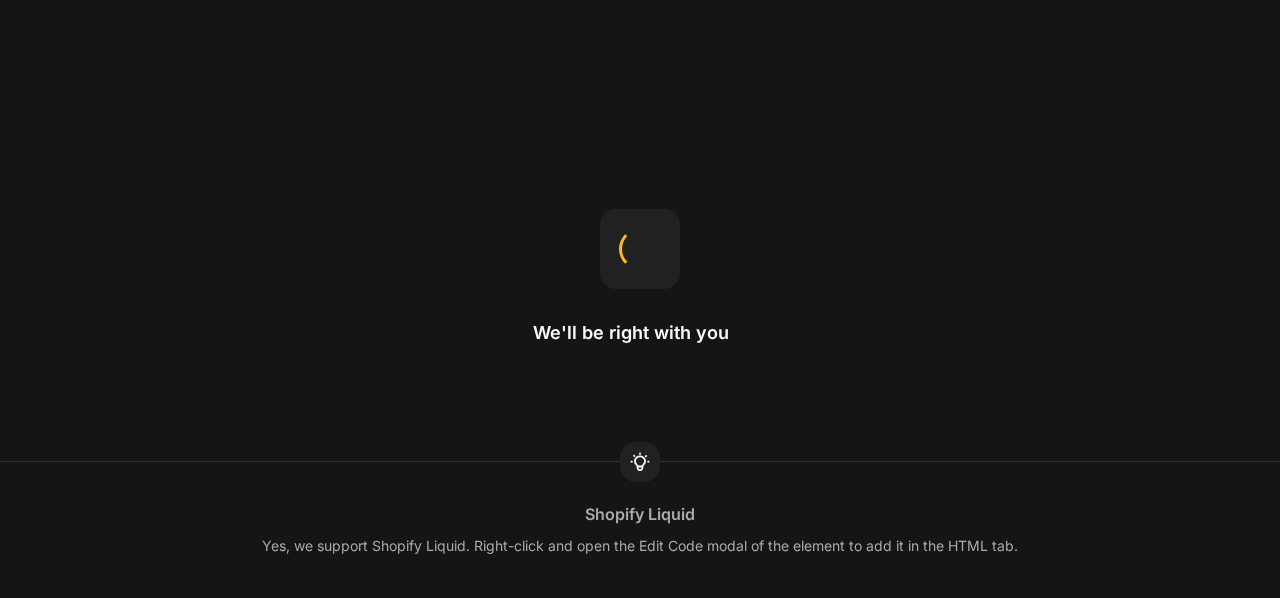 scroll, scrollTop: 0, scrollLeft: 0, axis: both 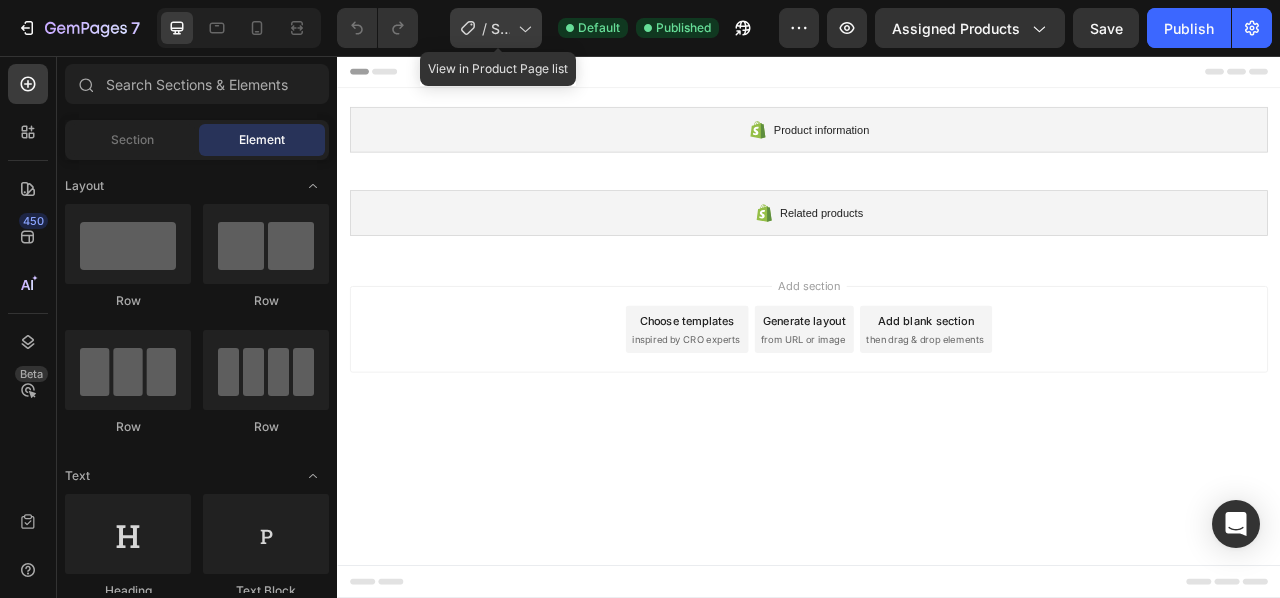 click on "Shopify Original Product Template" at bounding box center (500, 28) 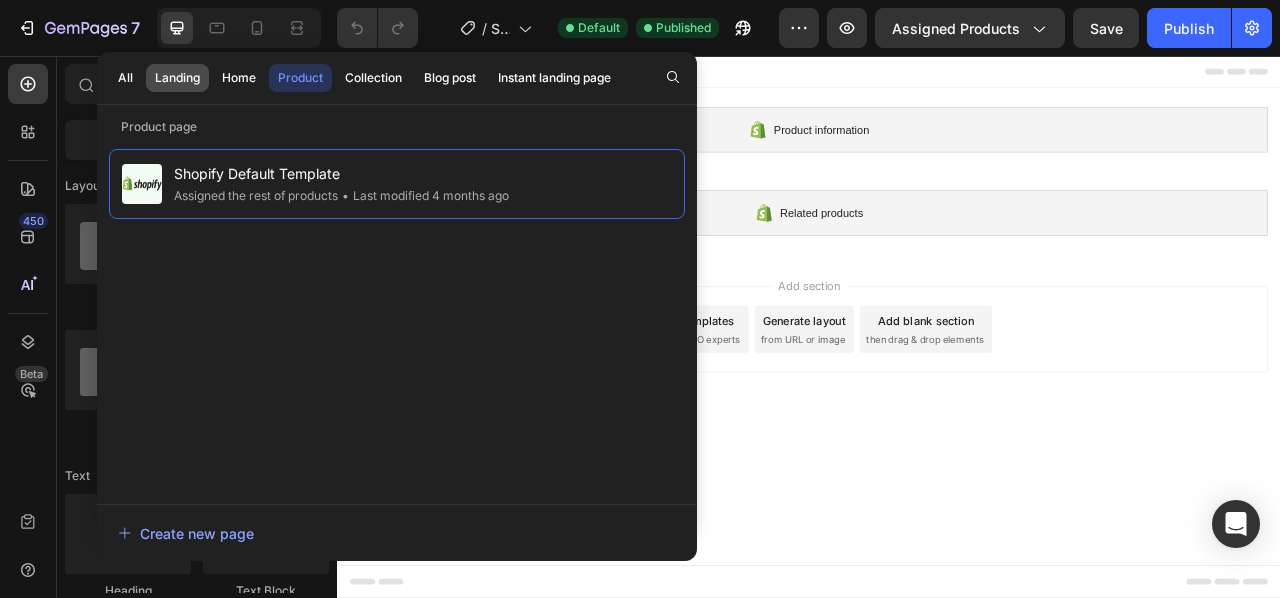 click on "Landing" at bounding box center (177, 78) 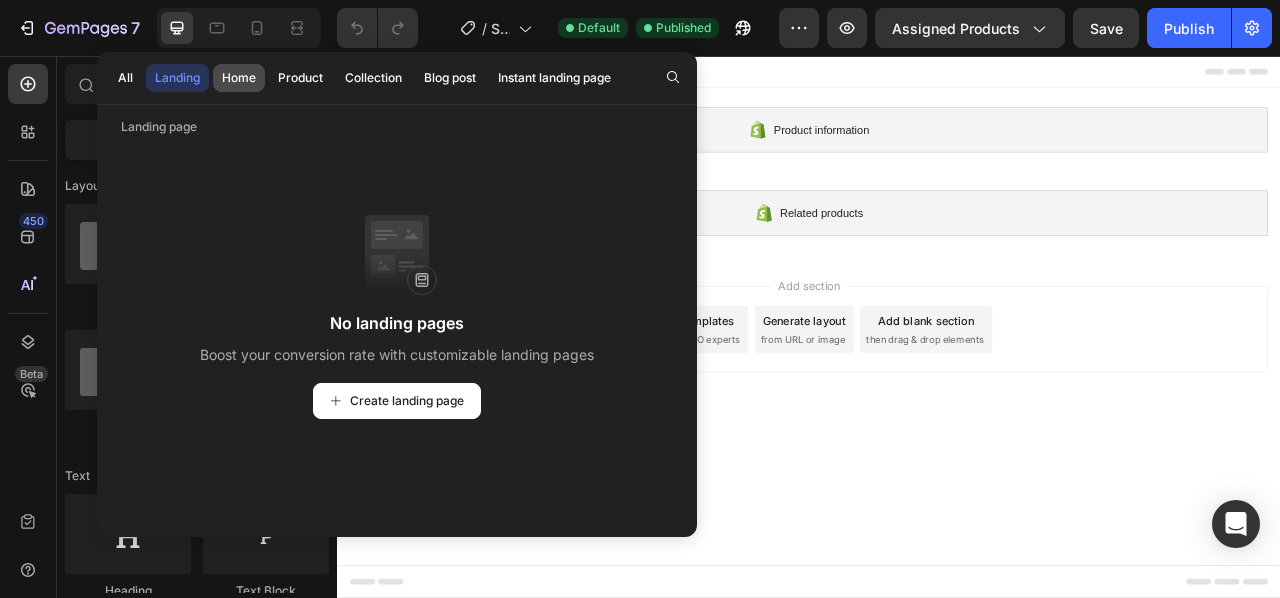 click on "Home" 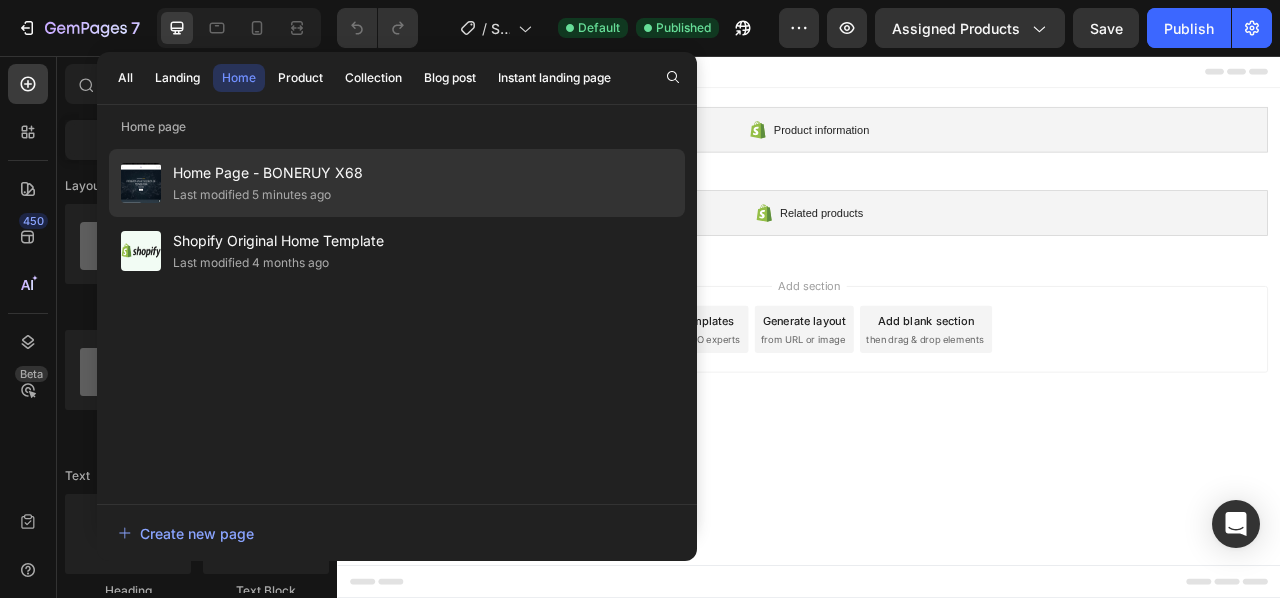 click on "Last modified 5 minutes ago" 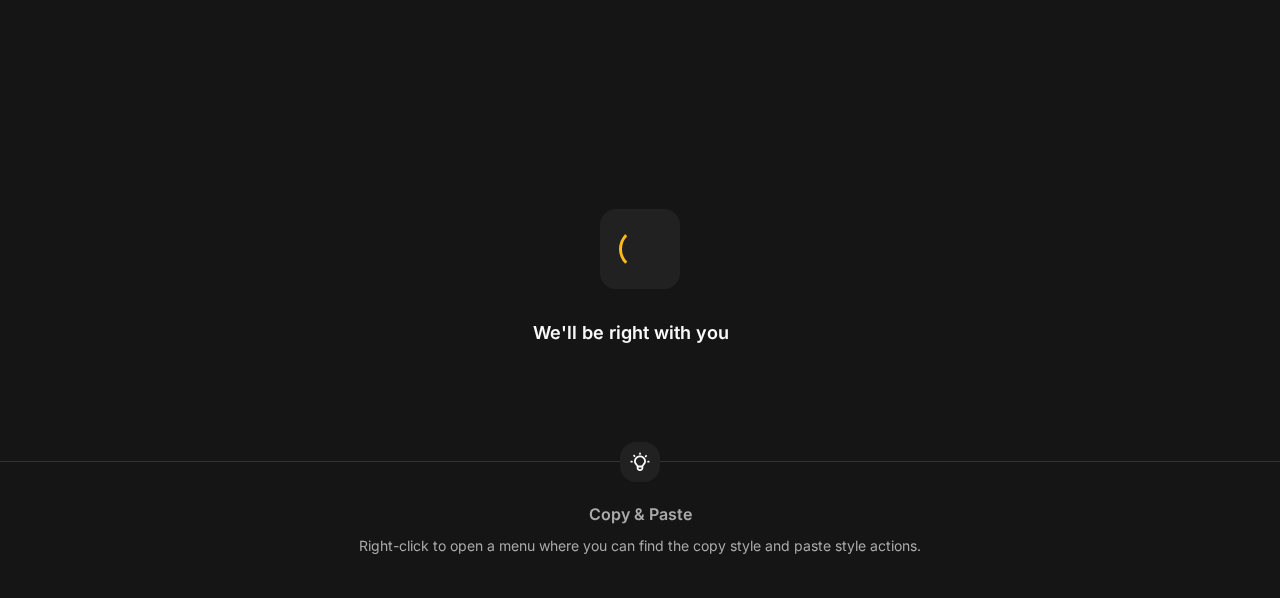 scroll, scrollTop: 0, scrollLeft: 0, axis: both 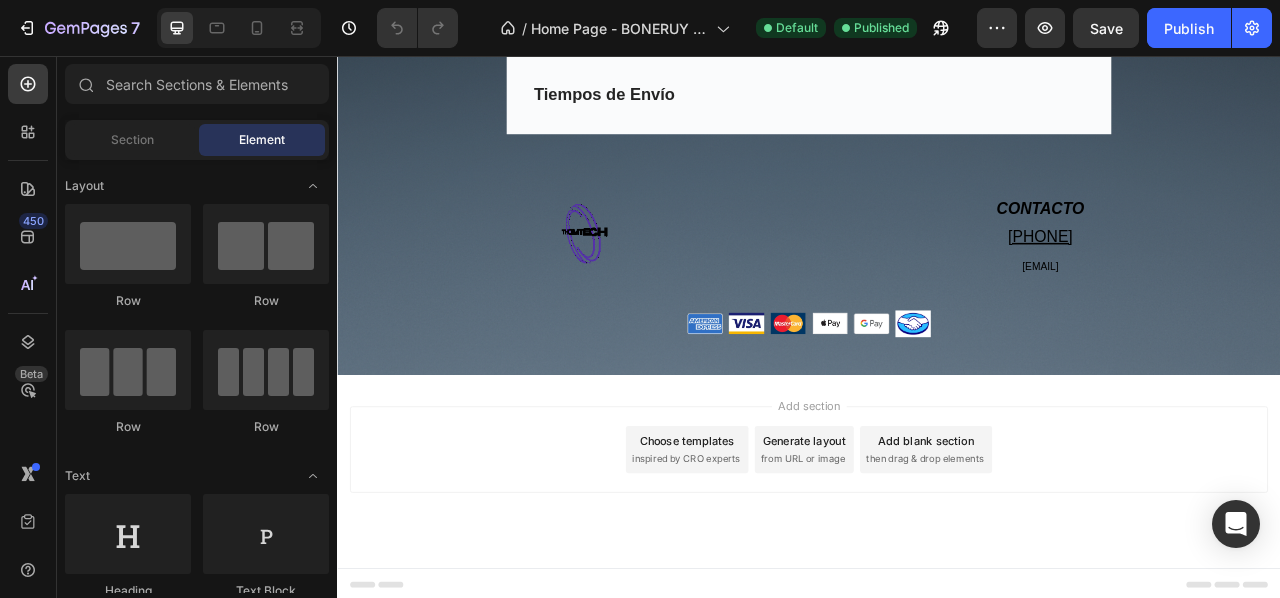 click on "inspired by CRO experts" at bounding box center [780, 569] 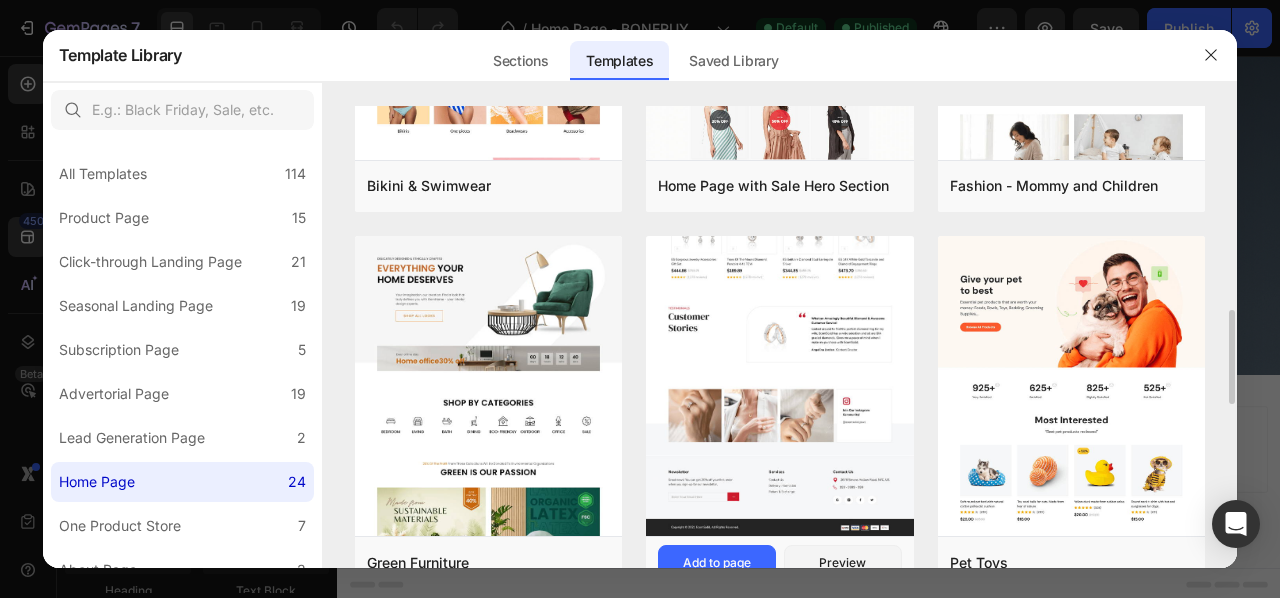 scroll, scrollTop: 1100, scrollLeft: 0, axis: vertical 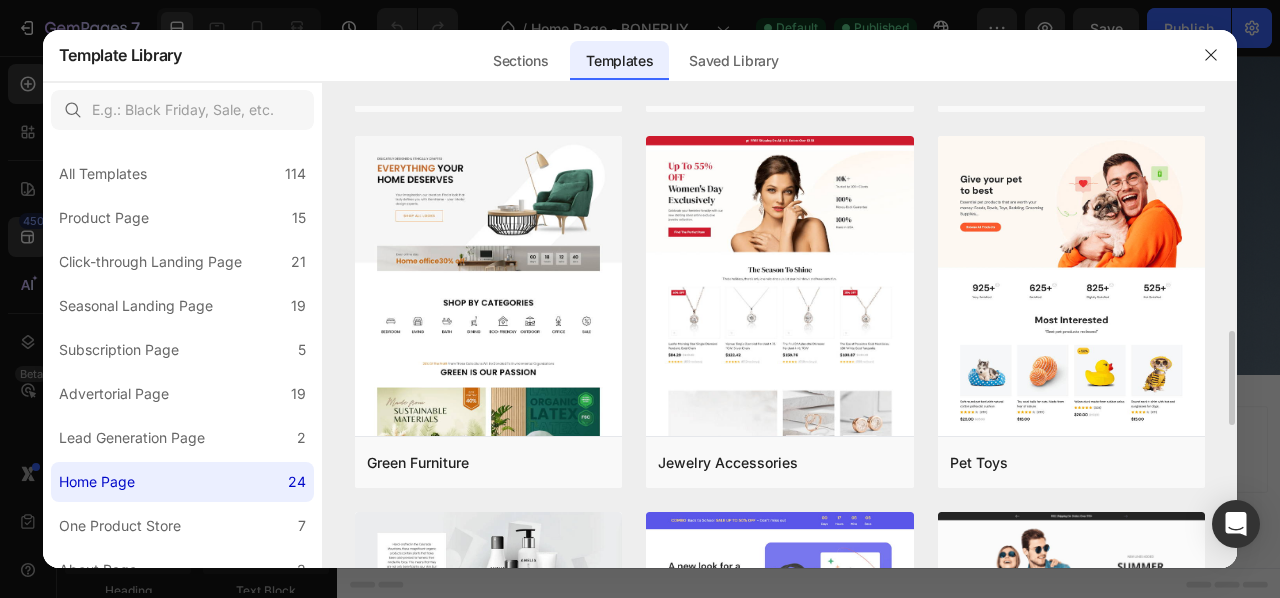 click on "Camping Tents Add to page  Preview  Electronic - V2 Add to page  Preview  Home Page - Multiple Product - Apparel - Style 4 Add to page  Preview  Pet Food & Supplies - One Product Store Add to page  Preview  Holiday Back To School Add to page  Preview  Beauty - V1 Add to page  Preview  Bikini & Swimwear Add to page  Preview  Home Page with Sale Hero Section Add to page  Preview  Fashion - Mommy and Children Add to page  Preview  Green Furniture  Add to page  Preview  Jewelry Accessories Add to page  Preview  Pet Toys Add to page  Preview  Amelia Add to page  Preview  Back To School - Stationery Add to page  Preview  Fashion - Men and Women Add to page  Preview  Nutritional Shakes Add to page  Preview  Sport Hub Add to page  Preview  Organic Cosmetics Add to page  Preview" at bounding box center [780, 135] 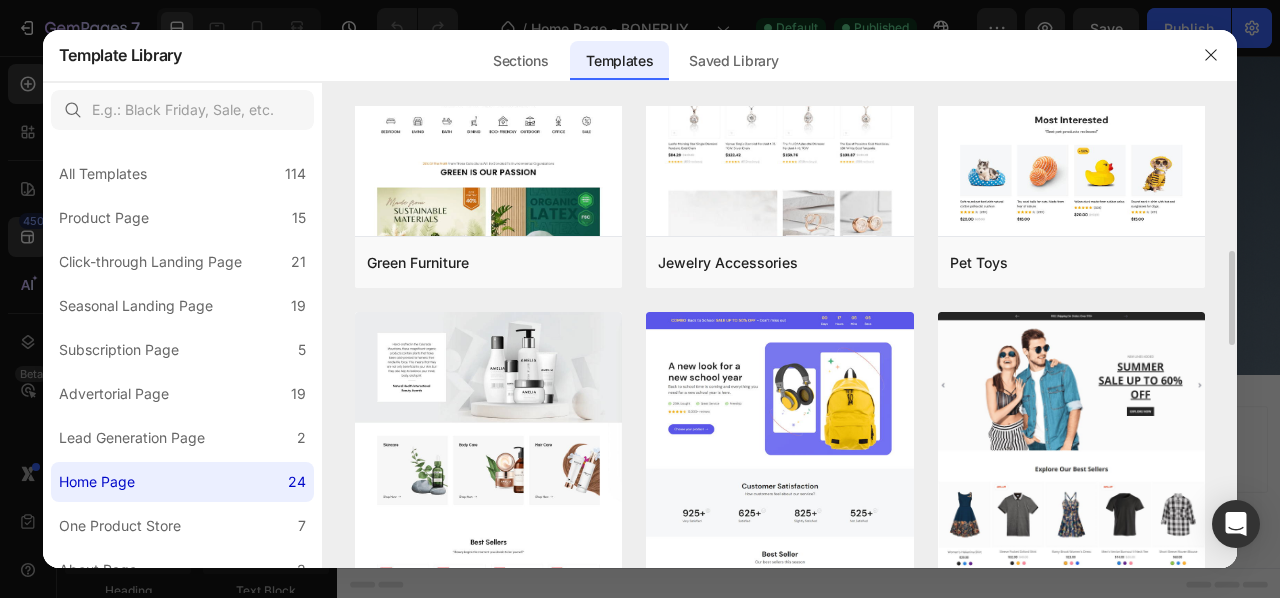 scroll, scrollTop: 1500, scrollLeft: 0, axis: vertical 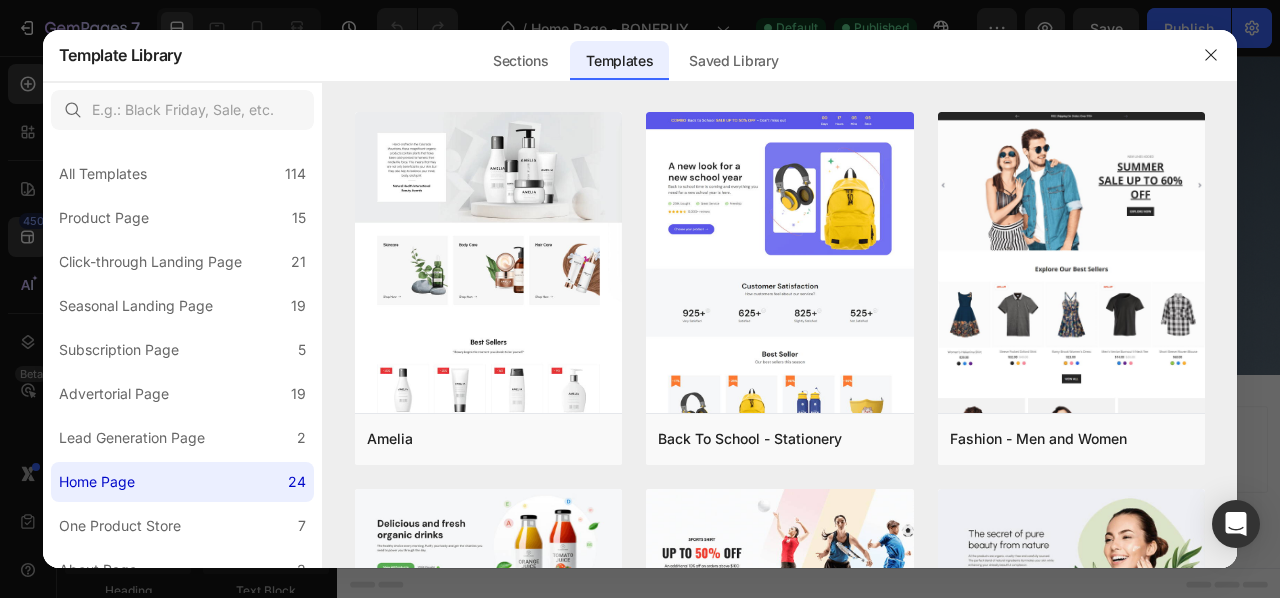 click at bounding box center (640, 299) 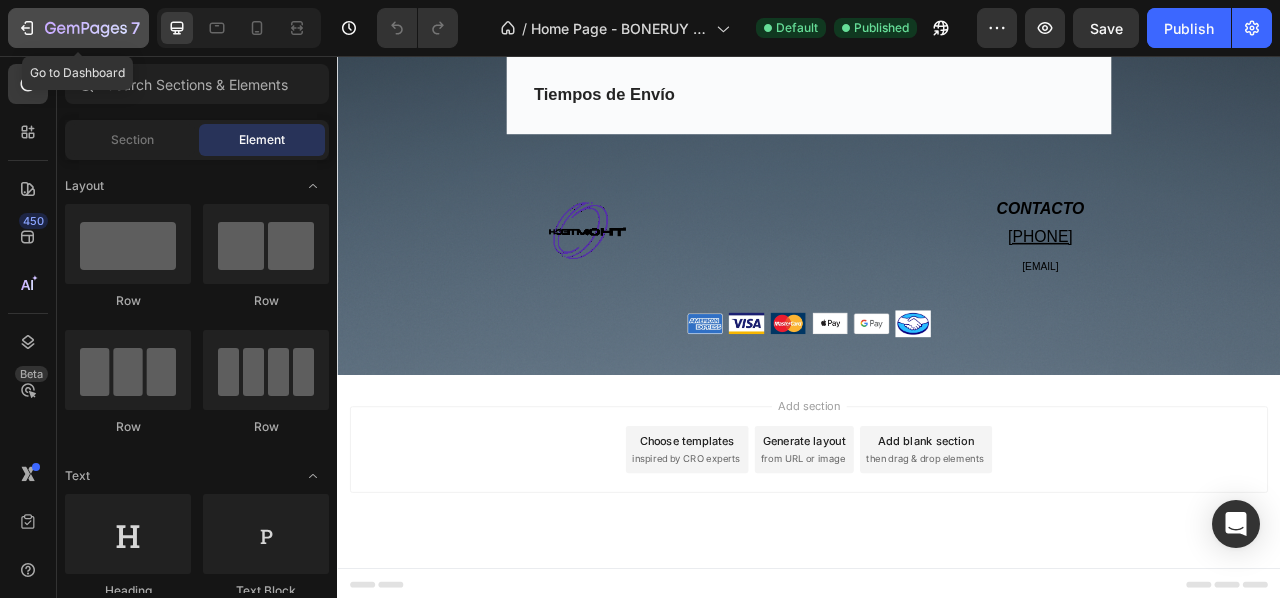 click 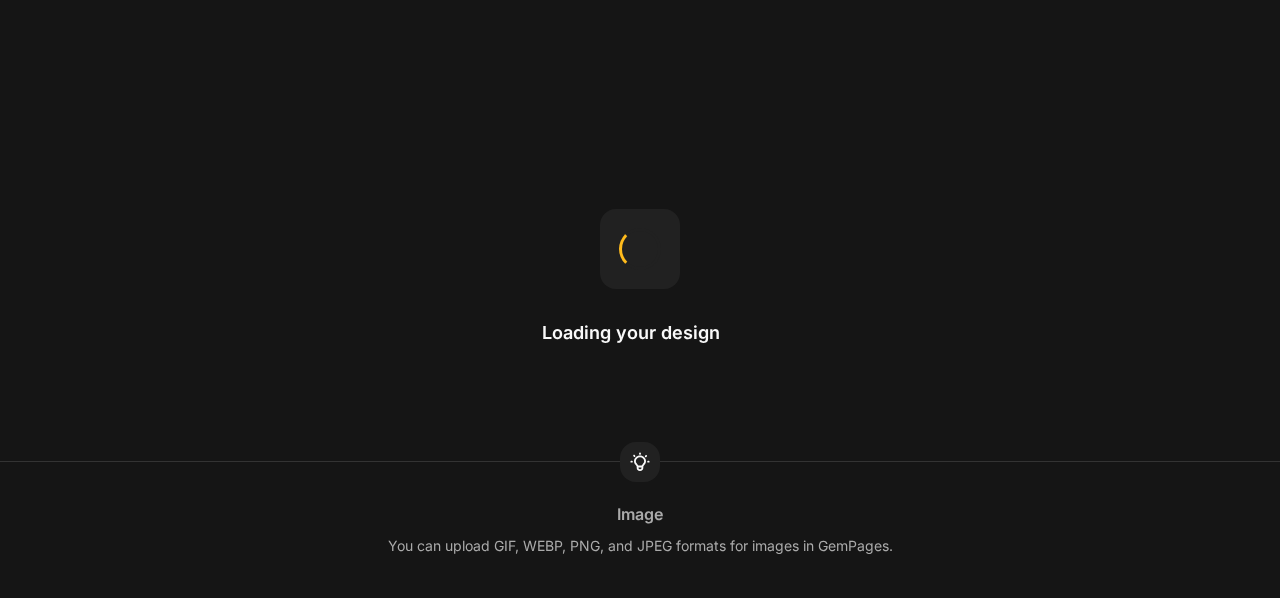 scroll, scrollTop: 0, scrollLeft: 0, axis: both 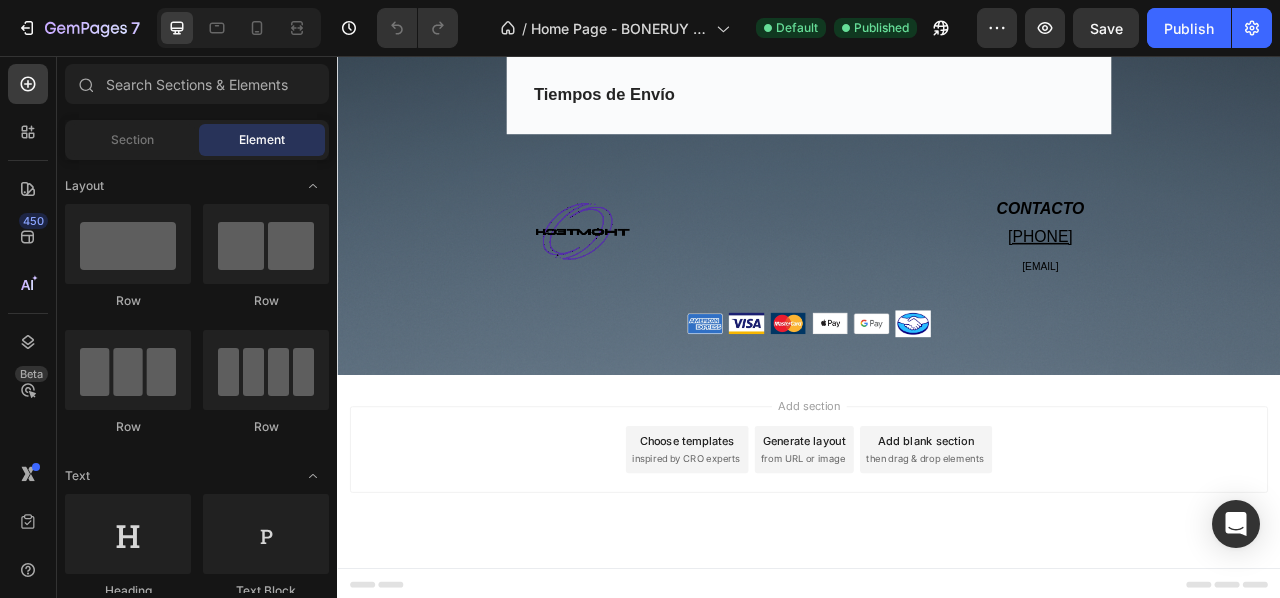 click on "inspired by CRO experts" at bounding box center [780, 569] 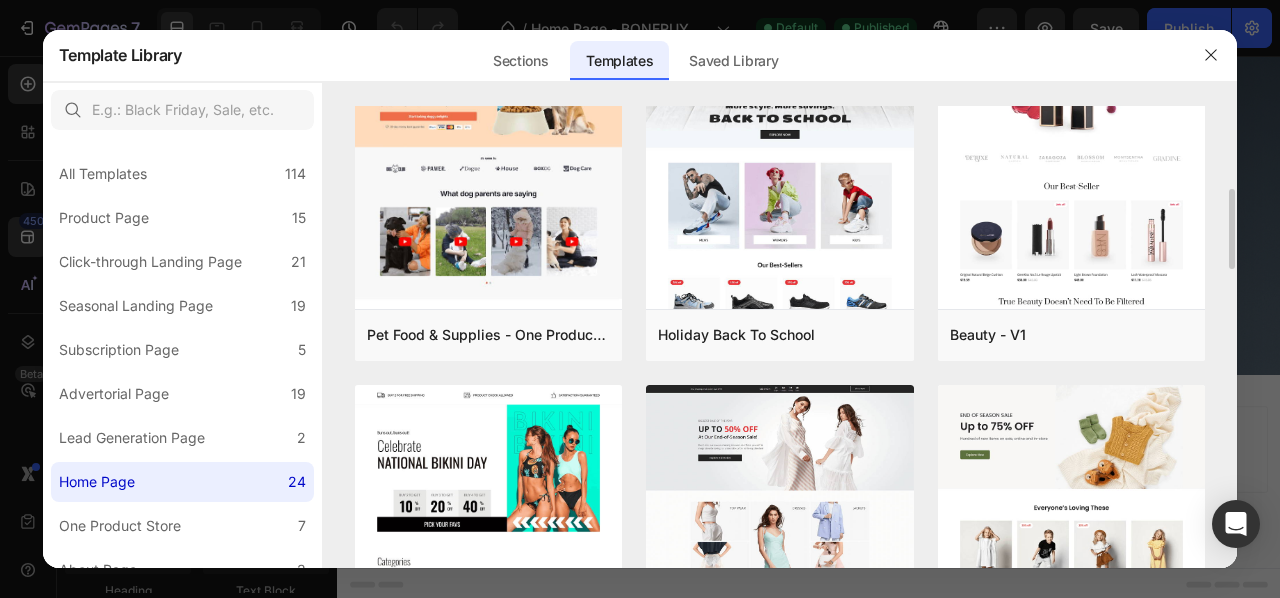 scroll, scrollTop: 0, scrollLeft: 0, axis: both 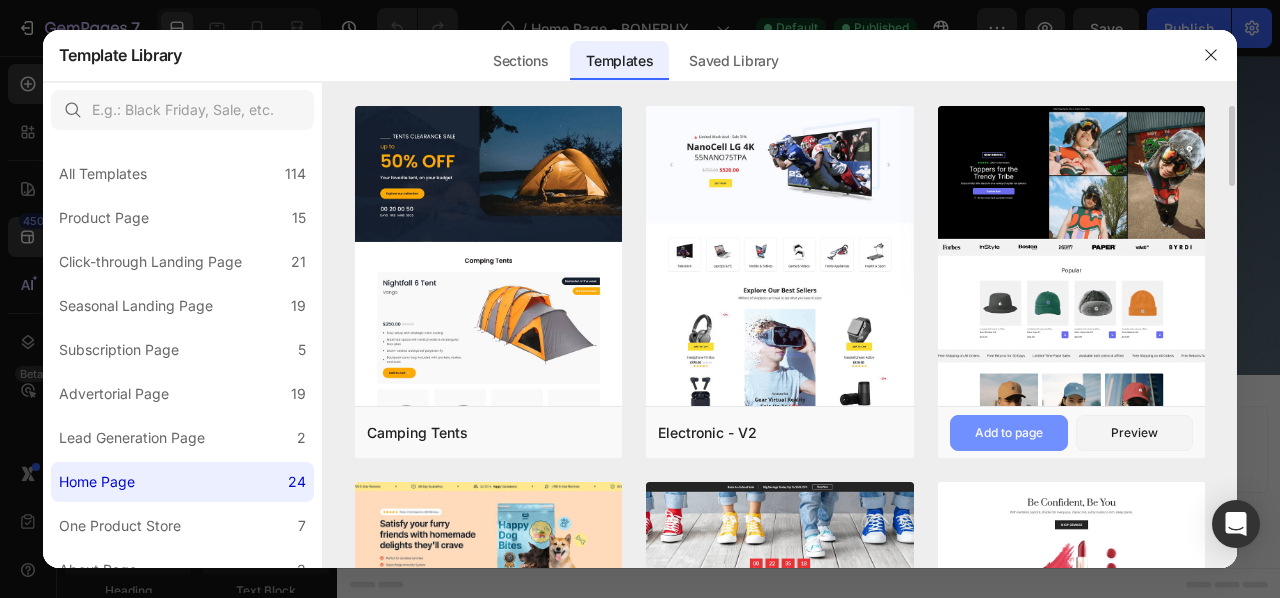 click on "Add to page" at bounding box center (1009, 433) 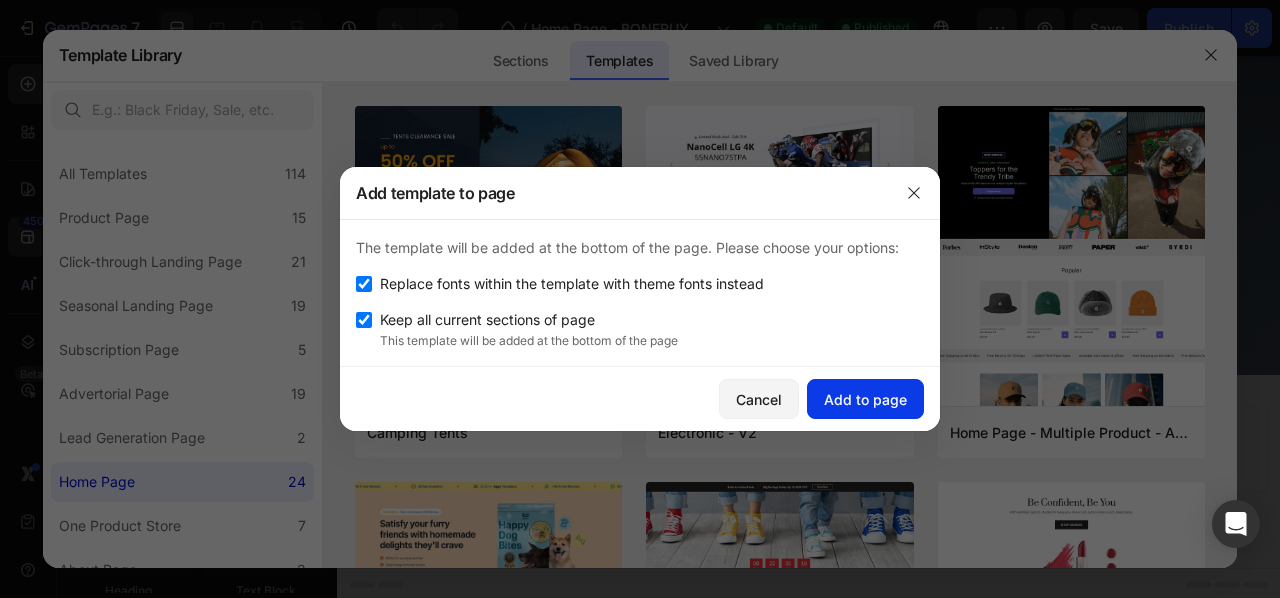 click on "Add to page" at bounding box center (865, 399) 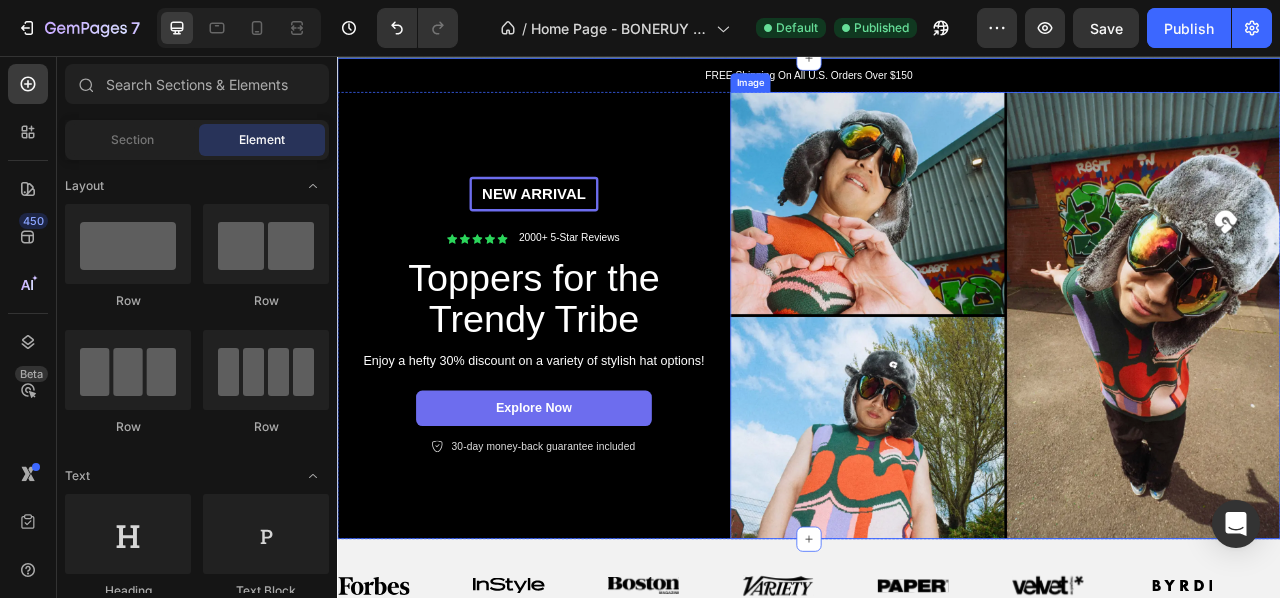 scroll, scrollTop: 5047, scrollLeft: 0, axis: vertical 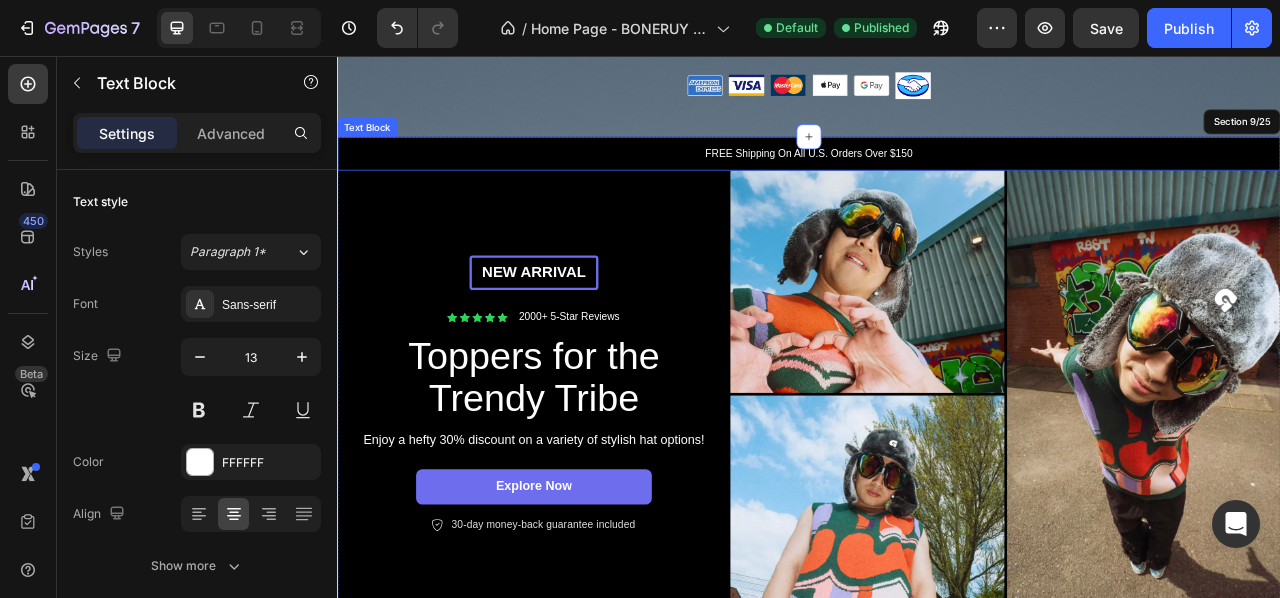 click on "FREE Shipping On All U.S. Orders Over $150" at bounding box center (937, 181) 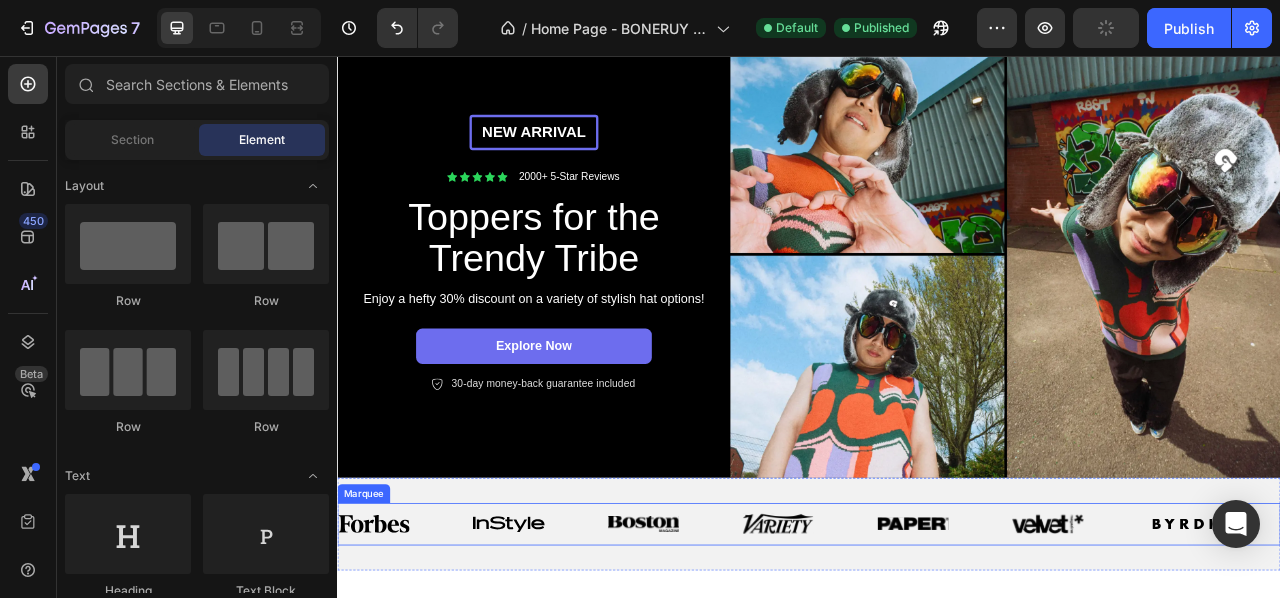scroll, scrollTop: 5347, scrollLeft: 0, axis: vertical 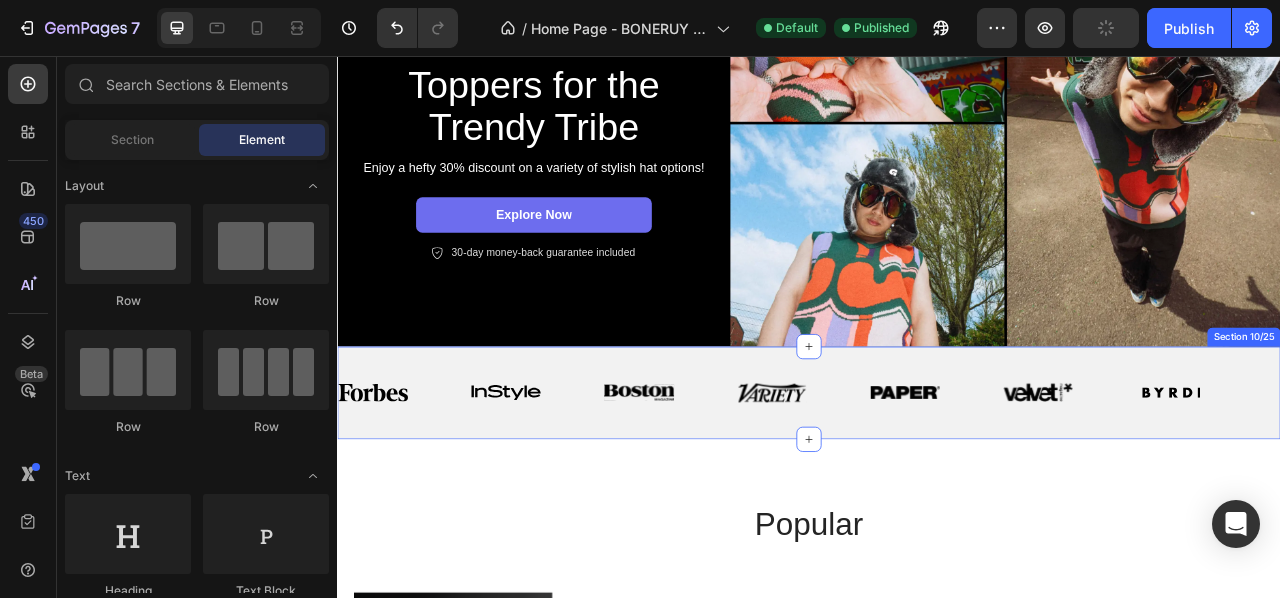 click on "Image Image Image Image Image Image Image Image Image Image Image Image Image Image Marquee Section 10/25" at bounding box center [937, 485] 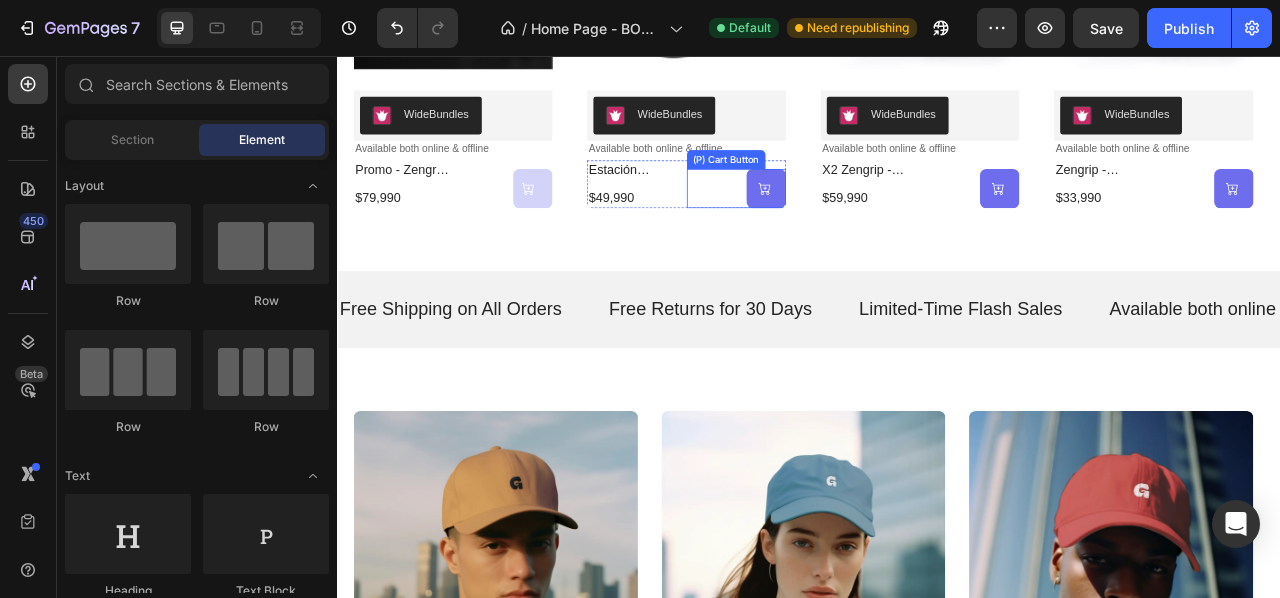 scroll, scrollTop: 6147, scrollLeft: 0, axis: vertical 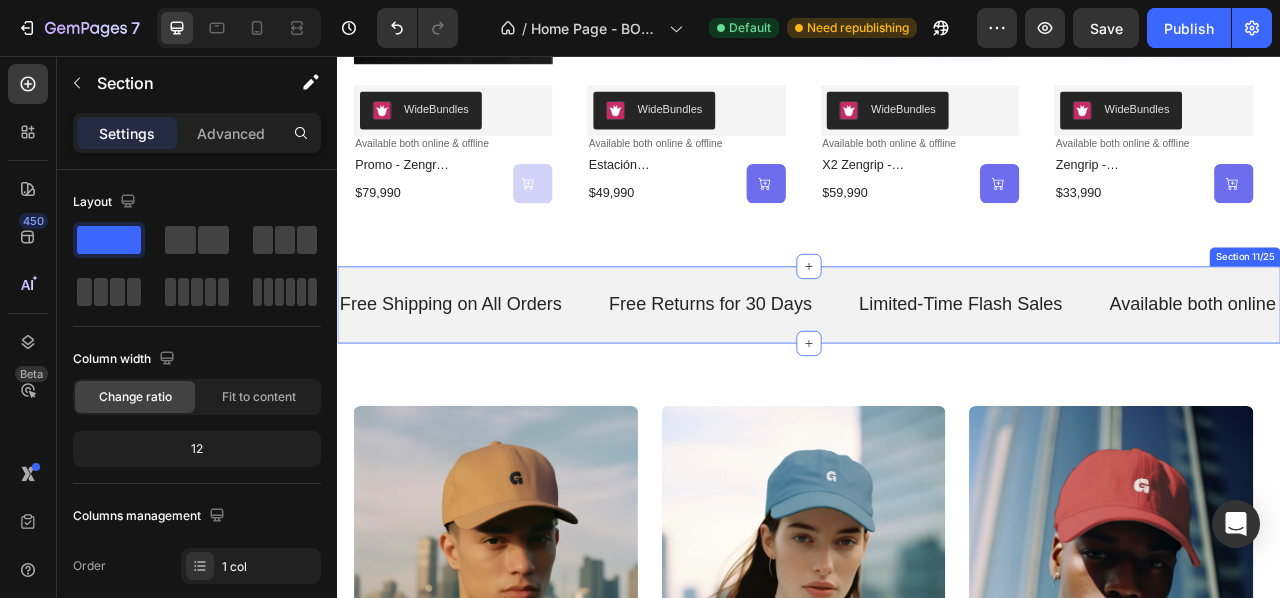 click on "Free Shipping on All Orders Text Free Returns for 30 Days Text Limited-Time Flash Sales  Text Available both online & offline  Text Free Shipping on All Orders Text Free Returns for 30 Days Text Limited-Time Flash Sales  Text Available both online & offline  Text Marquee Section 11/25" at bounding box center (937, 373) 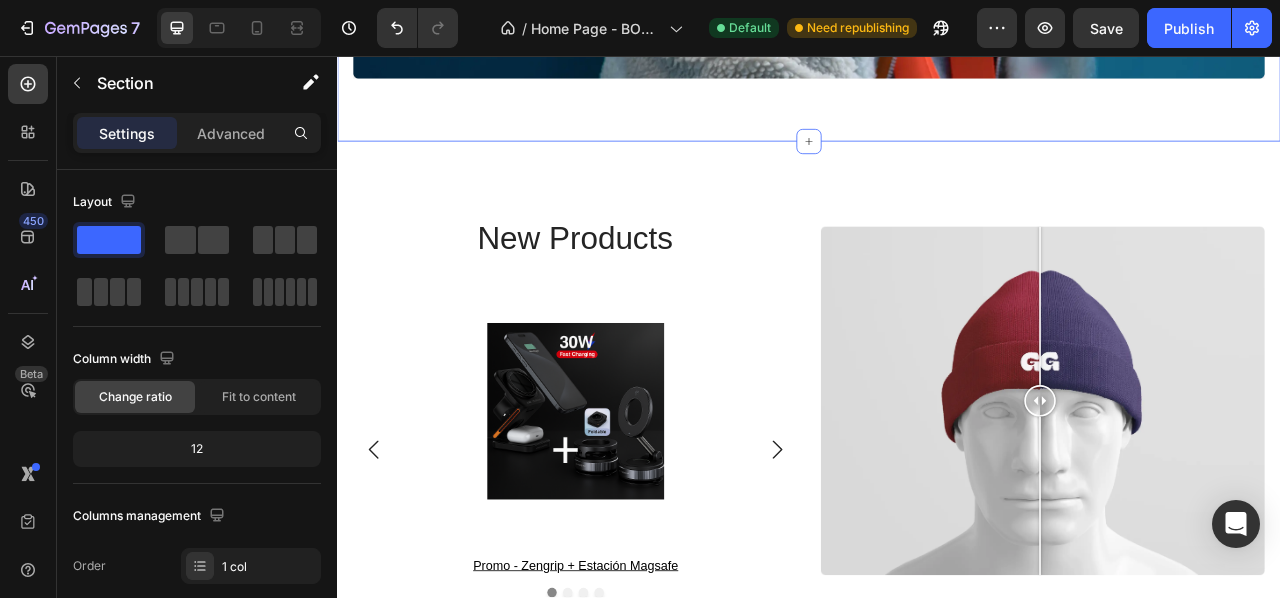 scroll, scrollTop: 7847, scrollLeft: 0, axis: vertical 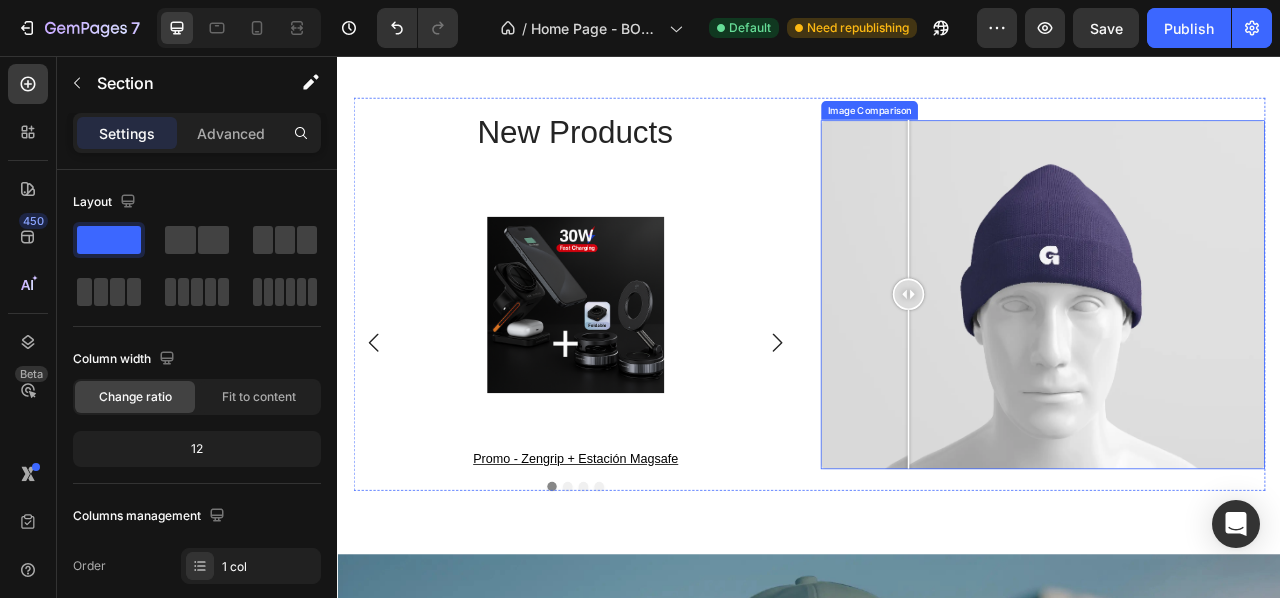 click at bounding box center [1234, 359] 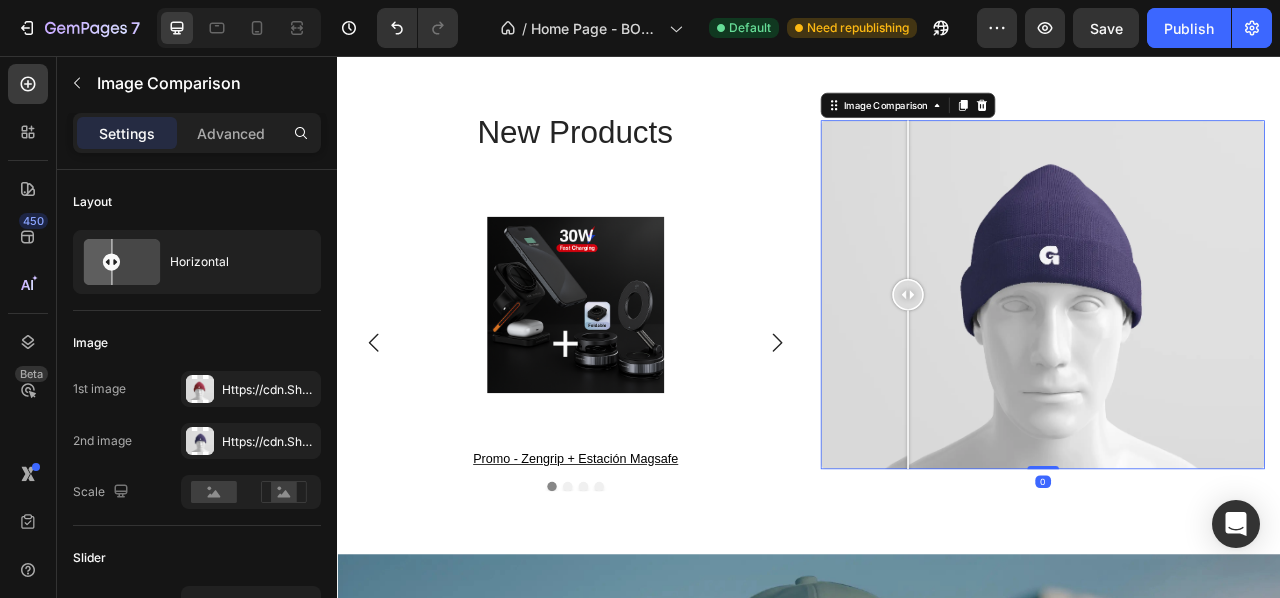 click at bounding box center (1234, 359) 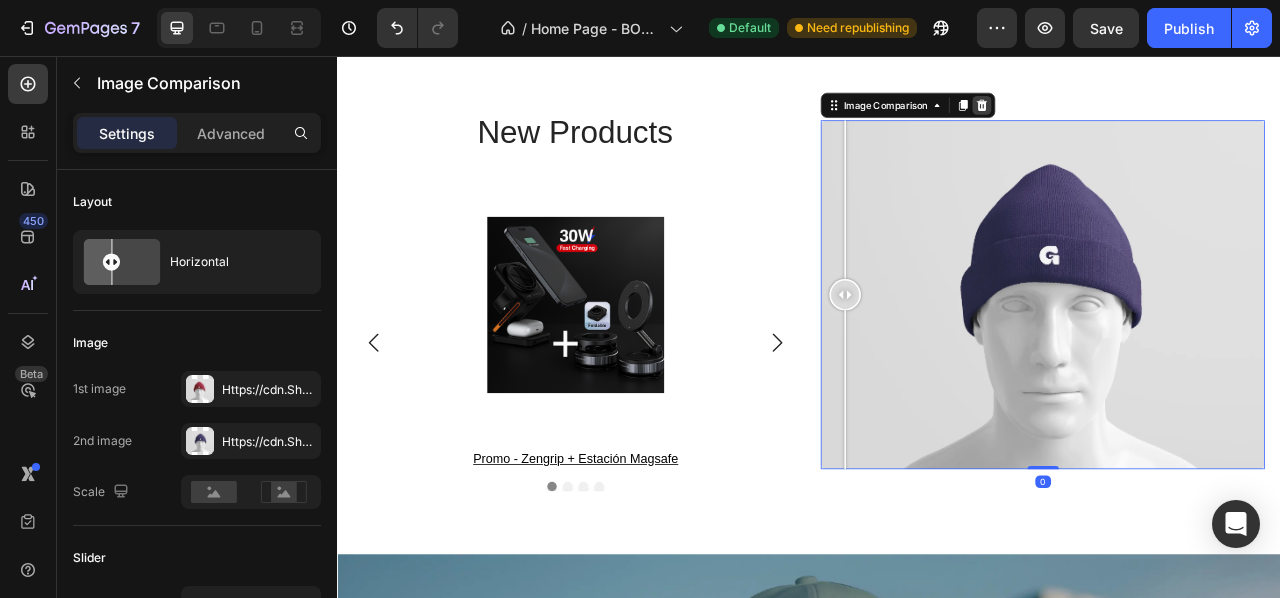 click 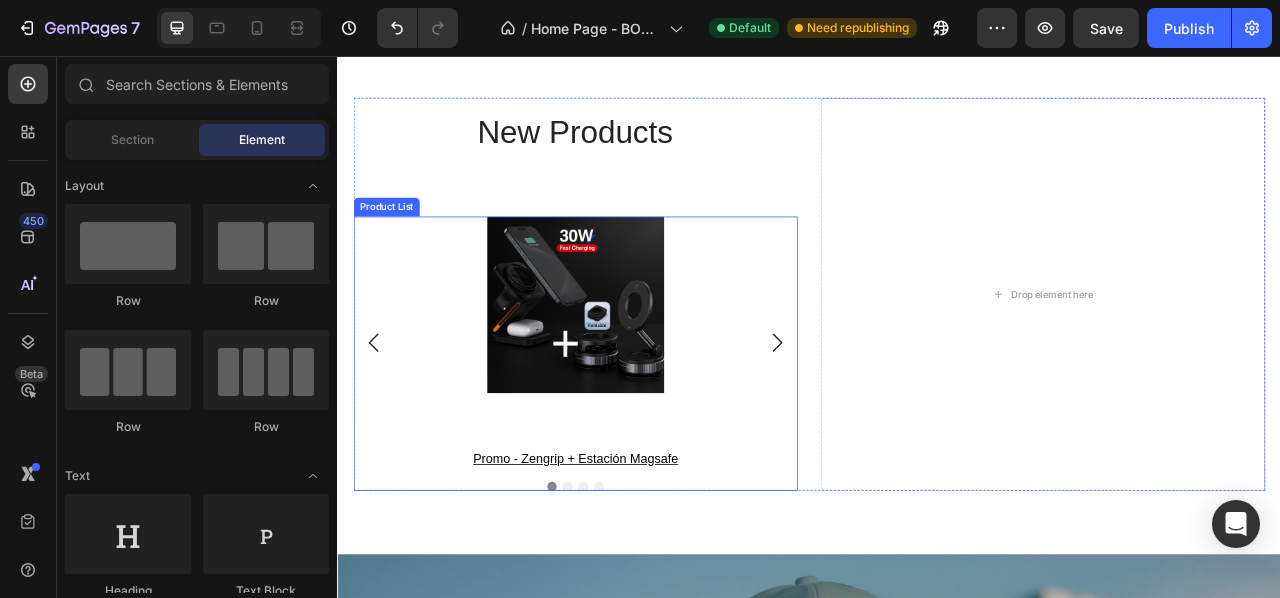click on "Product Images promo - zengrip + estación magsafe Product Title Row Product List Product Images estación magsafe 3en1 - iphone airpods watch Product Title Row Product List Product Images x2 zengrip - soporte magsafe 360° Product Title Row Product List Product Images zengrip - soporte magsafe 360° Product Title Row Product List" at bounding box center (640, 422) 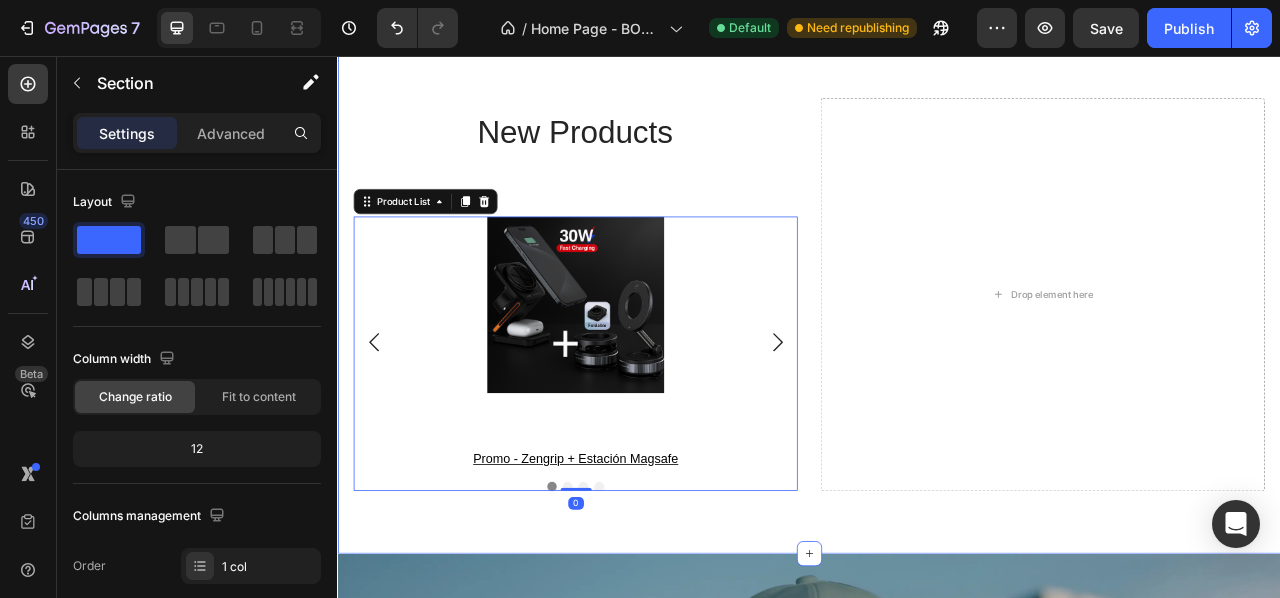 click on "new products Heading
Product Images promo - zengrip + estación magsafe Product Title Row Product List   0 Product Images estación magsafe 3en1 - iphone airpods watch Product Title Row Product List   0 Product Images x2 zengrip - soporte magsafe 360° Product Title Row Product List   0 Product Images zengrip - soporte magsafe 360° Product Title Row Product List   0
Product List   0
Drop element here Row Section 14/25" at bounding box center [937, 360] 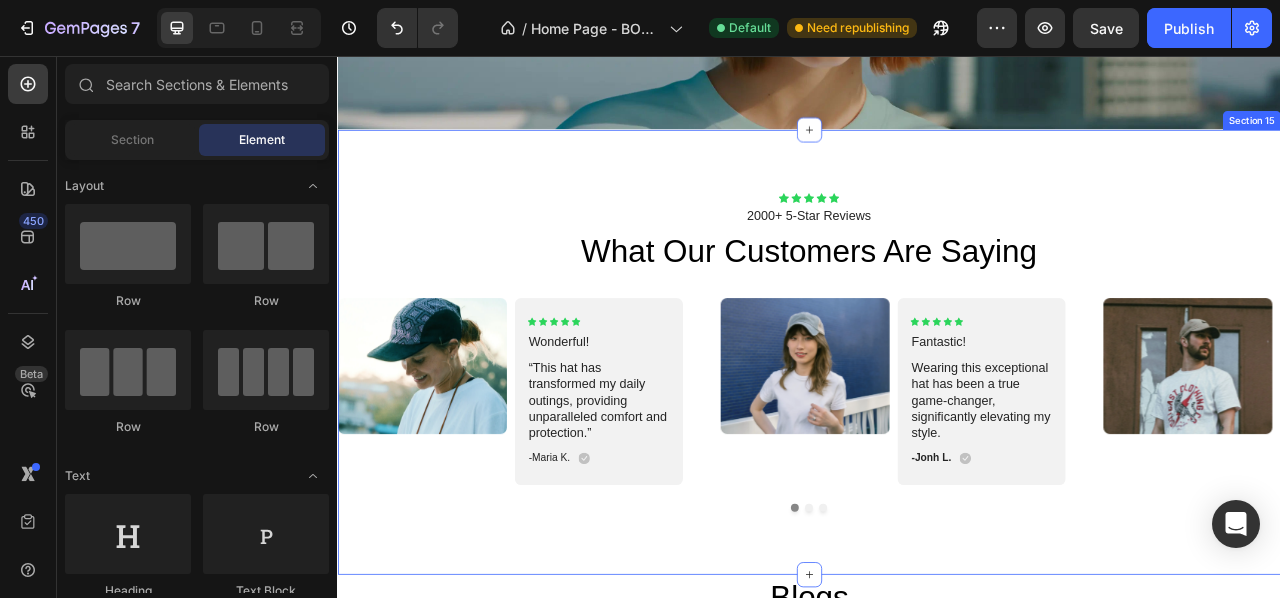 scroll, scrollTop: 8286, scrollLeft: 0, axis: vertical 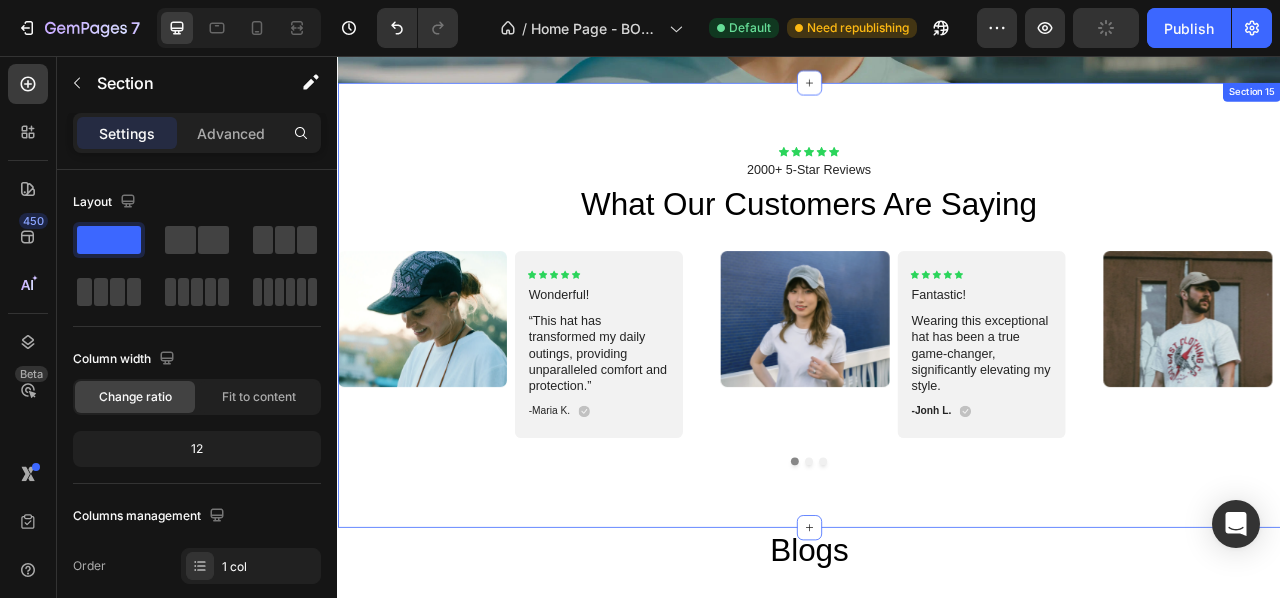 click on "Icon
Icon
Icon
Icon
Icon Icon List 2000+ 5-Star Reviews Text Block what our customers are saying Heading Image
Icon
Icon
Icon
Icon
Icon Icon List Wonderful! Text Block “This hat has transformed my daily outings, providing unparalleled comfort and protection.” Text Block -Maria K. Text Block
Icon Row Row Carousel Image
Icon
Icon
Icon
Icon
Icon Icon List Fantastic! Text Block Wearing this exceptional hat has been a true game-changer, significantly elevating my style. Text Block -Jonh L. Text Block
Icon Row Row Carousel Image
Icon
Icon
Icon
Icon
Icon Icon List Fantastic! Text Block Text Block -Ken K. Text Block" at bounding box center [937, 374] 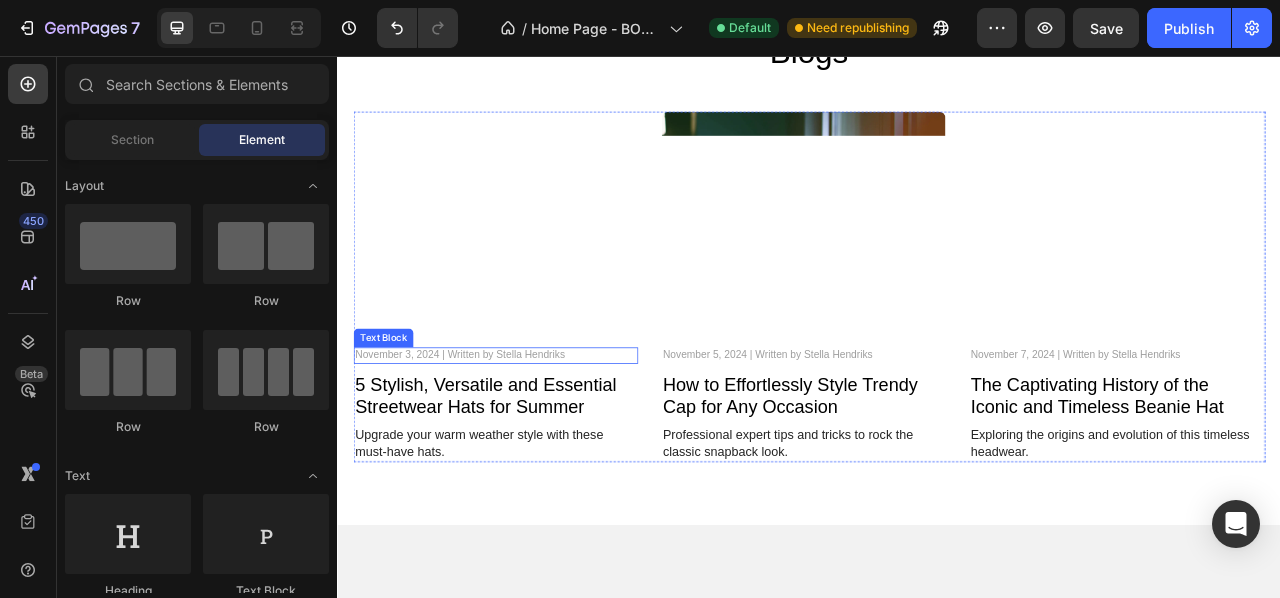 scroll, scrollTop: 8386, scrollLeft: 0, axis: vertical 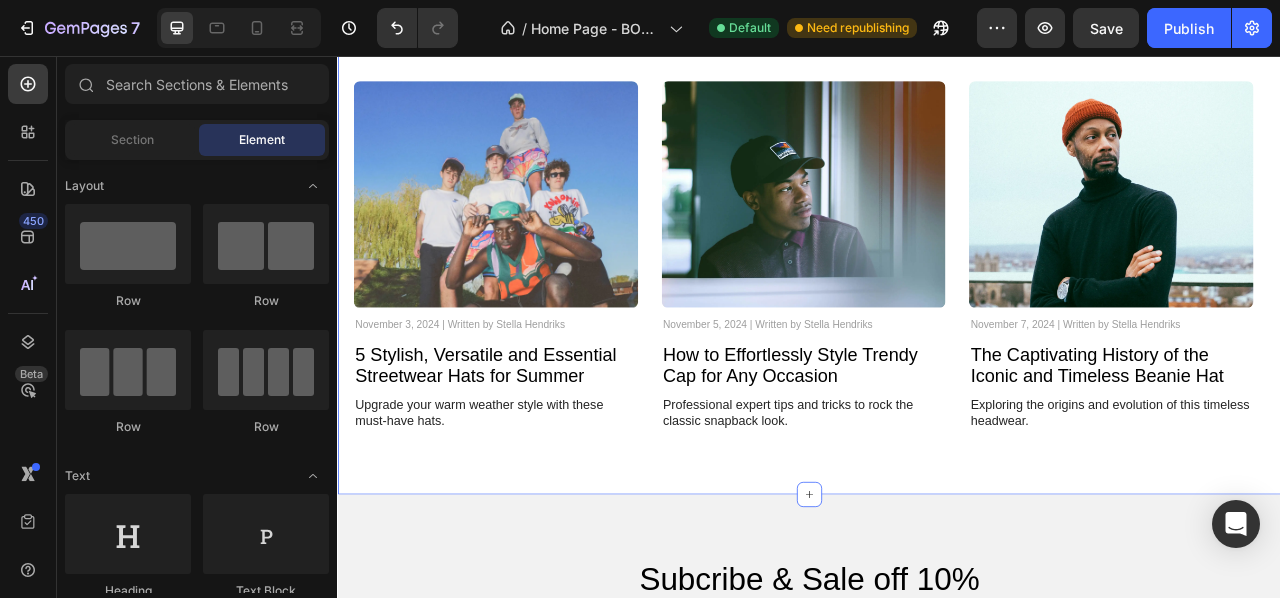 click on "Blogs Heading Image November 3, 2024 | Written by Stella Hendriks Text Block 5 Stylish, Versatile and Essential Streetwear Hats for Summer Heading Upgrade your warm weather style with these must-have hats. Text Block Image November 5, 2024 | Written by Stella Hendriks Text Block How to Effortlessly Style Trendy Cap for Any Occasion Heading Professional expert tips and tricks to rock the classic snapback look. Text Block Image November 7, 2024 | Written by Stella Hendriks Text Block The Captivating History of the Iconic and Timeless Beanie Hat Heading Exploring the origins and evolution of this timeless headwear. Text Block Carousel Section 15" at bounding box center [937, 299] 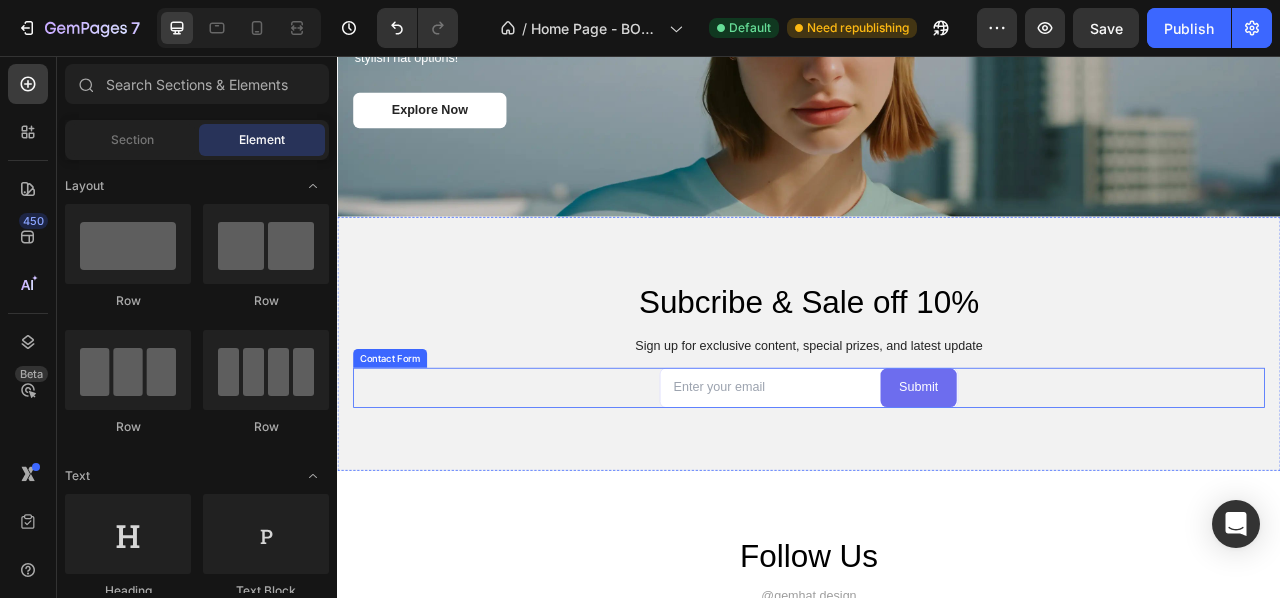 scroll, scrollTop: 8256, scrollLeft: 0, axis: vertical 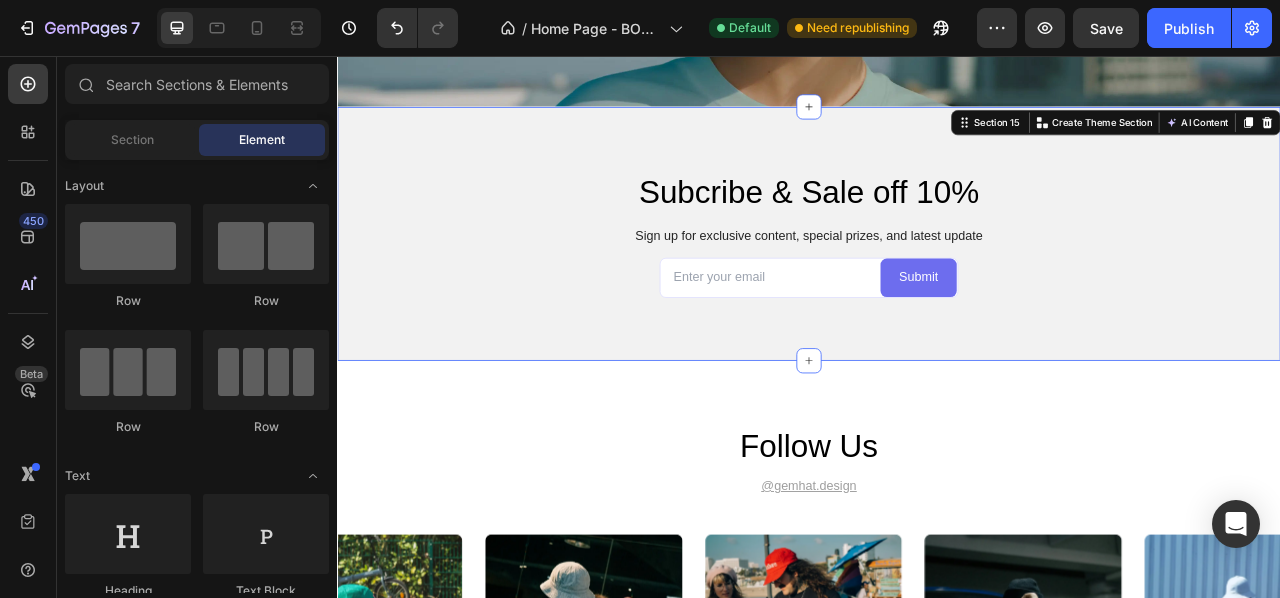 click on "Subcribe & Sale off 10% Heading Sign up for exclusive content, special prizes, and latest update Text Block Email Field Submit Submit Button Row Contact Form Section 15   You can create reusable sections Create Theme Section AI Content Write with GemAI What would you like to describe here? Tone and Voice Persuasive Product PROMO - ZENGRIP + ESTACIÓN MAGSAFE Show more Generate" at bounding box center [937, 283] 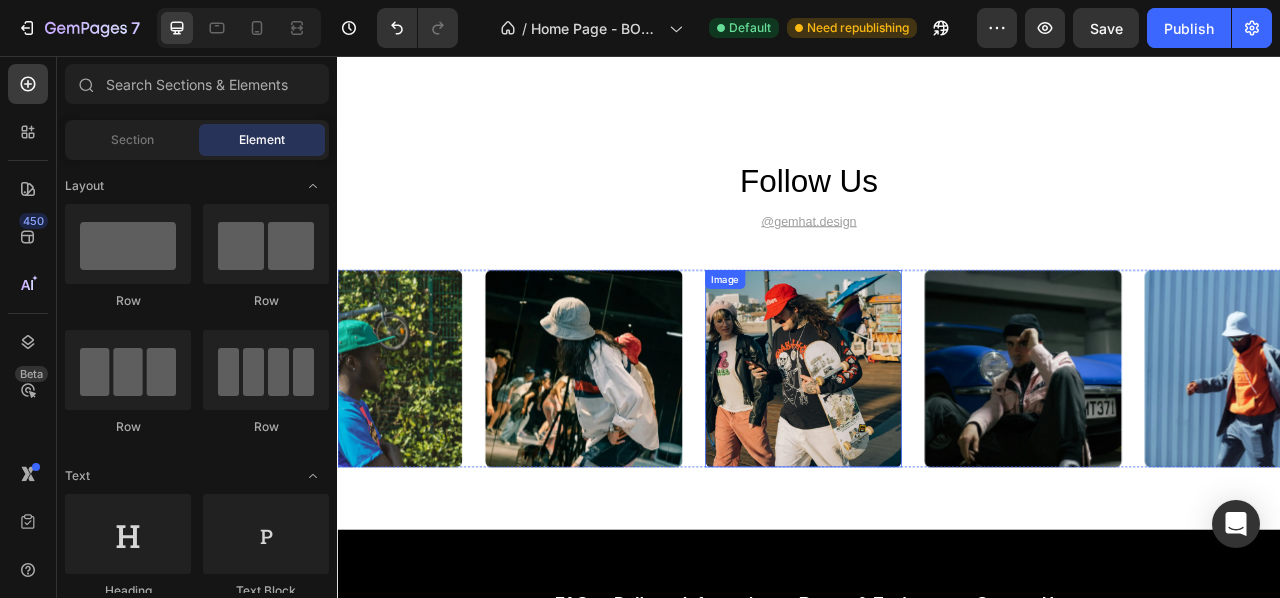 scroll, scrollTop: 8760, scrollLeft: 0, axis: vertical 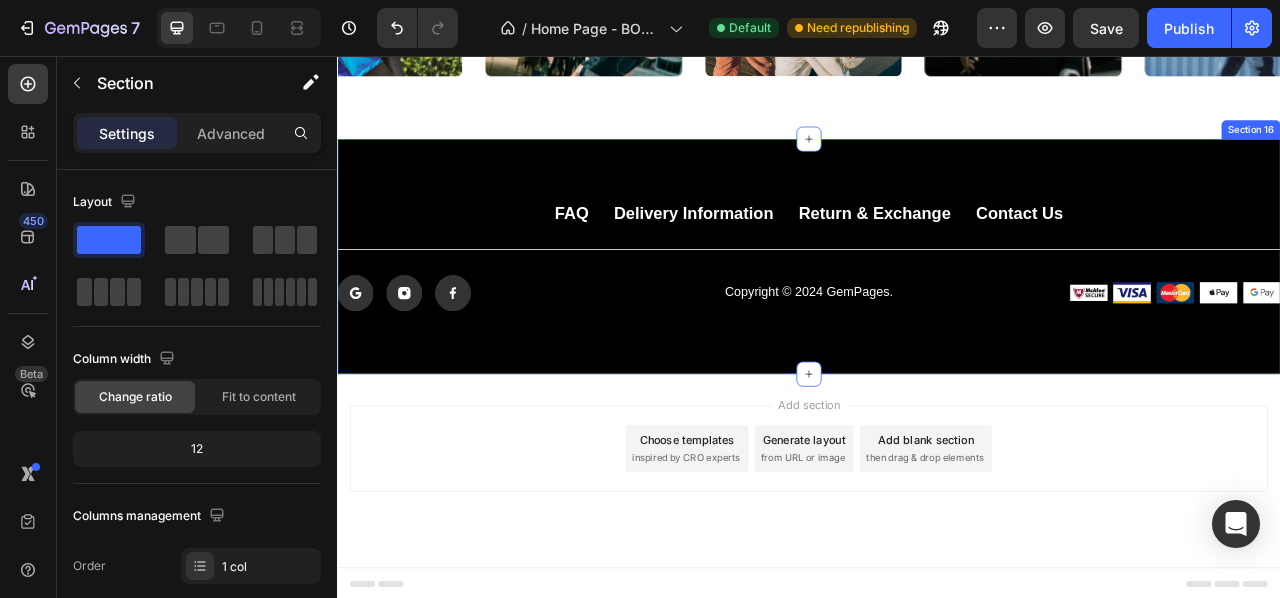 click on "FAQ Button Delivery Information Button Return & Exchange   Button Contact Us Button Row                Title Line
Icon
Icon
Icon Row Copyright © 2024 GemPages.  Text Block Image Image Image Image Image Row Row Section 16" at bounding box center [937, 311] 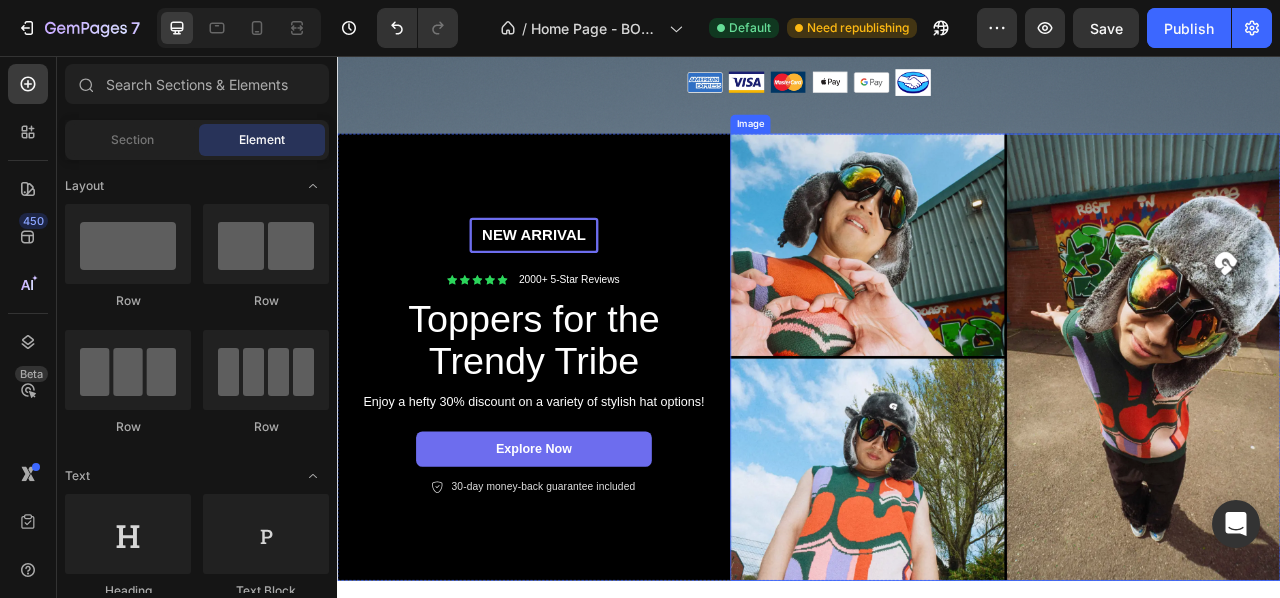 scroll, scrollTop: 5066, scrollLeft: 0, axis: vertical 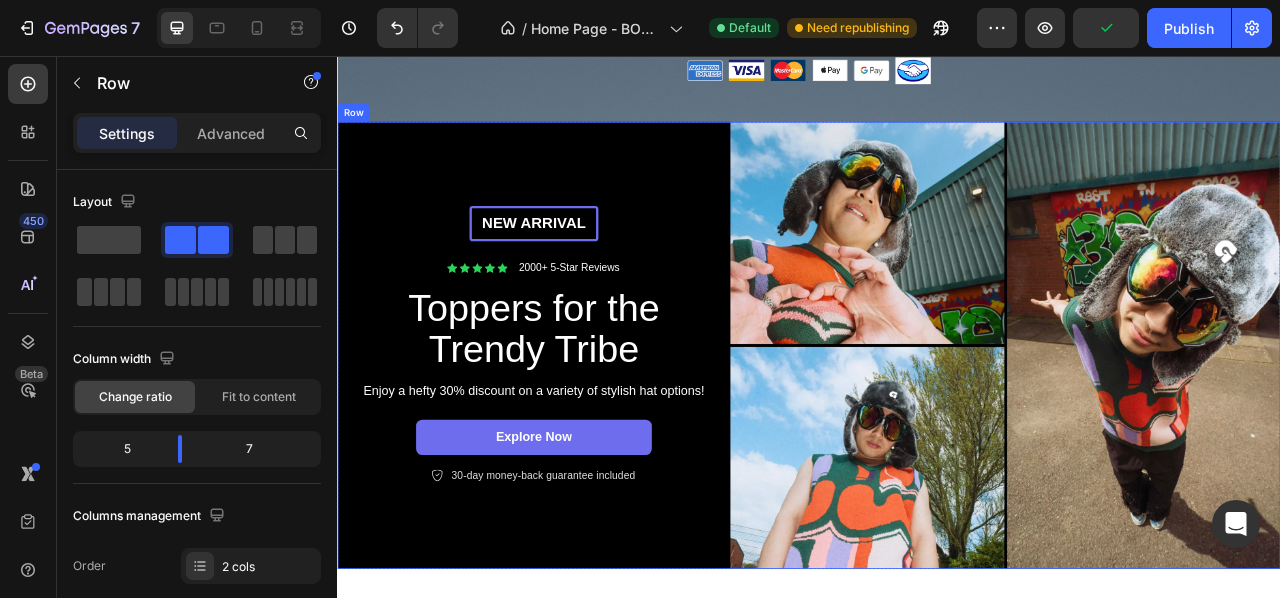 click on "New arrival Text Block Row
Icon
Icon
Icon
Icon
Icon Icon List 2000+ 5-Star Reviews Text Block Row Toppers for the Trendy Tribe Heading Enjoy a hefty 30% discount on a variety of stylish hat options! Text Block Explore Now Button
Icon 30-day money-back guarantee included  Text Block Row Row" at bounding box center (587, 424) 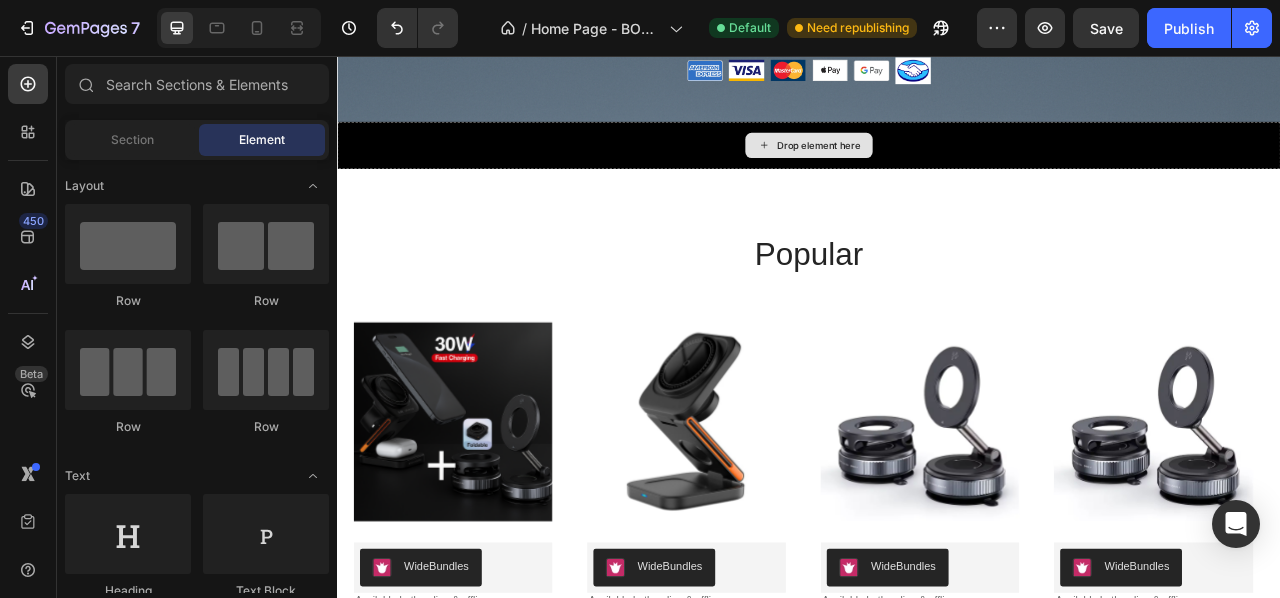 click on "Drop element here" at bounding box center (937, 170) 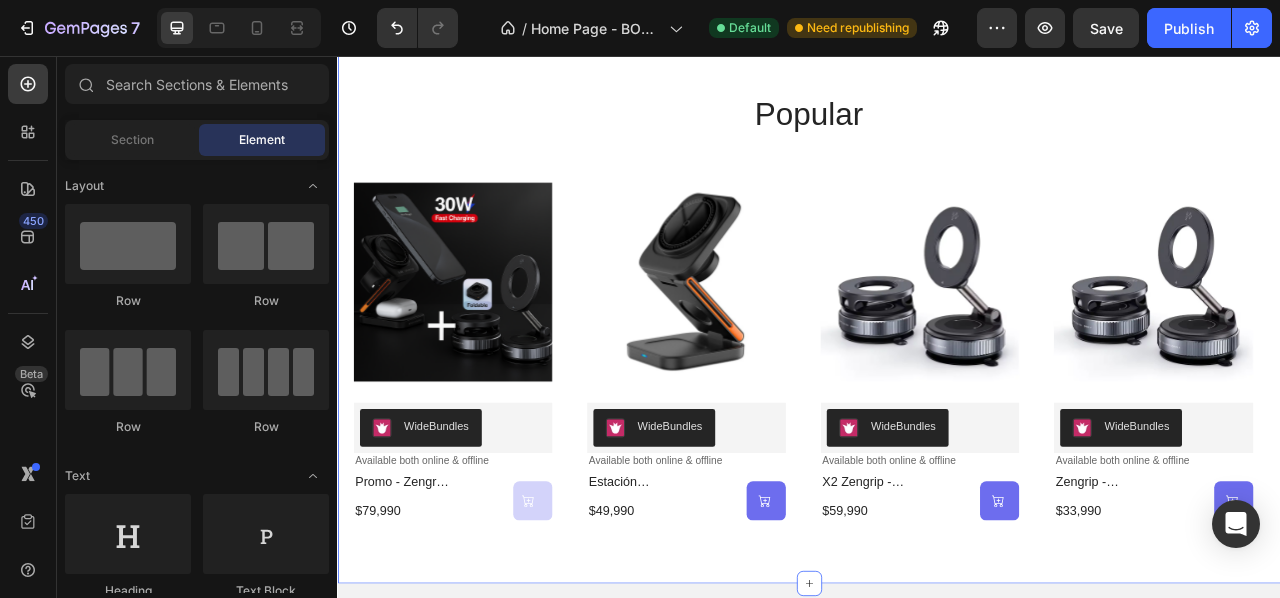 scroll, scrollTop: 5266, scrollLeft: 0, axis: vertical 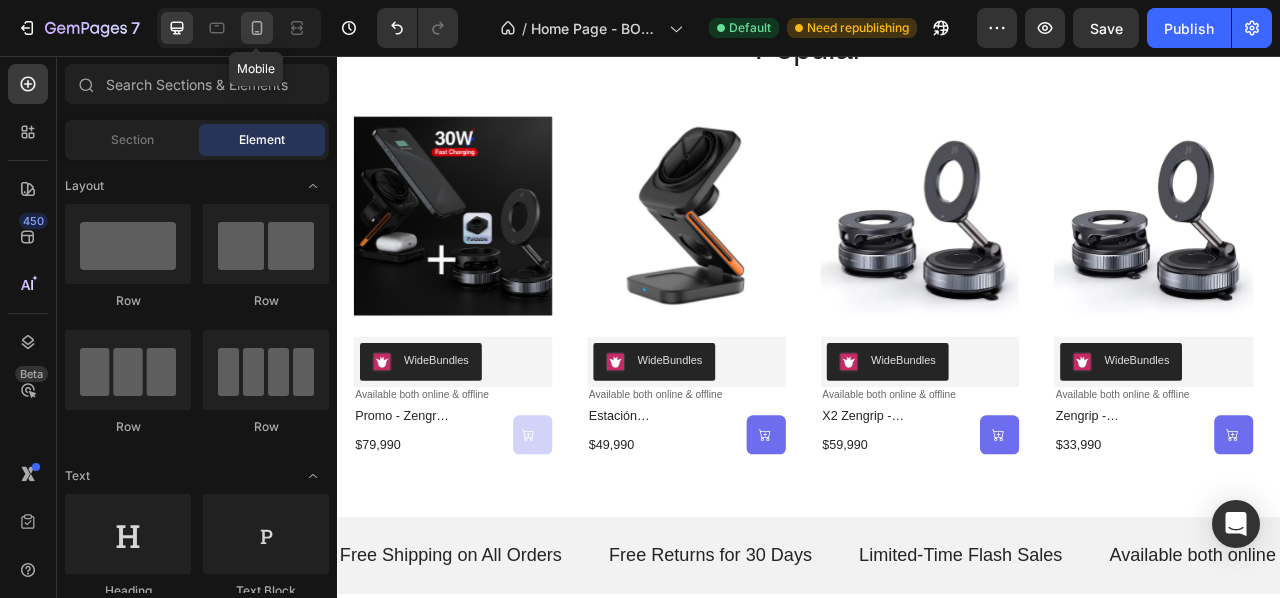 click 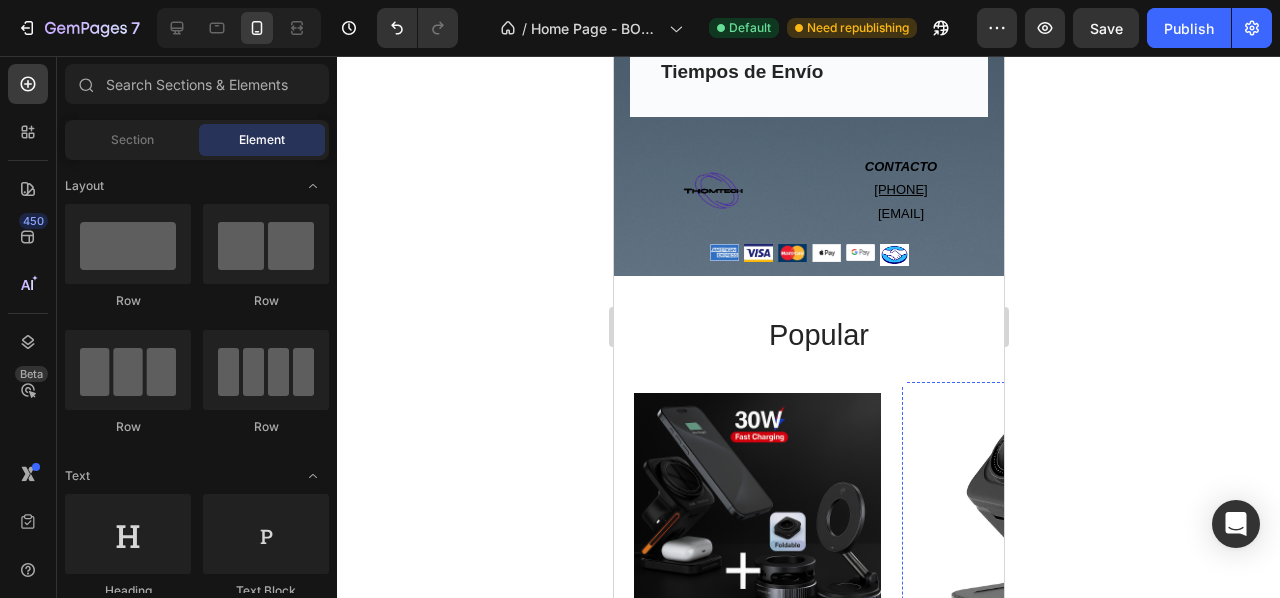scroll, scrollTop: 4362, scrollLeft: 0, axis: vertical 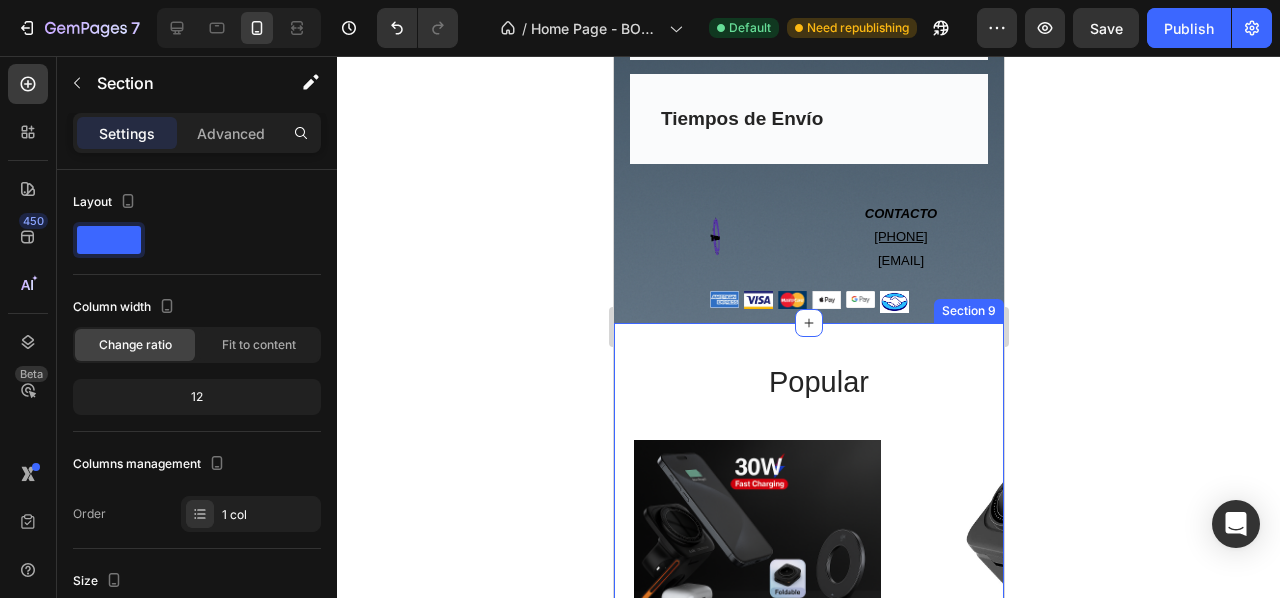 click on "popular Heading Product Images WideBundles WideBundles Available both online & offline Text Block promo - zengrip + estación magsafe Product Title $79,990 Product Price Product Price
Out Of Stock (P) Cart Button Row Row Product List Product Images WideBundles WideBundles Available both online & offline Text Block estación magsafe 3en1 - iphone airpods watch Product Title $49,990 Product Price Product Price
(P) Cart Button Row Row Product List Product Images WideBundles WideBundles Available both online & offline Text Block x2 zengrip - soporte magsafe 360° Product Title $59,990 Product Price Product Price
(P) Cart Button Row Row Product List Product Images WideBundles WideBundles Available both online & offline Text Block zengrip - soporte magsafe 360° Product Title $33,990 Product Price Product Price
(P) Cart Button Row Row Product List Product List Section 9" at bounding box center (808, 628) 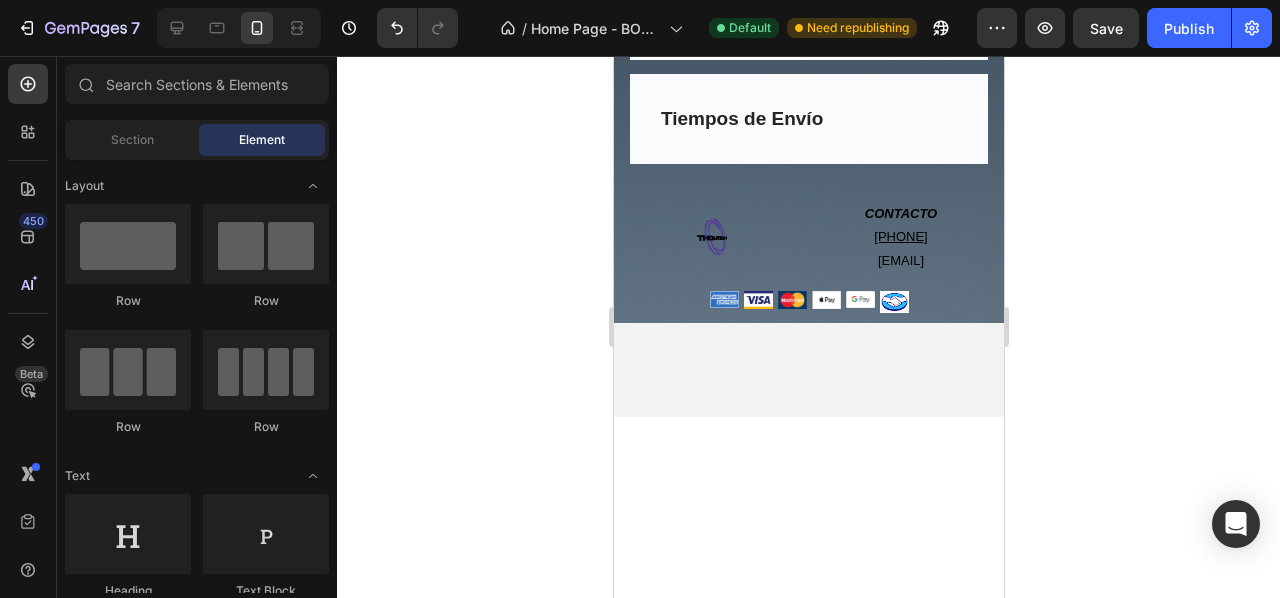 click at bounding box center [808, 370] 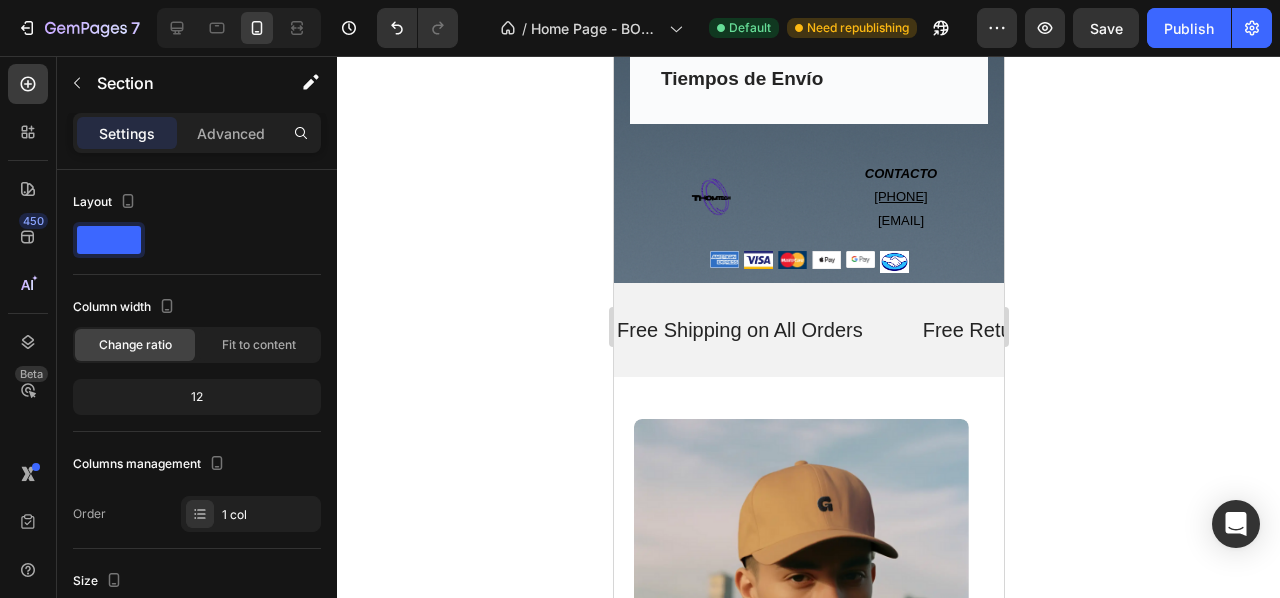 scroll, scrollTop: 4504, scrollLeft: 0, axis: vertical 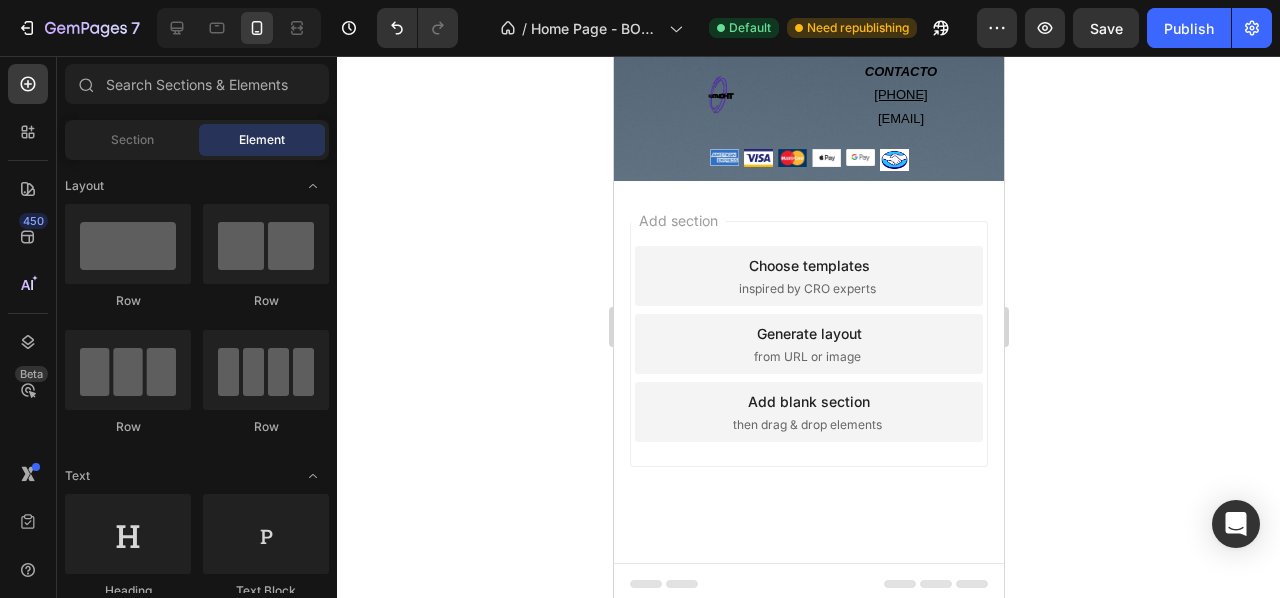 click on "Add section Choose templates inspired by CRO experts Generate layout from URL or image Add blank section then drag & drop elements" at bounding box center (808, 372) 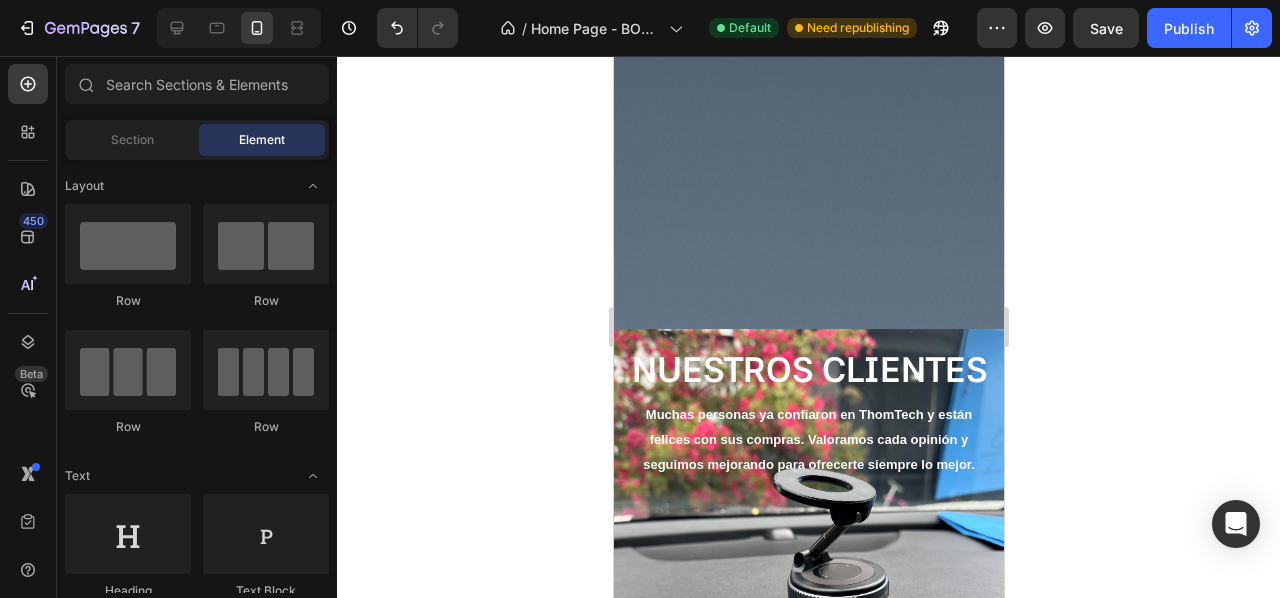 scroll, scrollTop: 3031, scrollLeft: 0, axis: vertical 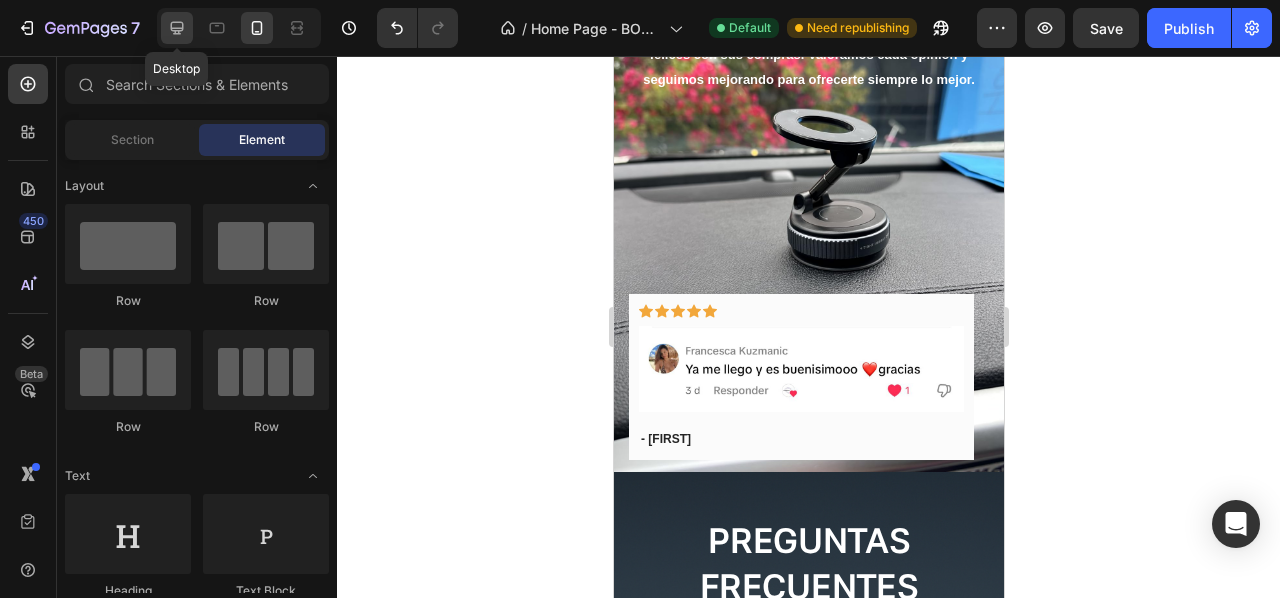 click 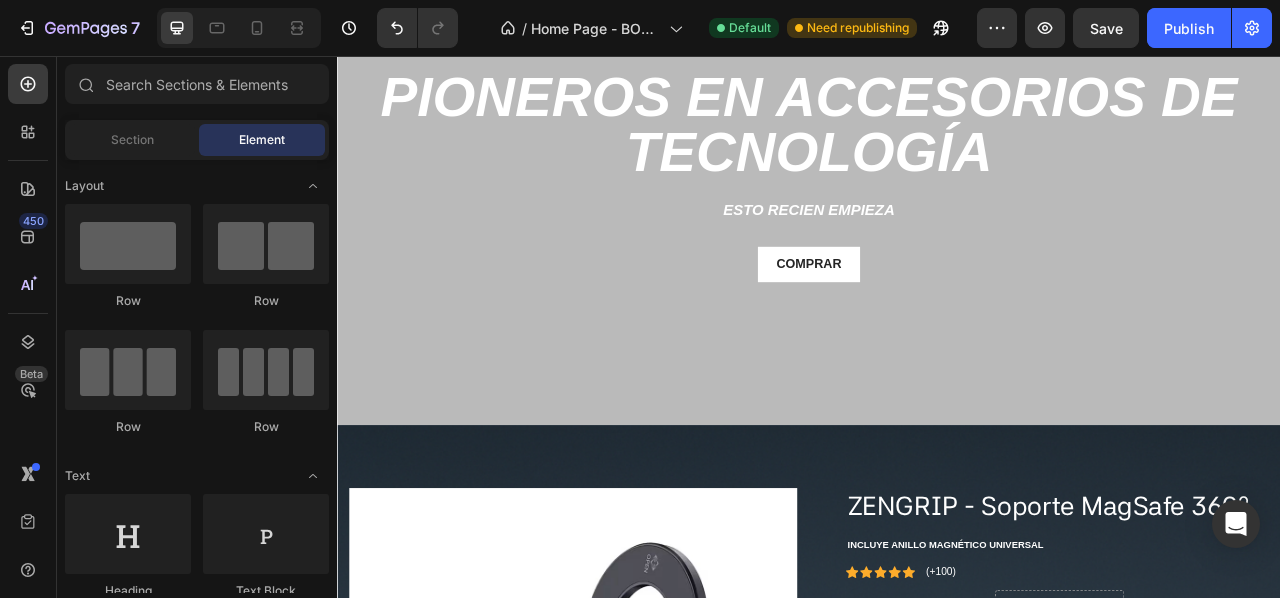 scroll, scrollTop: 0, scrollLeft: 0, axis: both 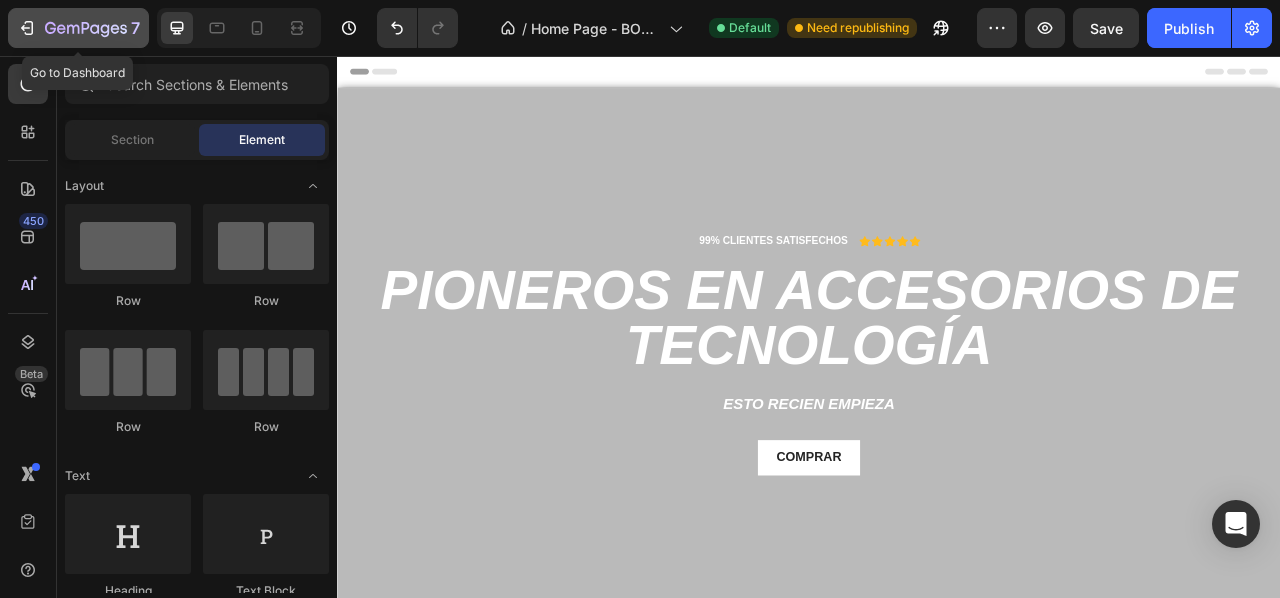 click 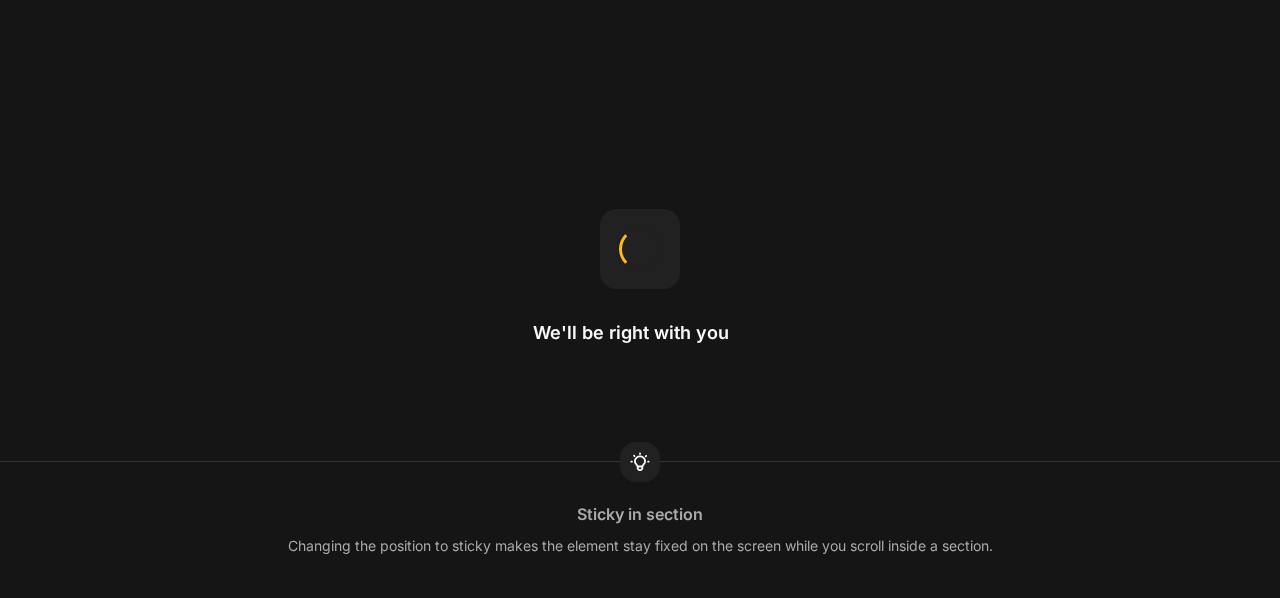 scroll, scrollTop: 0, scrollLeft: 0, axis: both 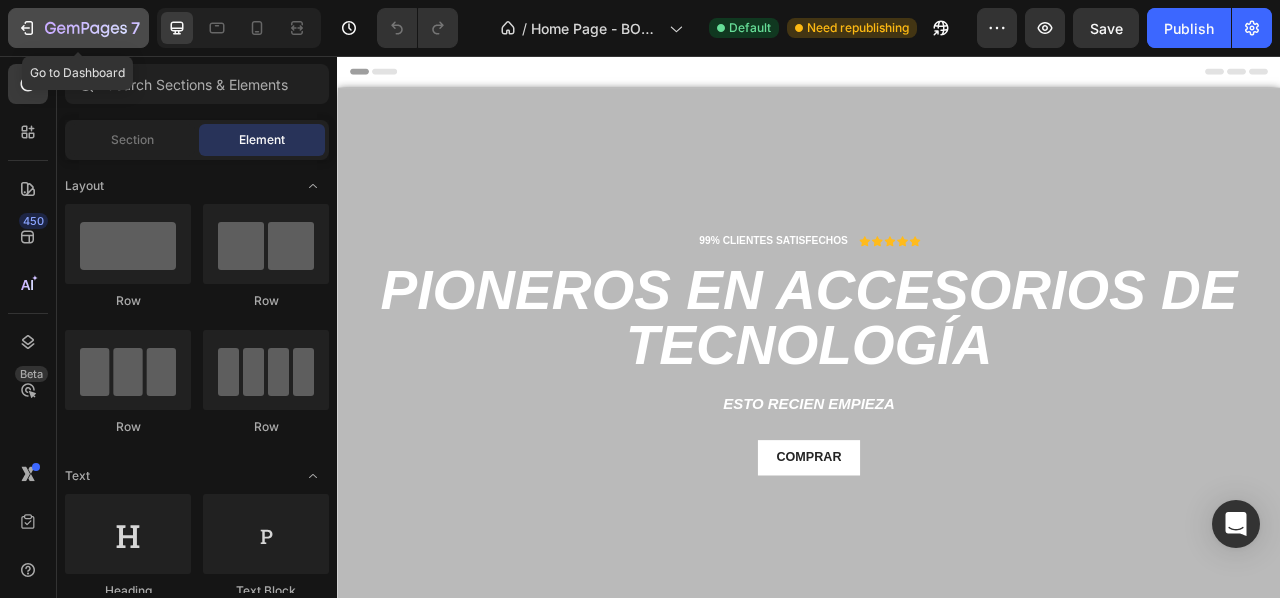 click on "7" 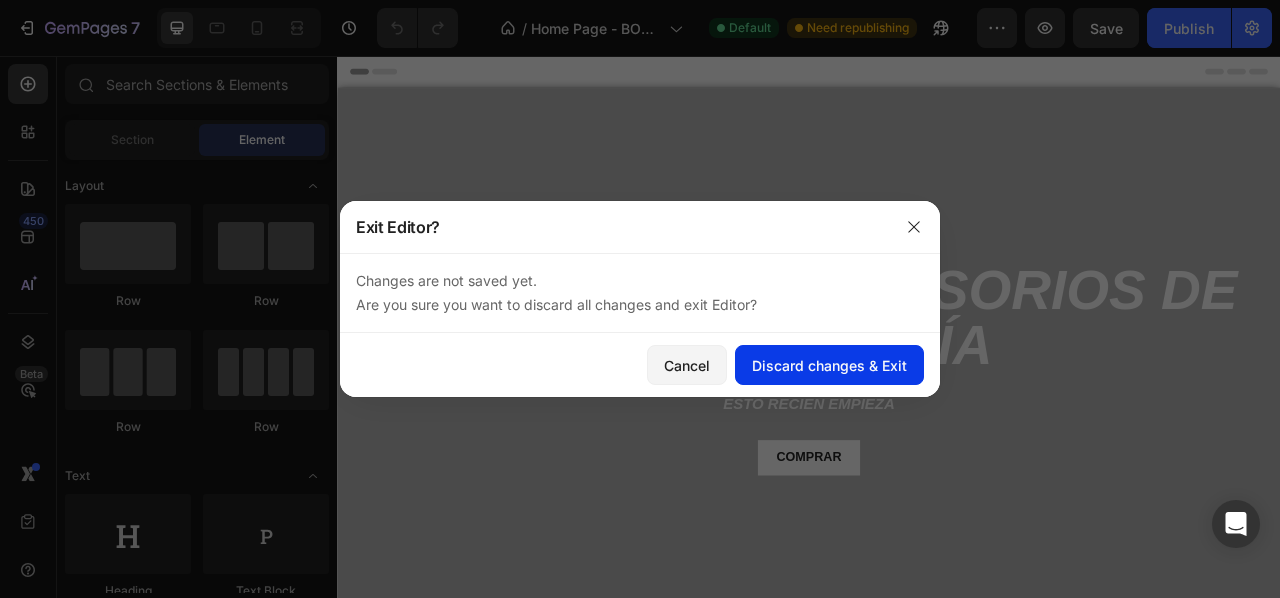 click on "Discard changes & Exit" at bounding box center [829, 365] 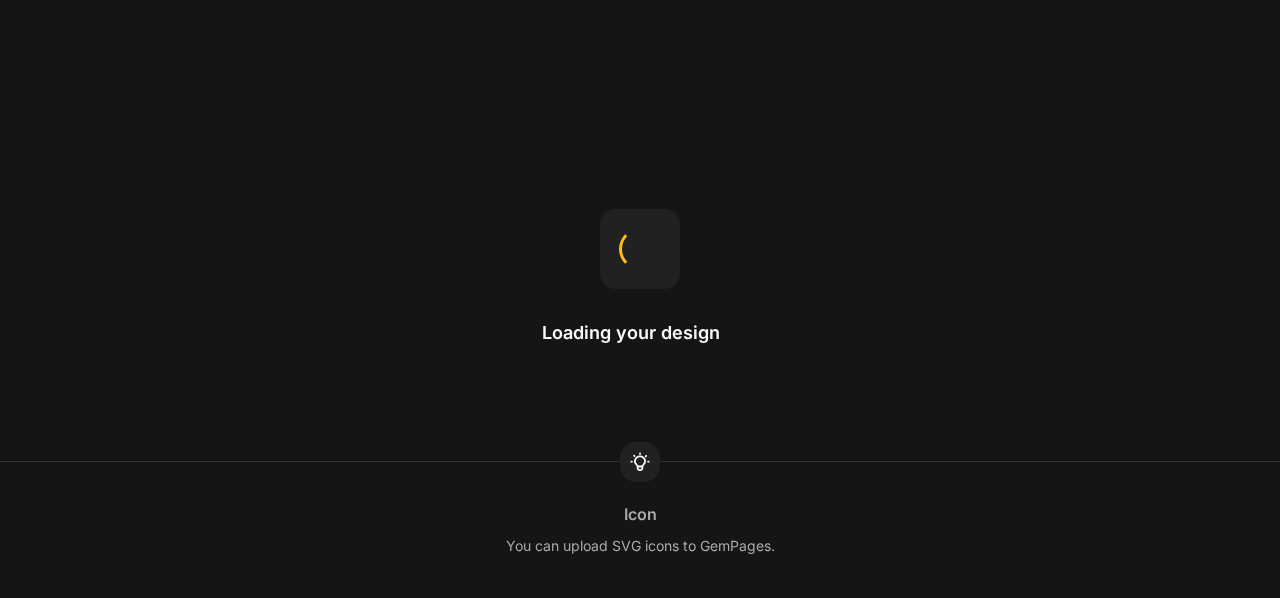 scroll, scrollTop: 0, scrollLeft: 0, axis: both 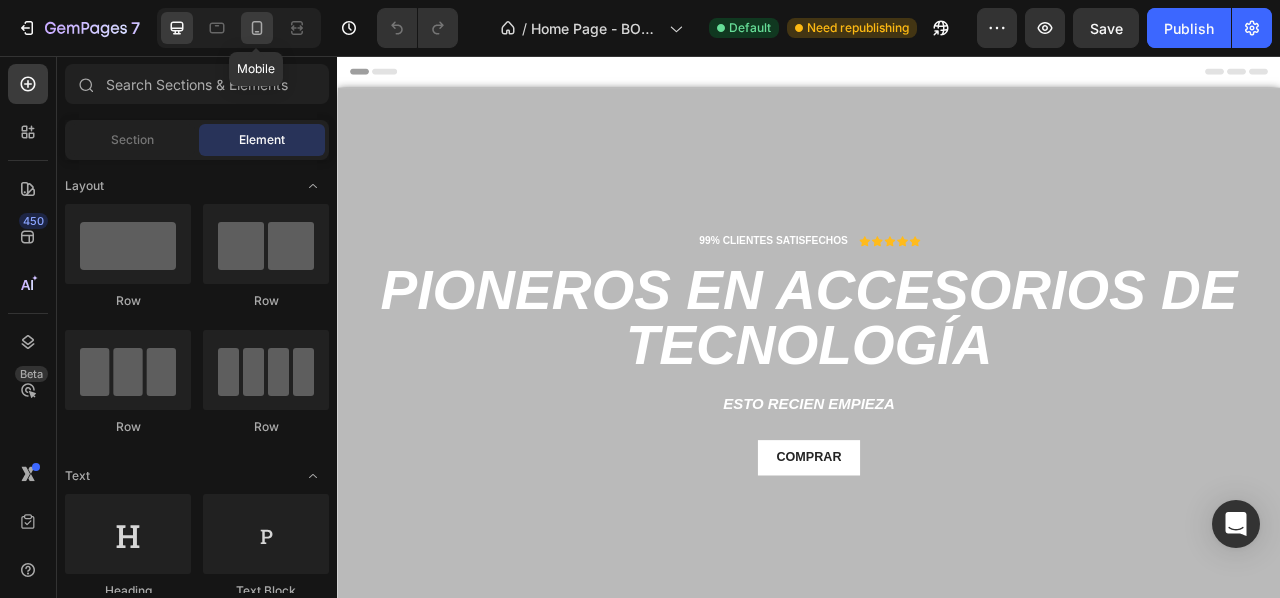 click 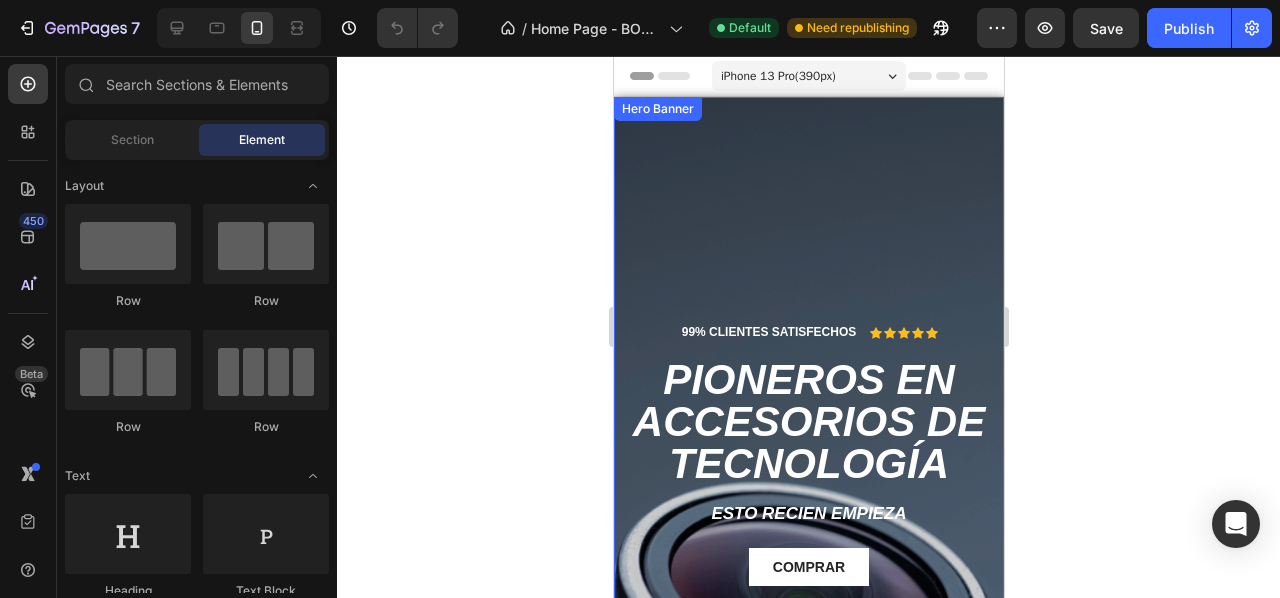click at bounding box center [808, 444] 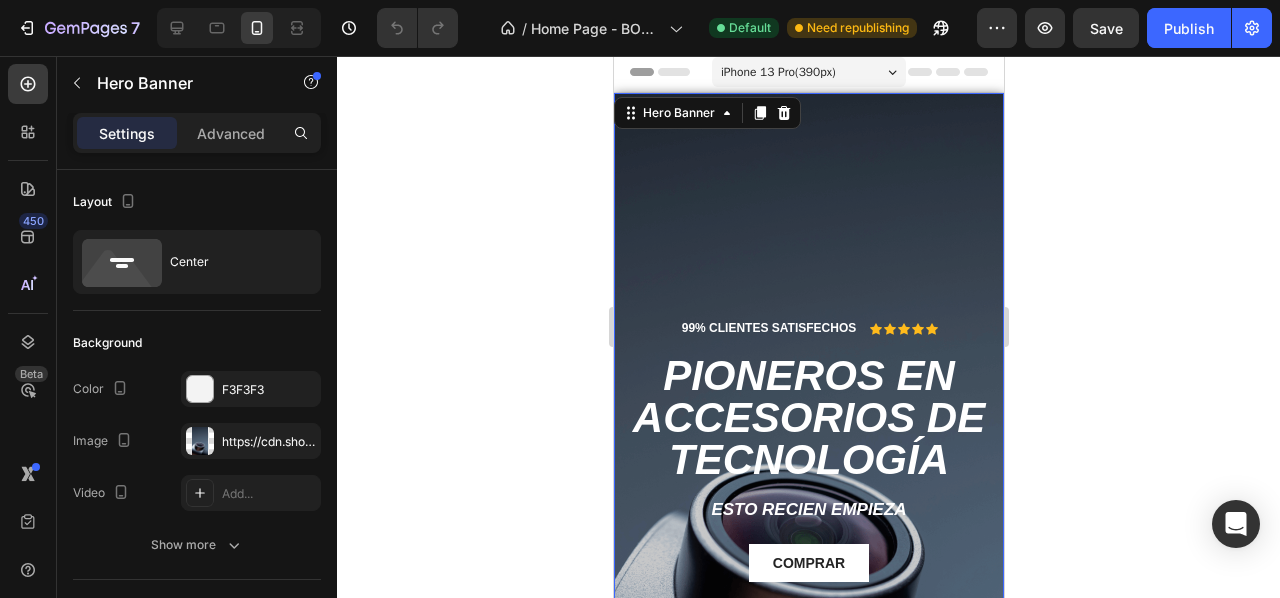 scroll, scrollTop: 0, scrollLeft: 0, axis: both 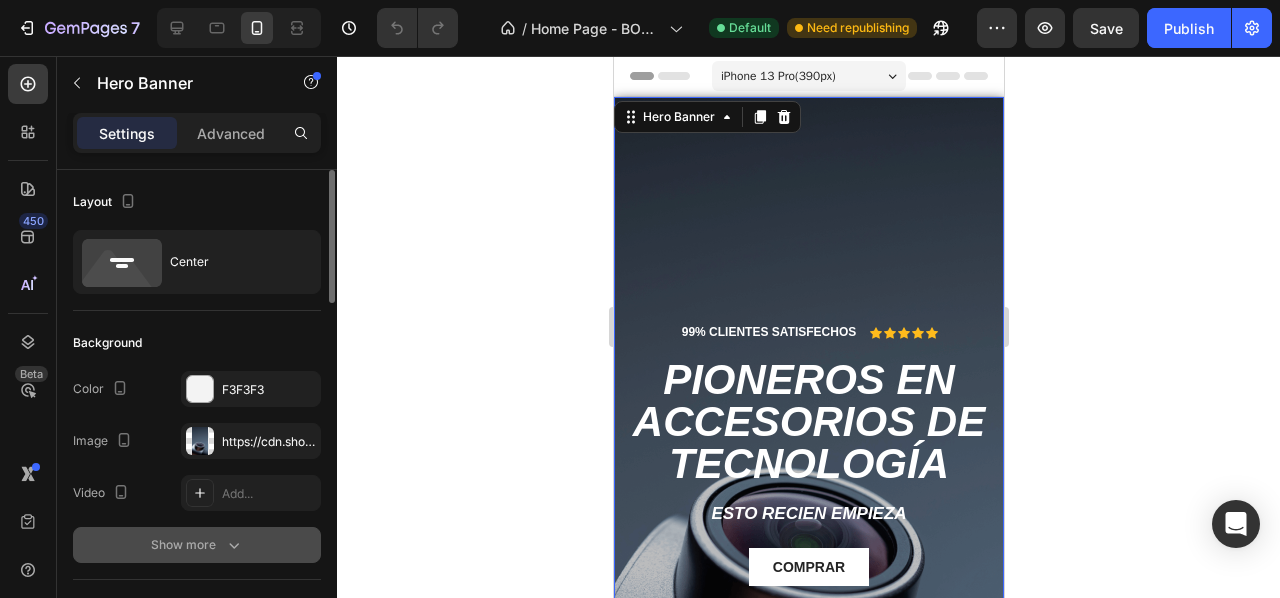 click 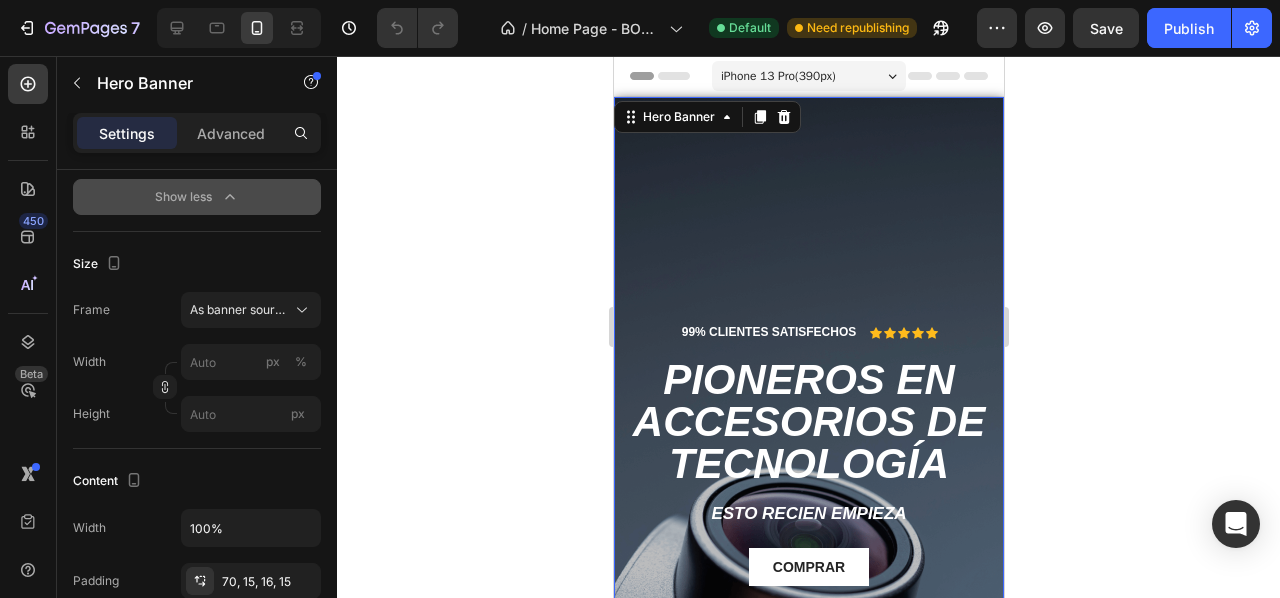 scroll, scrollTop: 0, scrollLeft: 0, axis: both 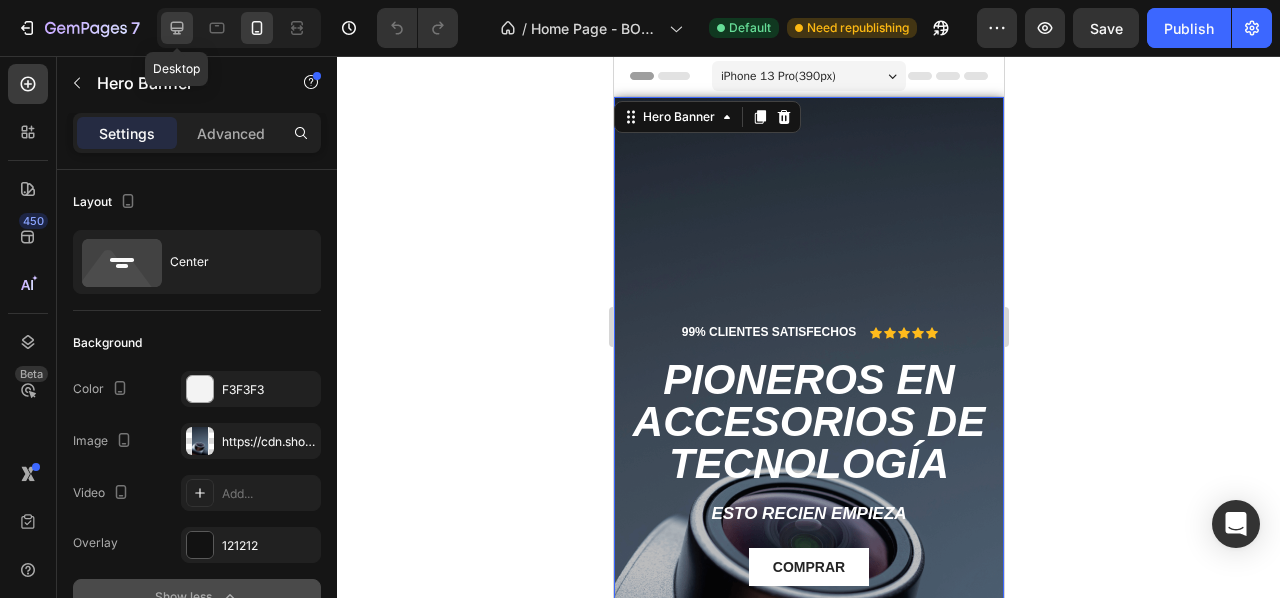 click 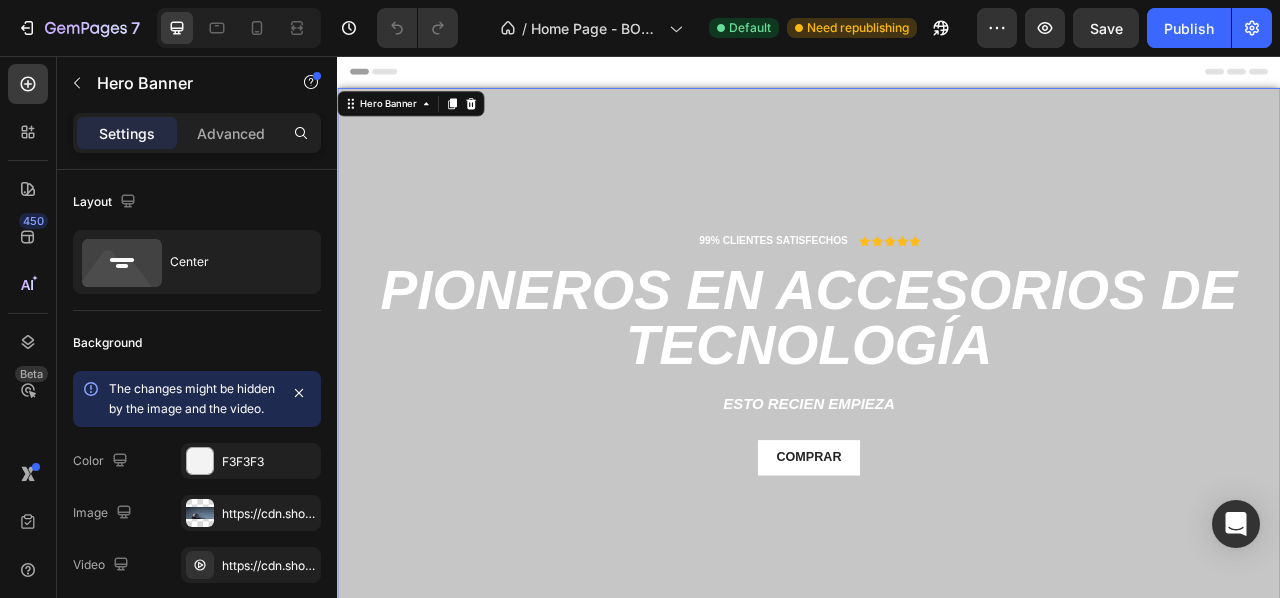 click at bounding box center [937, 434] 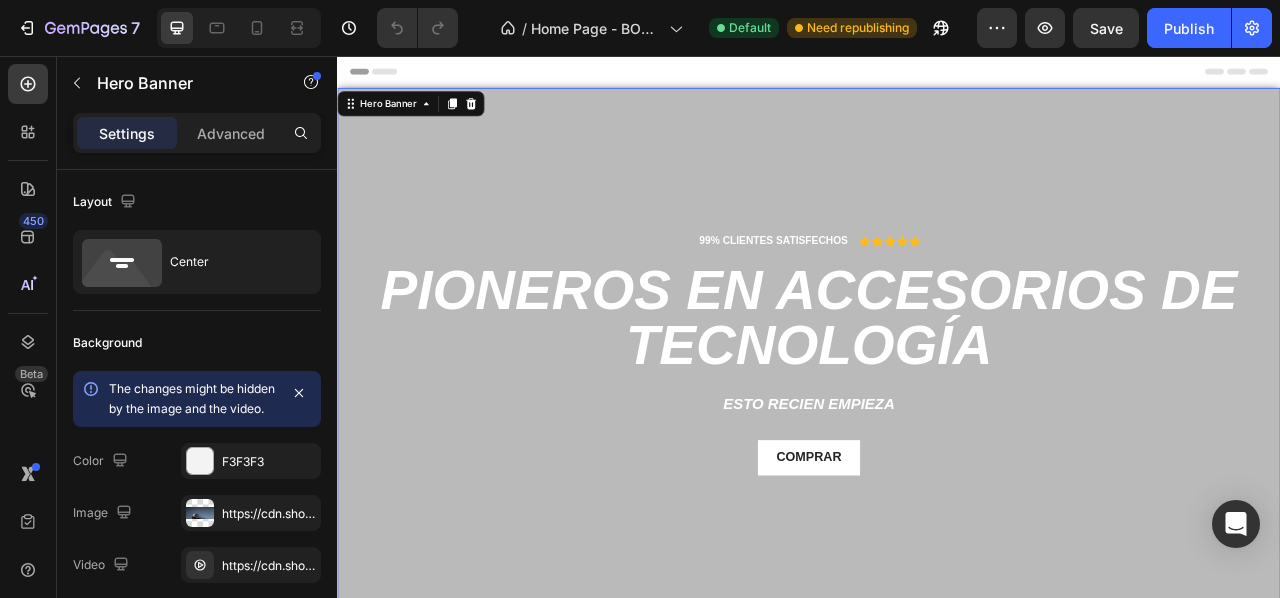 scroll, scrollTop: 200, scrollLeft: 0, axis: vertical 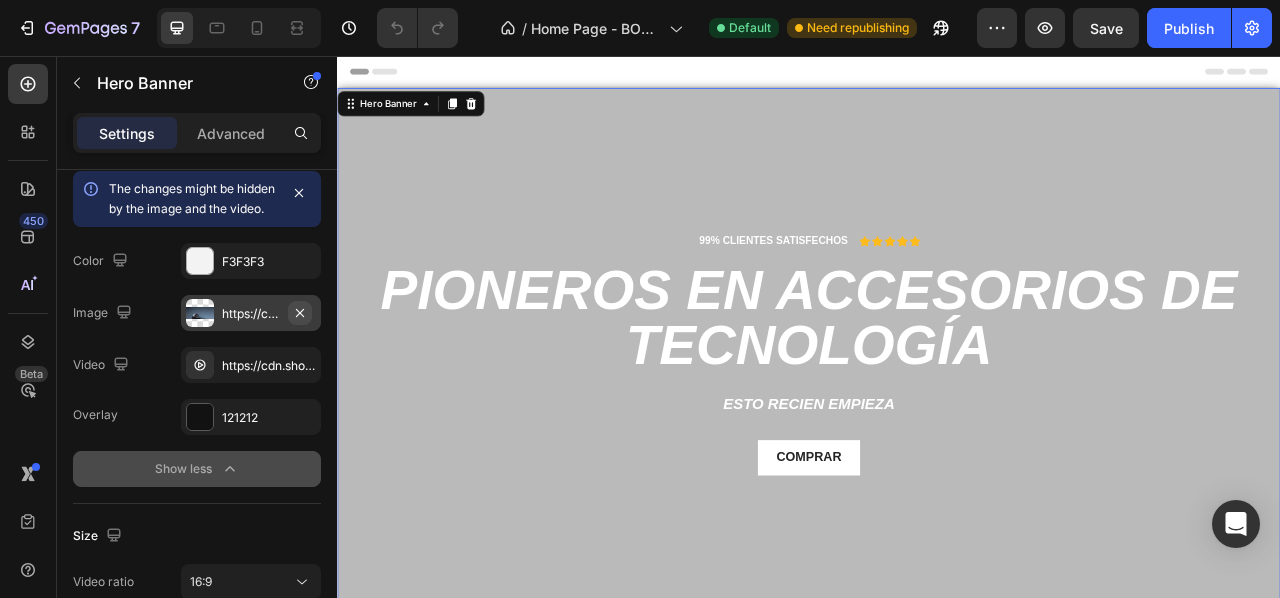 click 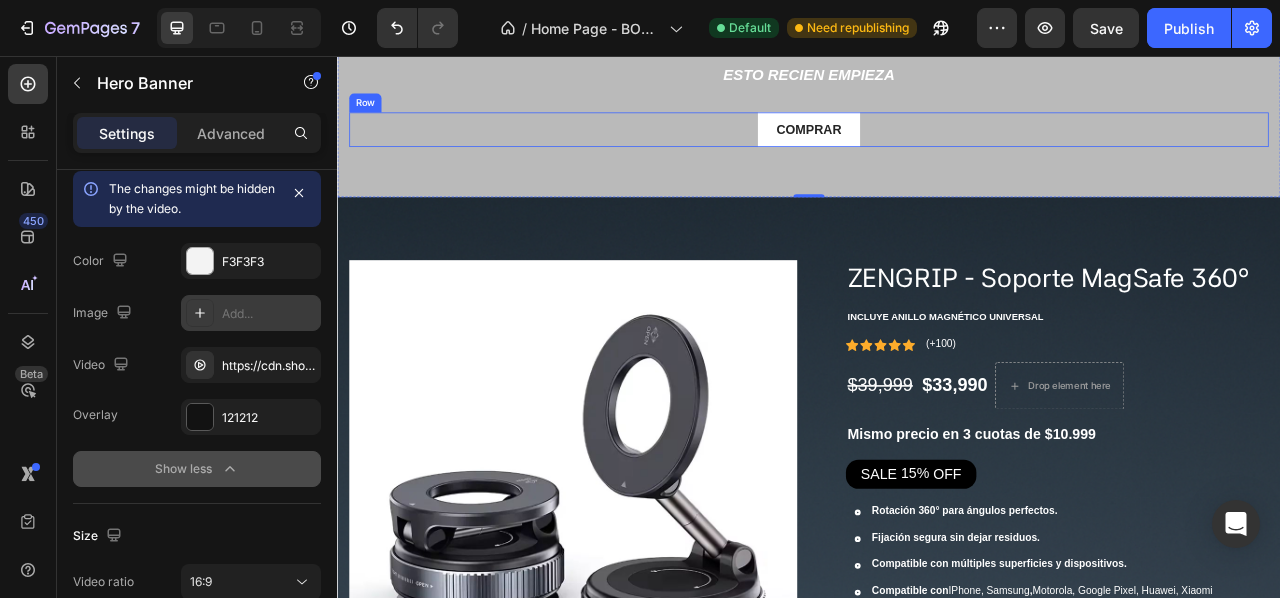 scroll, scrollTop: 0, scrollLeft: 0, axis: both 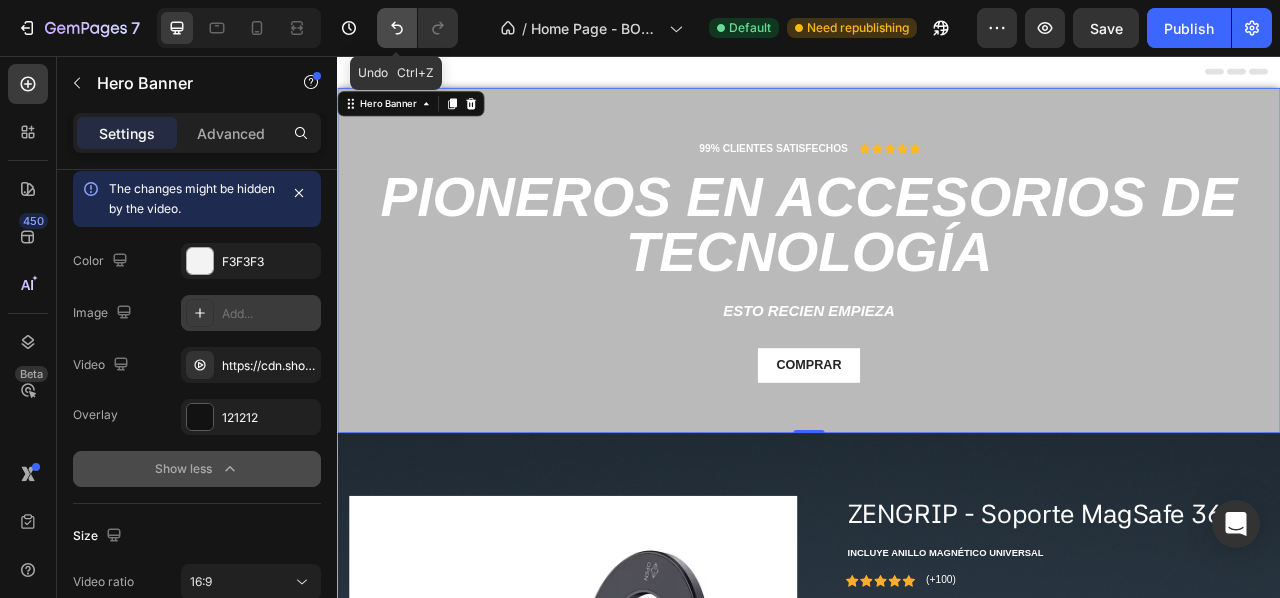 click 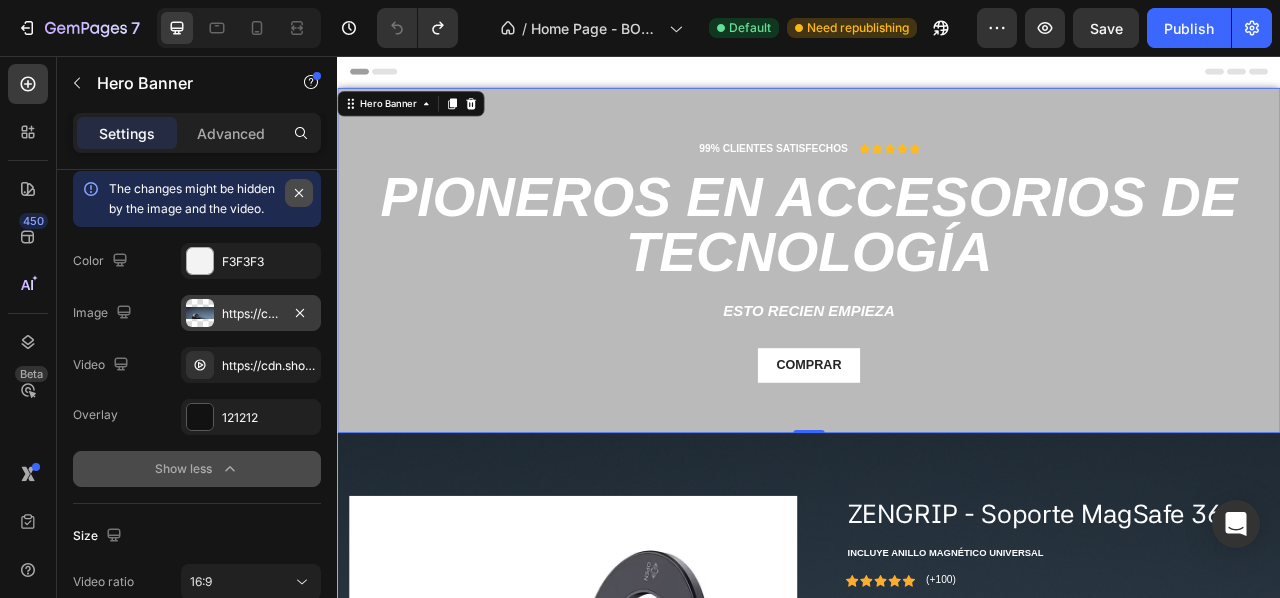 click 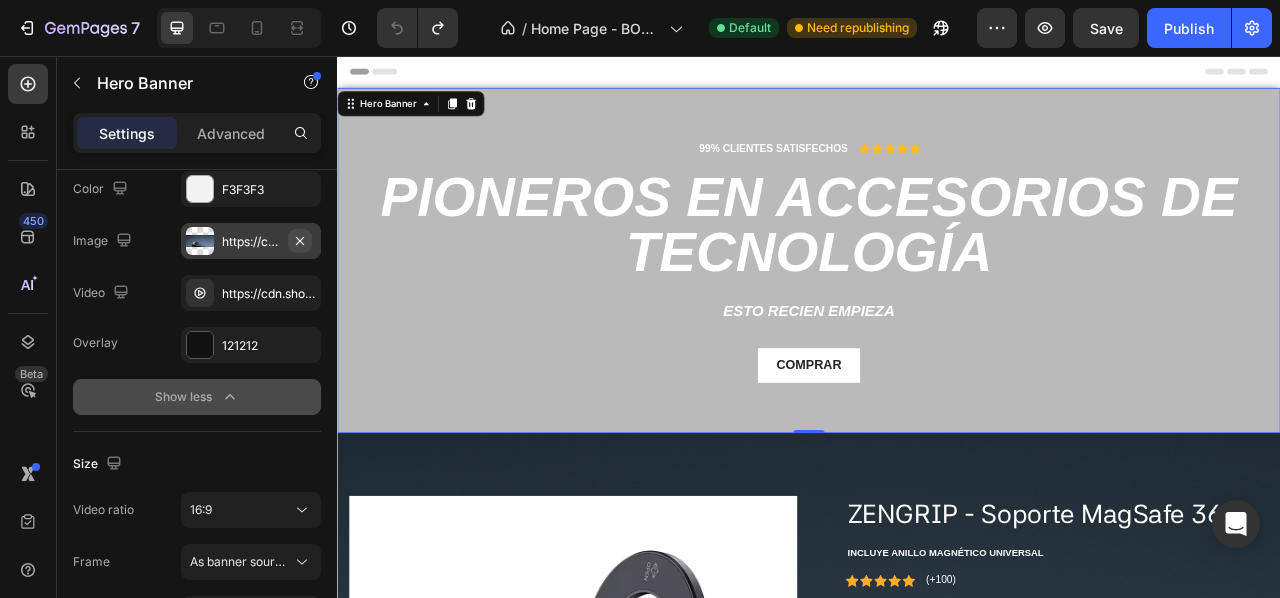 click 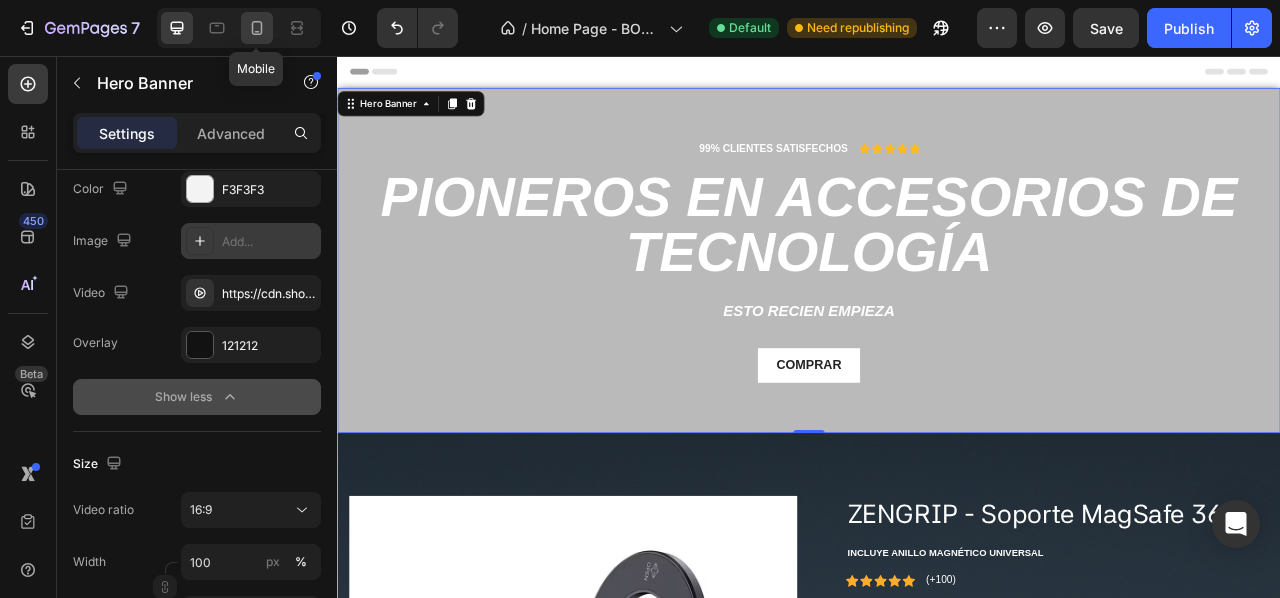 click 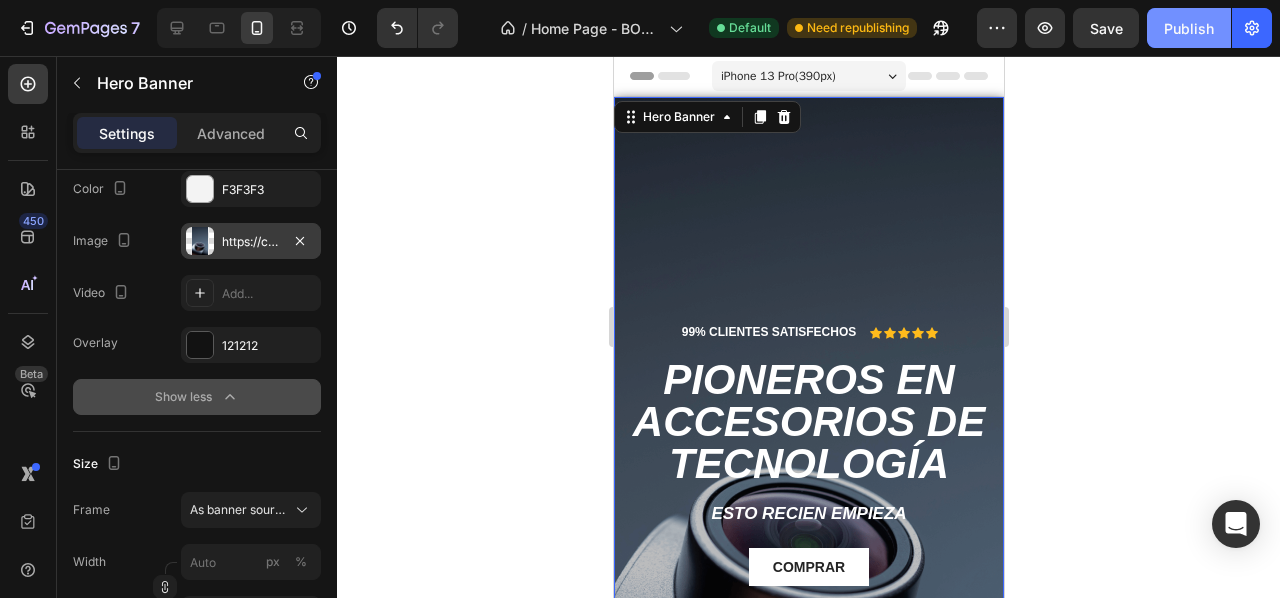 click on "Publish" at bounding box center (1189, 28) 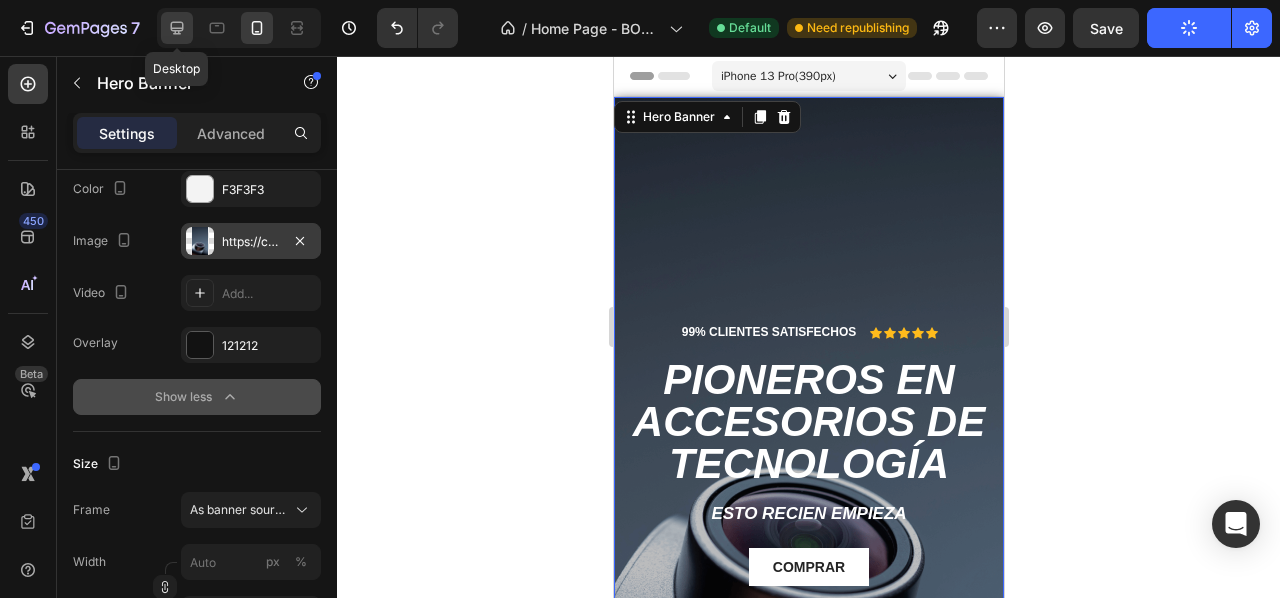 click 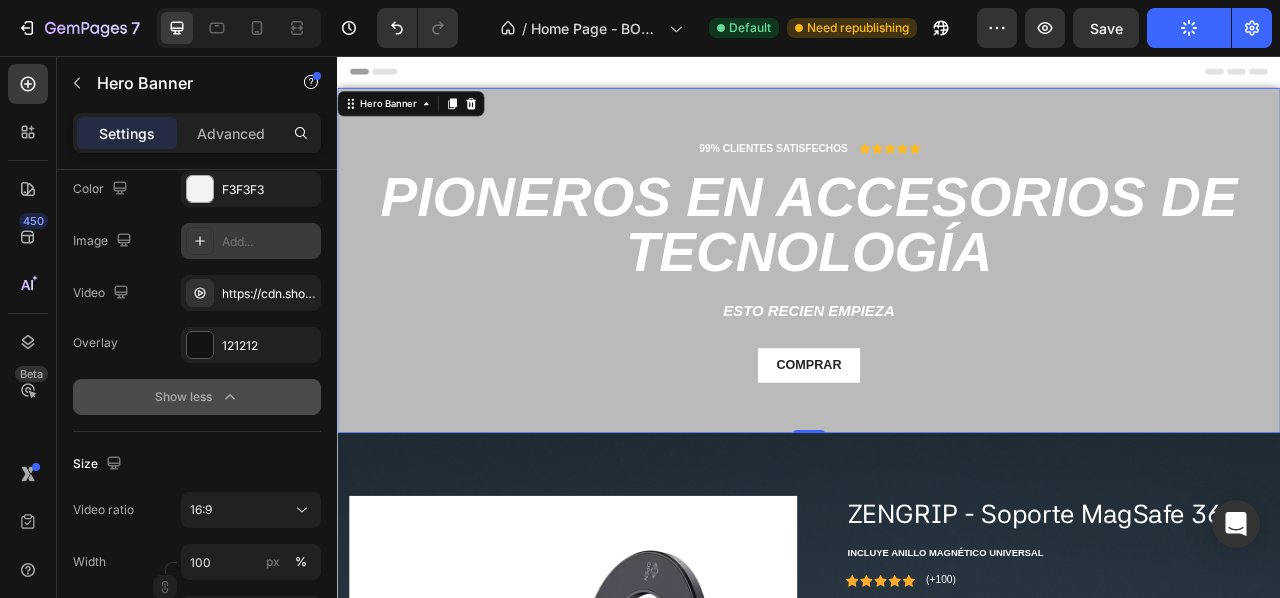 click on "99% CLIENTES SATISFECHOS Text Block Icon Icon Icon Icon Icon Icon List Row PIONEROS EN ACCESORIOS DE TECNOLOGÍA Heading ESTO RECIEN EMPIEZA Text Block COMPRAR Button Row" at bounding box center [937, 334] 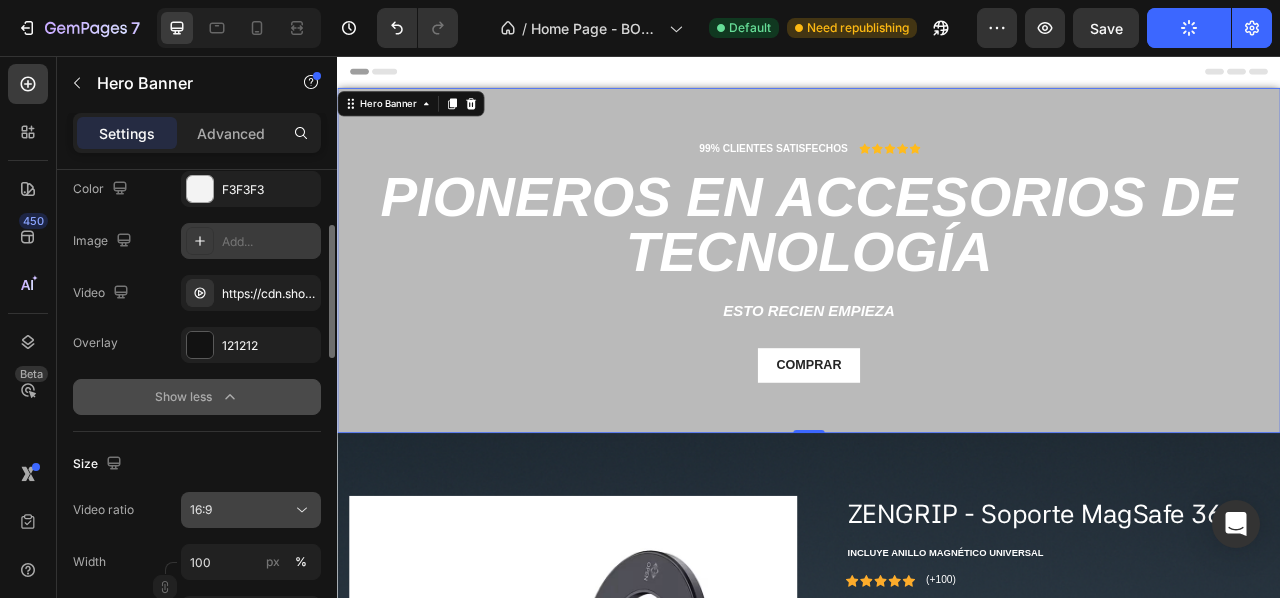 scroll, scrollTop: 300, scrollLeft: 0, axis: vertical 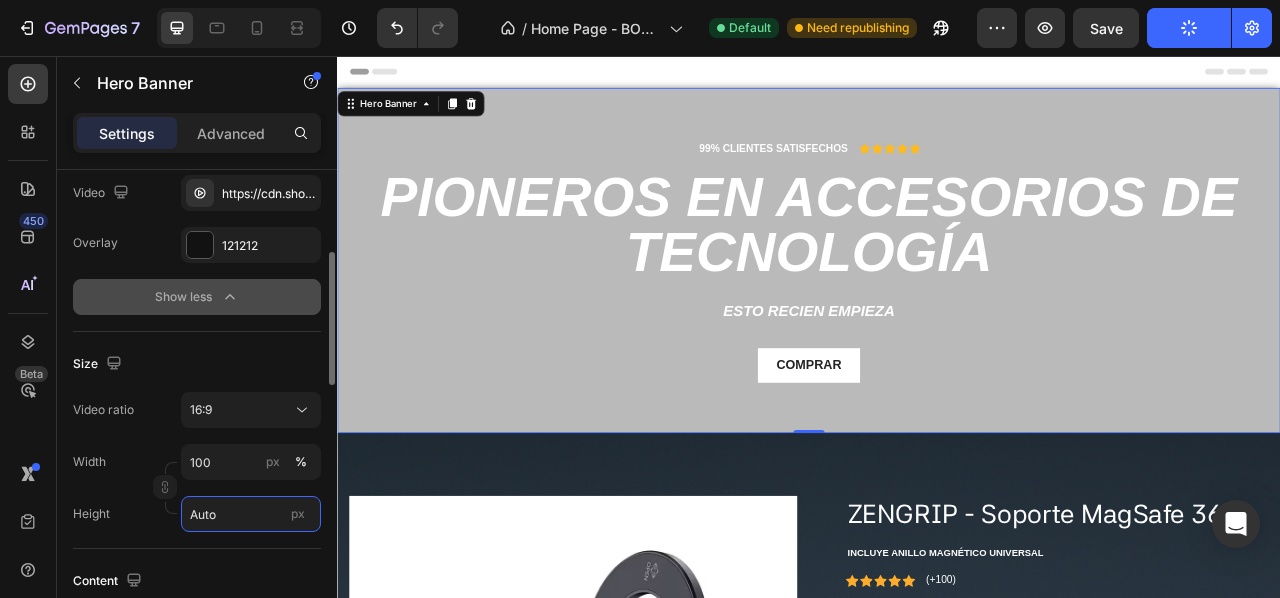 click on "Auto" at bounding box center (251, 514) 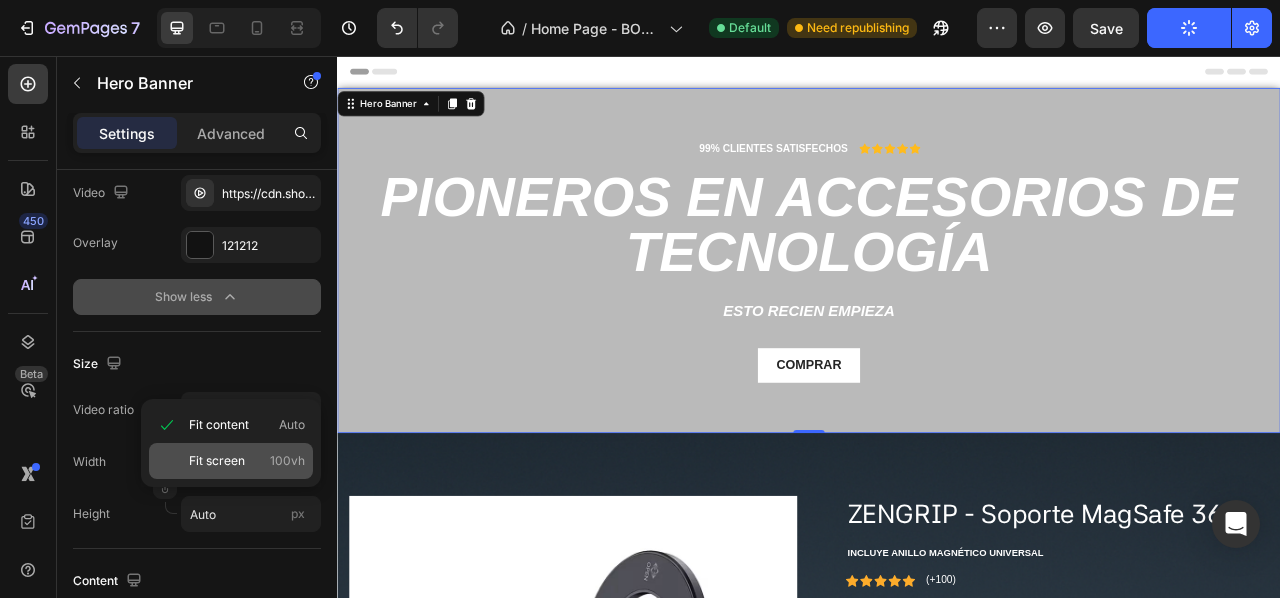 click on "Fit screen" at bounding box center (217, 461) 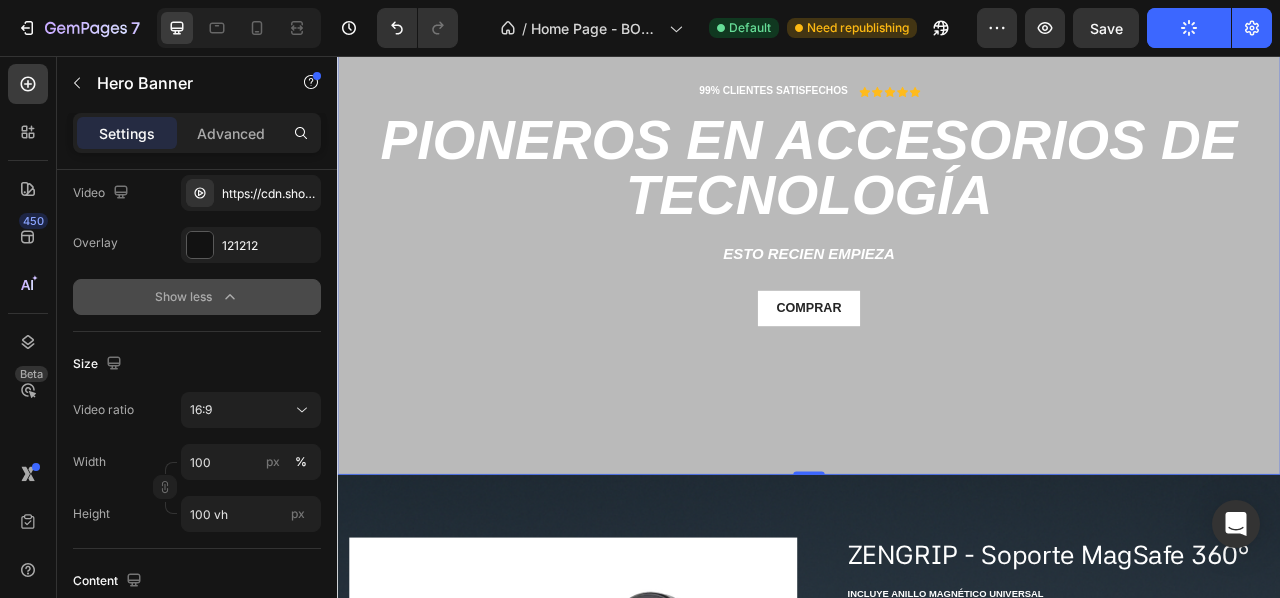 scroll, scrollTop: 400, scrollLeft: 0, axis: vertical 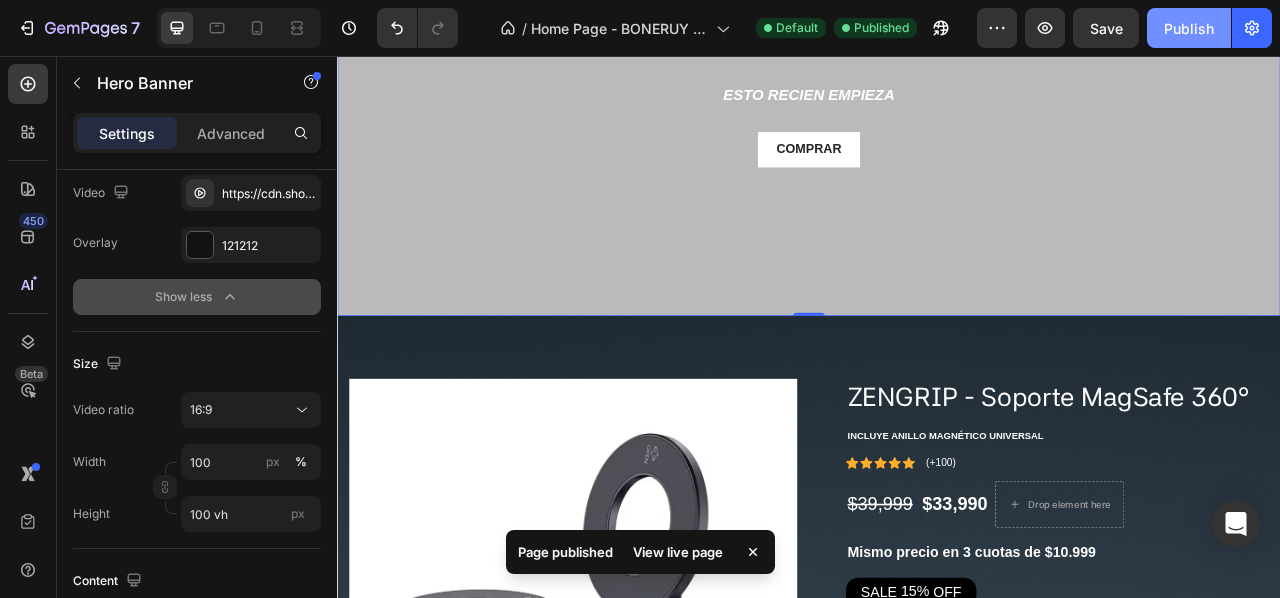 click on "Publish" at bounding box center [1189, 28] 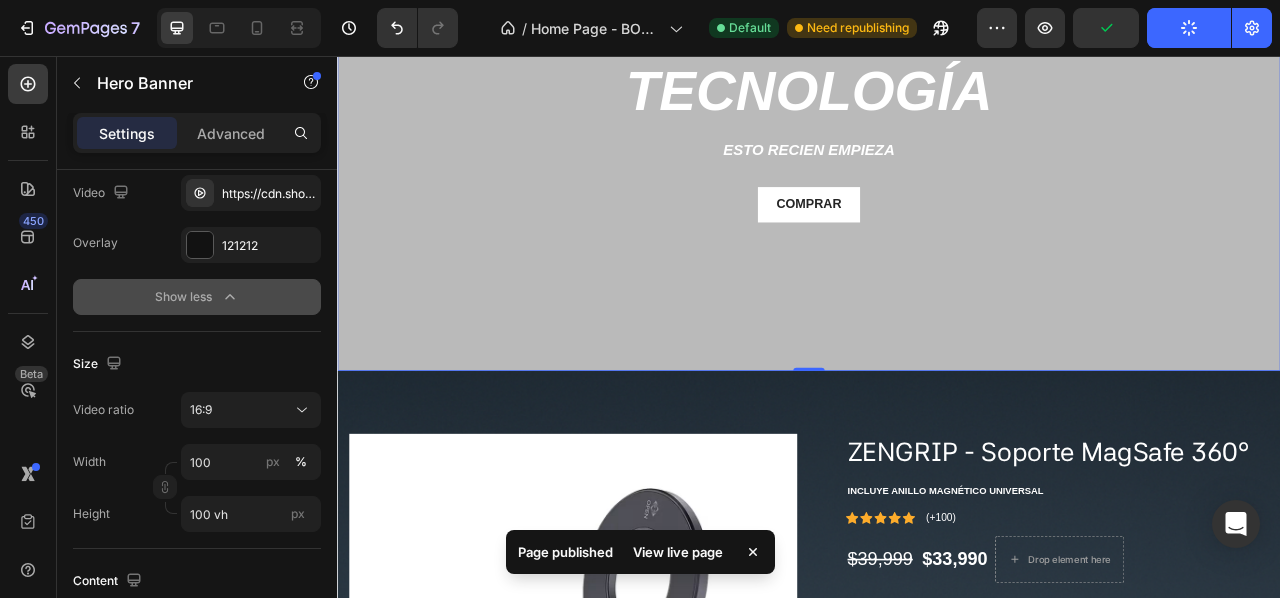 scroll, scrollTop: 300, scrollLeft: 0, axis: vertical 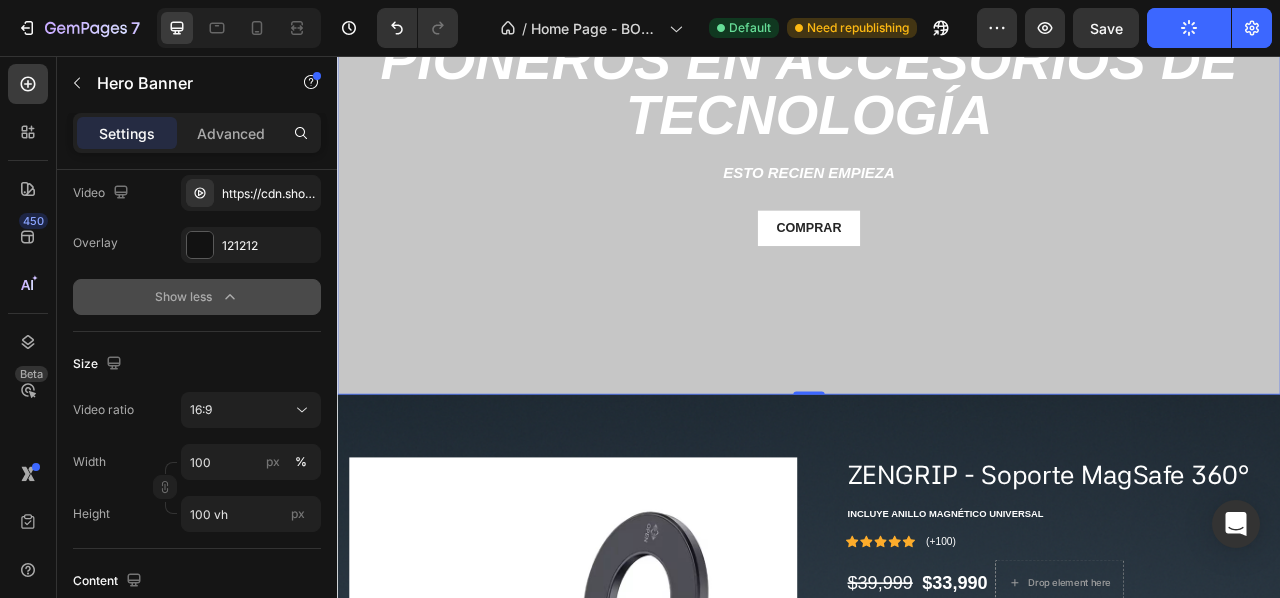 click at bounding box center [937, 142] 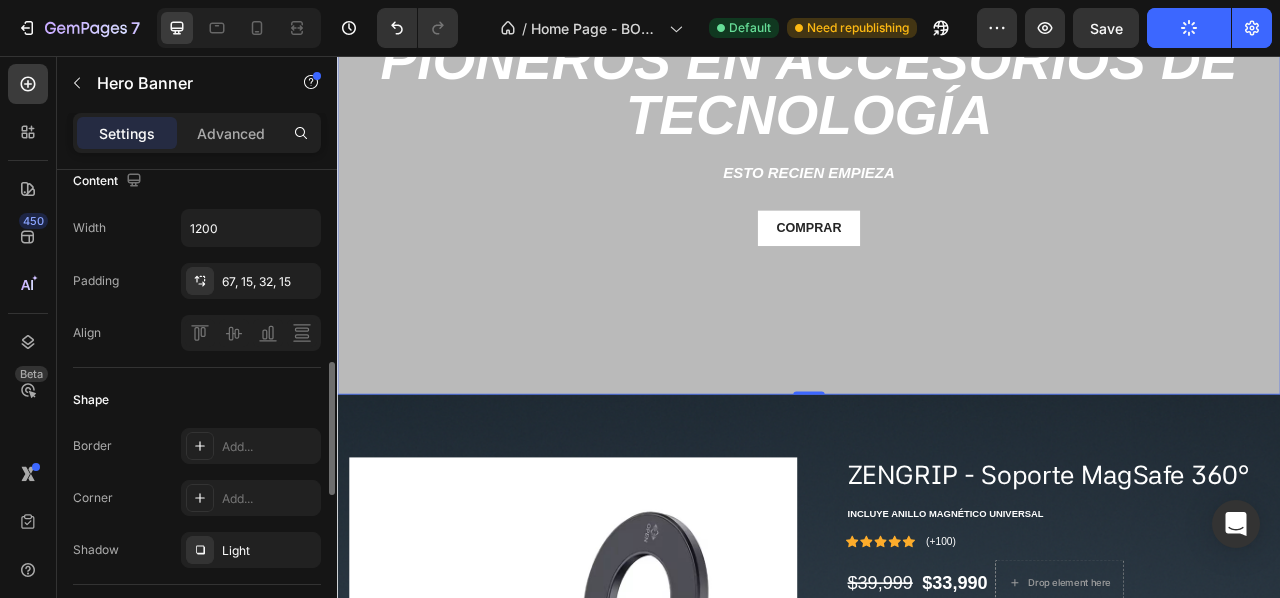 scroll, scrollTop: 1000, scrollLeft: 0, axis: vertical 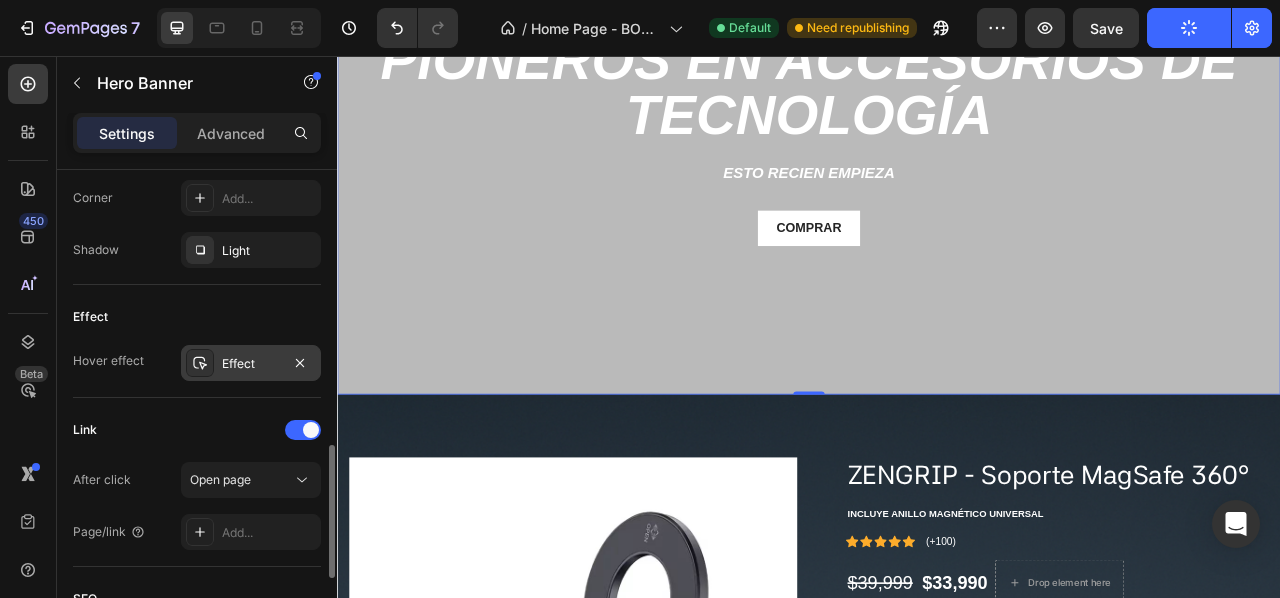 click on "Effect" at bounding box center [251, 364] 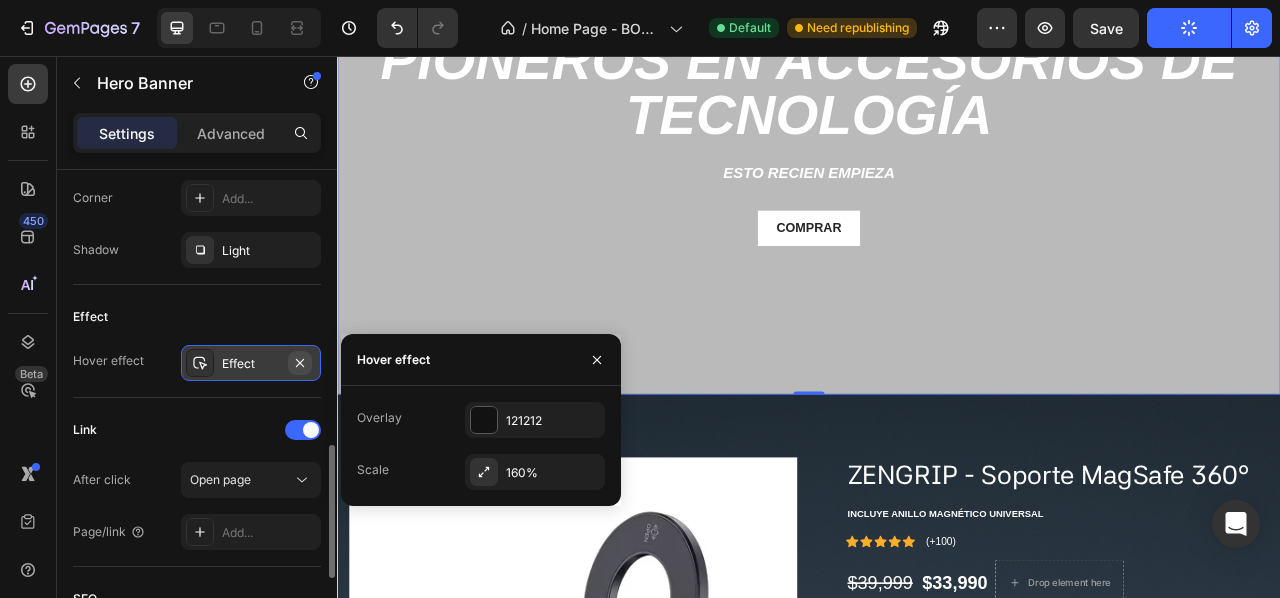 click 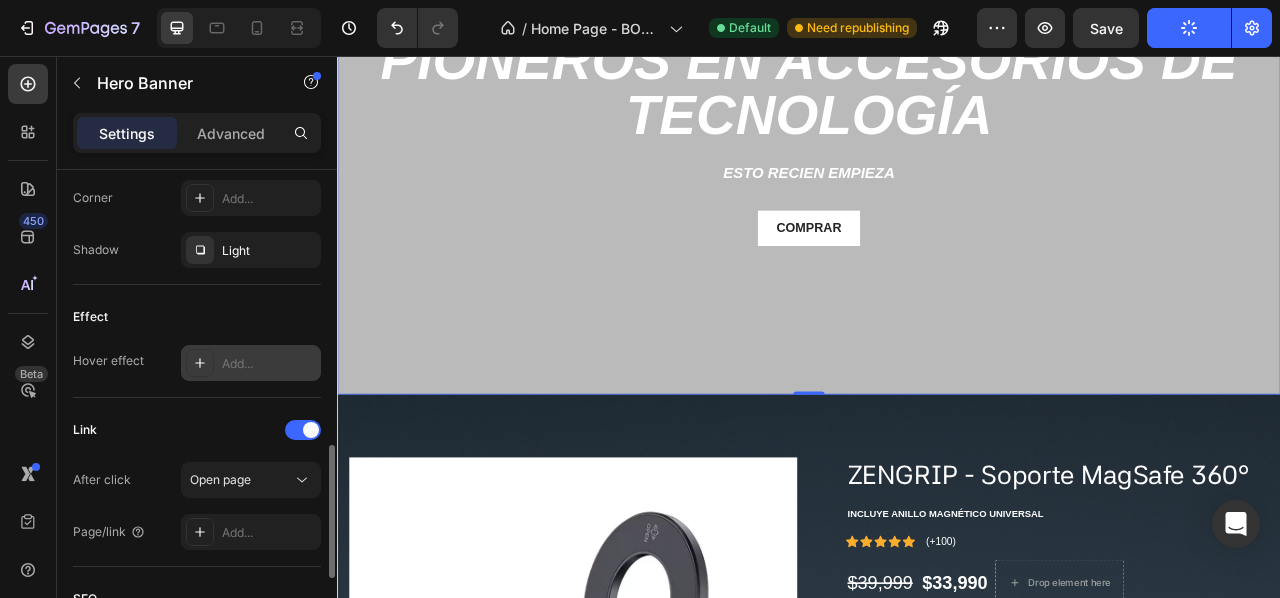 click at bounding box center [937, 142] 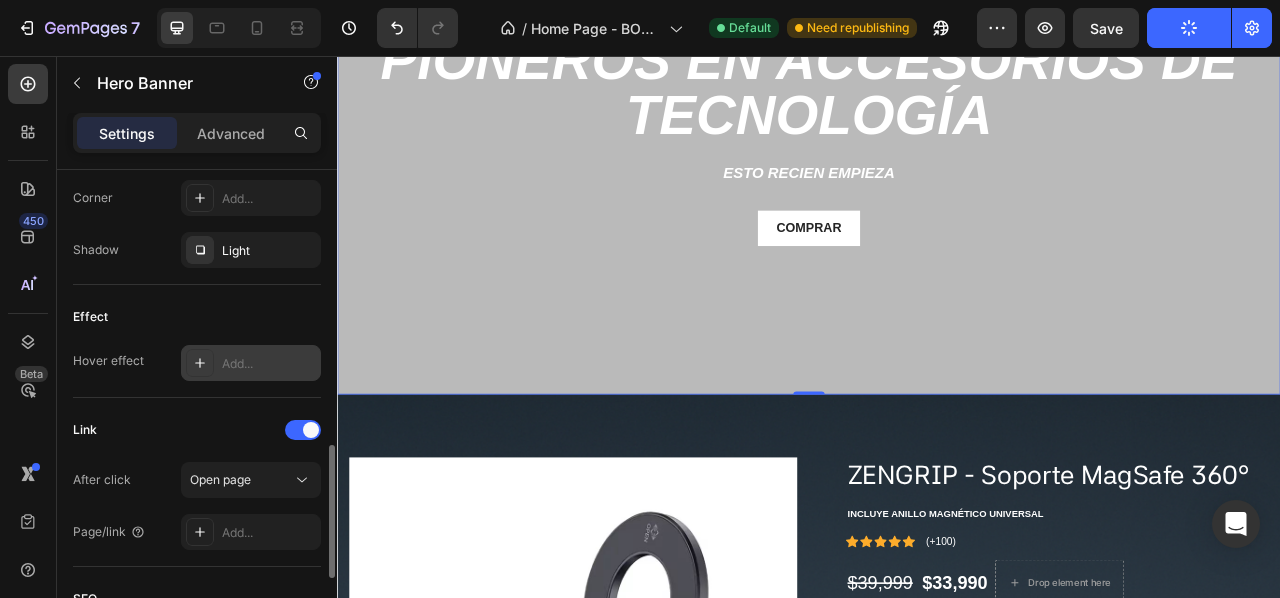 click at bounding box center [937, 142] 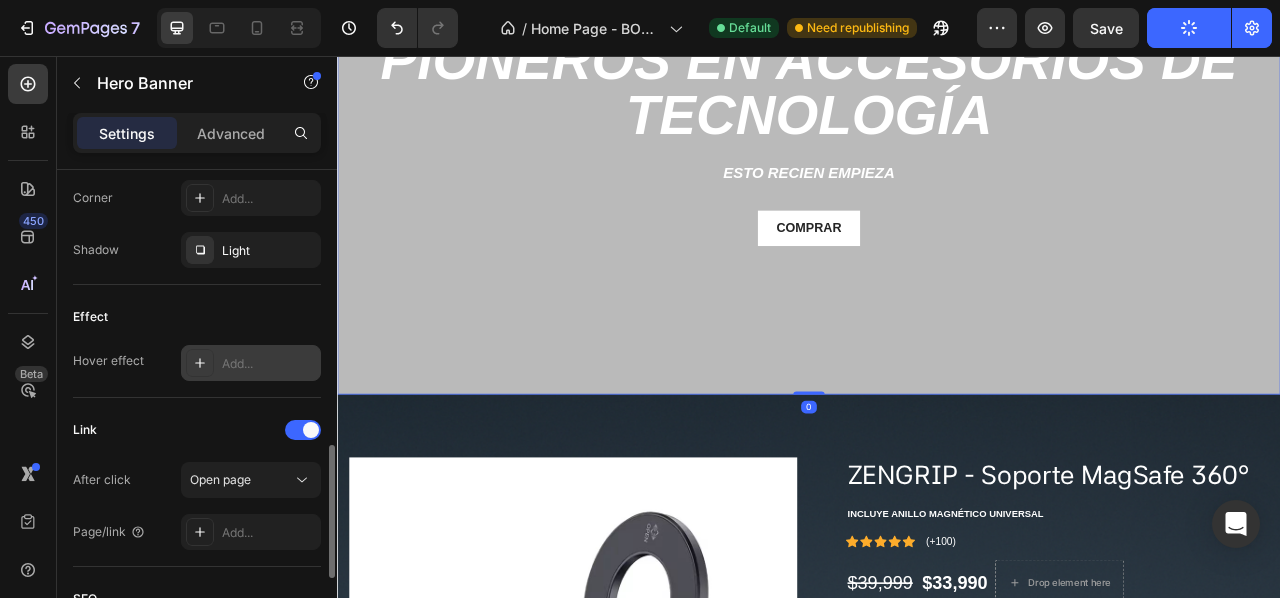 drag, startPoint x: 929, startPoint y: 481, endPoint x: 929, endPoint y: 468, distance: 13 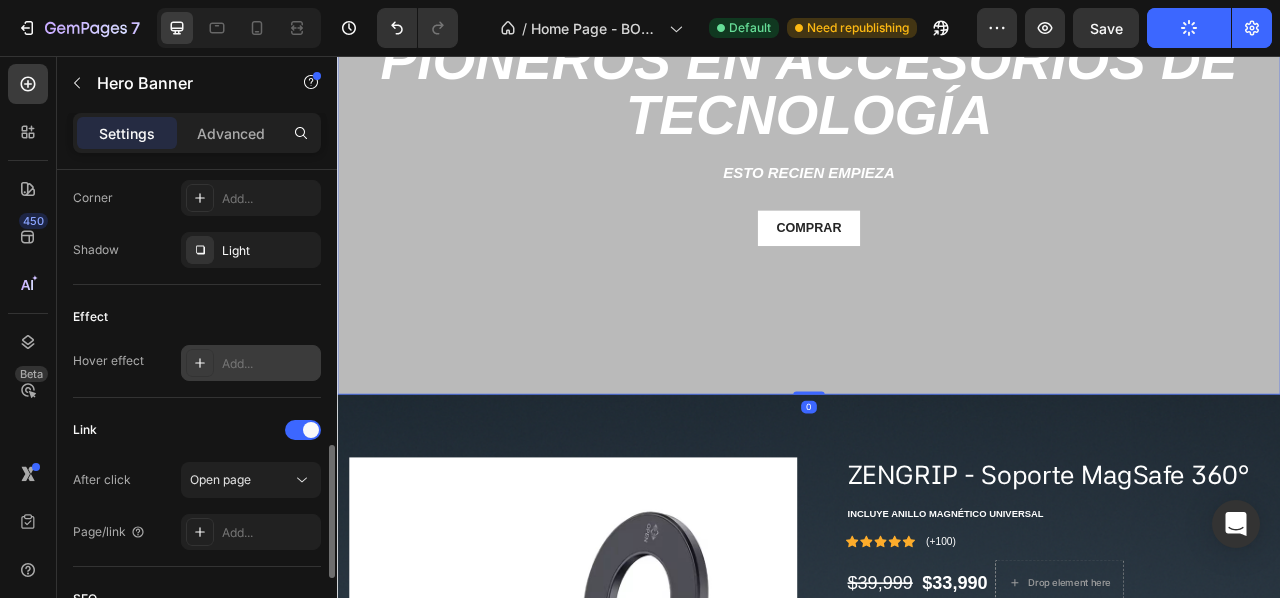 click on "99% CLIENTES SATISFECHOS Text Block Icon Icon Icon Icon Icon Icon List Row PIONEROS EN ACCESORIOS DE TECNOLOGÍA Heading ESTO RECIEN EMPIEZA Text Block COMPRAR Button Row Hero Banner   0" at bounding box center (937, 142) 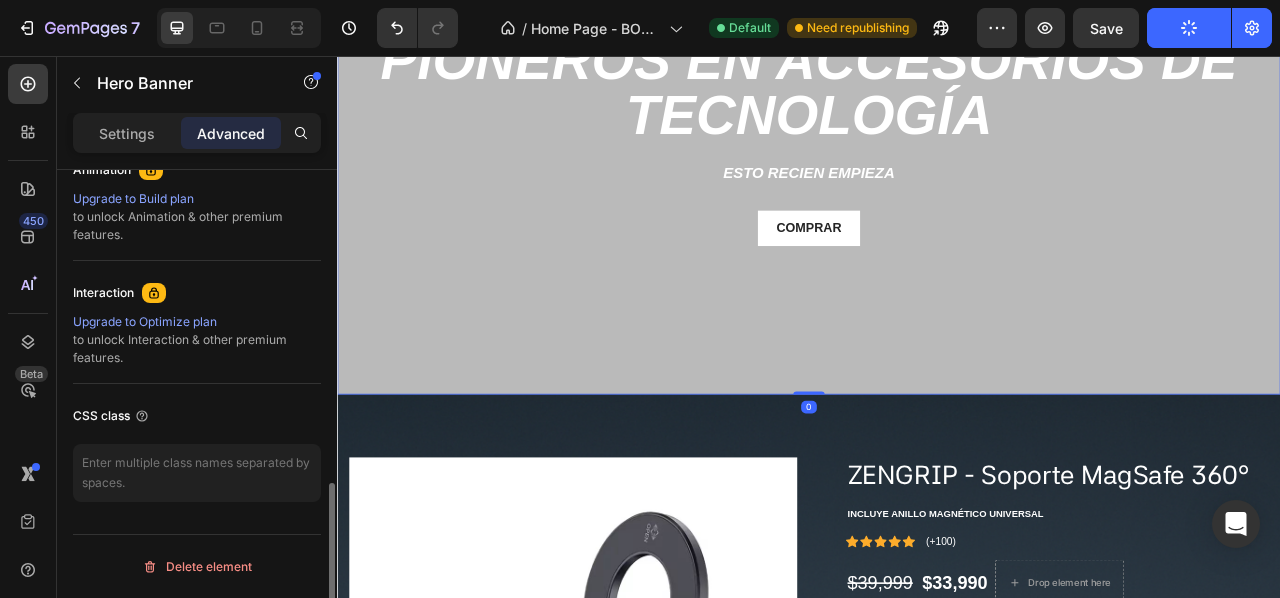 scroll, scrollTop: 900, scrollLeft: 0, axis: vertical 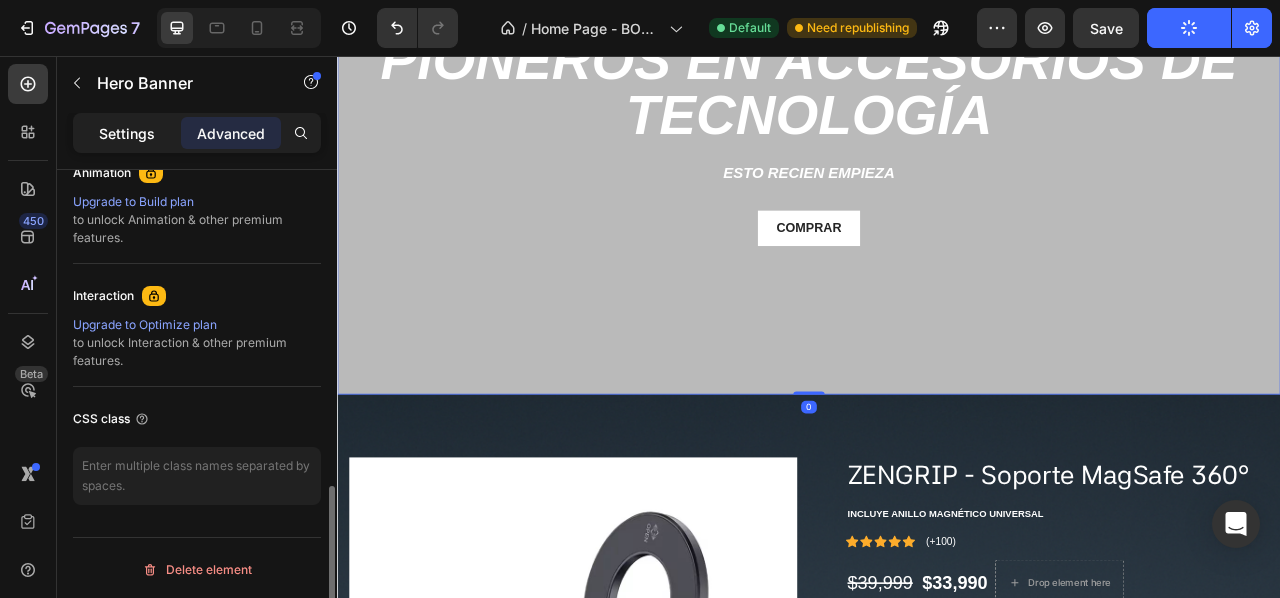 click on "Settings" at bounding box center (127, 133) 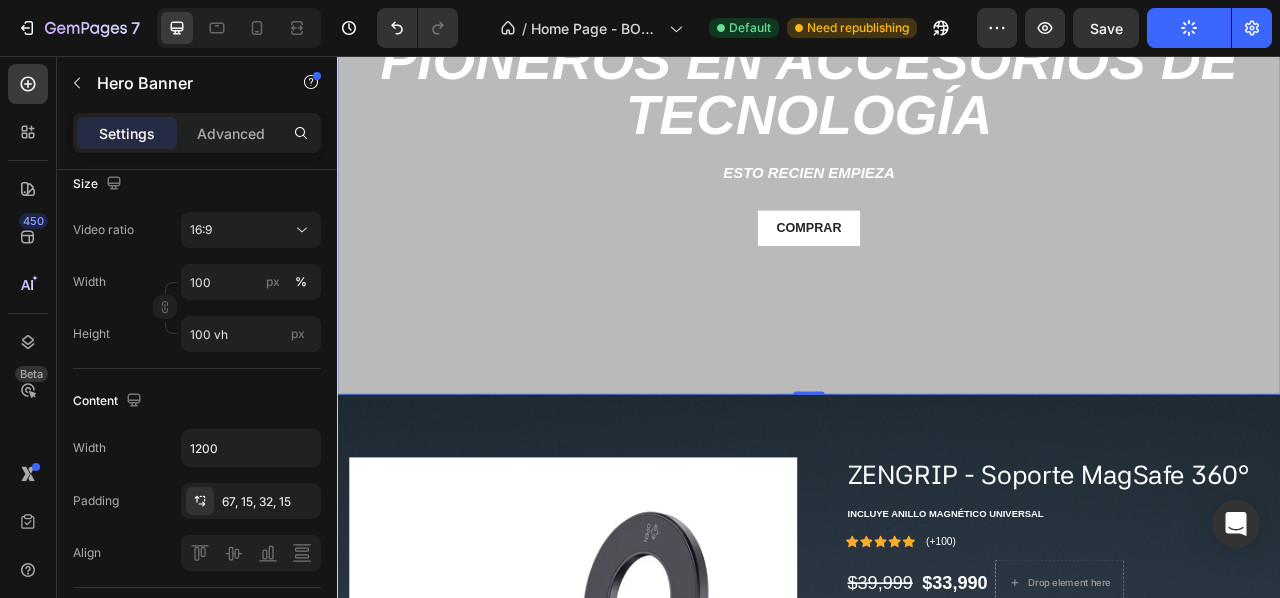 scroll, scrollTop: 400, scrollLeft: 0, axis: vertical 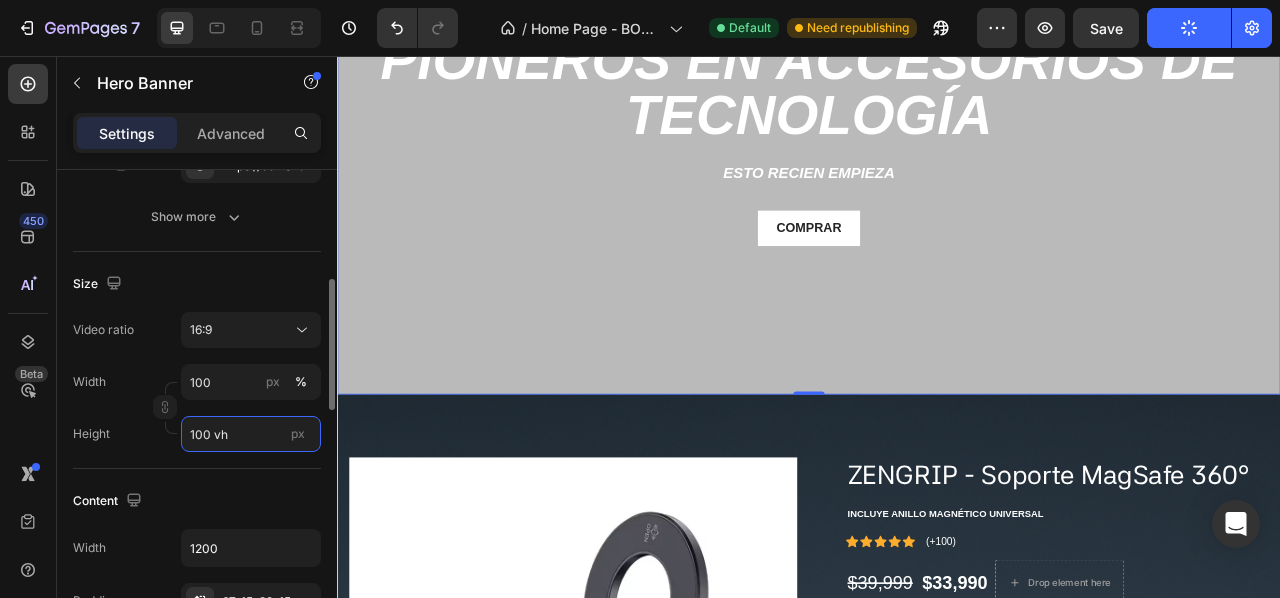 click on "100 vh" at bounding box center [251, 434] 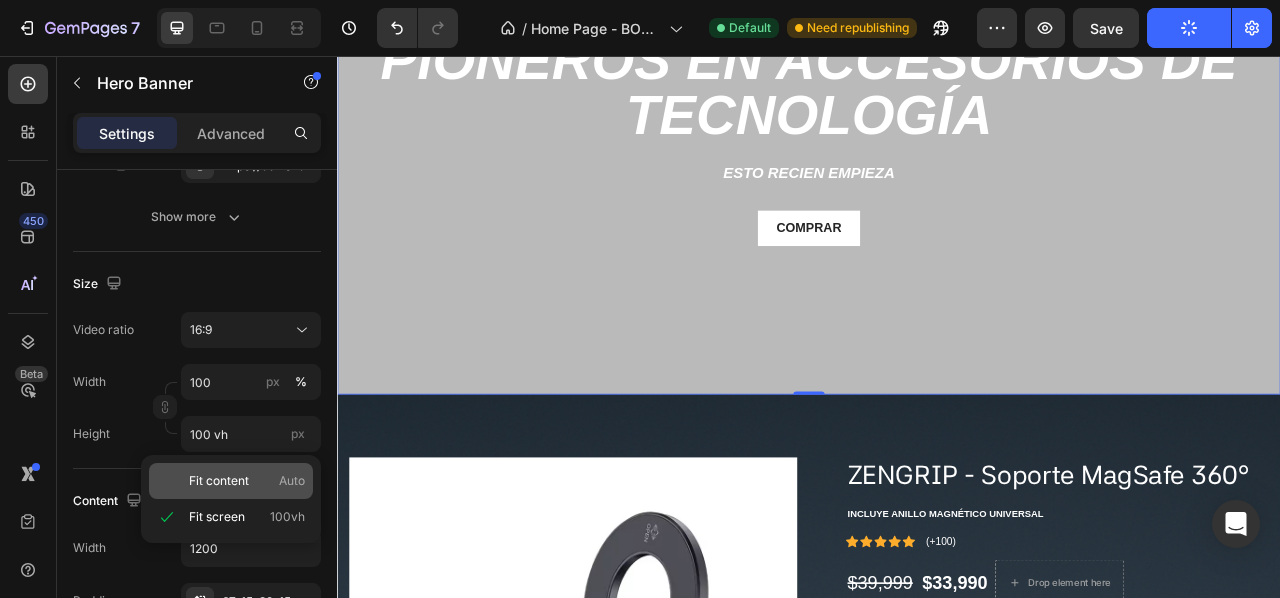click on "Fit content" at bounding box center (219, 481) 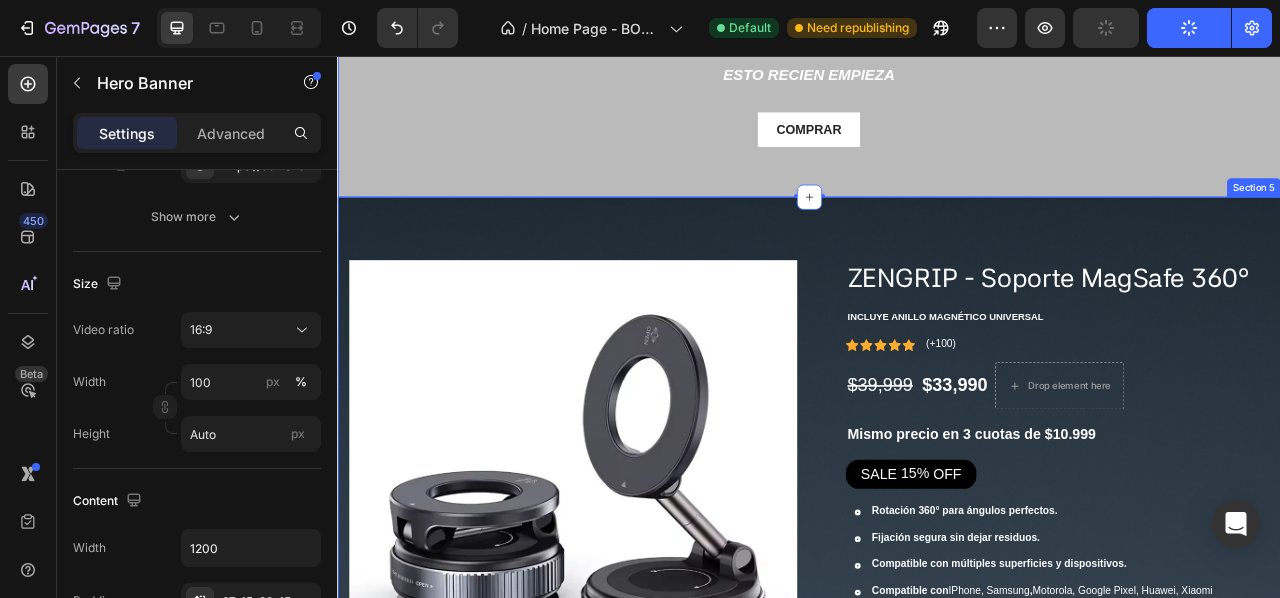 scroll, scrollTop: 0, scrollLeft: 0, axis: both 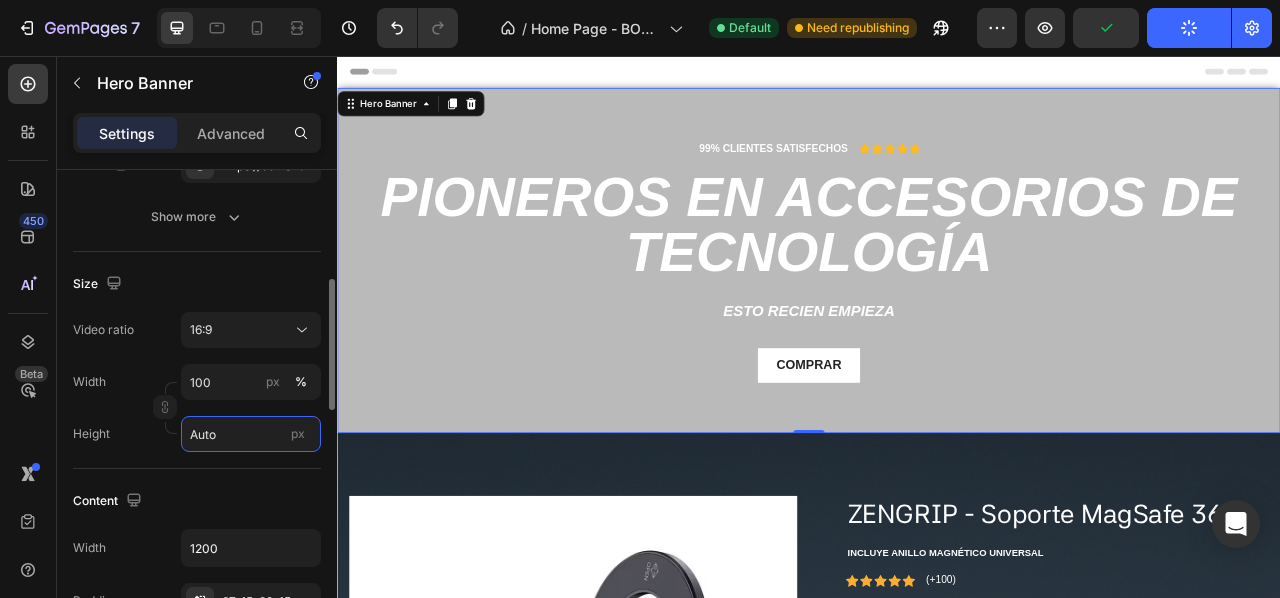 click on "Auto" at bounding box center [251, 434] 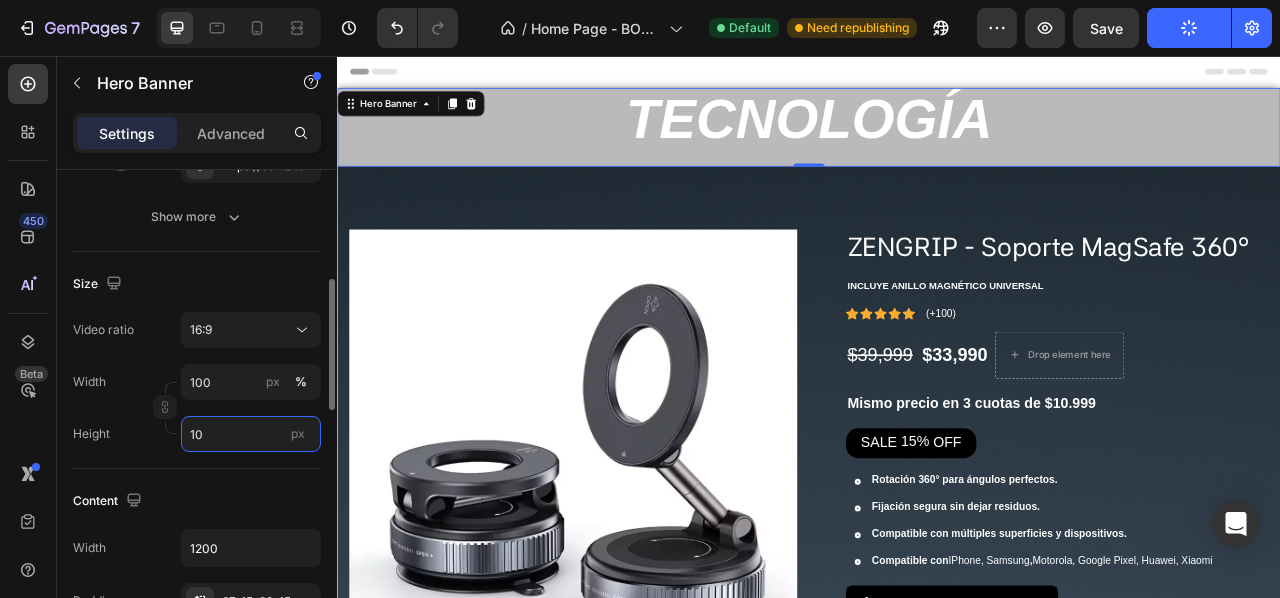 type on "1" 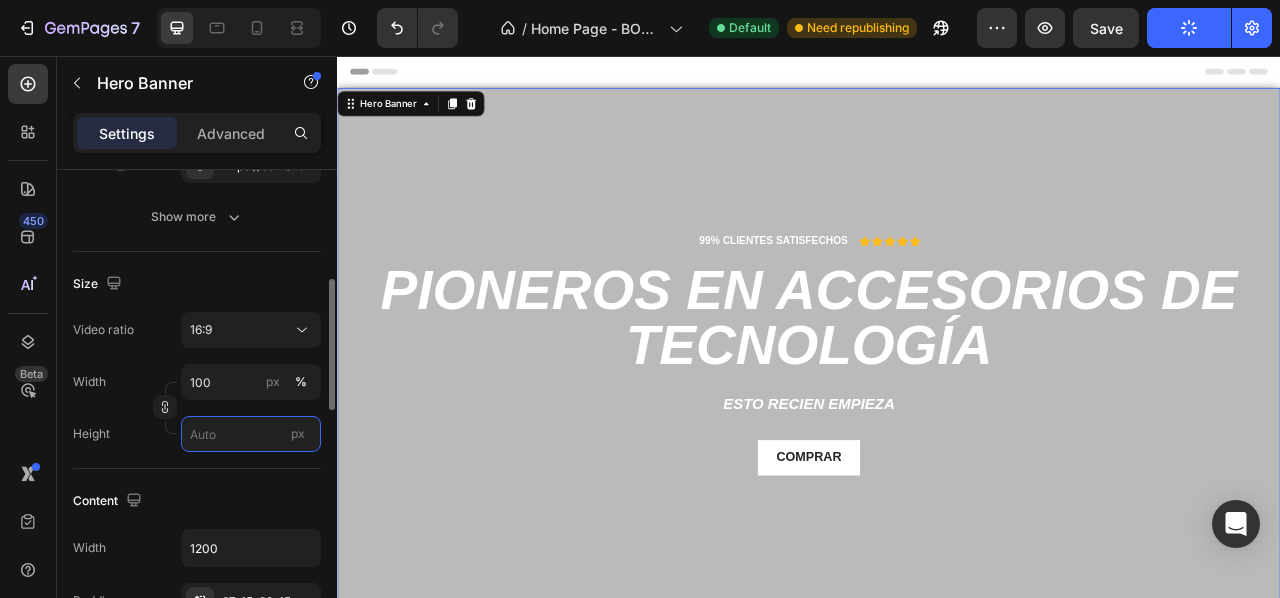 type on "1" 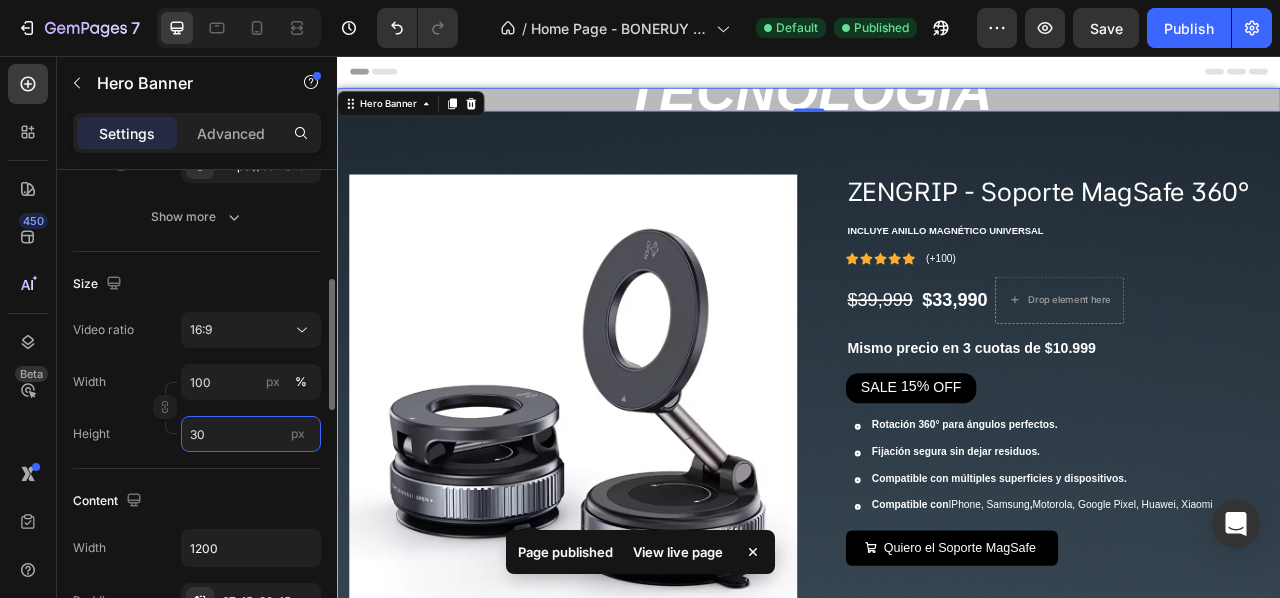 type on "3" 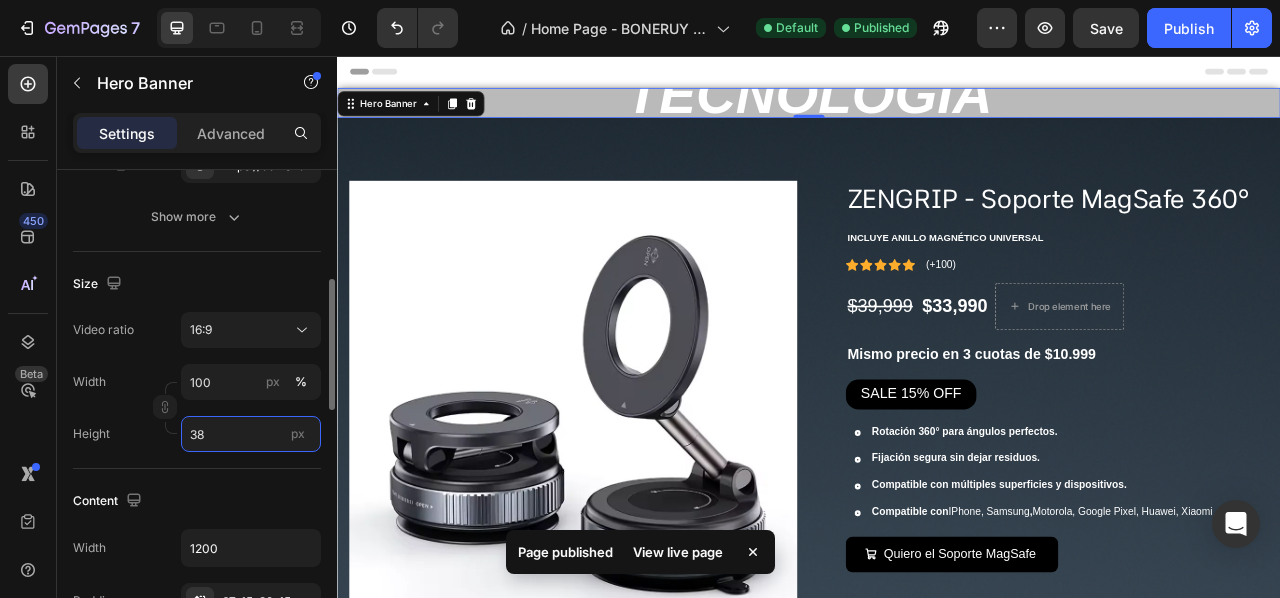 type on "3" 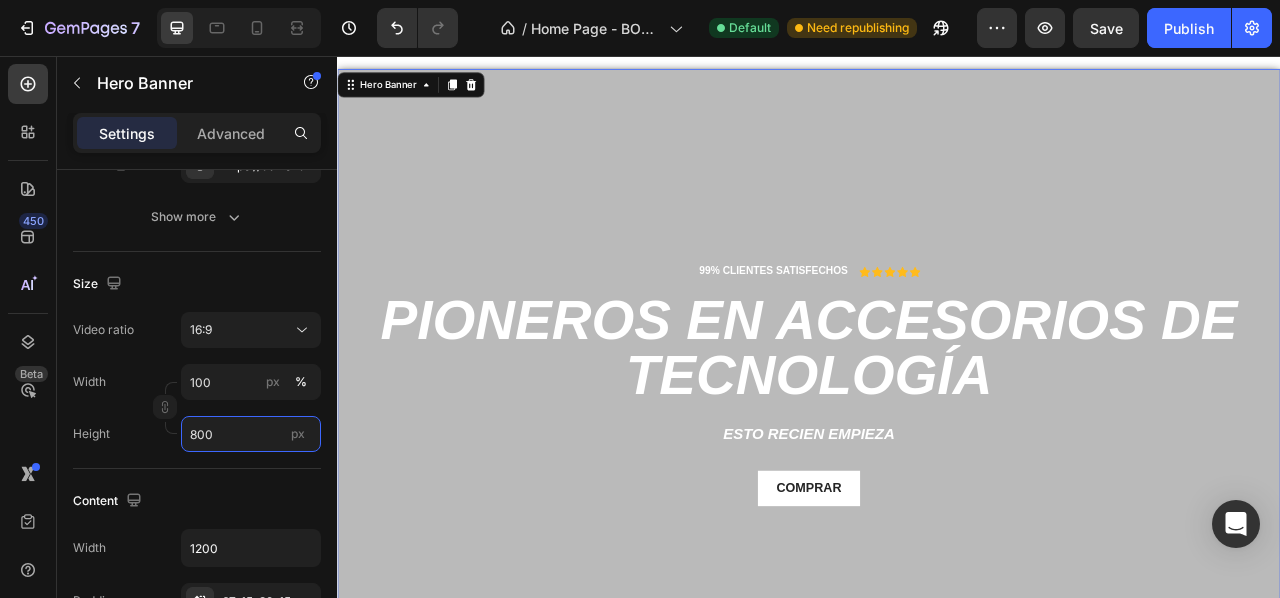 scroll, scrollTop: 0, scrollLeft: 0, axis: both 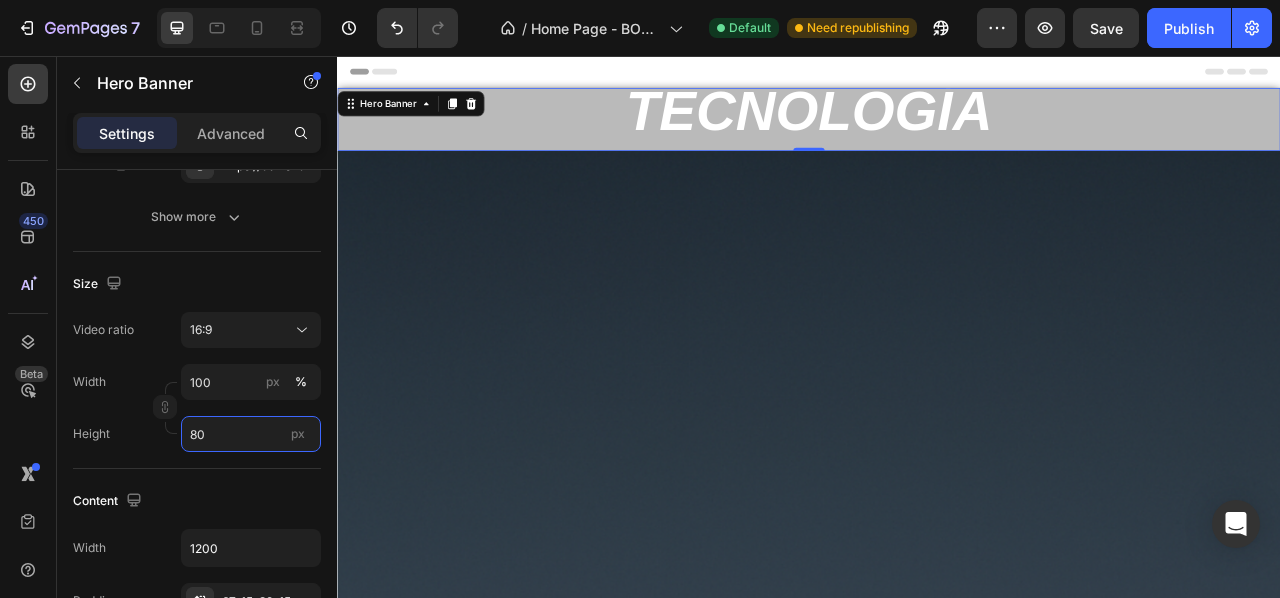 type on "8" 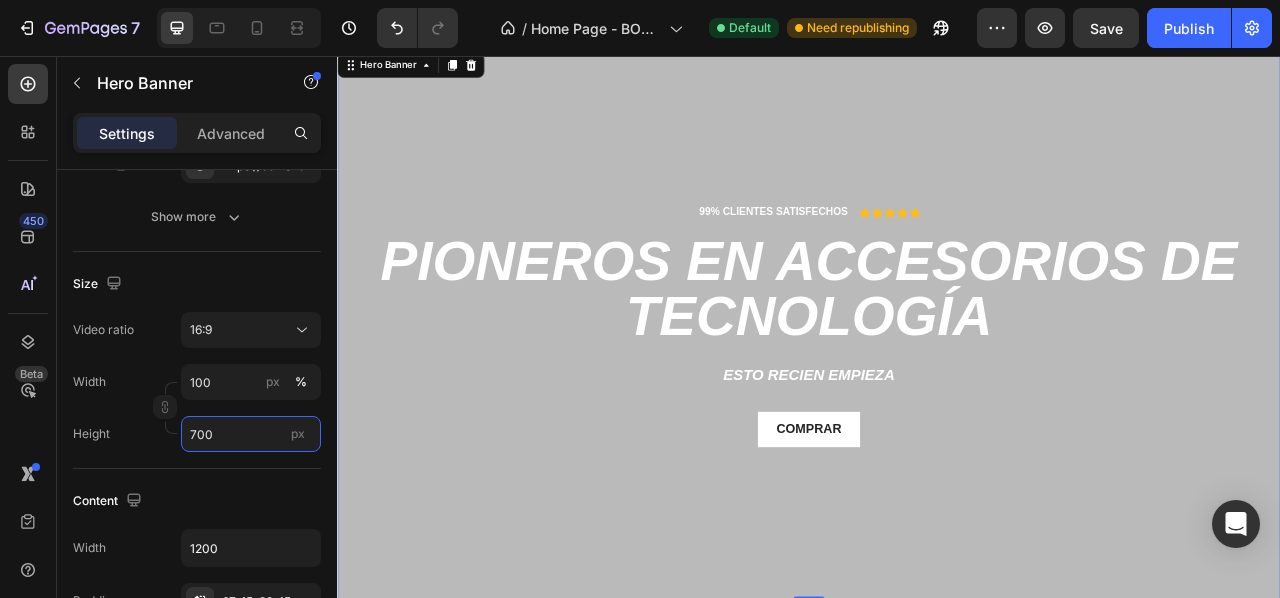 scroll, scrollTop: 0, scrollLeft: 0, axis: both 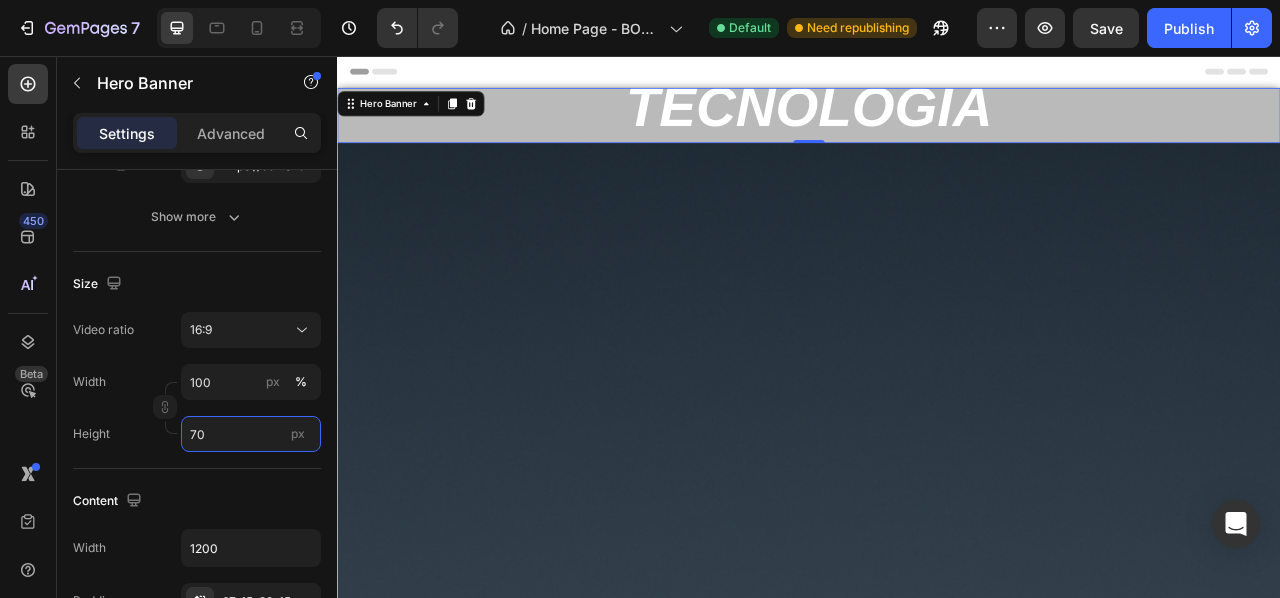 type on "7" 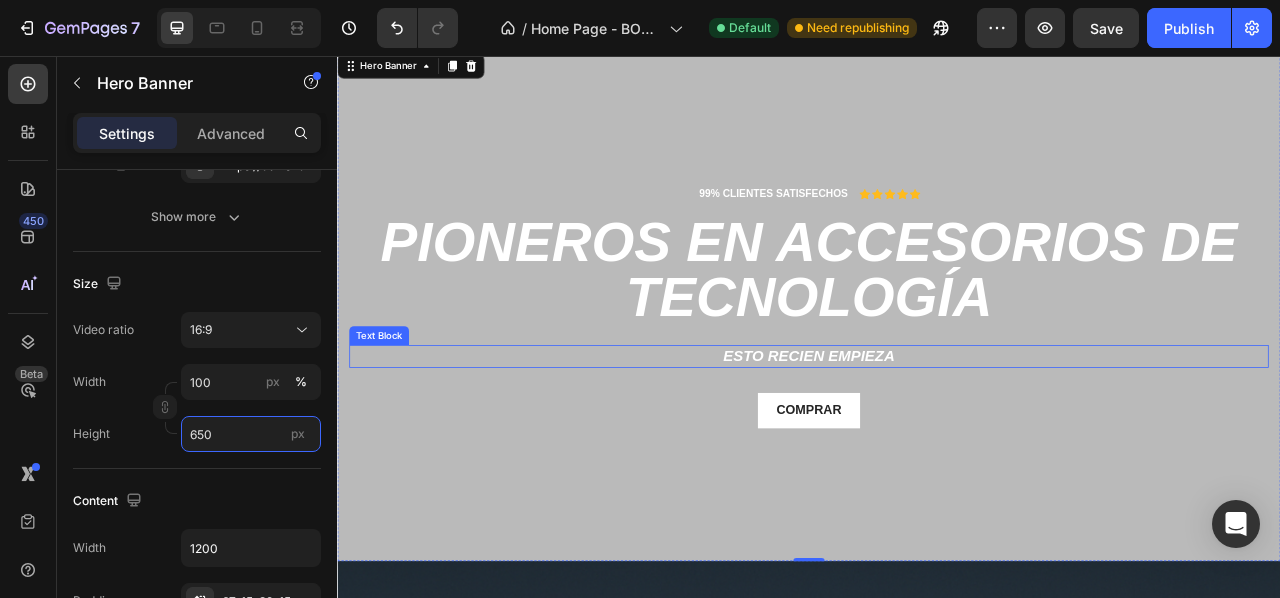 scroll, scrollTop: 0, scrollLeft: 0, axis: both 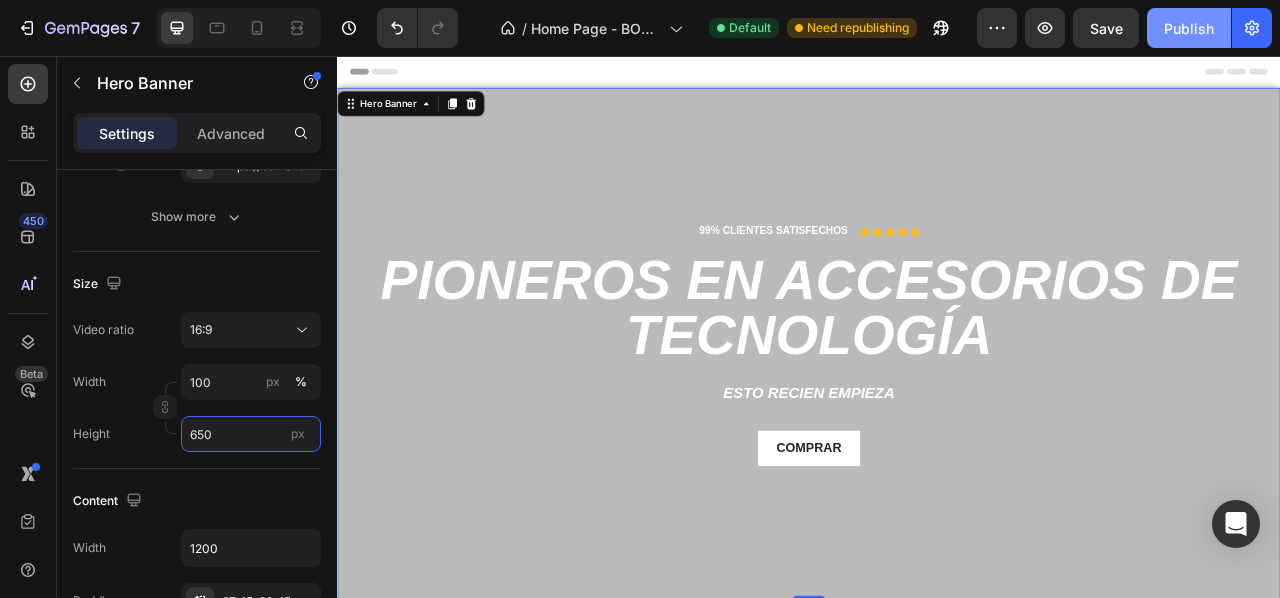 type on "650" 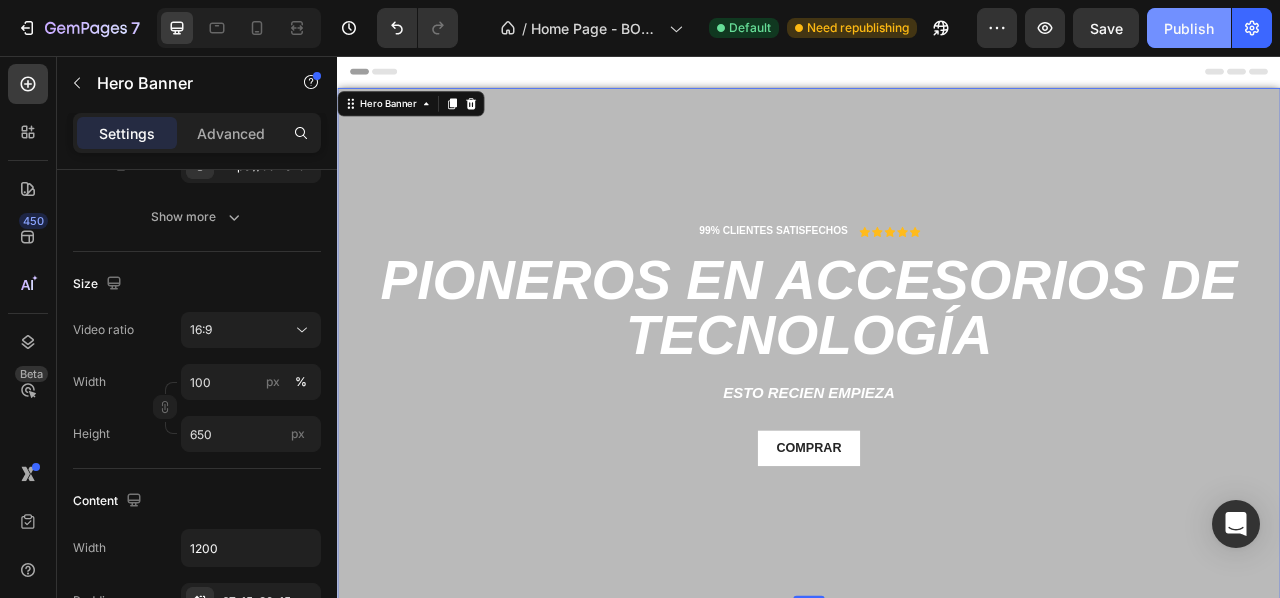 click on "Publish" 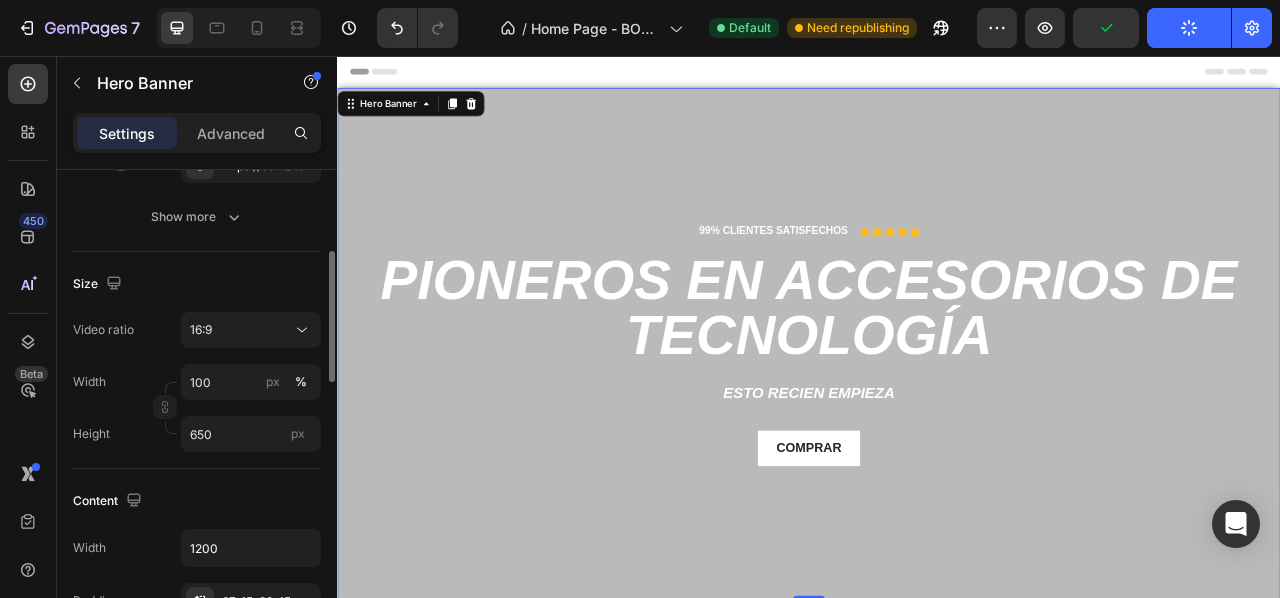 scroll, scrollTop: 0, scrollLeft: 0, axis: both 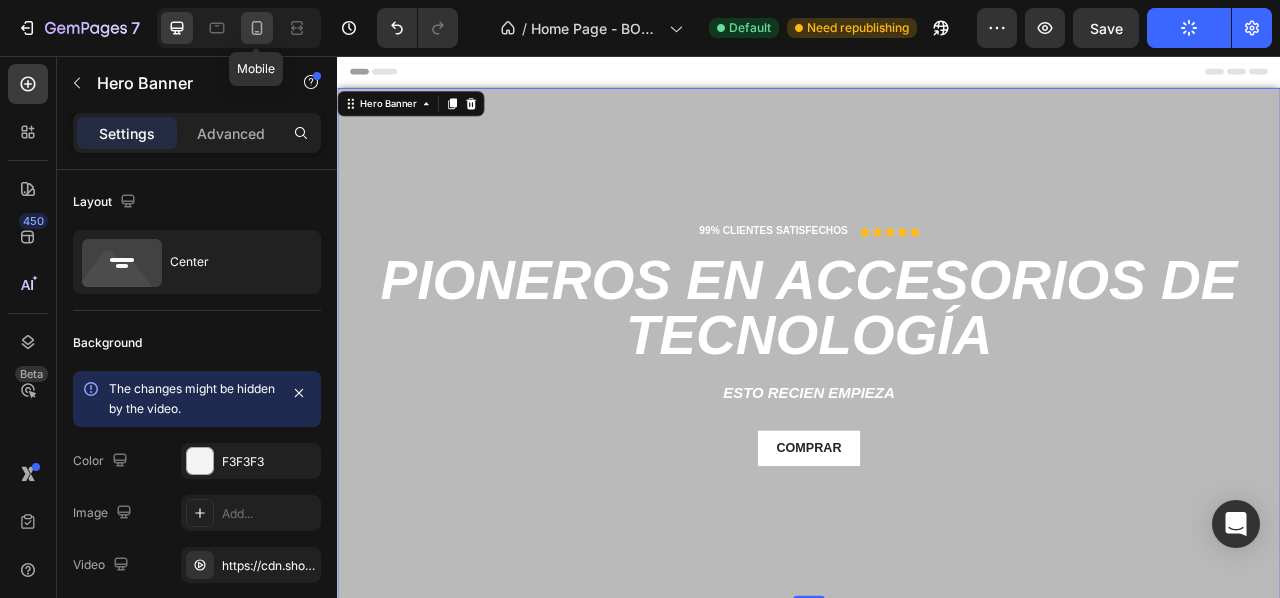 click 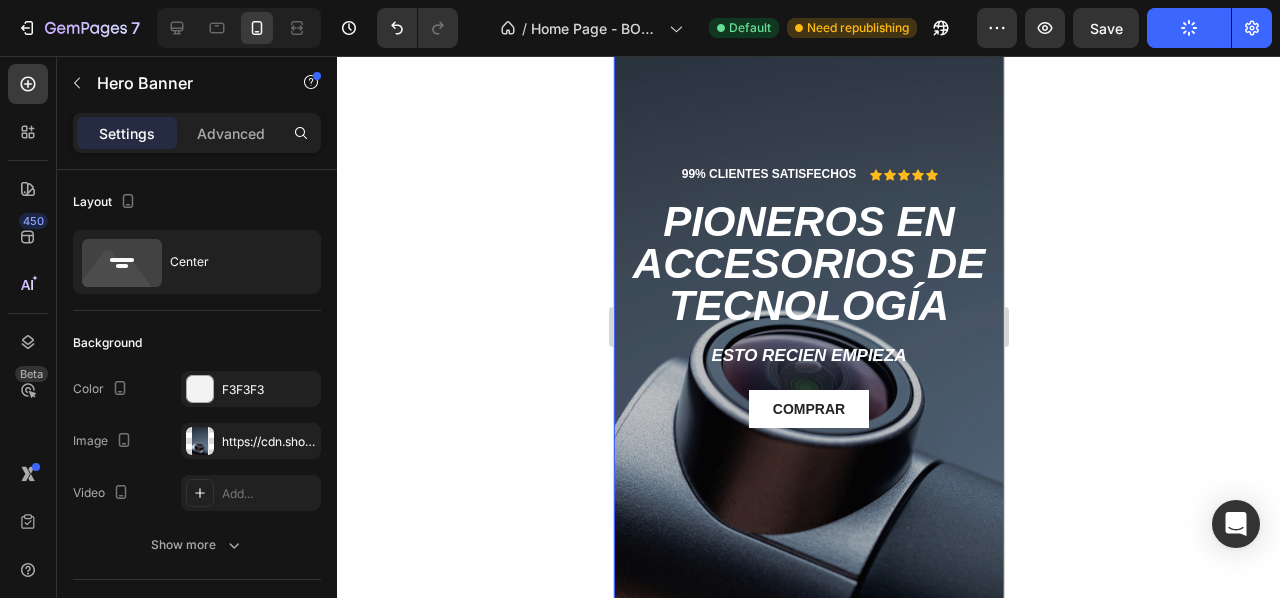 scroll, scrollTop: 252, scrollLeft: 0, axis: vertical 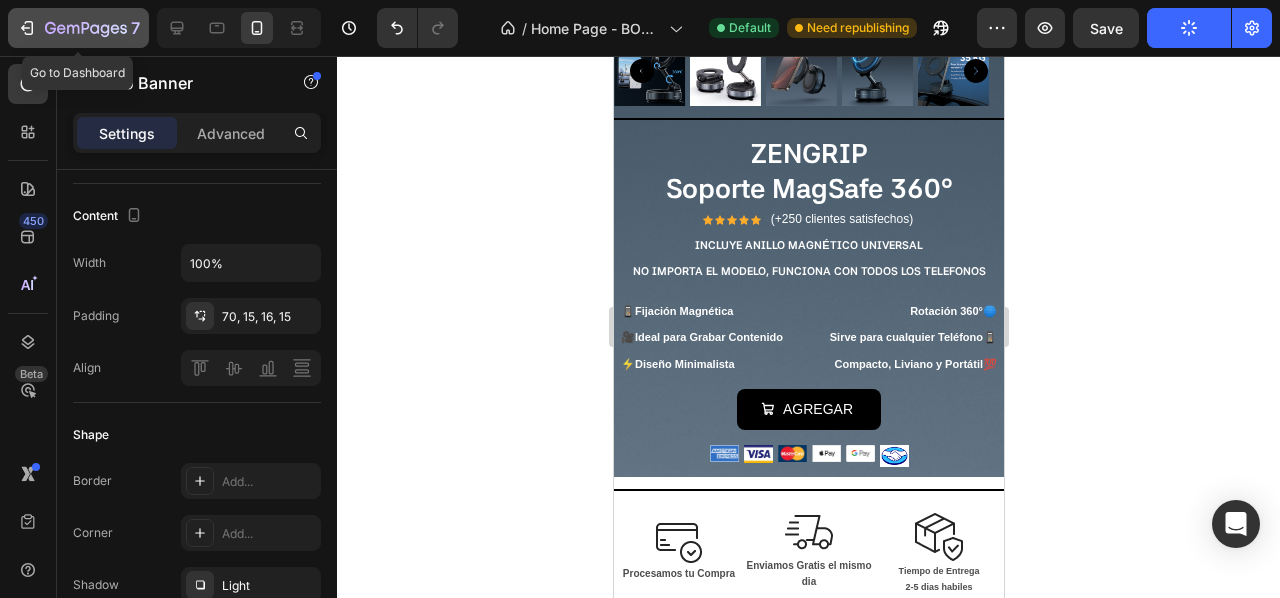 click on "7" 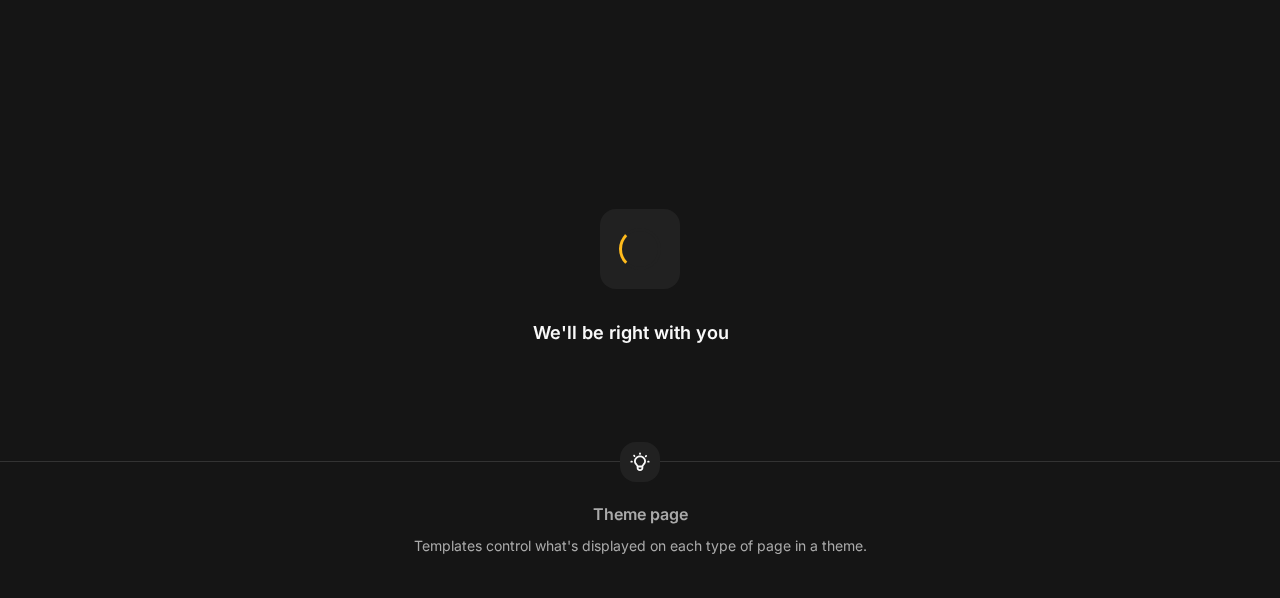 scroll, scrollTop: 0, scrollLeft: 0, axis: both 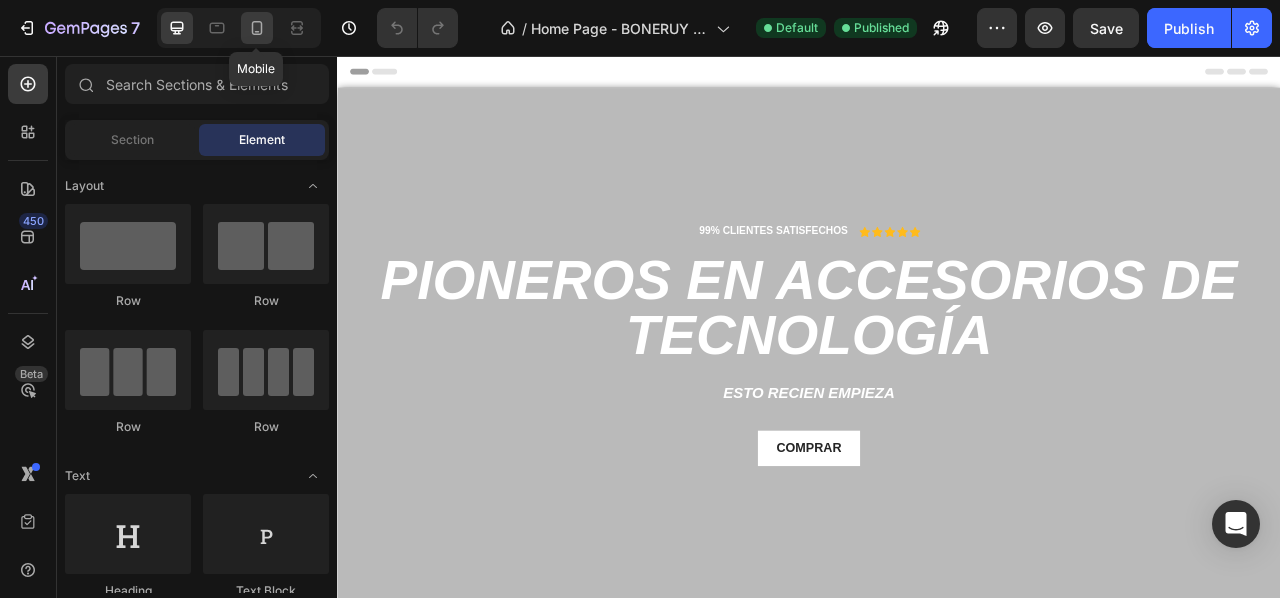 click 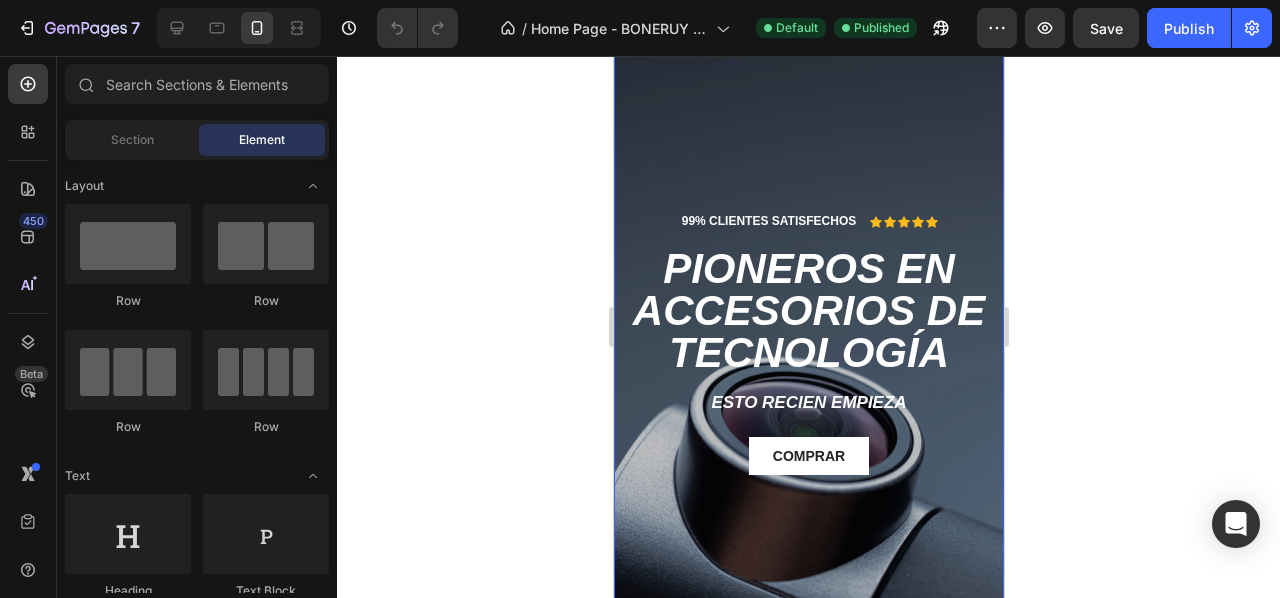scroll, scrollTop: 600, scrollLeft: 0, axis: vertical 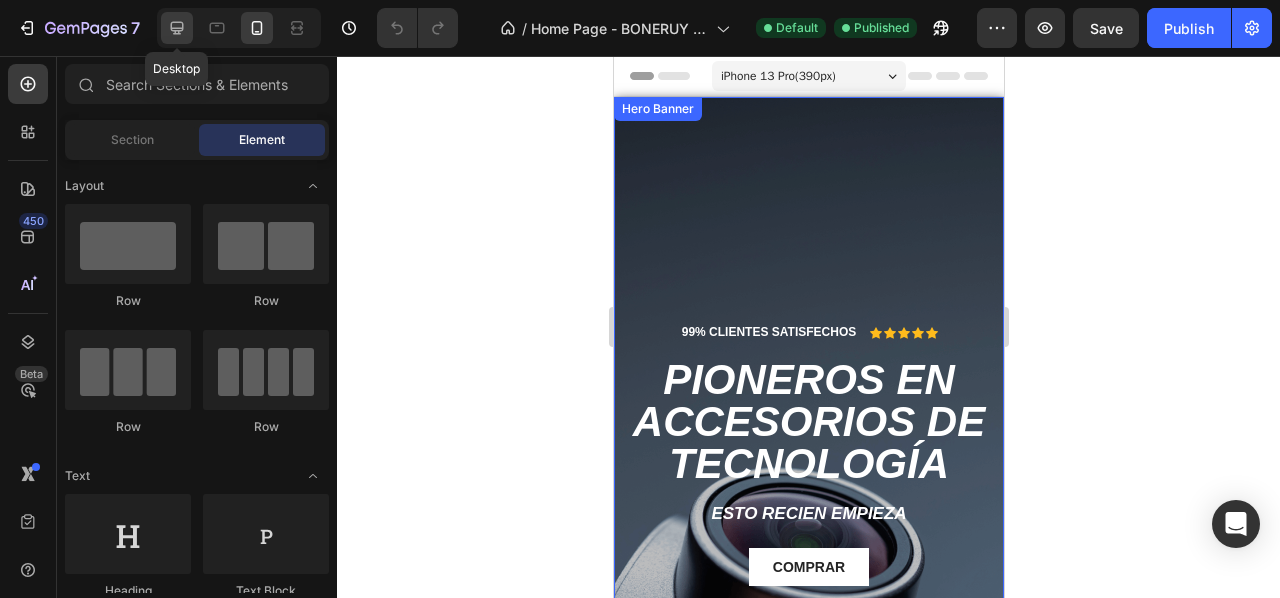 click 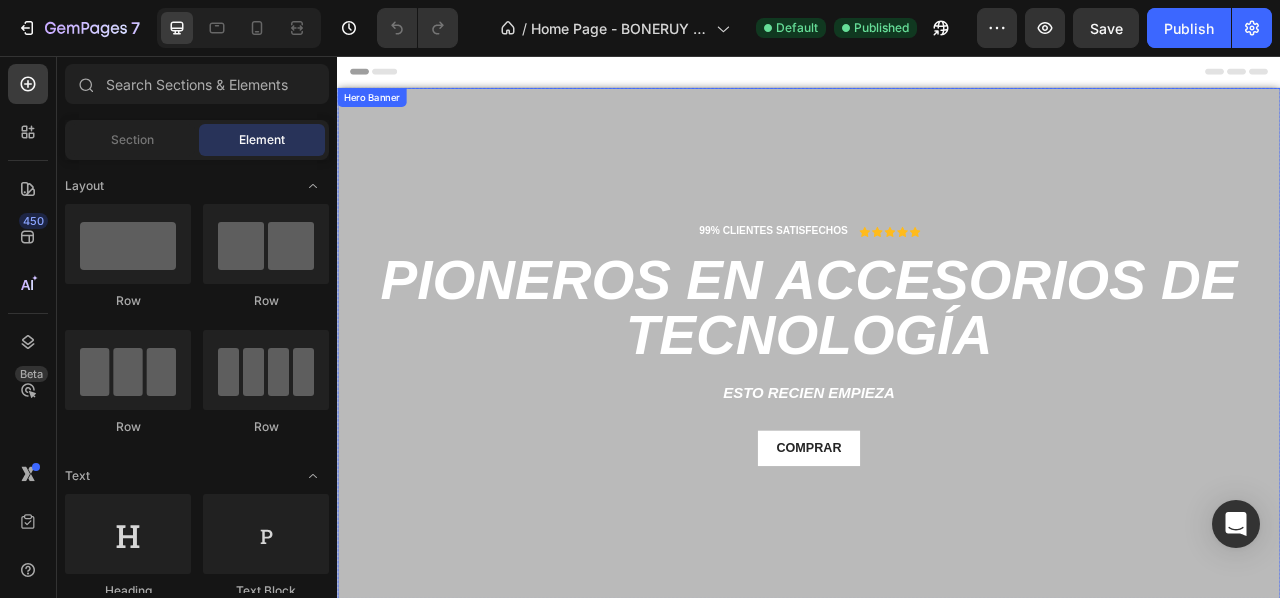 click at bounding box center [937, 422] 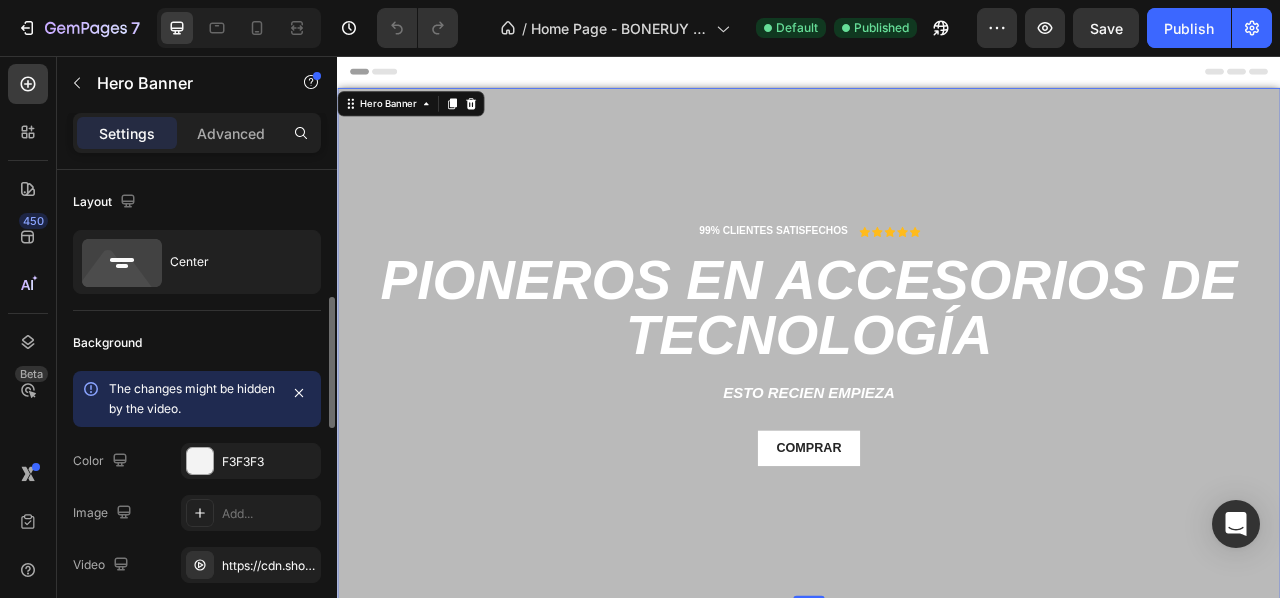 scroll, scrollTop: 100, scrollLeft: 0, axis: vertical 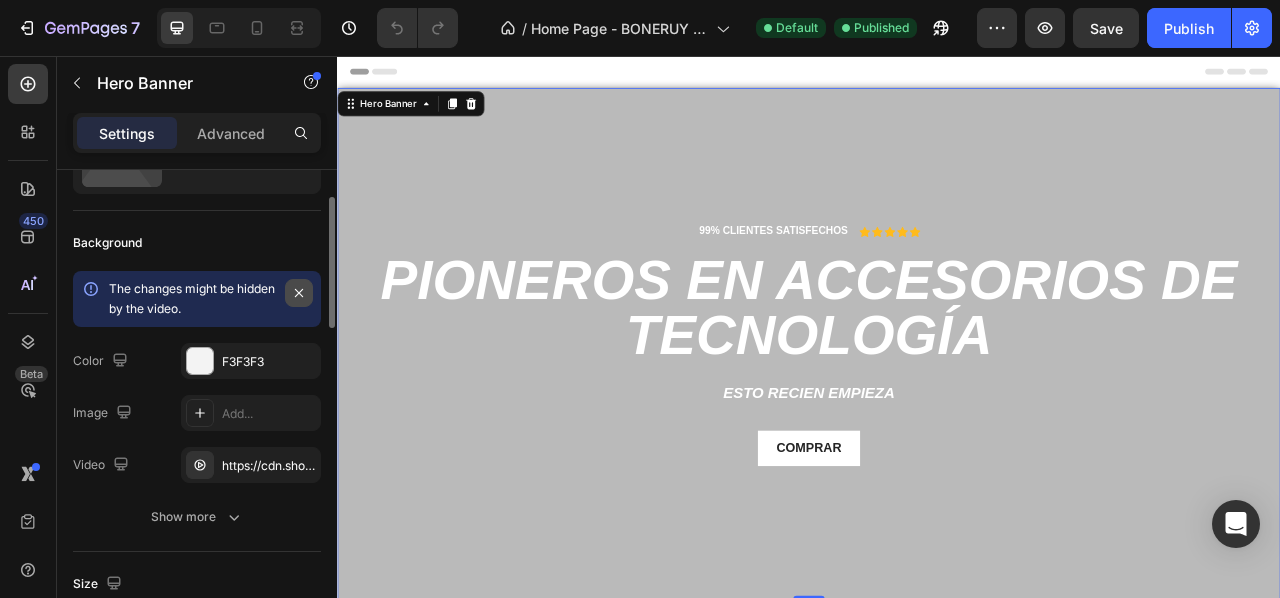 click 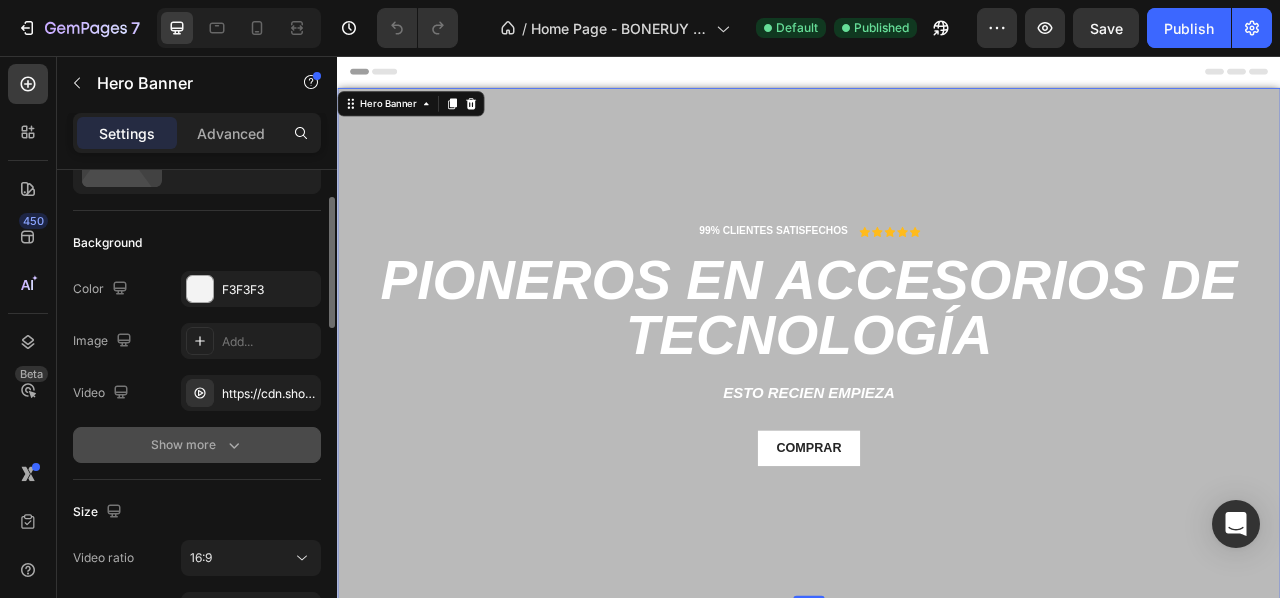 click 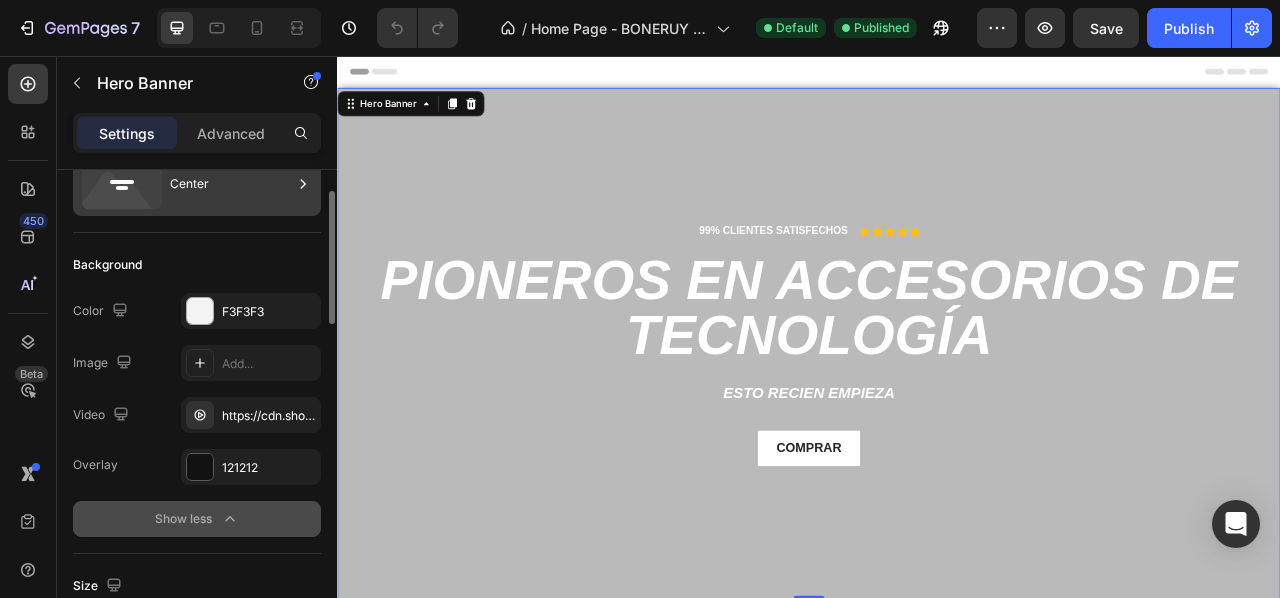 scroll, scrollTop: 0, scrollLeft: 0, axis: both 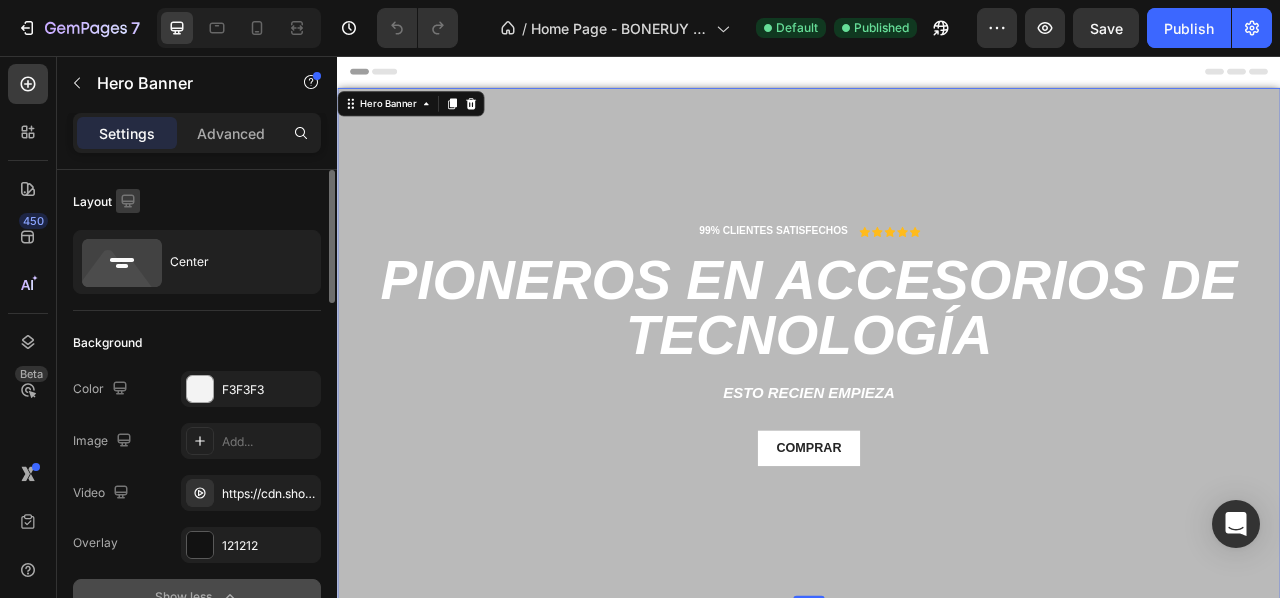 click 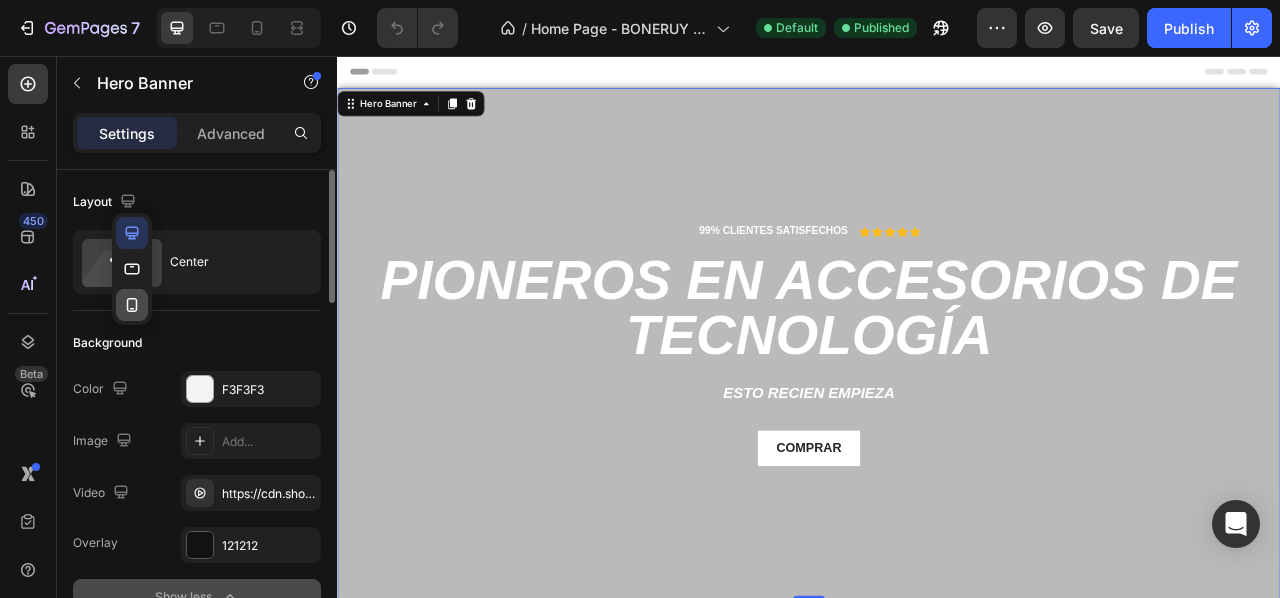 click 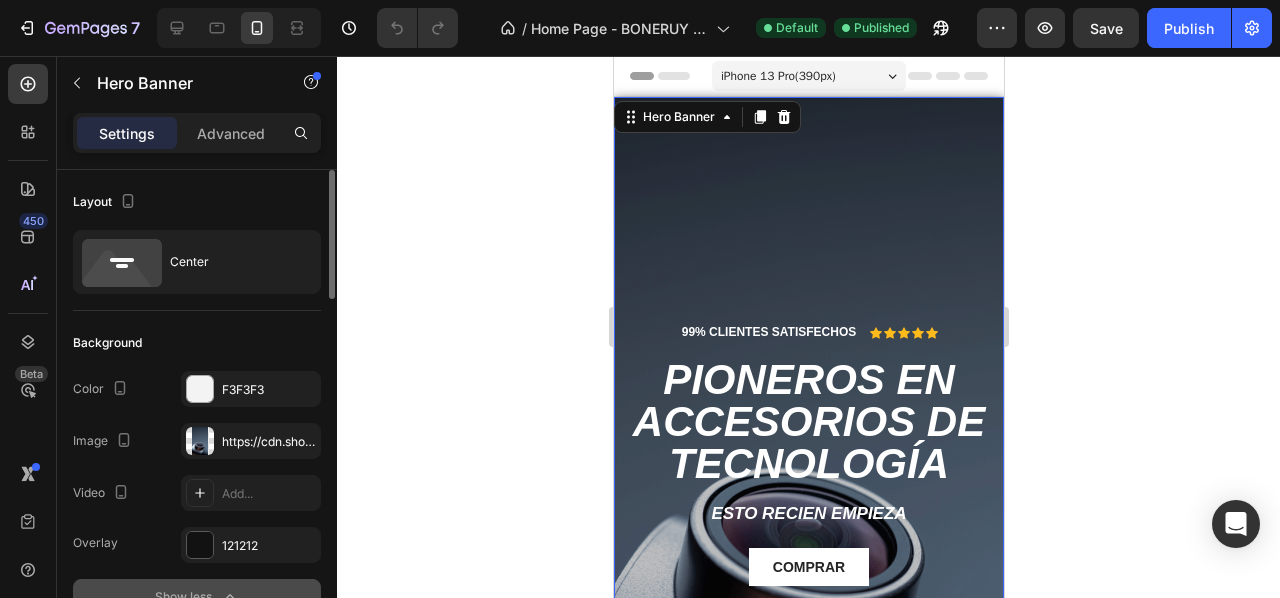 click at bounding box center [808, 444] 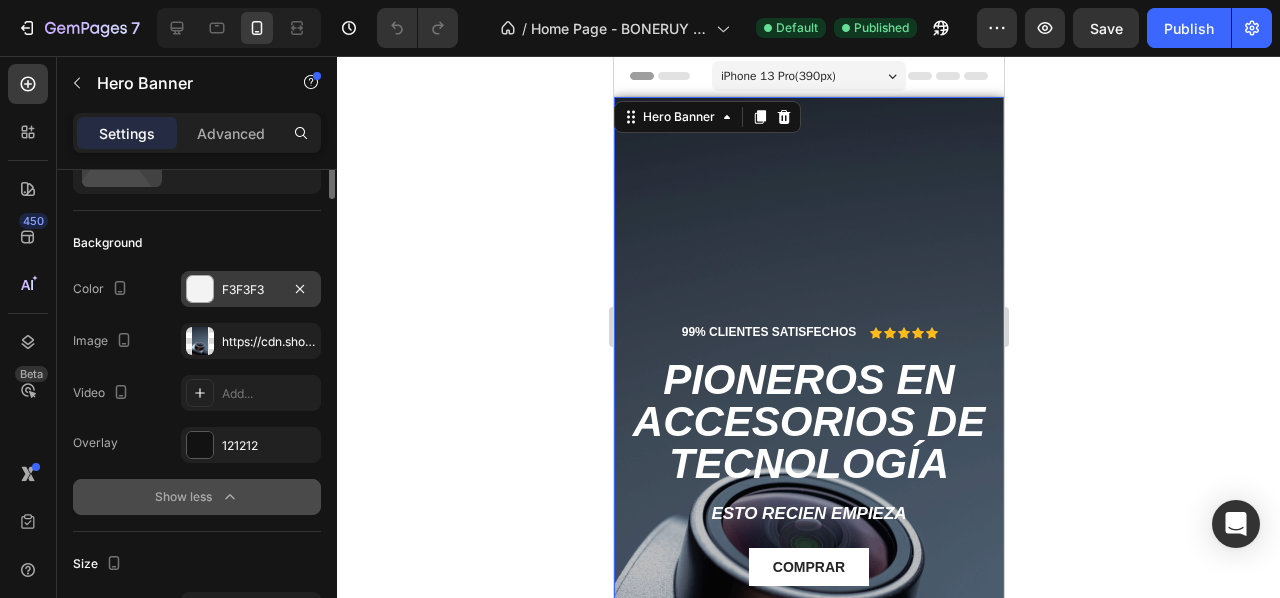 scroll, scrollTop: 0, scrollLeft: 0, axis: both 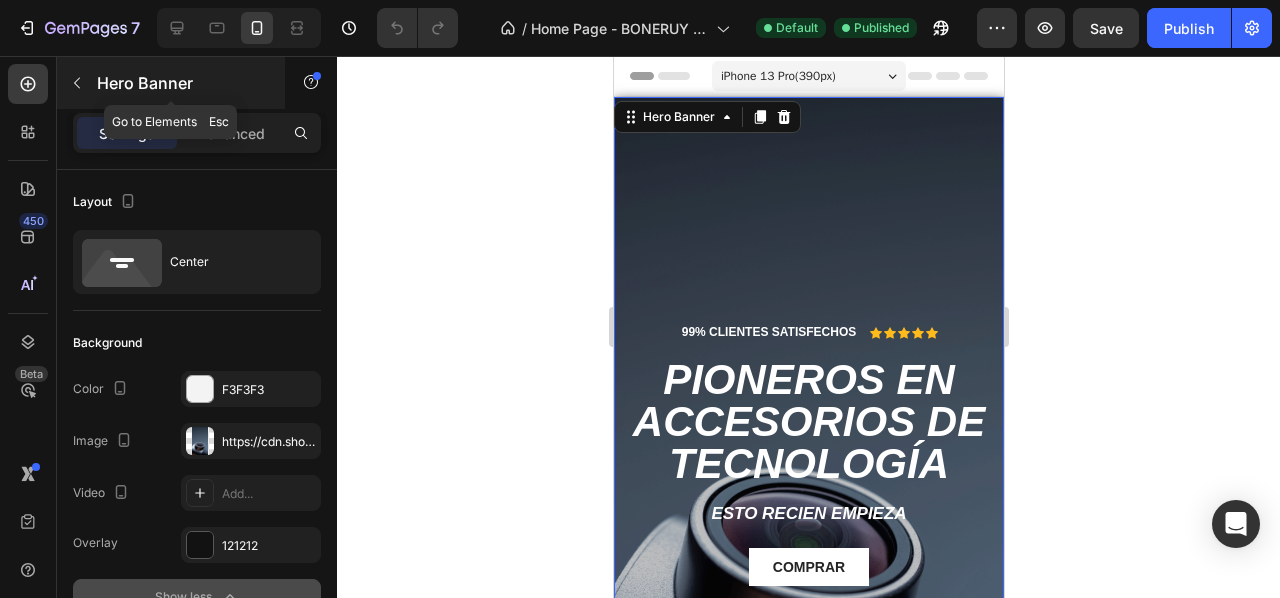 click at bounding box center [77, 83] 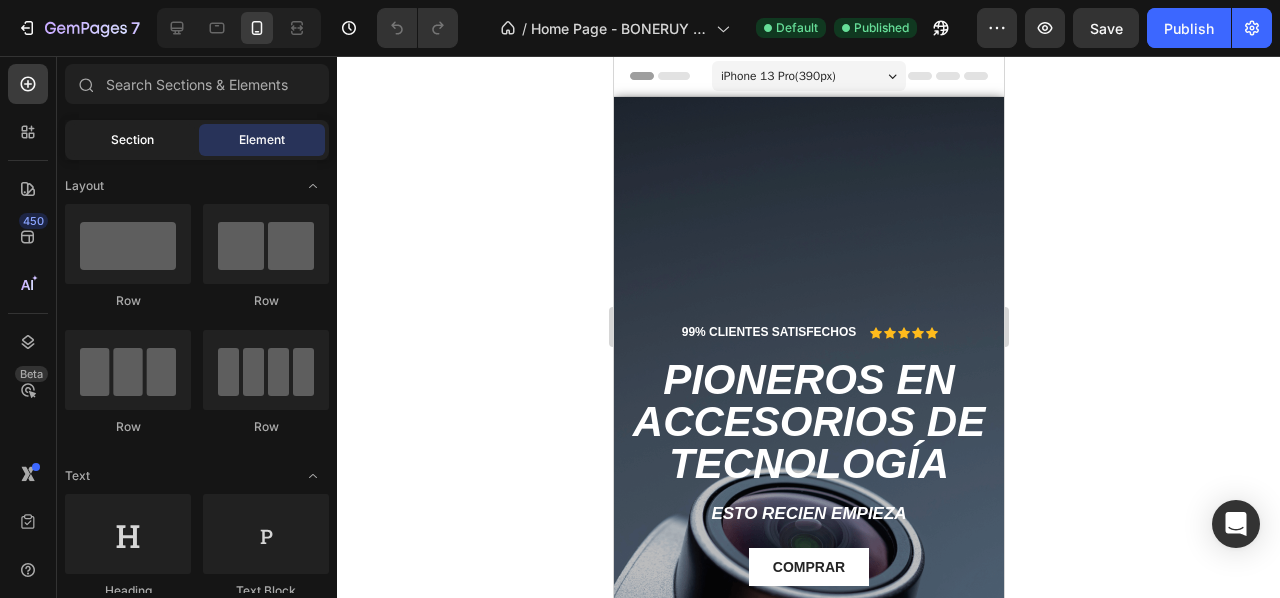 click on "Section" at bounding box center [132, 140] 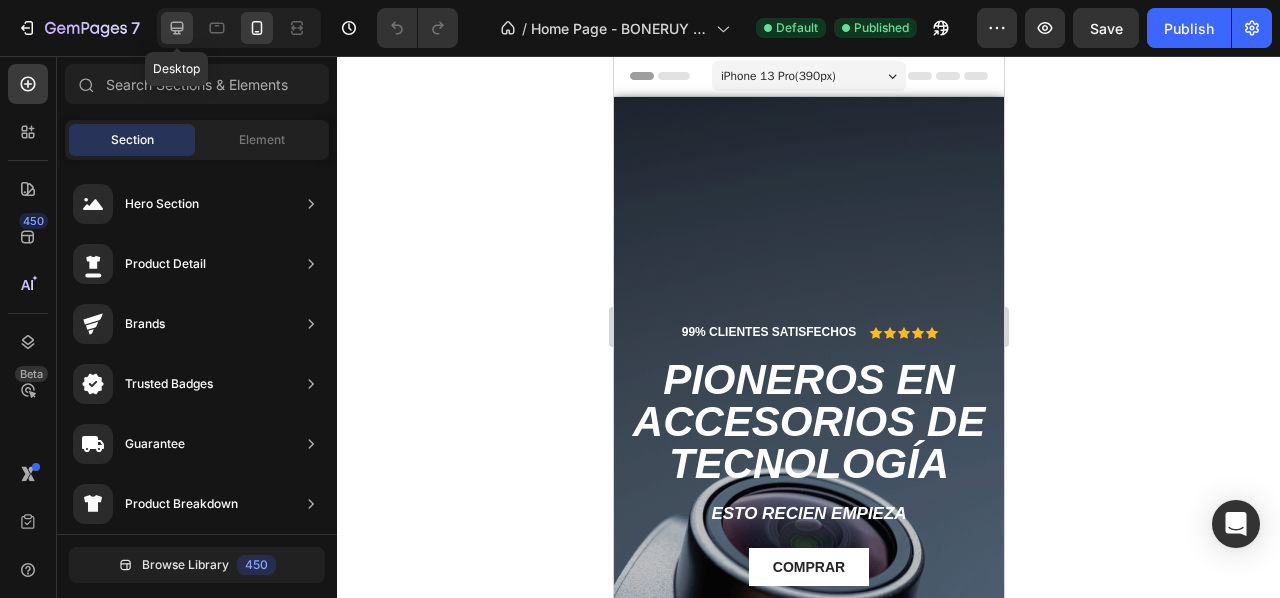 click 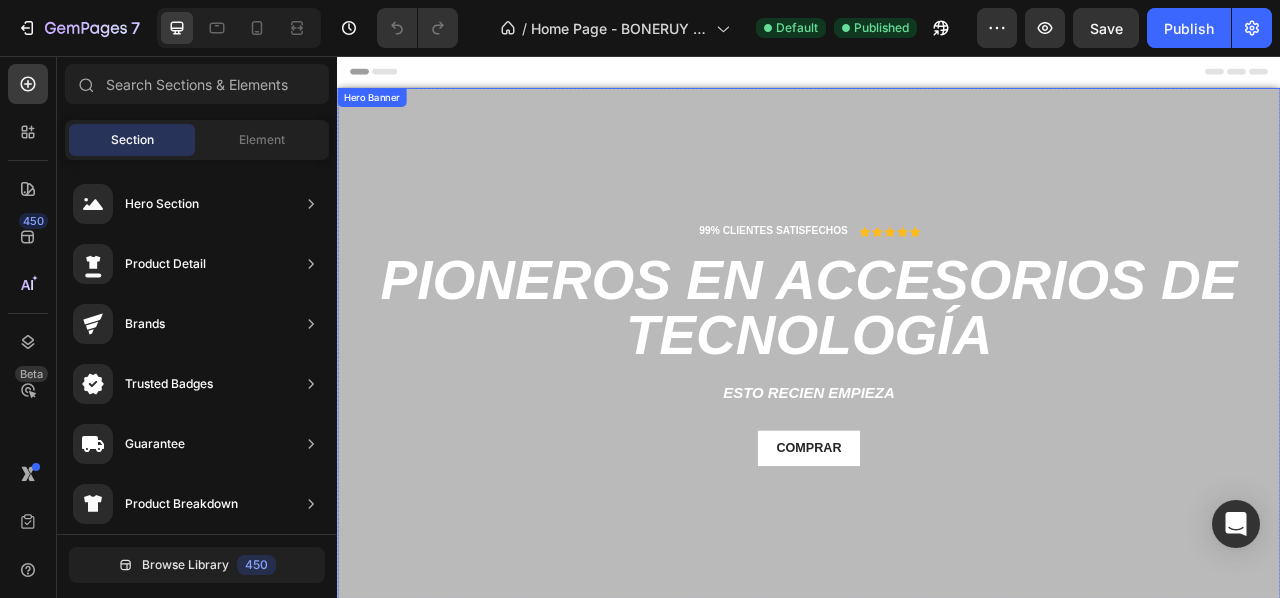 click at bounding box center (937, 422) 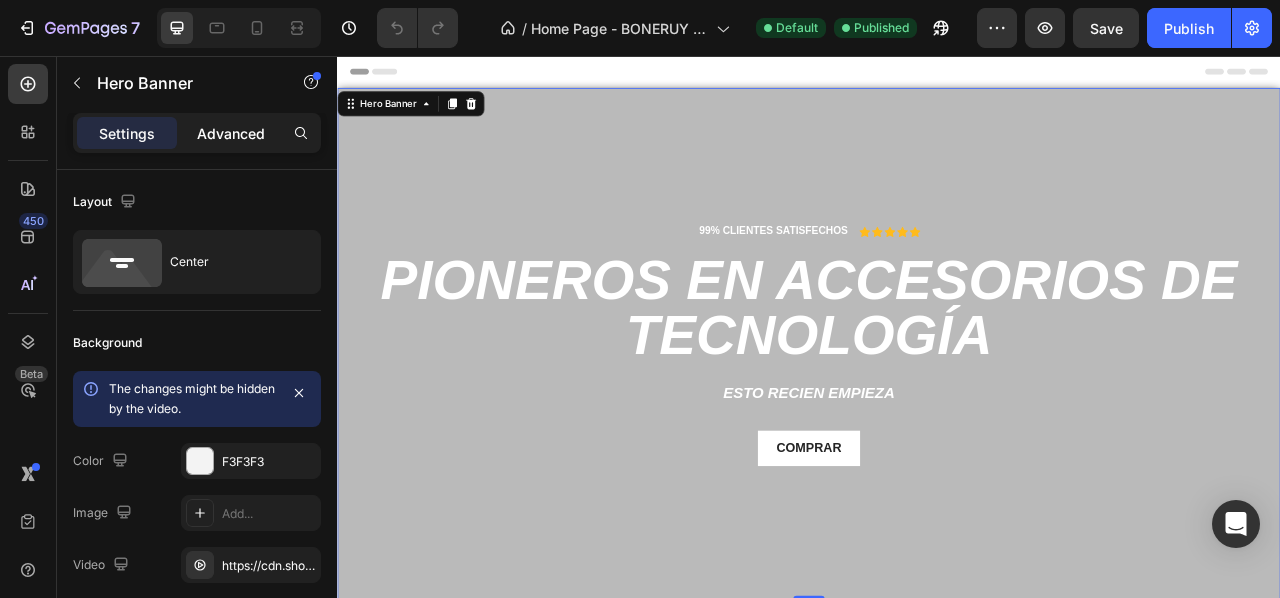 click on "Advanced" at bounding box center (231, 133) 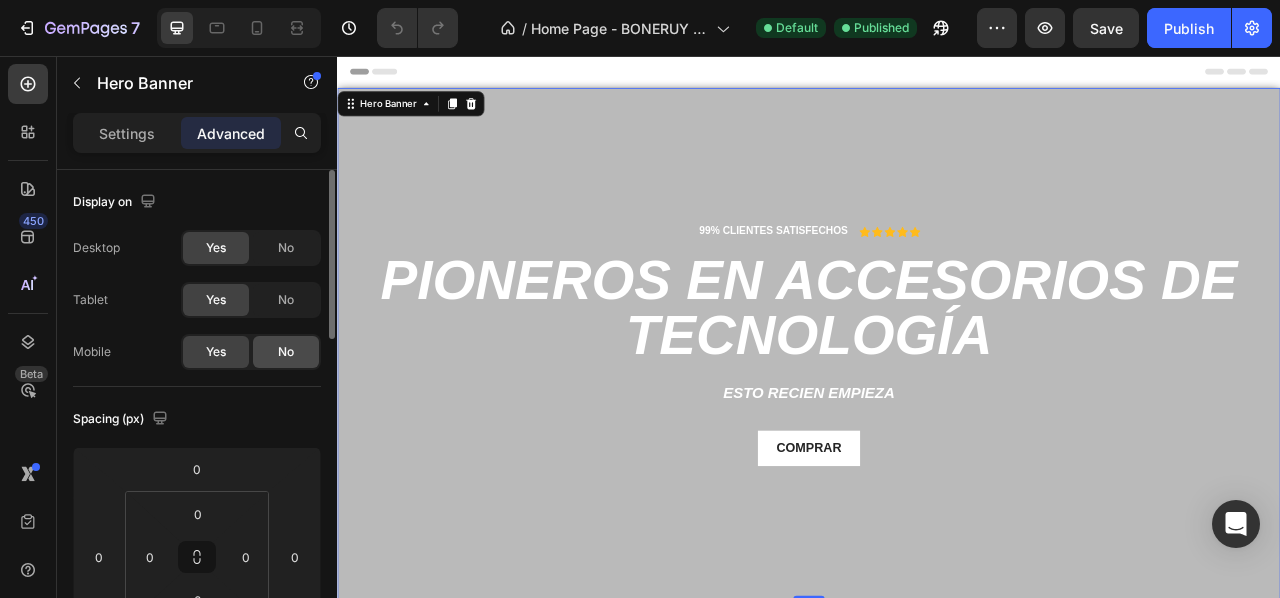 click on "No" 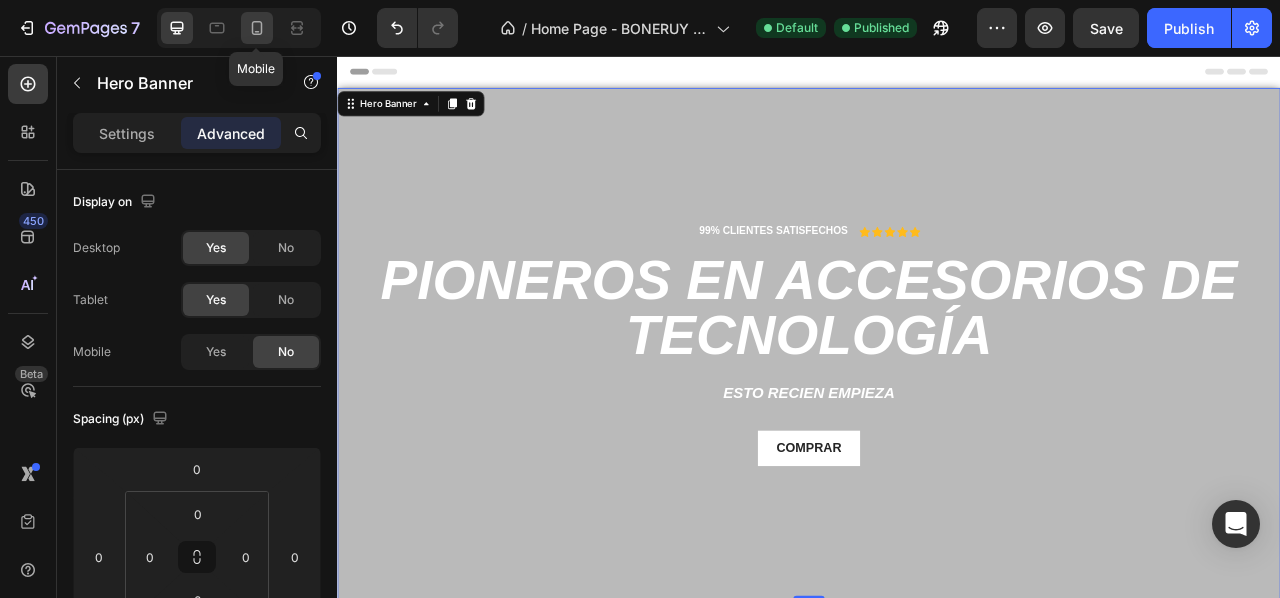 click 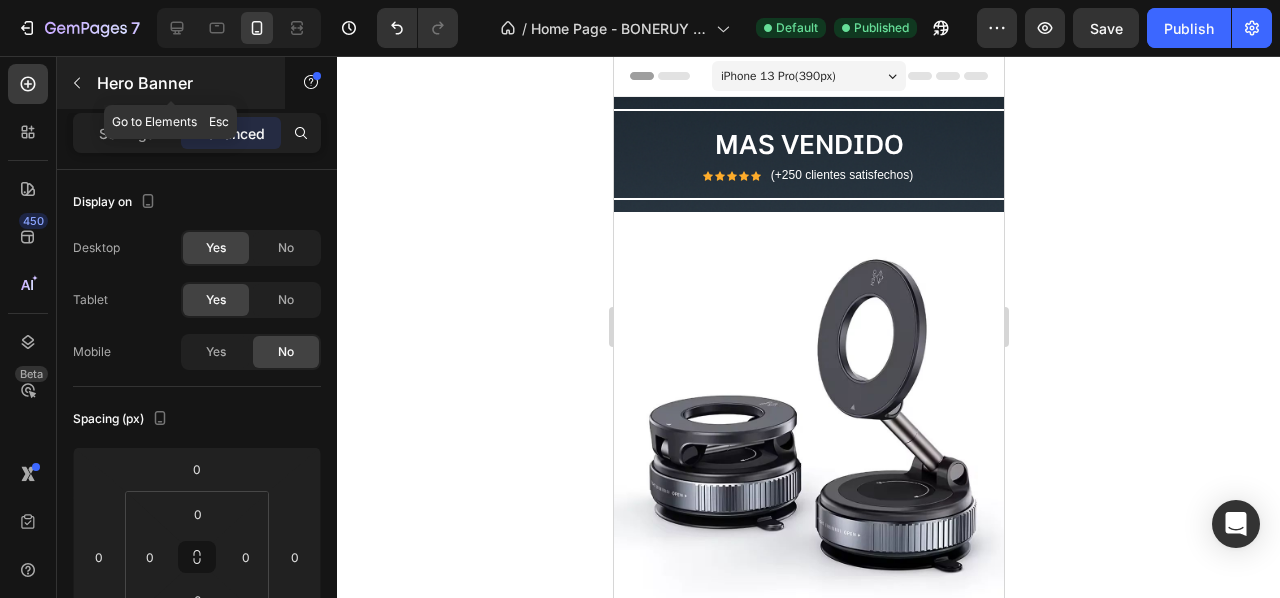 click 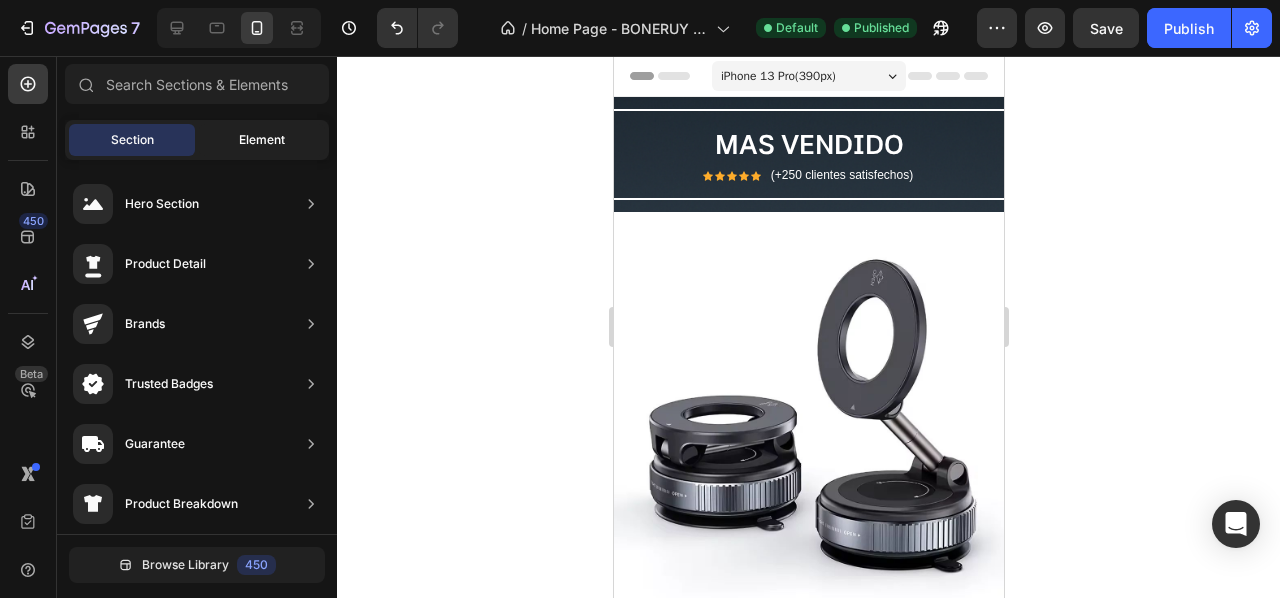 click on "Element" at bounding box center [262, 140] 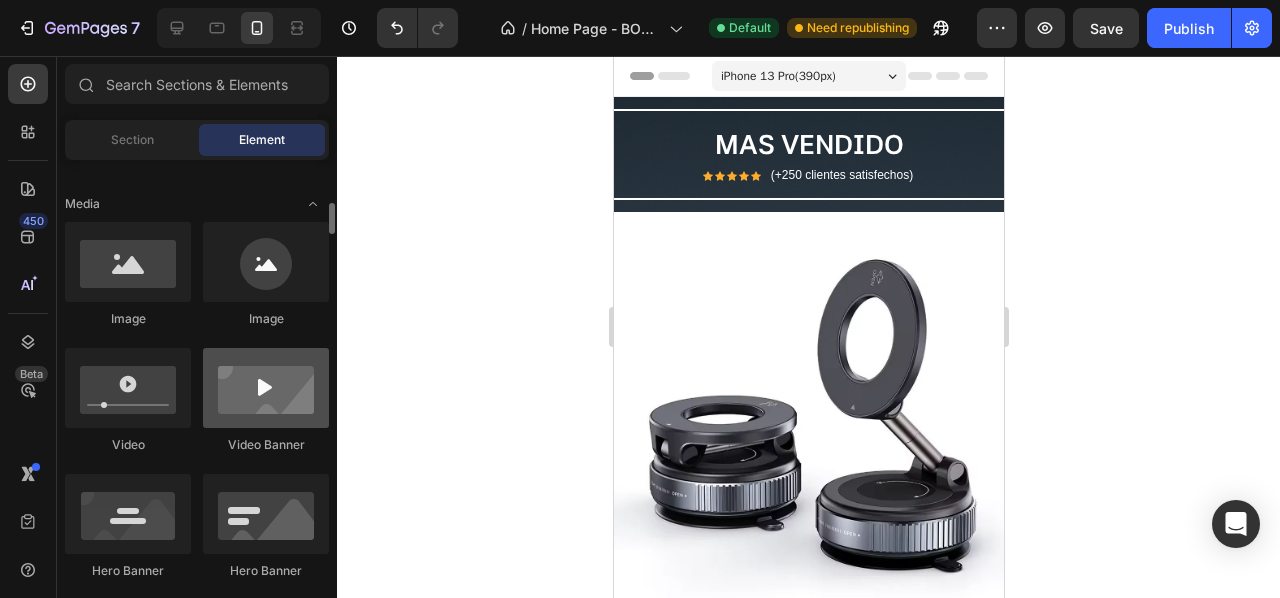 scroll, scrollTop: 700, scrollLeft: 0, axis: vertical 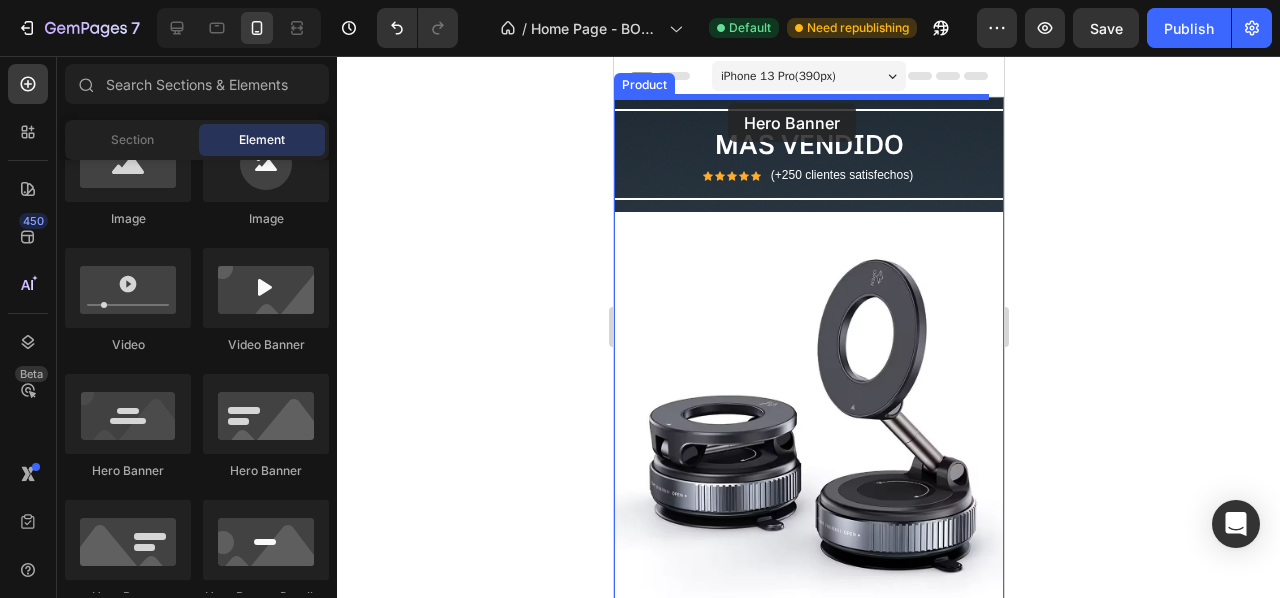 drag, startPoint x: 757, startPoint y: 497, endPoint x: 727, endPoint y: 103, distance: 395.14047 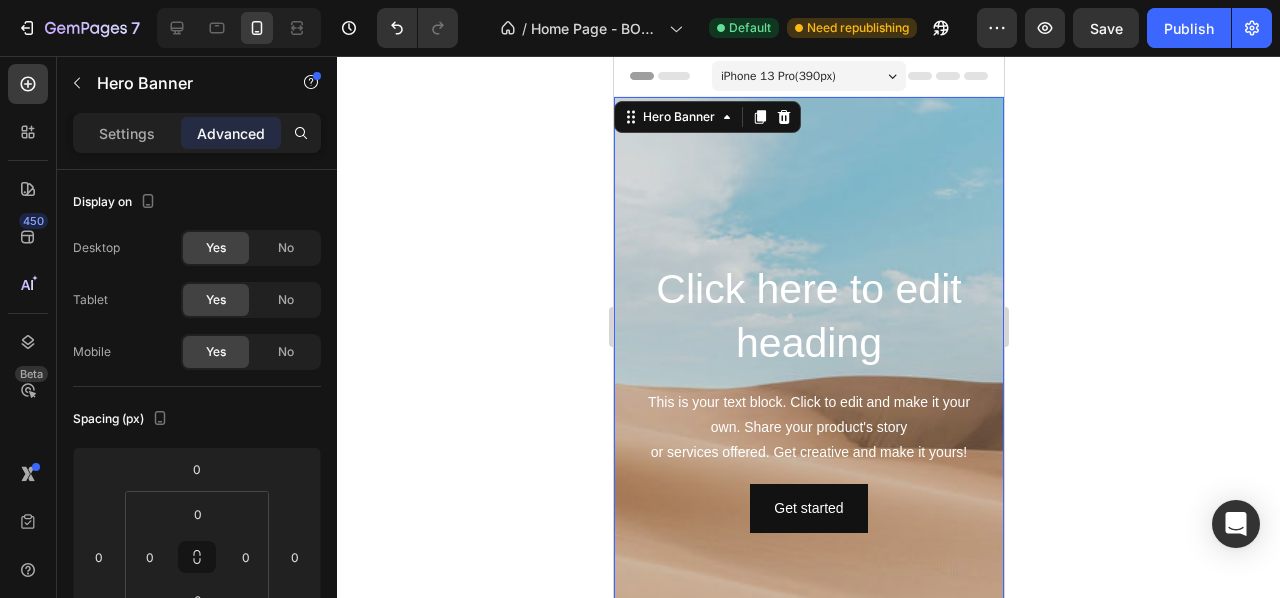 click at bounding box center [808, 397] 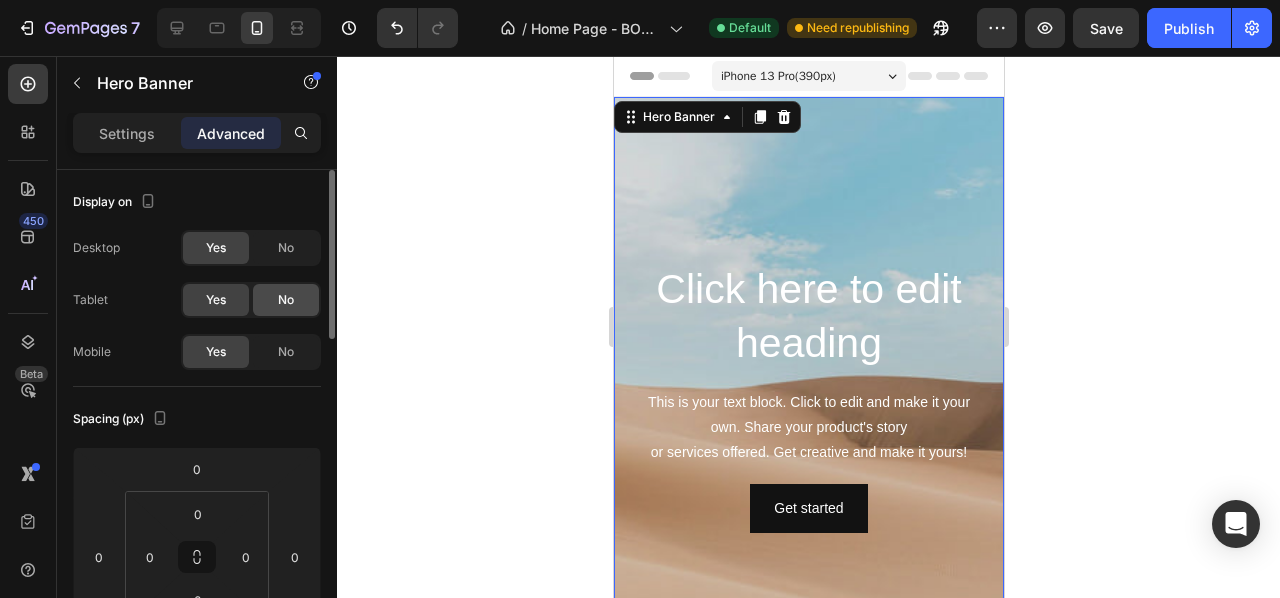 click on "No" 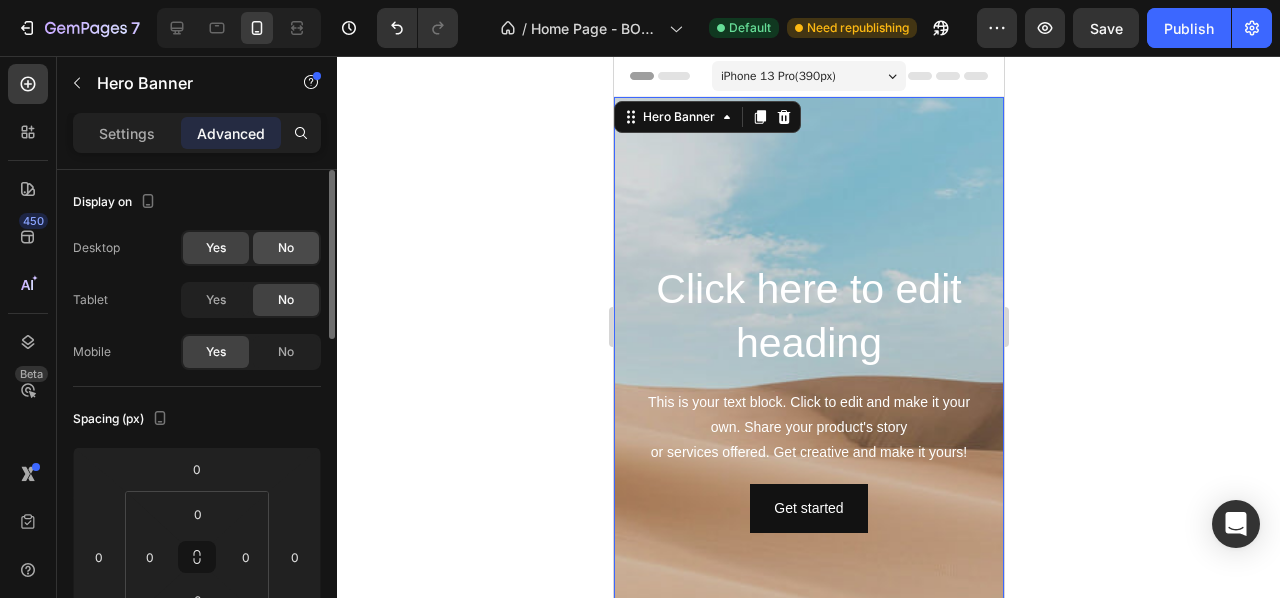 click on "No" 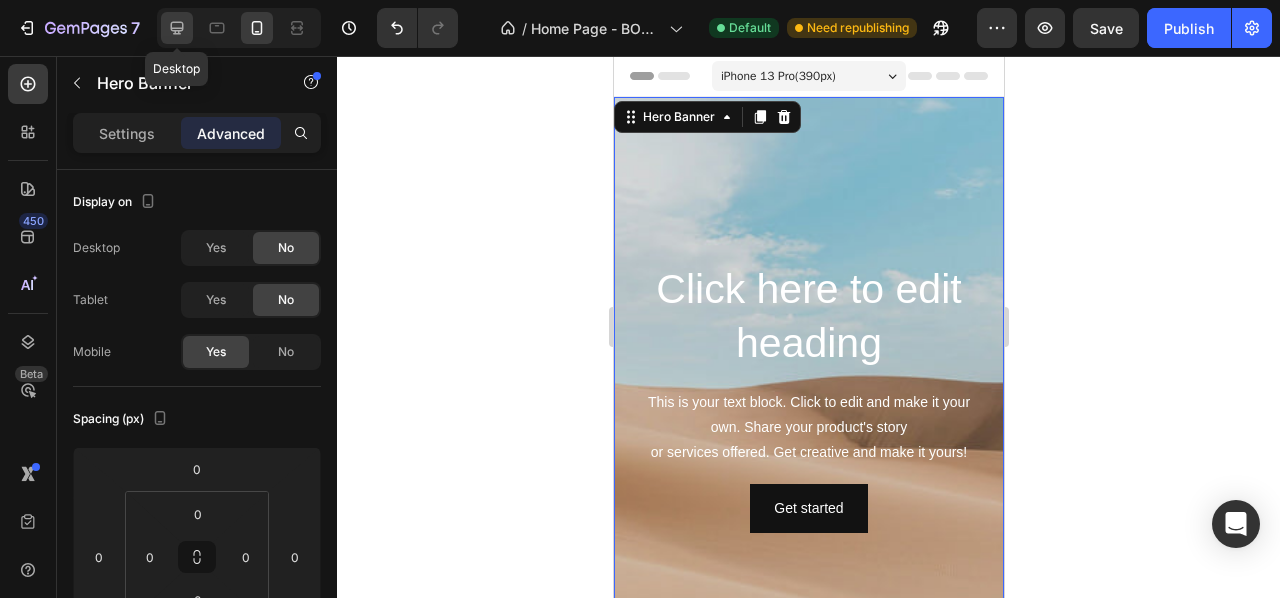 click 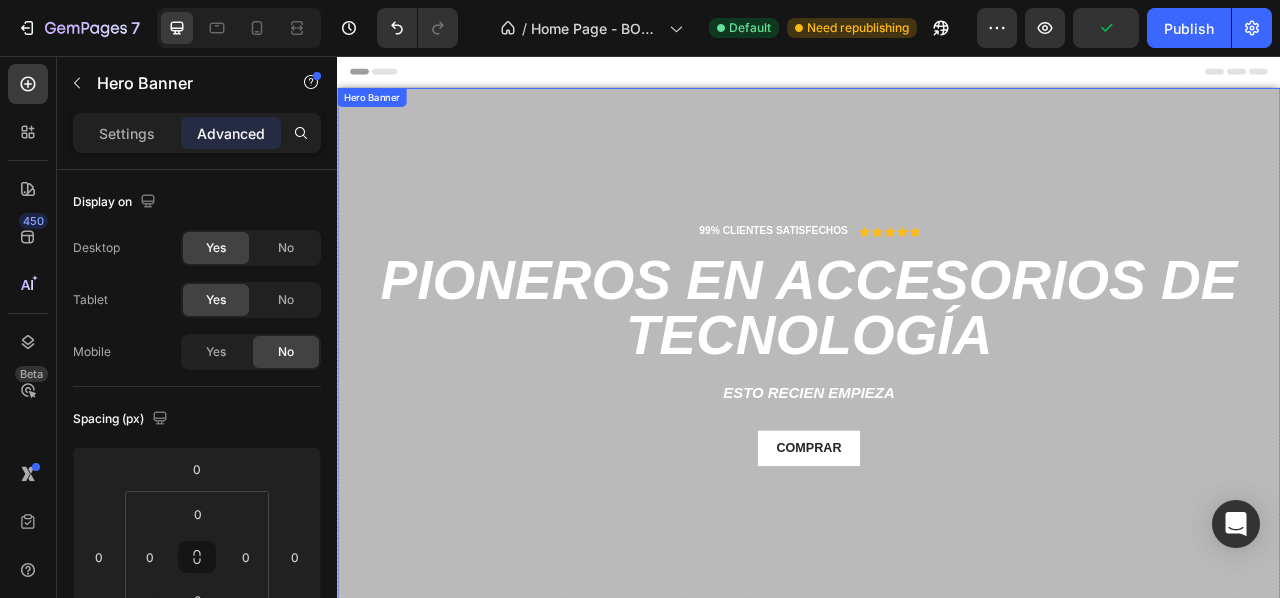 click at bounding box center (937, 422) 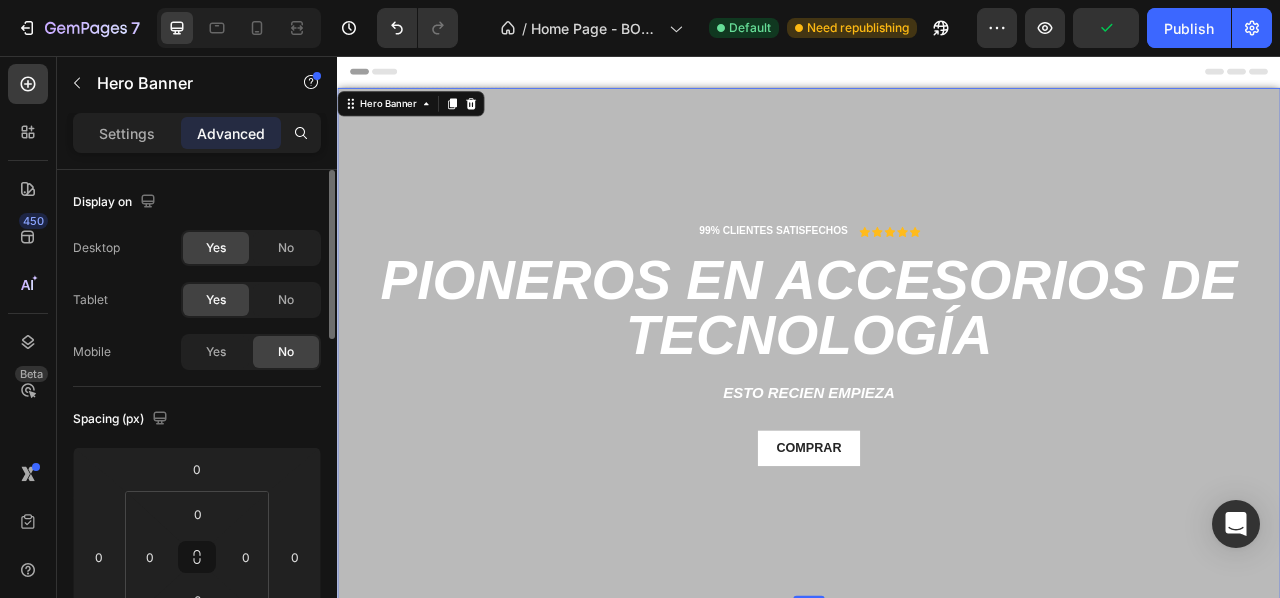 click on "No" 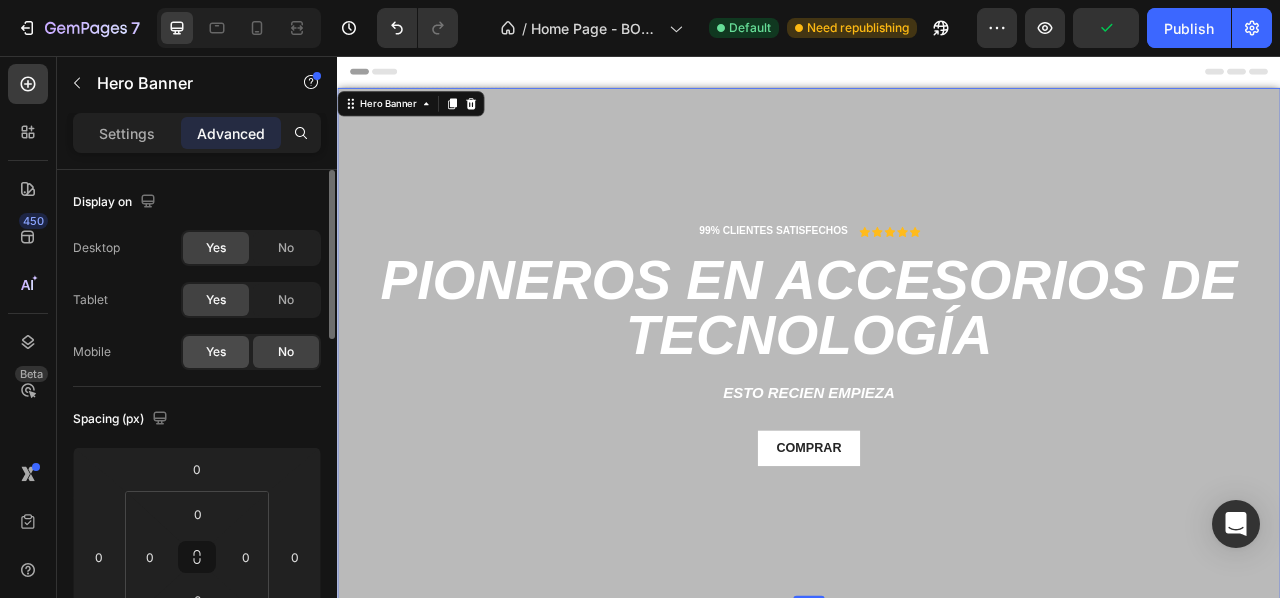 click on "Yes" 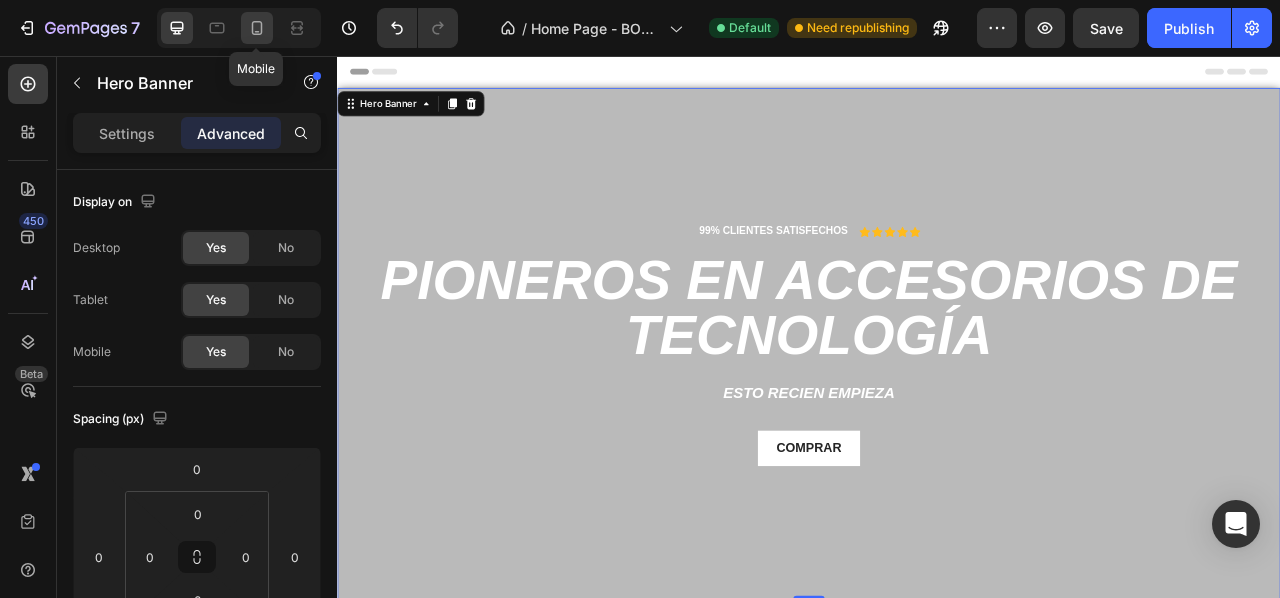 click 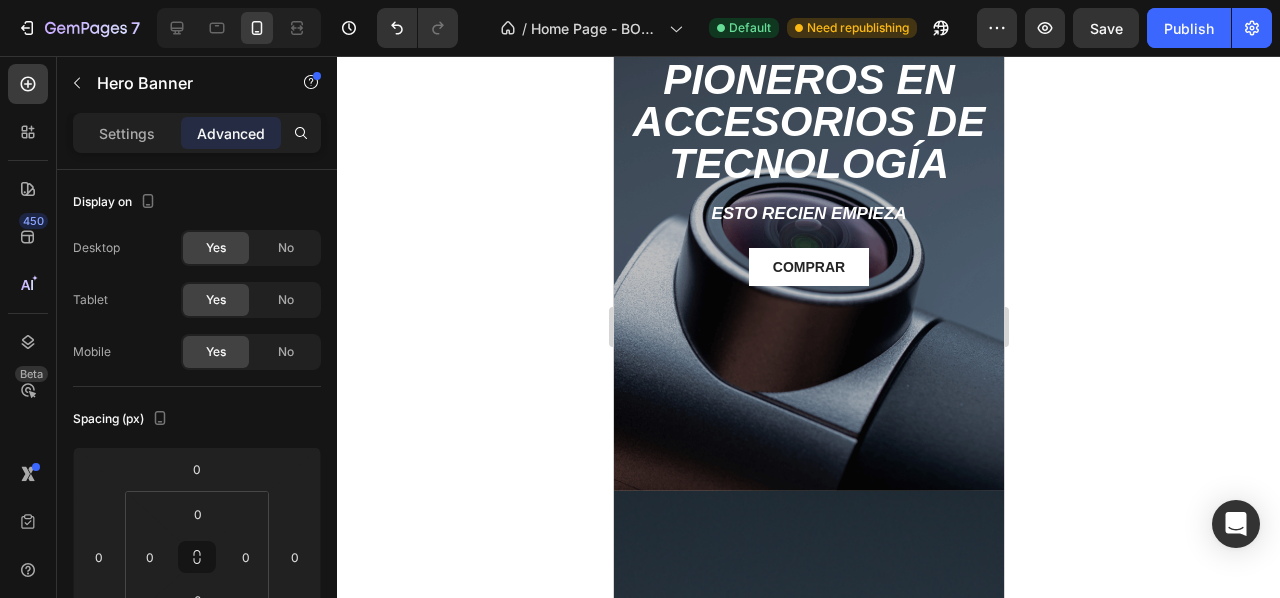 scroll, scrollTop: 0, scrollLeft: 0, axis: both 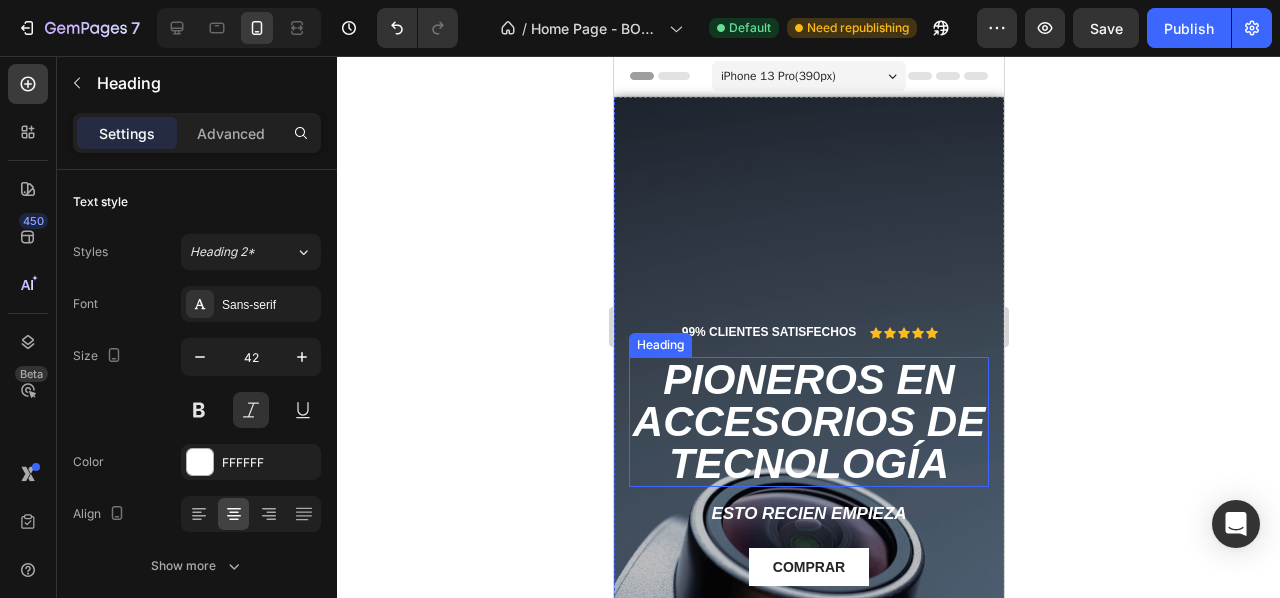 click on "PIONEROS EN ACCESORIOS DE TECNOLOGÍA" at bounding box center (808, 422) 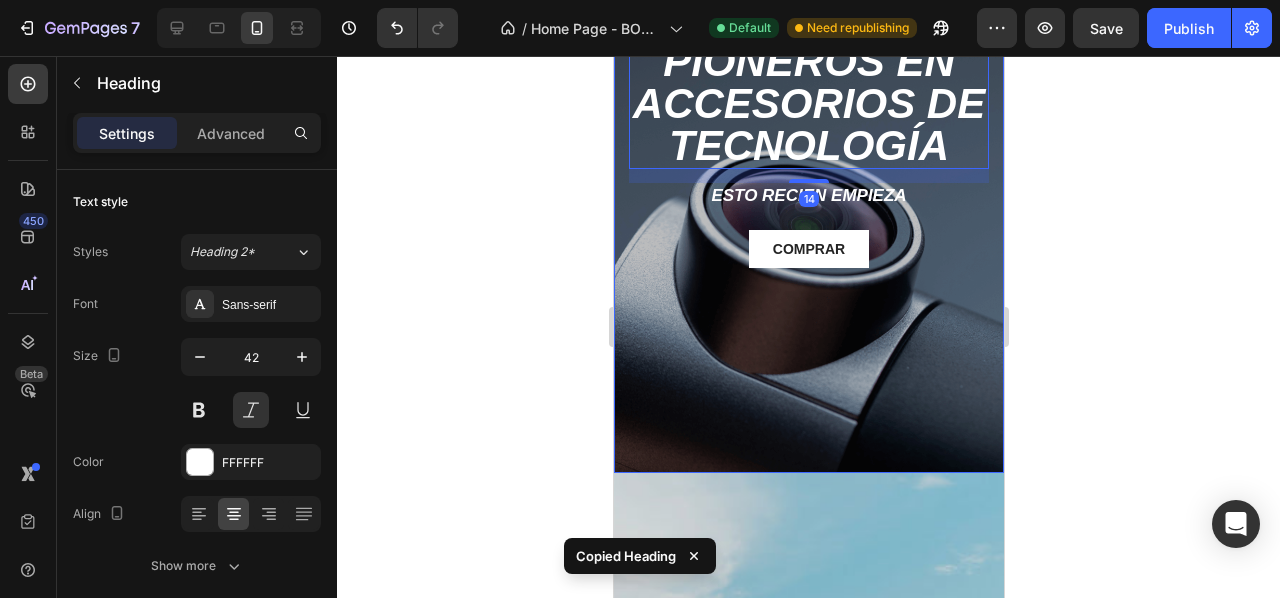 scroll, scrollTop: 600, scrollLeft: 0, axis: vertical 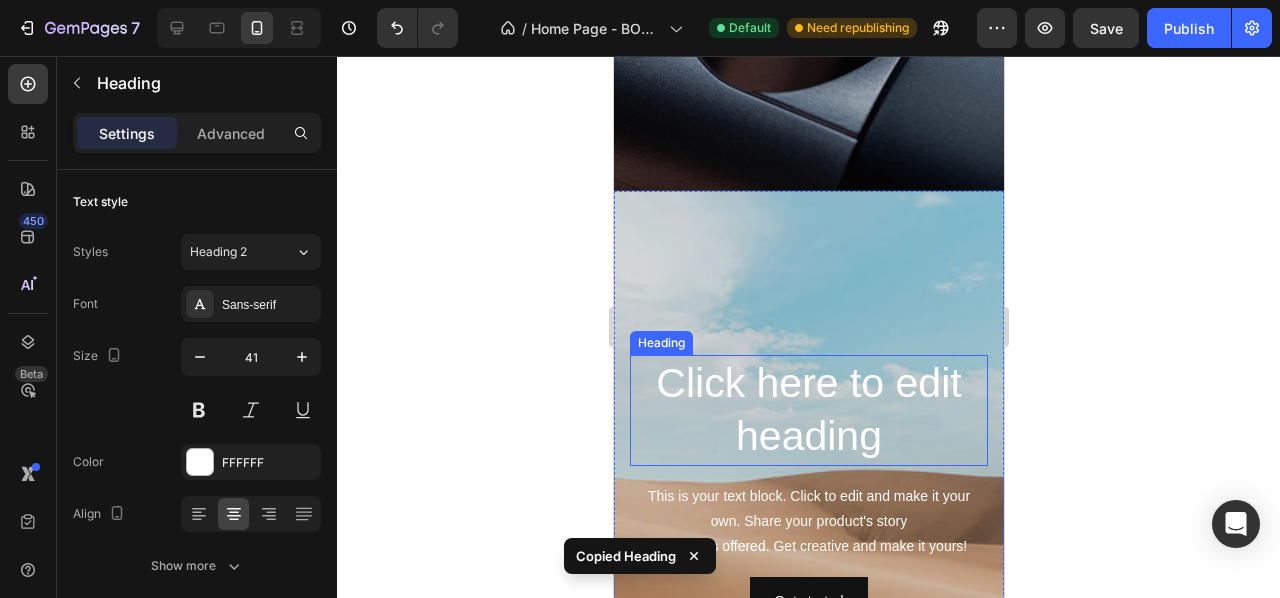 click on "Click here to edit heading" at bounding box center (808, 410) 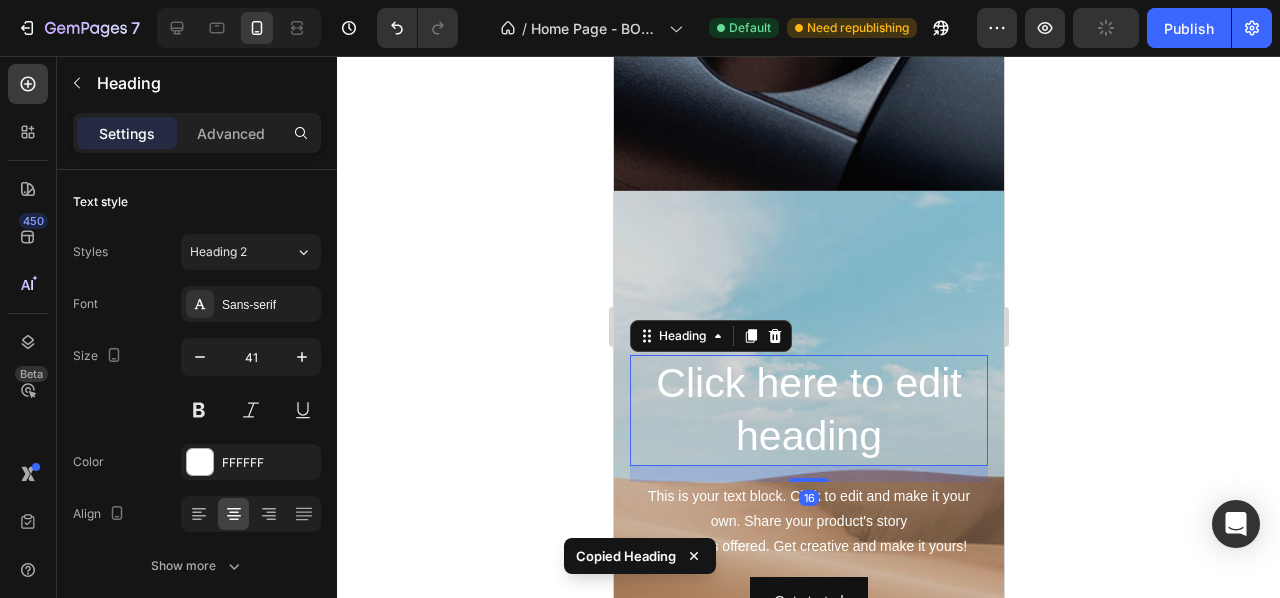 click on "Click here to edit heading" at bounding box center (808, 410) 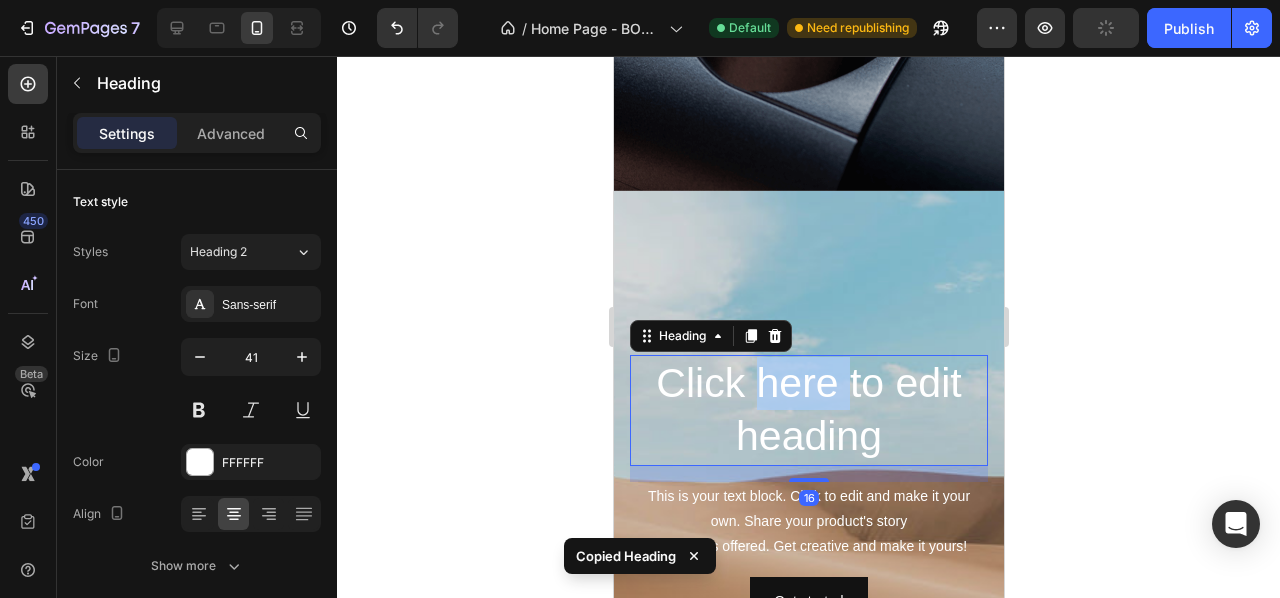 click on "Click here to edit heading" at bounding box center (808, 410) 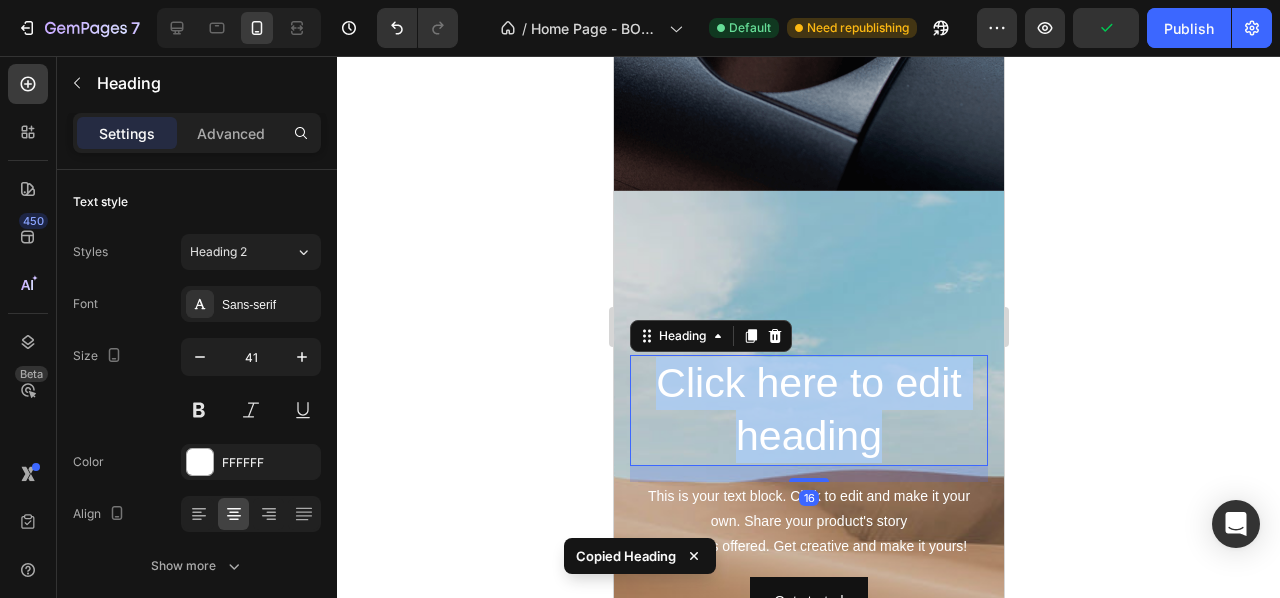 click on "Click here to edit heading" at bounding box center (808, 410) 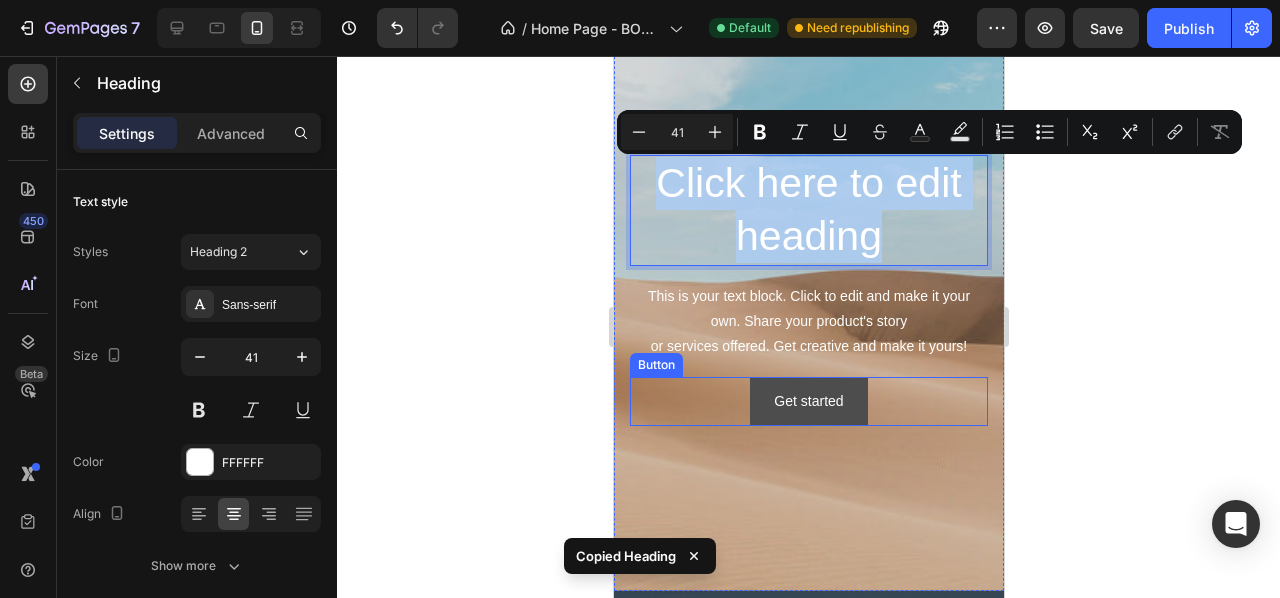 scroll, scrollTop: 600, scrollLeft: 0, axis: vertical 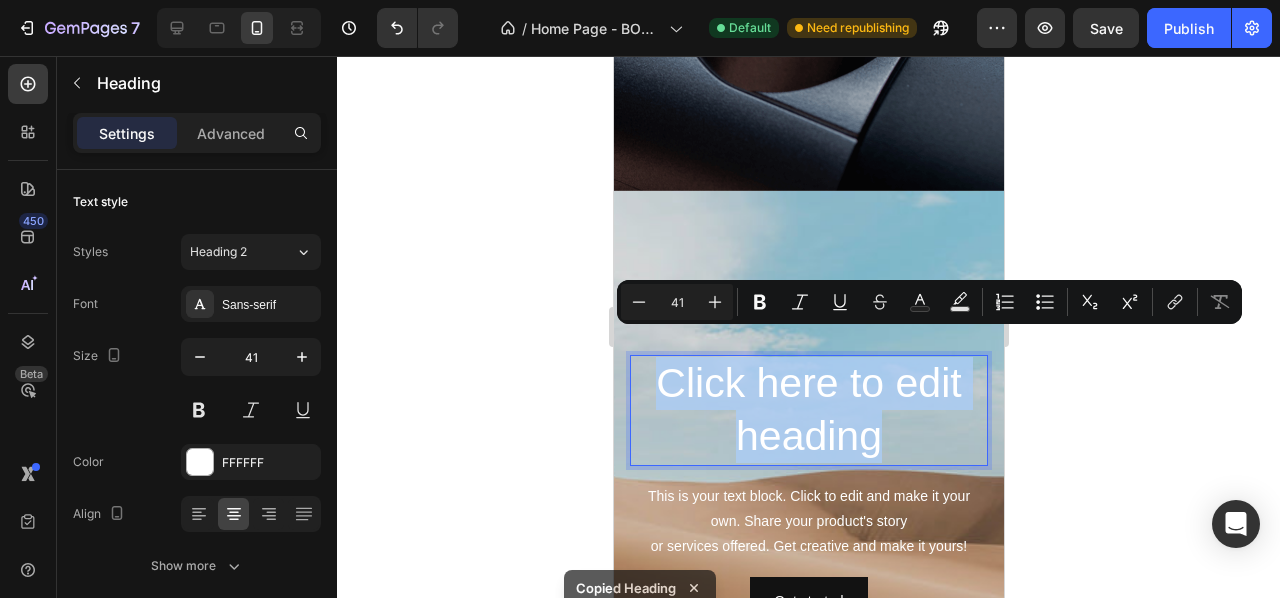 click on "Click here to edit heading" at bounding box center [808, 410] 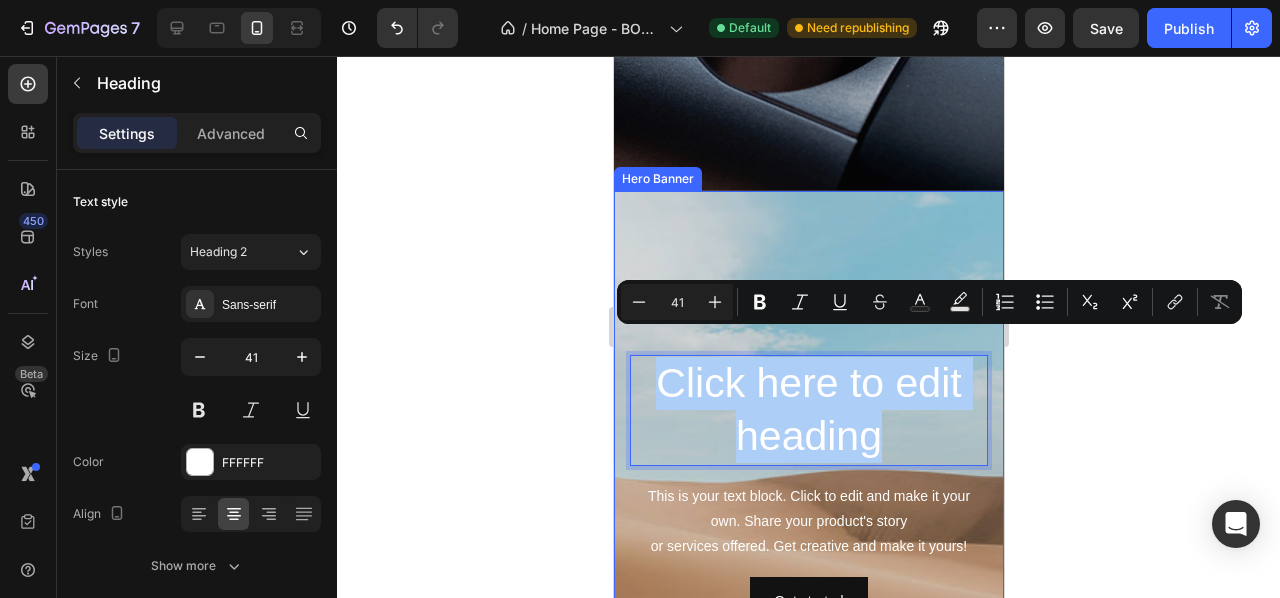 click 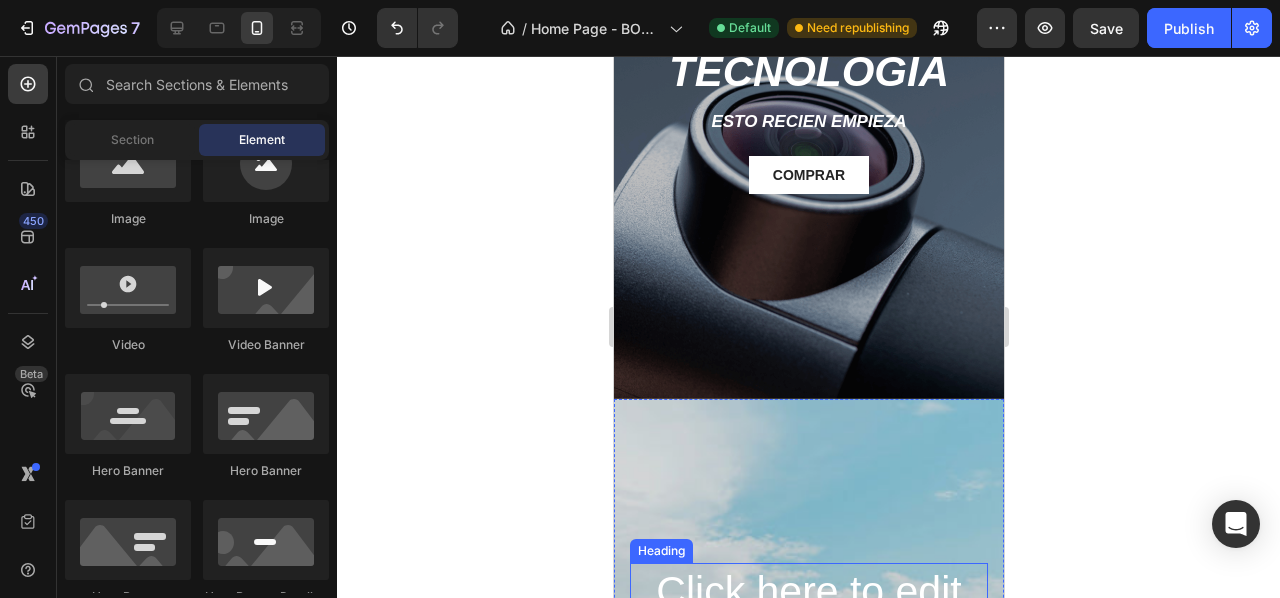 scroll, scrollTop: 100, scrollLeft: 0, axis: vertical 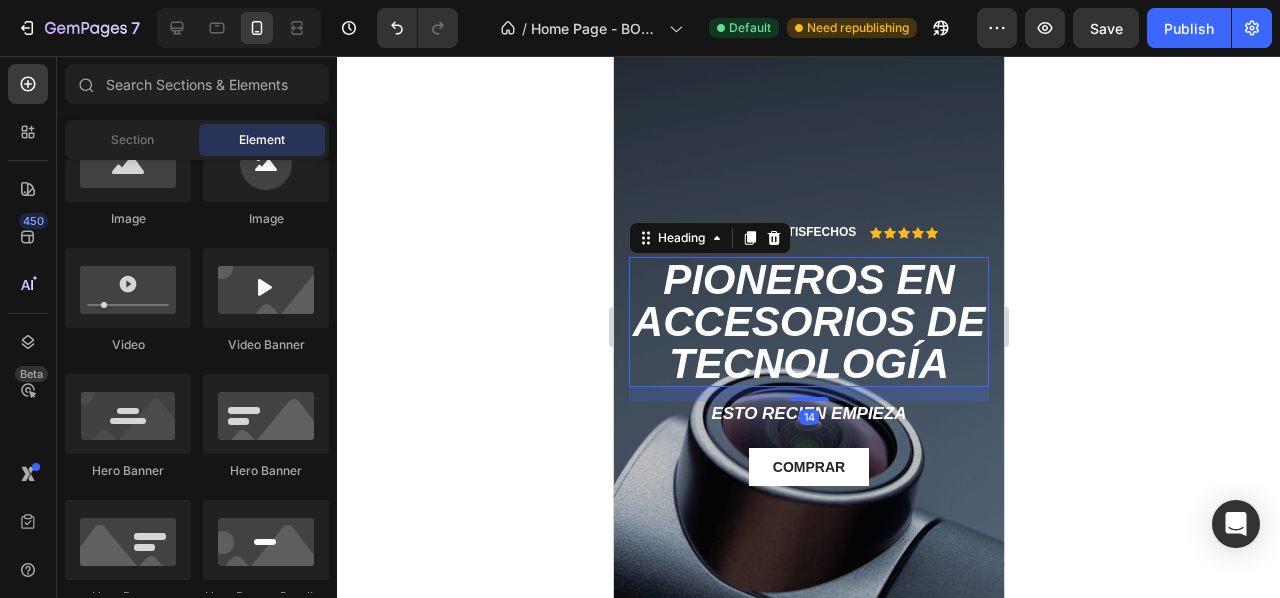click on "PIONEROS EN ACCESORIOS DE TECNOLOGÍA" at bounding box center (808, 322) 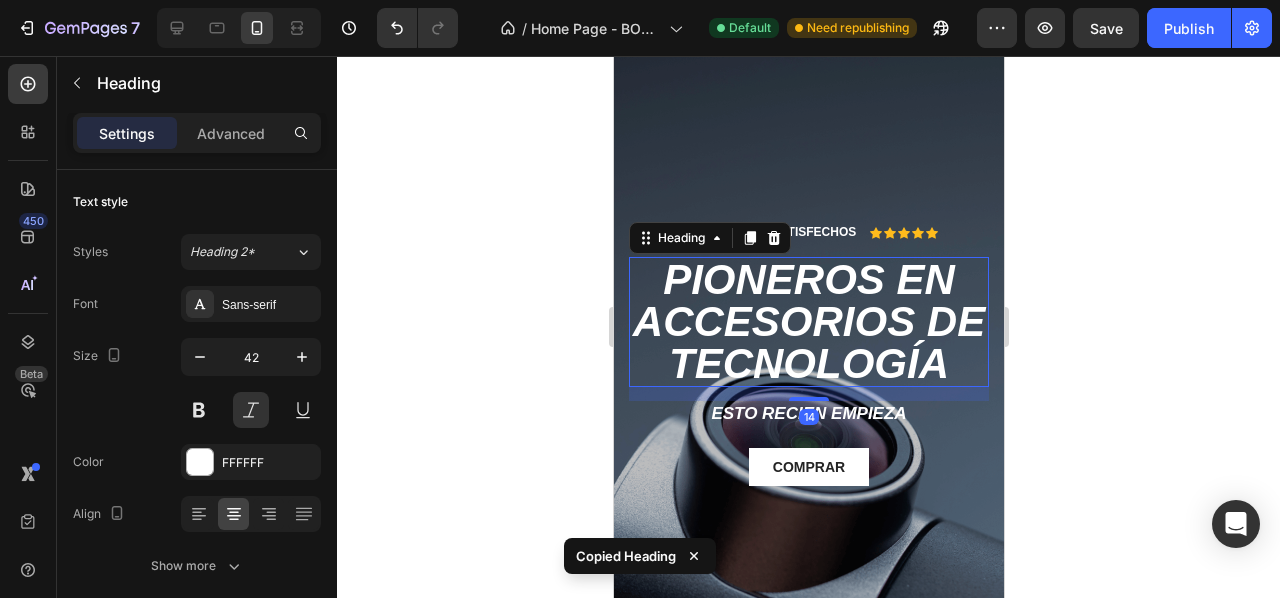 scroll, scrollTop: 700, scrollLeft: 0, axis: vertical 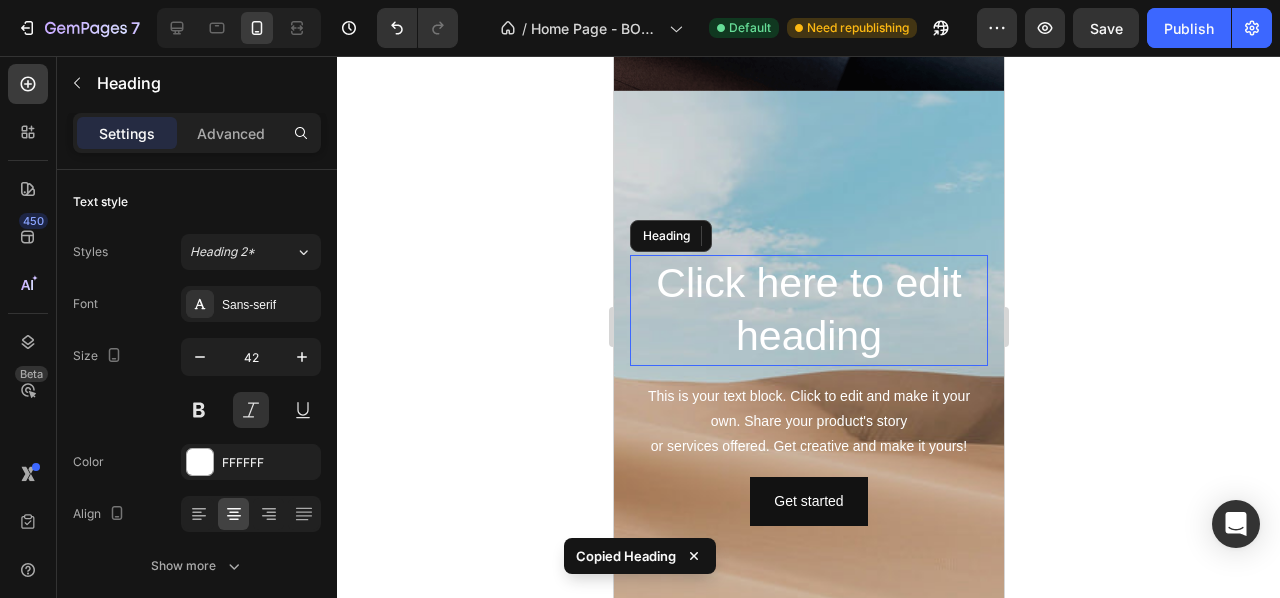 click on "Click here to edit heading" at bounding box center (808, 310) 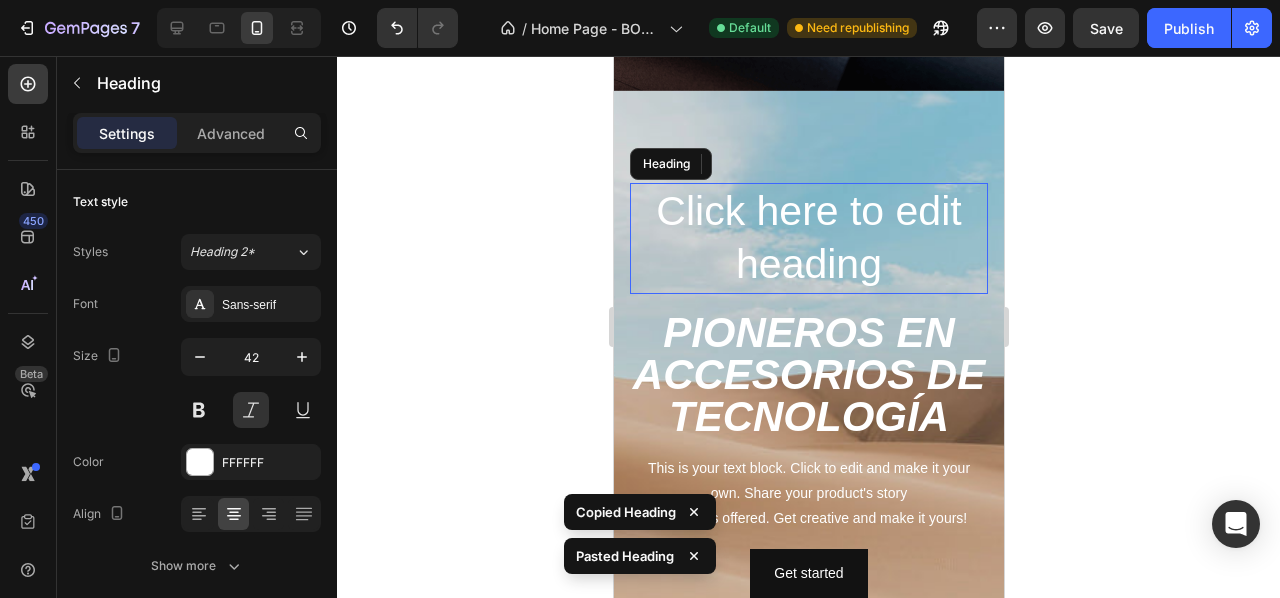 click on "Click here to edit heading" at bounding box center (808, 238) 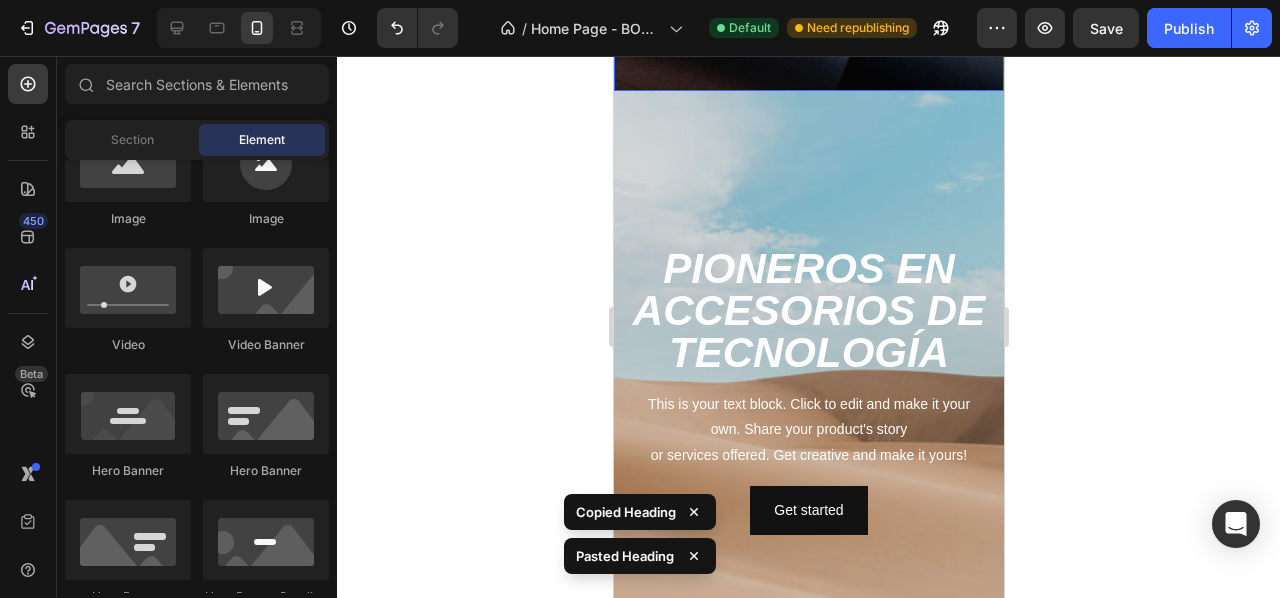 scroll, scrollTop: 200, scrollLeft: 0, axis: vertical 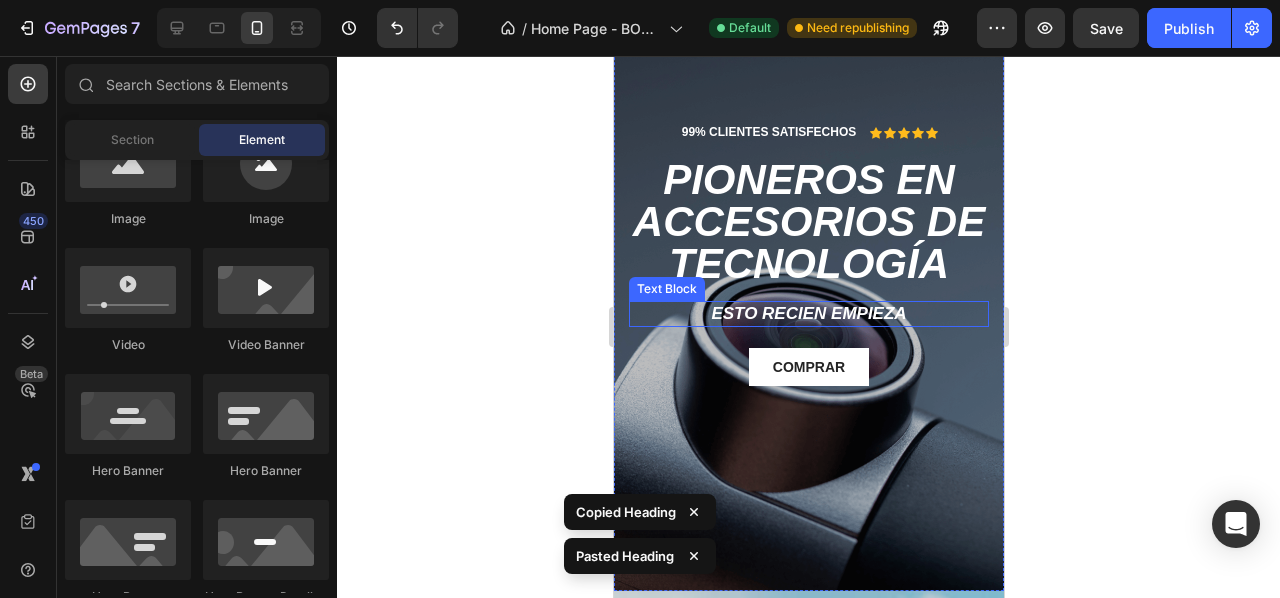 click on "ESTO RECIEN EMPIEZA" at bounding box center [807, 313] 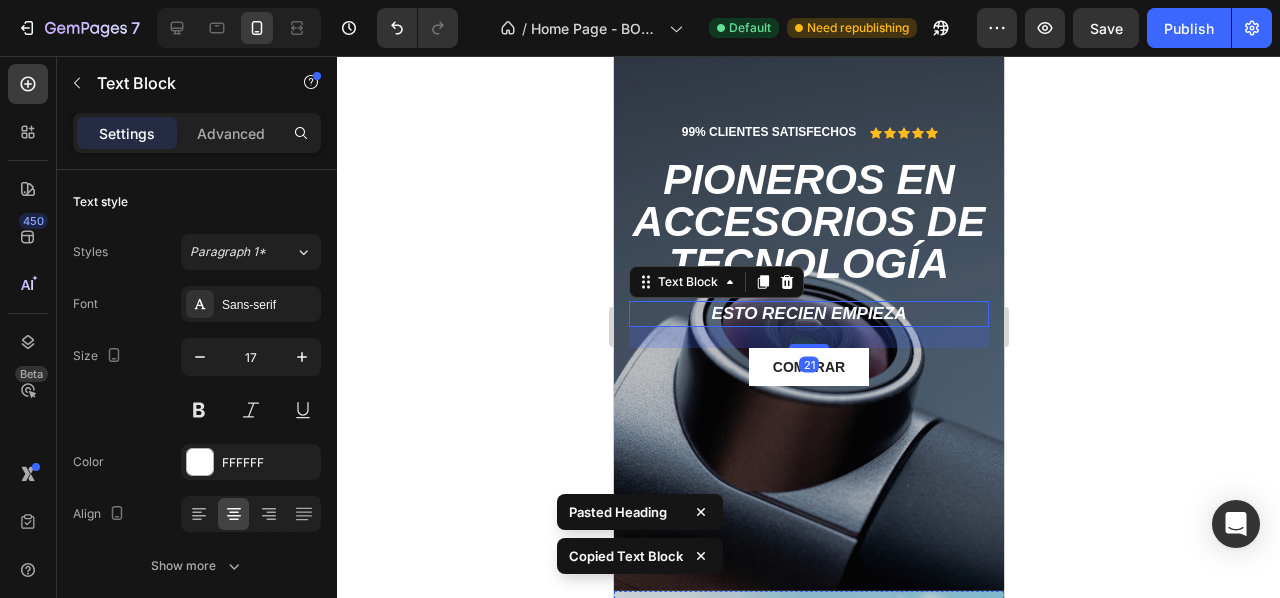 scroll, scrollTop: 700, scrollLeft: 0, axis: vertical 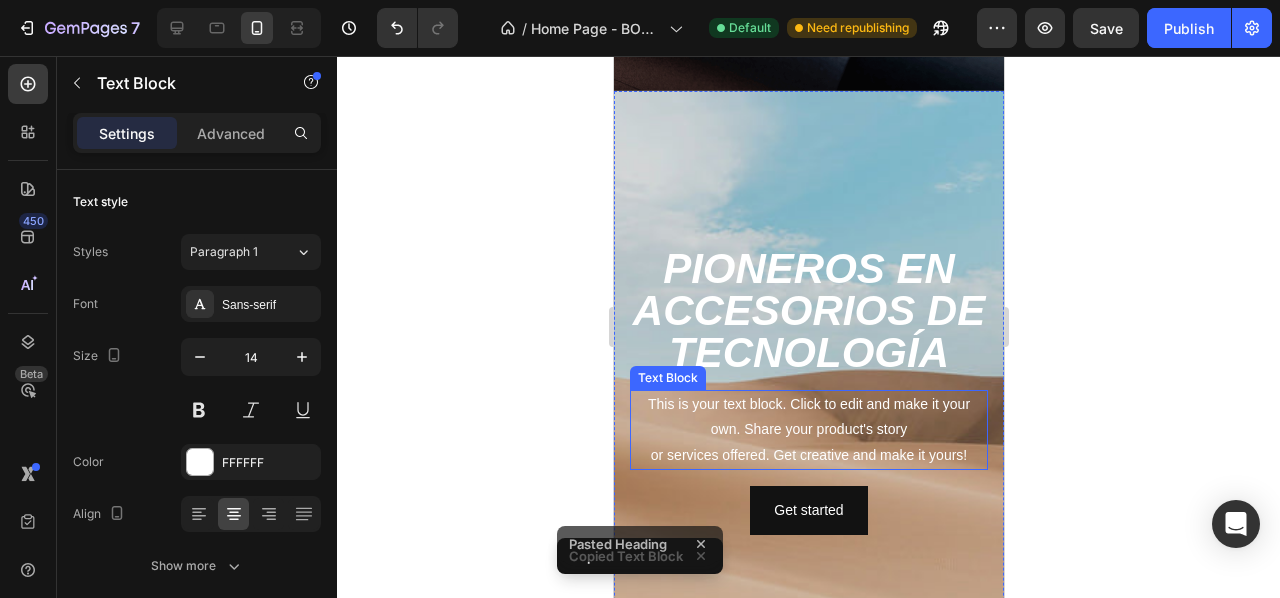 click on "This is your text block. Click to edit and make it your own. Share your product's story                   or services offered. Get creative and make it yours!" at bounding box center [808, 430] 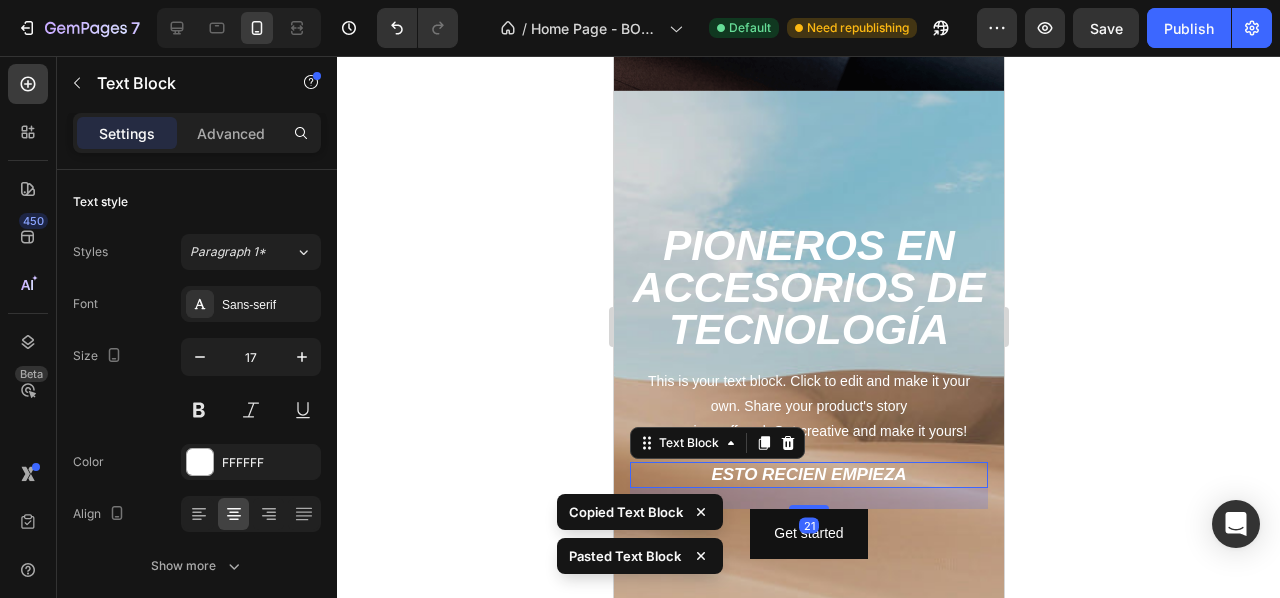click on "This is your text block. Click to edit and make it your own. Share your product's story                   or services offered. Get creative and make it yours!" at bounding box center [808, 407] 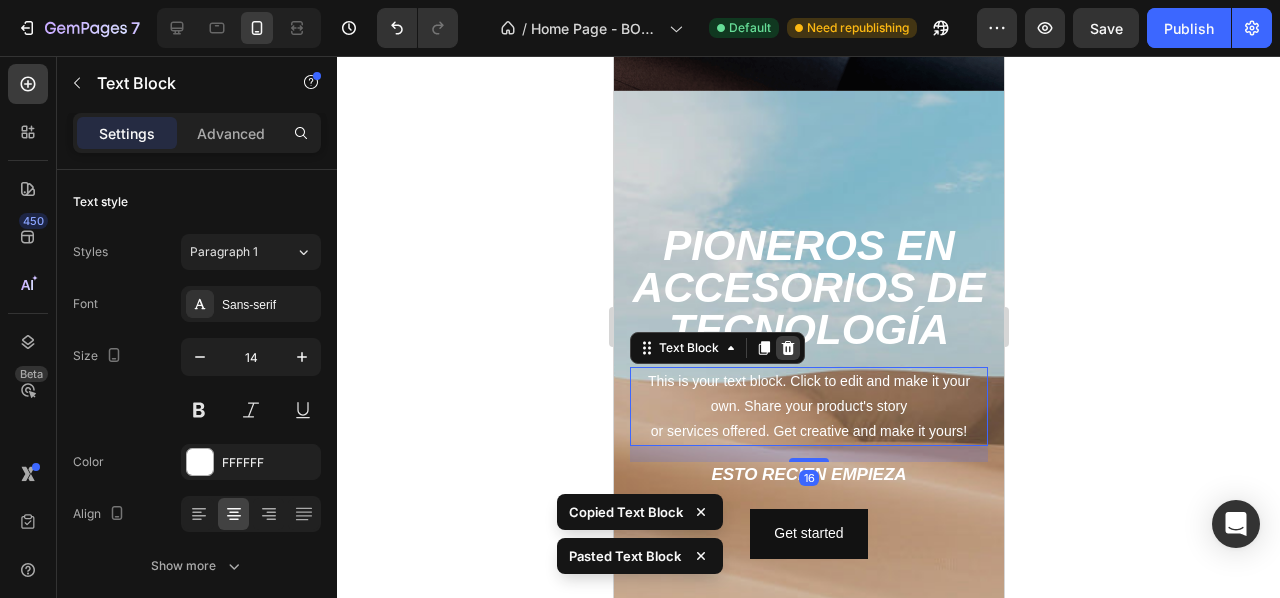 click 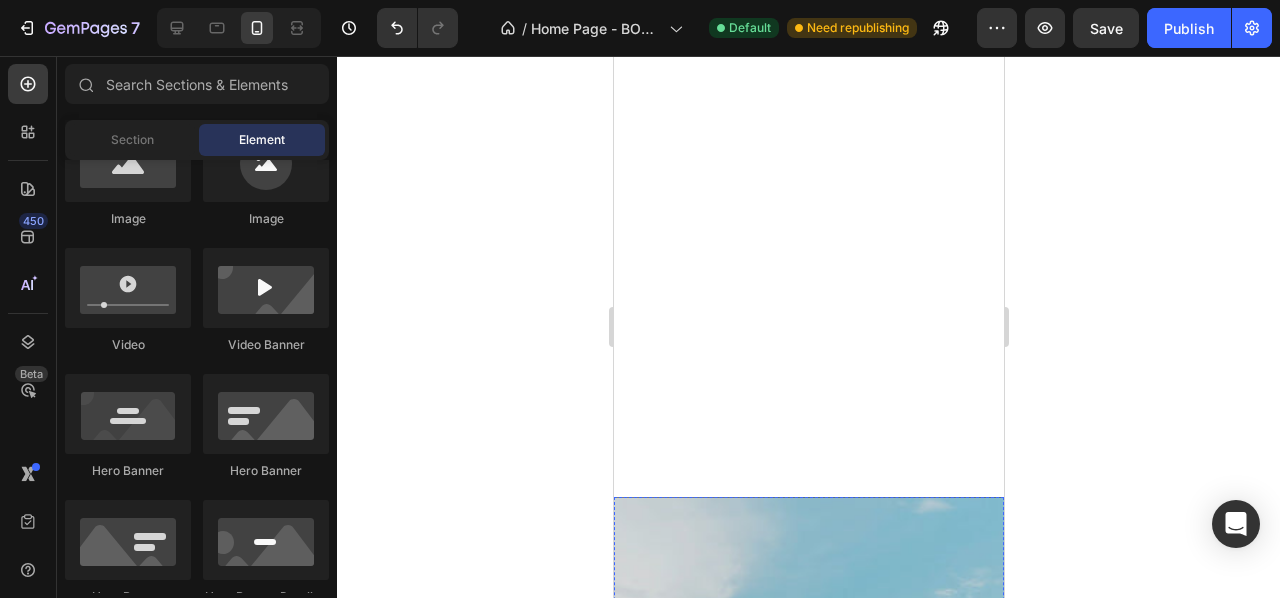 scroll, scrollTop: 200, scrollLeft: 0, axis: vertical 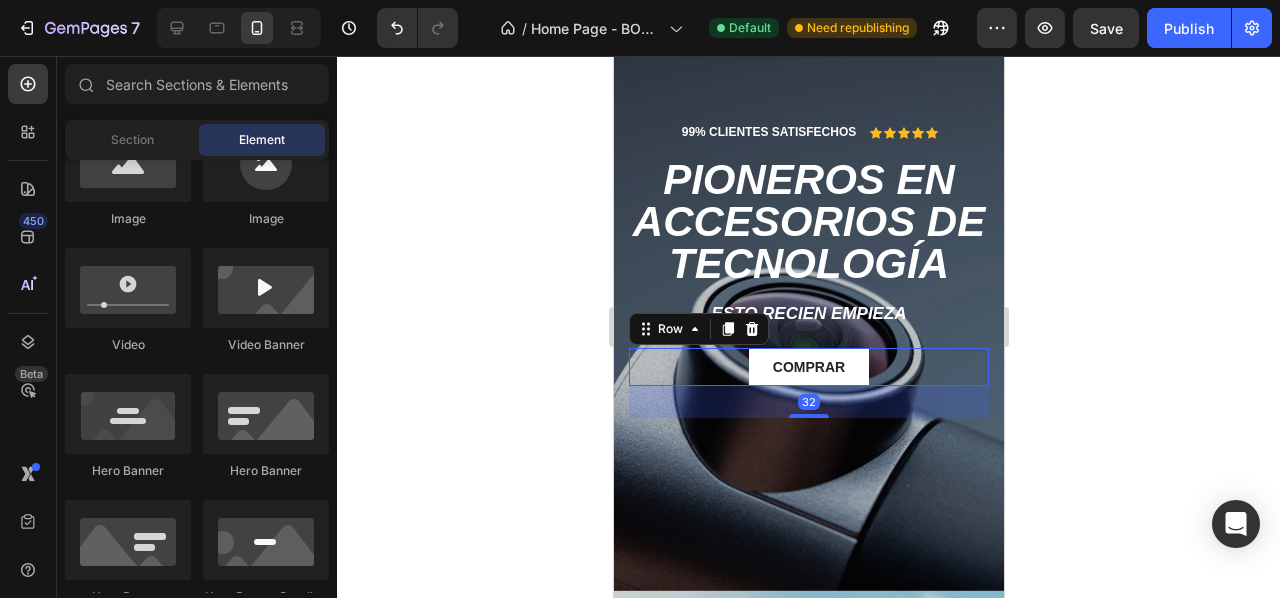 click on "COMPRAR Button Row   32" at bounding box center [808, 367] 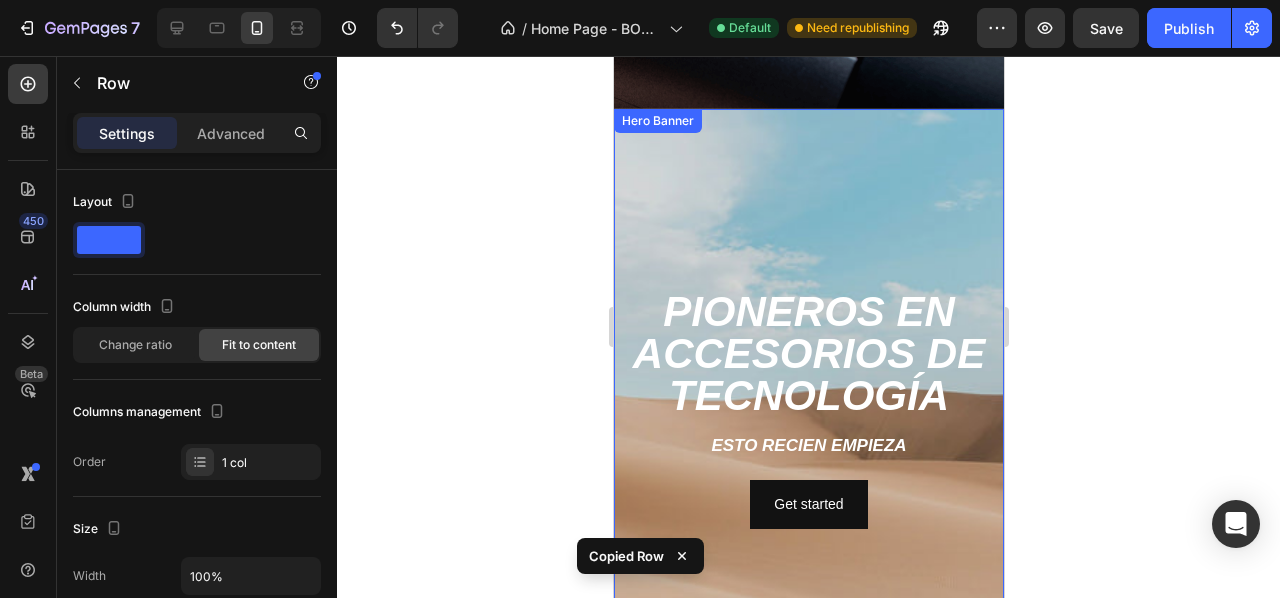 scroll, scrollTop: 700, scrollLeft: 0, axis: vertical 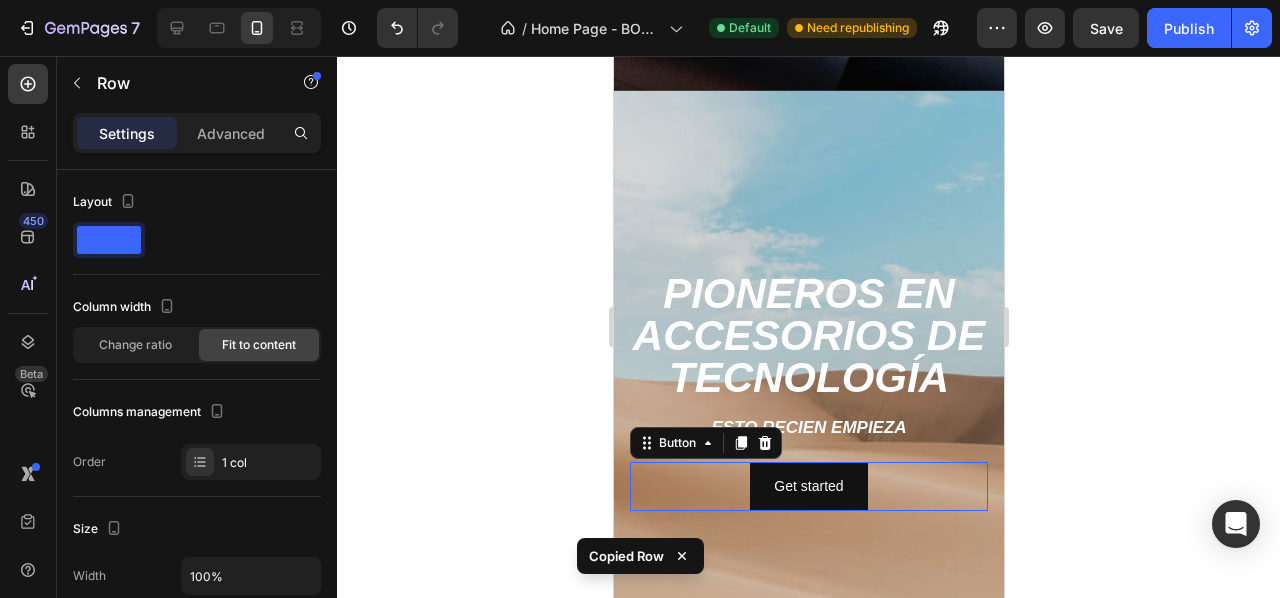 click on "Get started Button   0" at bounding box center (808, 486) 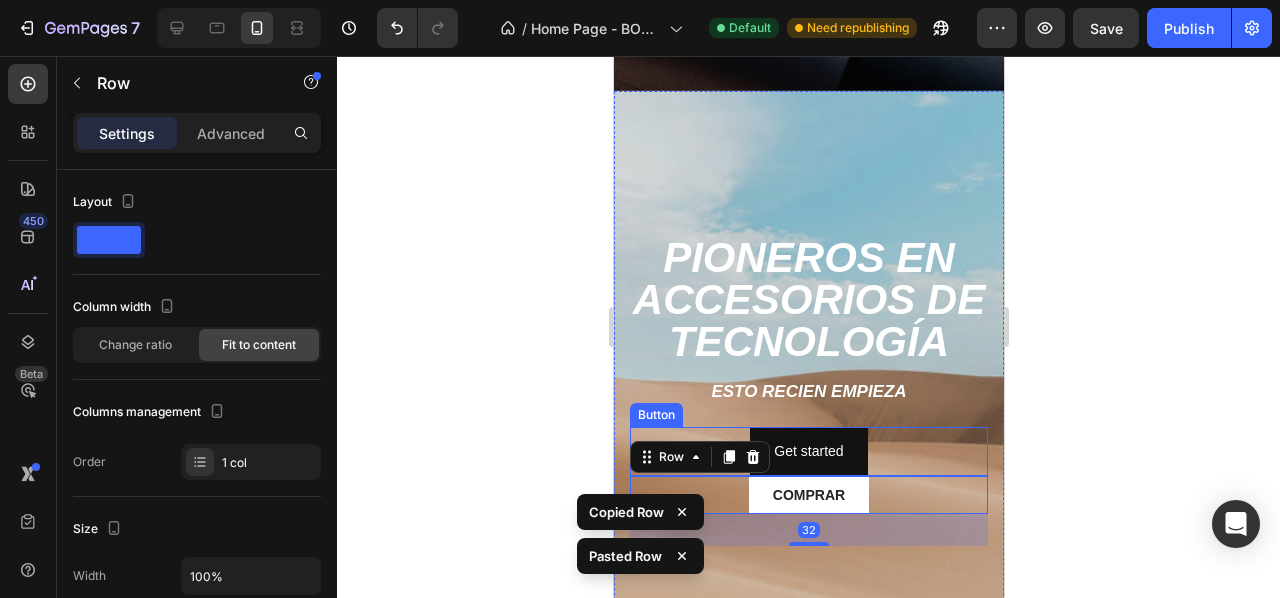 click on "Get started Button" at bounding box center (808, 451) 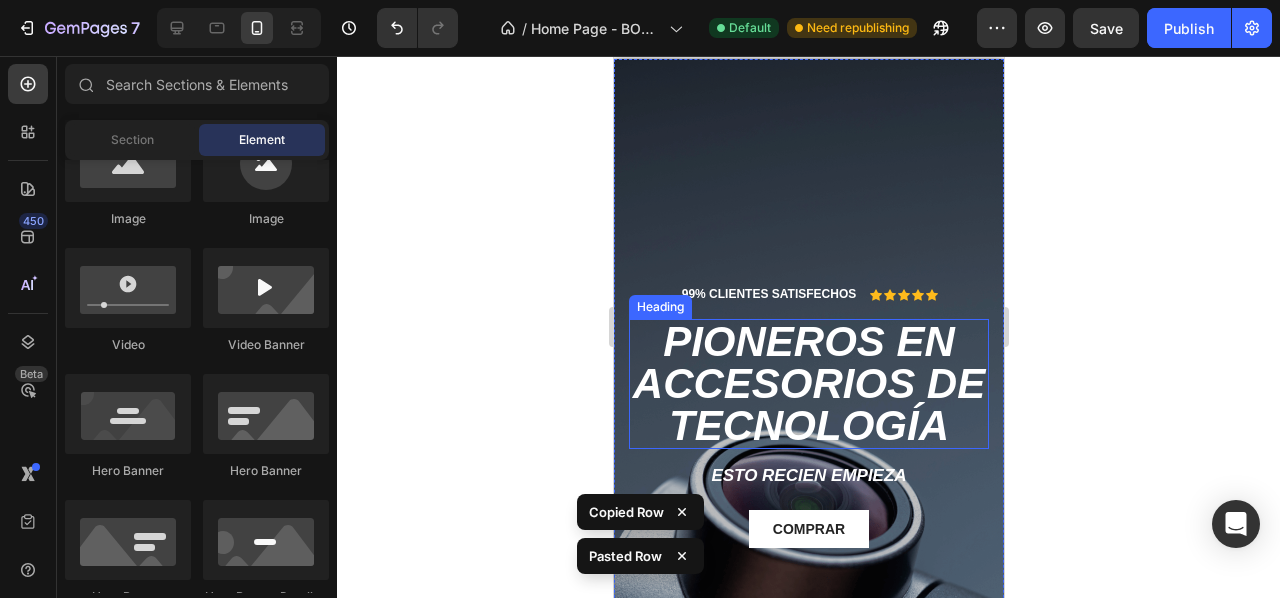 scroll, scrollTop: 0, scrollLeft: 0, axis: both 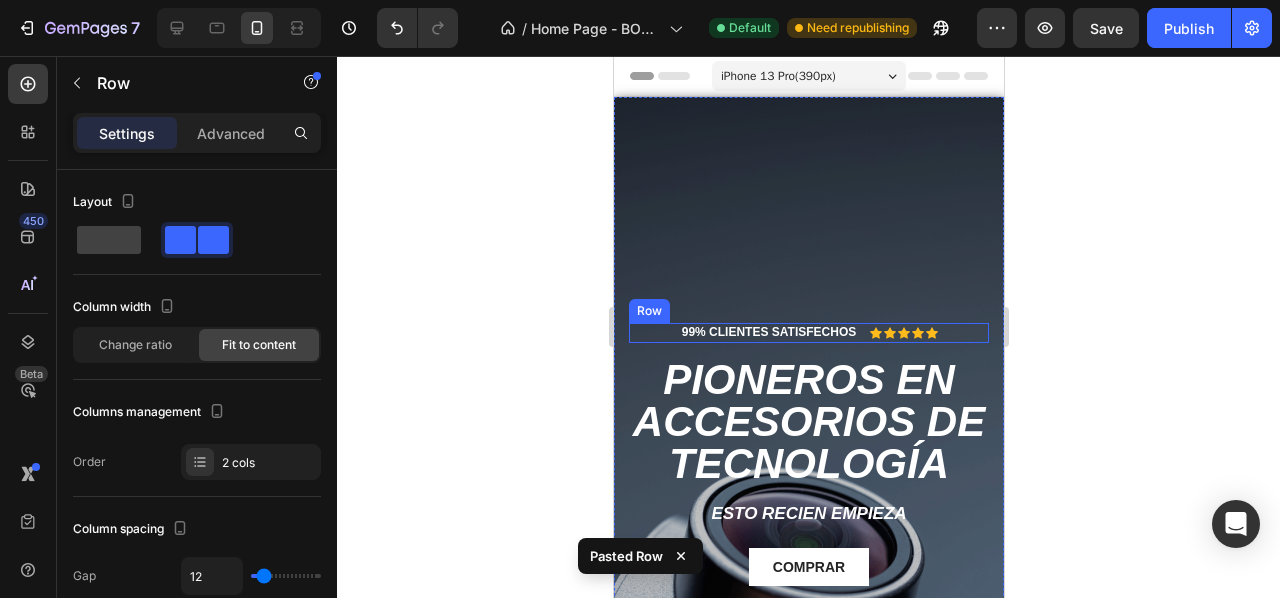 click on "99% CLIENTES SATISFECHOS Text Block Icon Icon Icon Icon Icon Icon List Row" at bounding box center [808, 333] 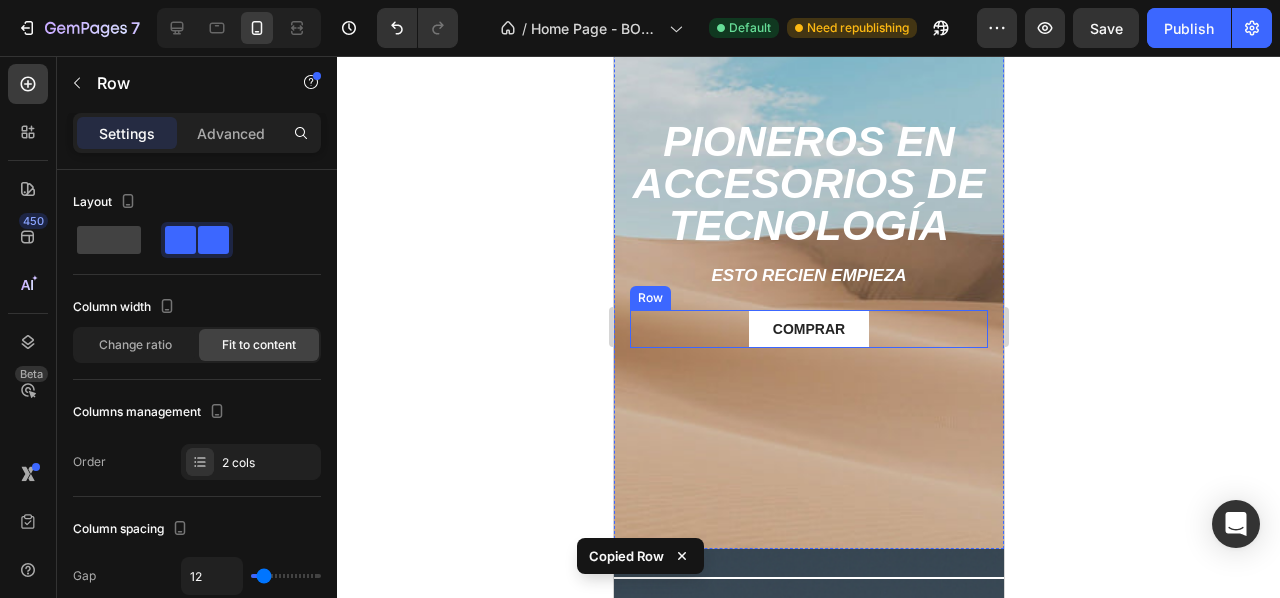 scroll, scrollTop: 500, scrollLeft: 0, axis: vertical 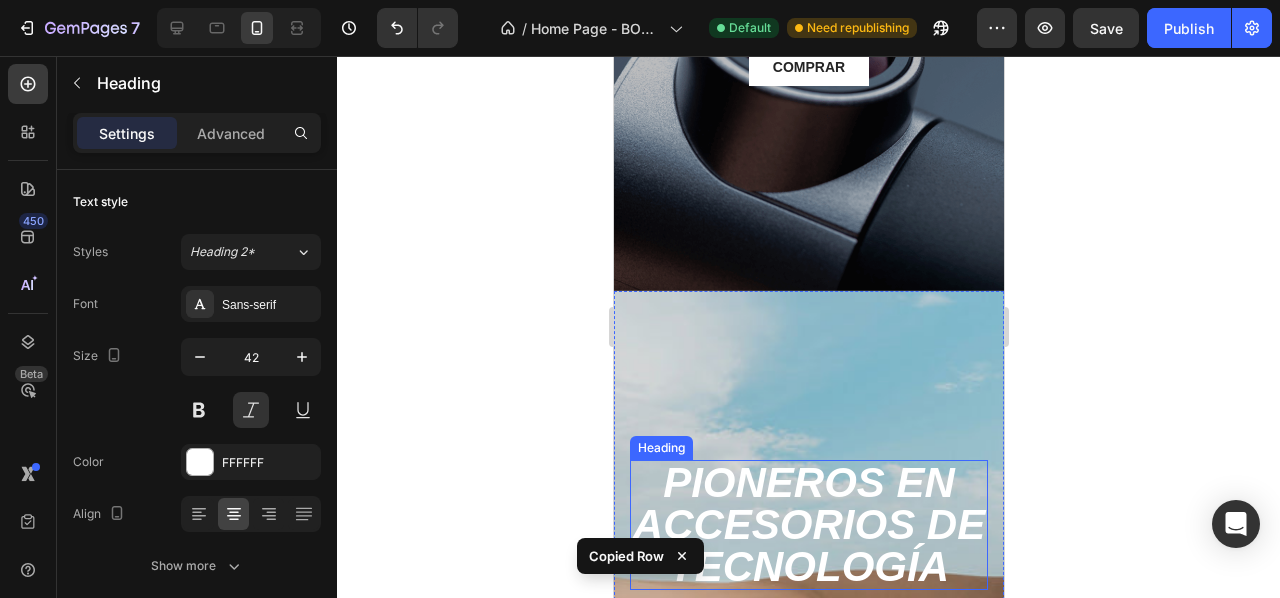 click on "PIONEROS EN ACCESORIOS DE TECNOLOGÍA" at bounding box center [808, 525] 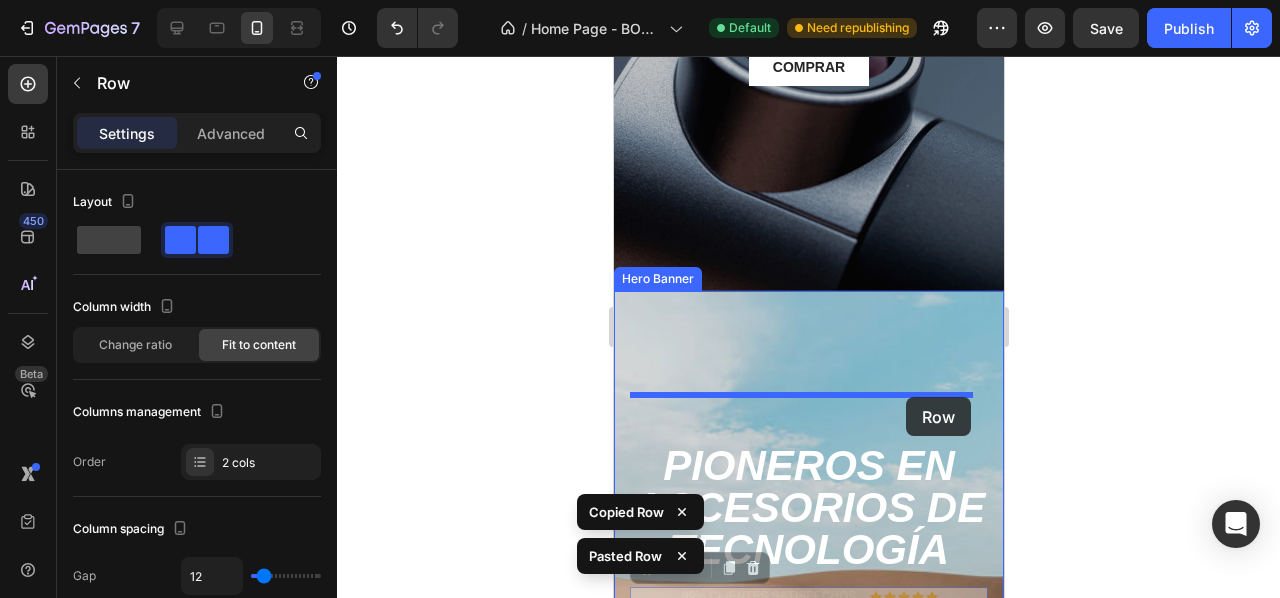 drag, startPoint x: 943, startPoint y: 586, endPoint x: 905, endPoint y: 397, distance: 192.78226 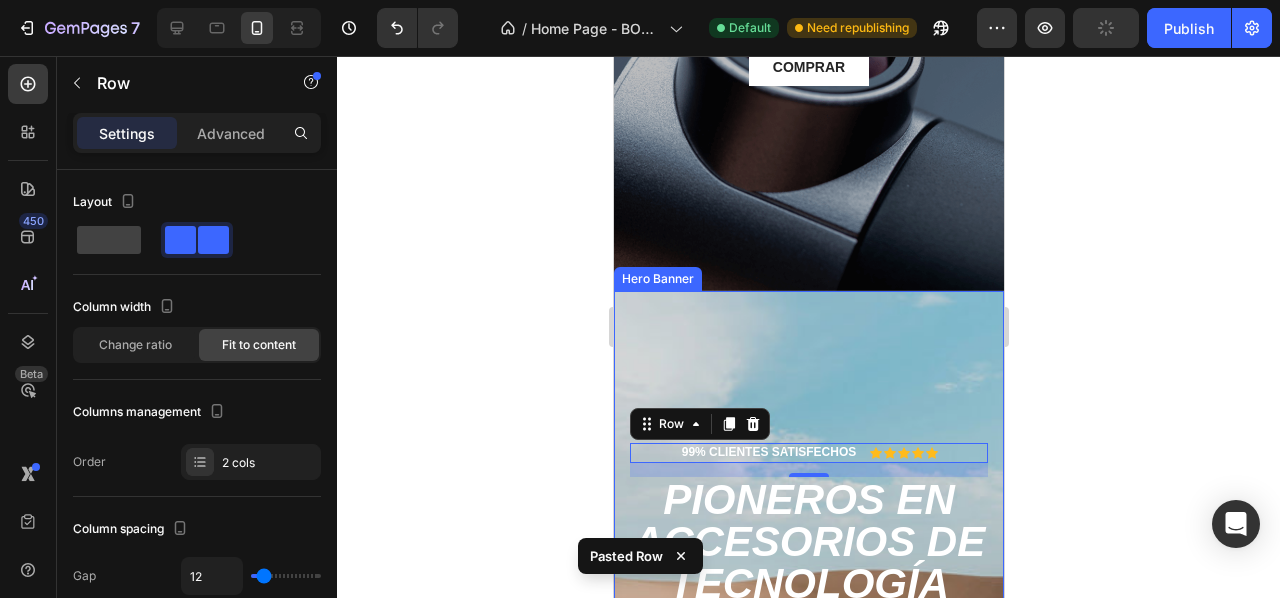 click 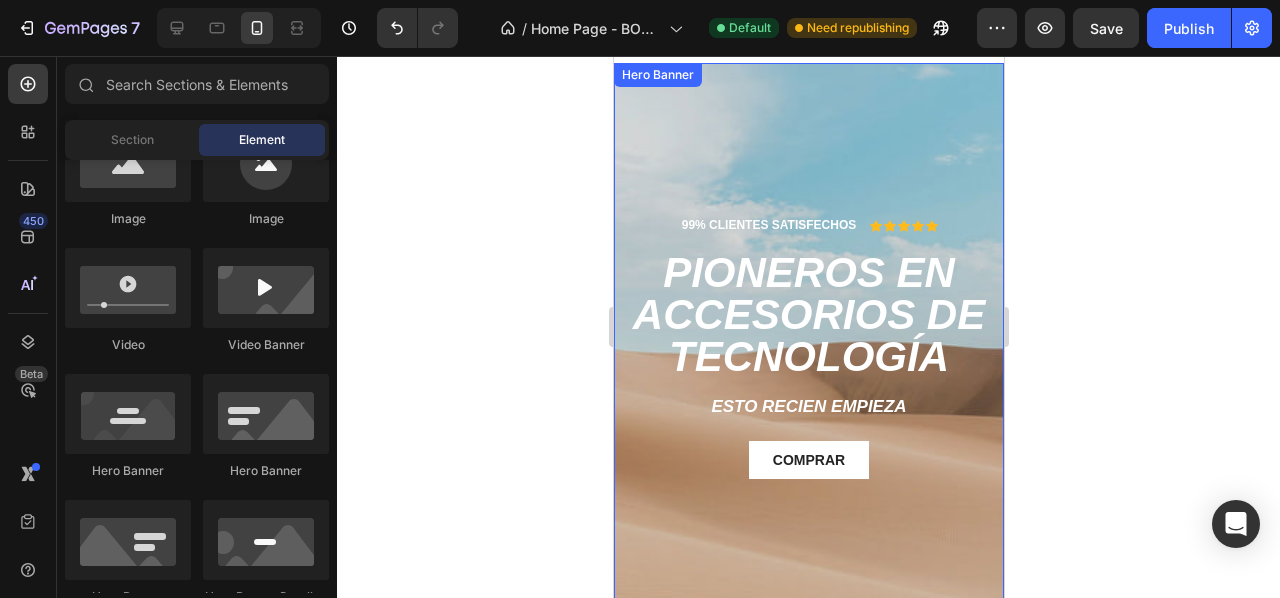 scroll, scrollTop: 900, scrollLeft: 0, axis: vertical 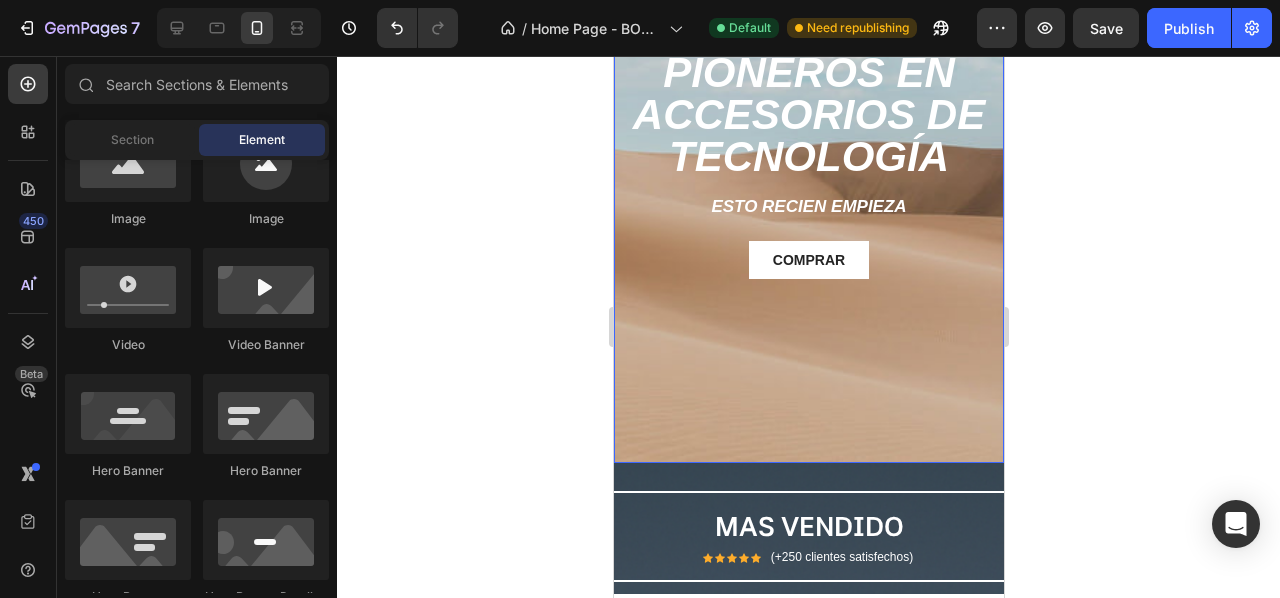 click at bounding box center (808, 163) 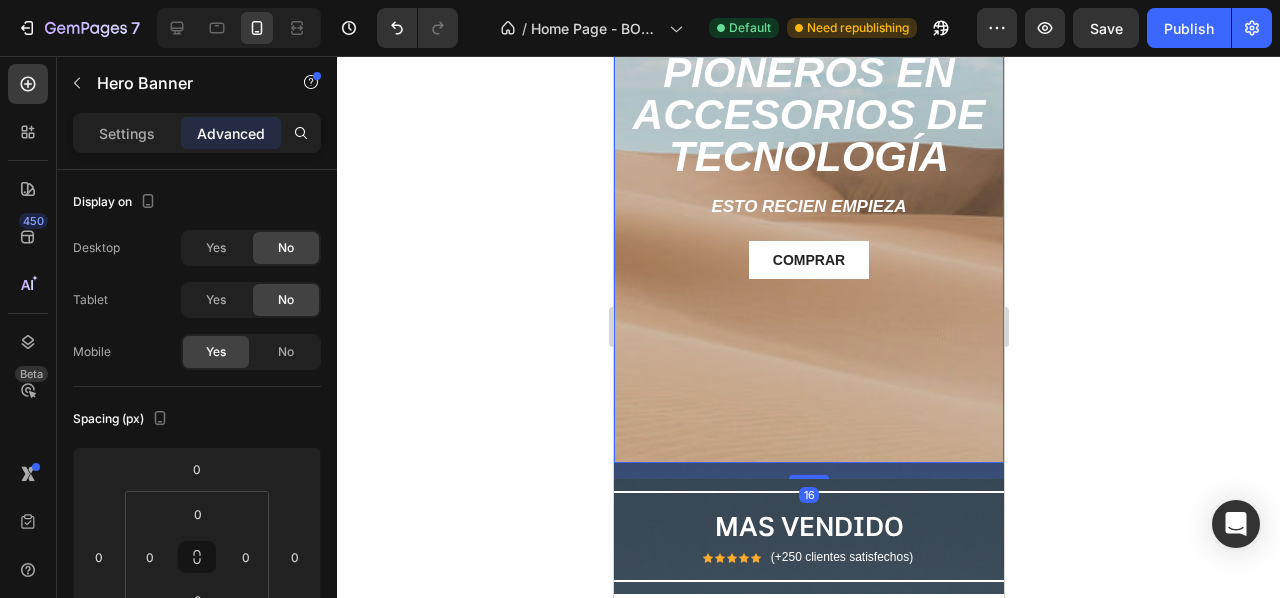 scroll, scrollTop: 300, scrollLeft: 0, axis: vertical 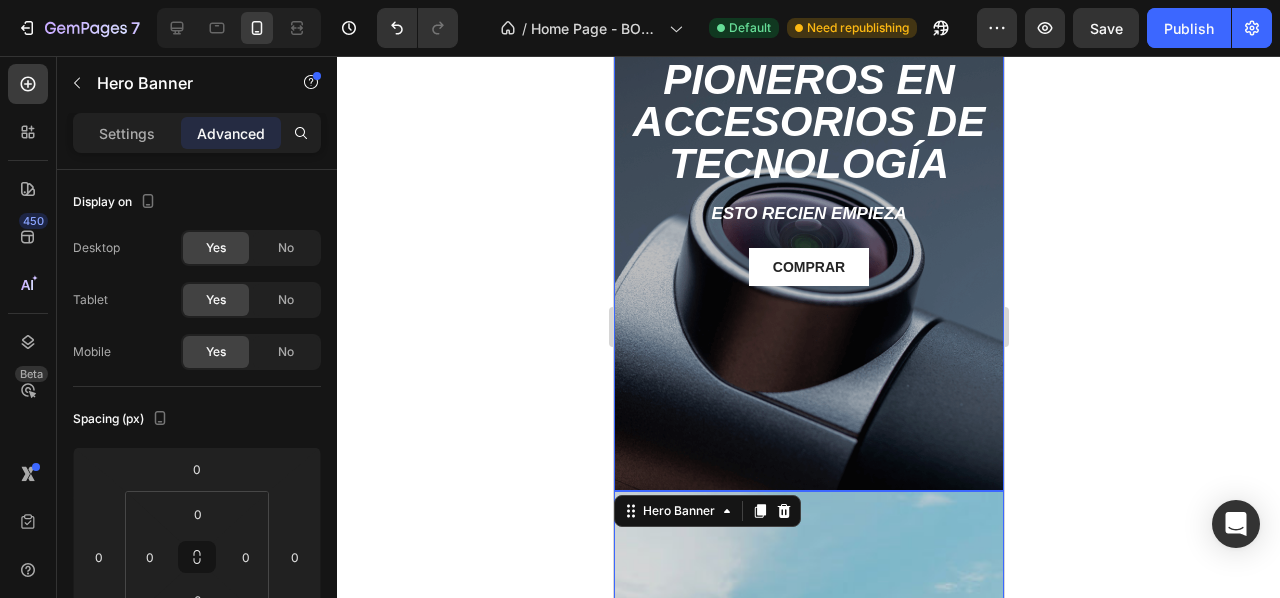 click on "99% CLIENTES SATISFECHOS Text Block Icon Icon Icon Icon Icon Icon List Row PIONEROS EN ACCESORIOS DE TECNOLOGÍA Heading ESTO RECIEN EMPIEZA Text Block COMPRAR Button Row" at bounding box center [808, 143] 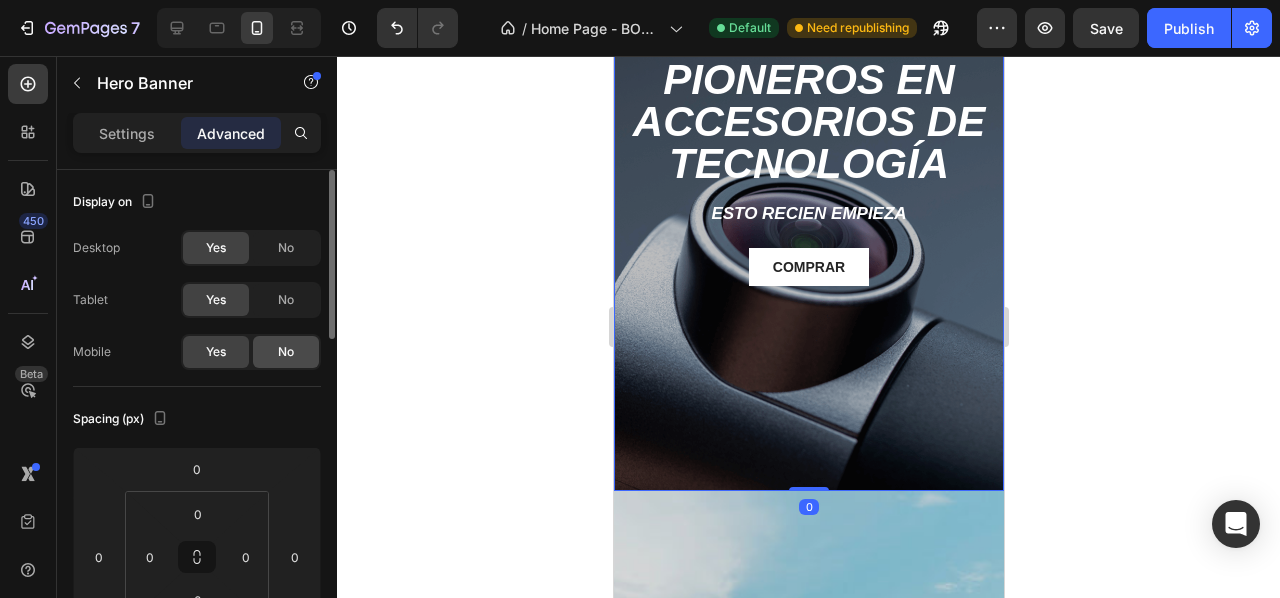 click on "No" 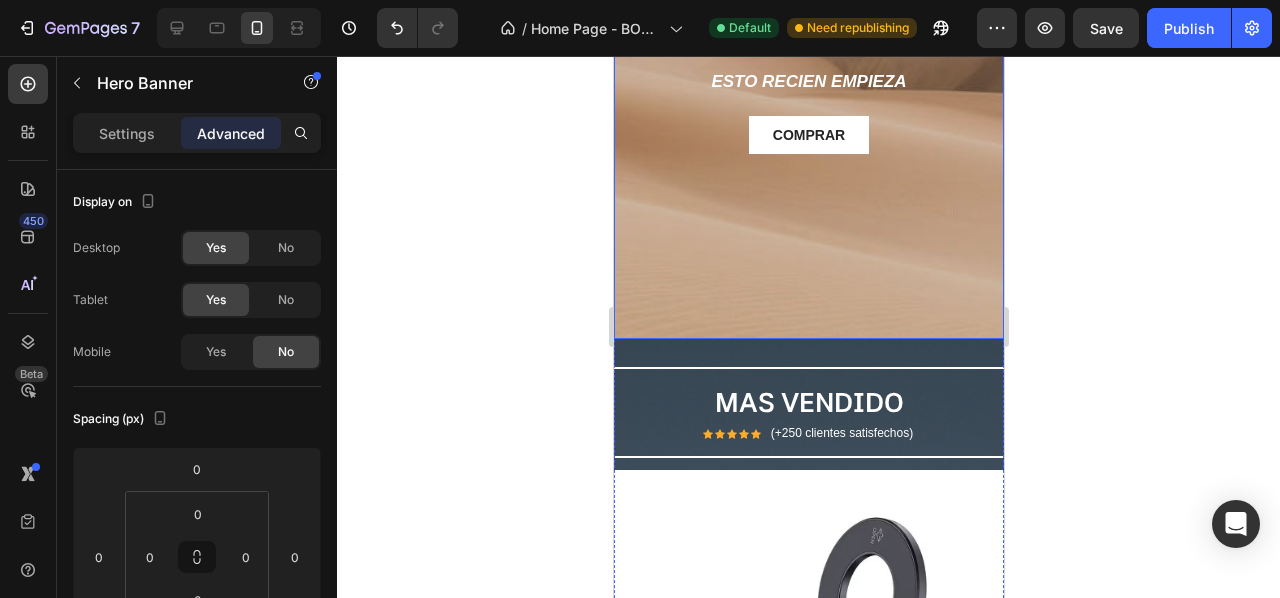 scroll, scrollTop: 400, scrollLeft: 0, axis: vertical 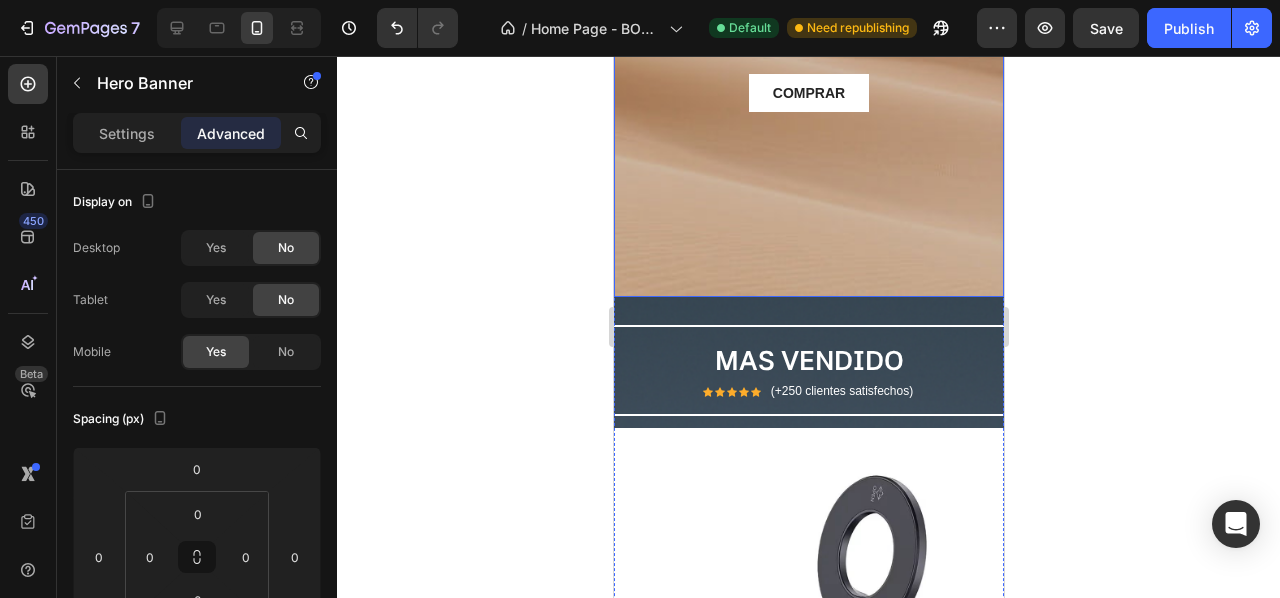 click at bounding box center [808, -3] 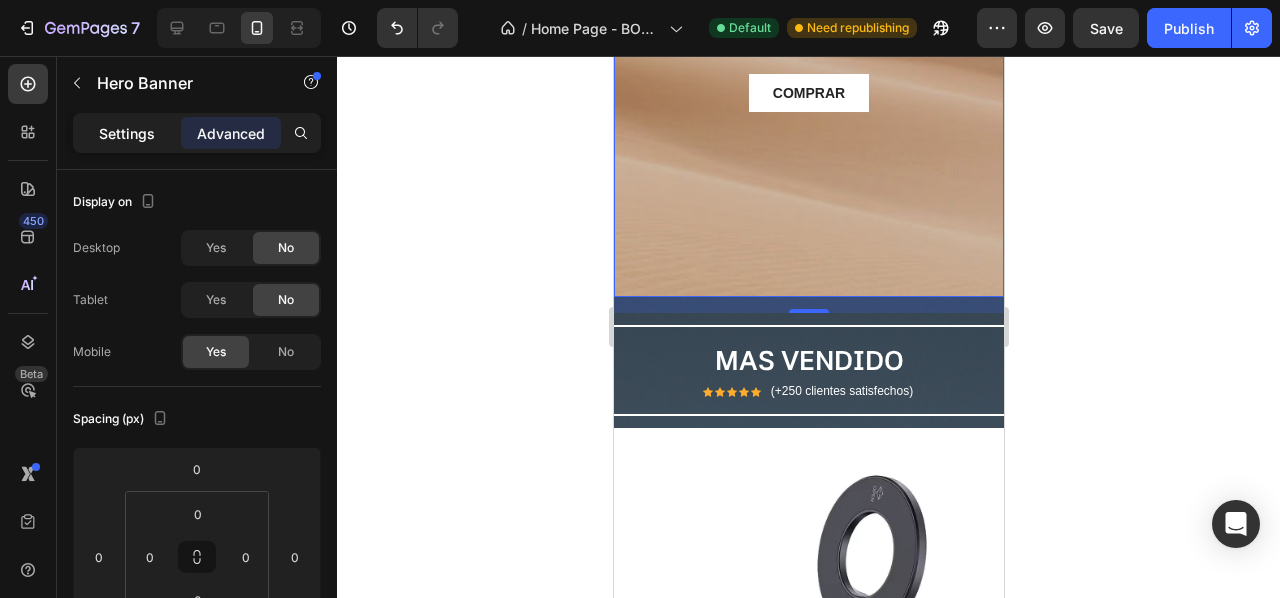 click on "Settings" at bounding box center (127, 133) 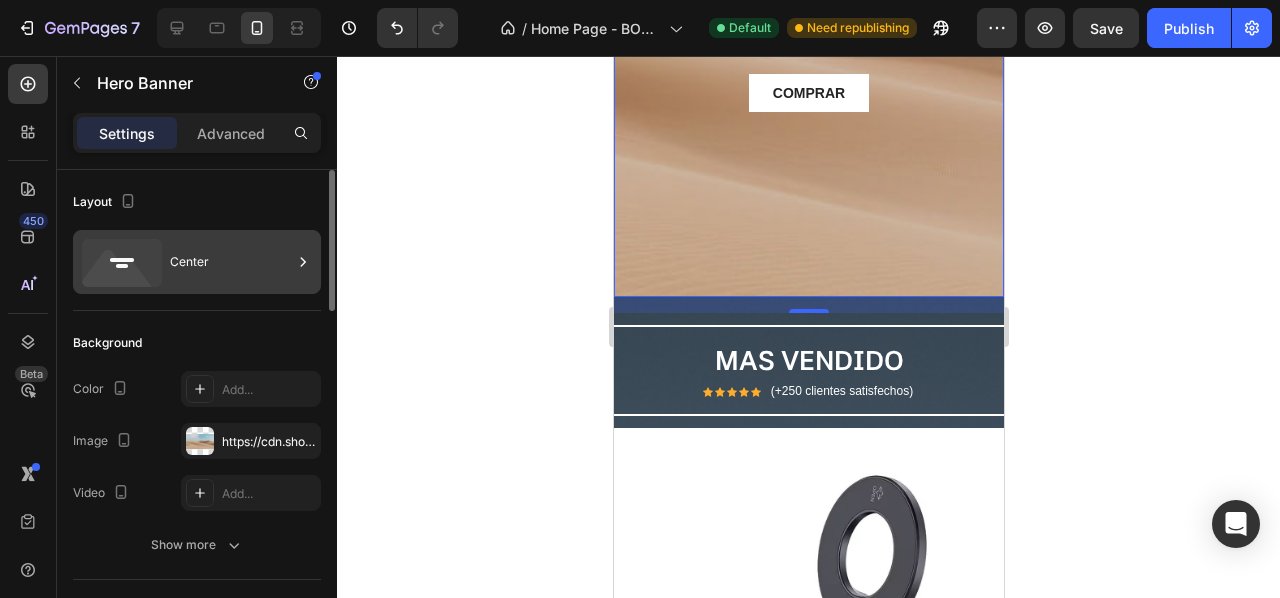 scroll, scrollTop: 100, scrollLeft: 0, axis: vertical 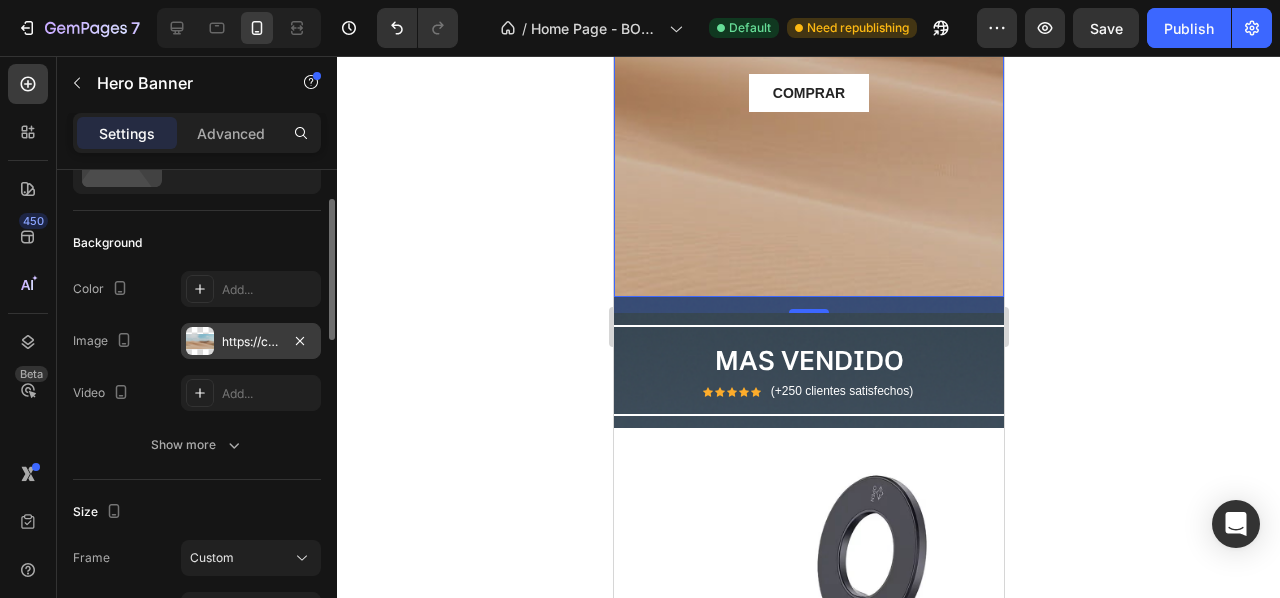 click on "https://cdn.shopify.com/s/files/1/2005/9307/files/background_settings.jpg" at bounding box center [251, 341] 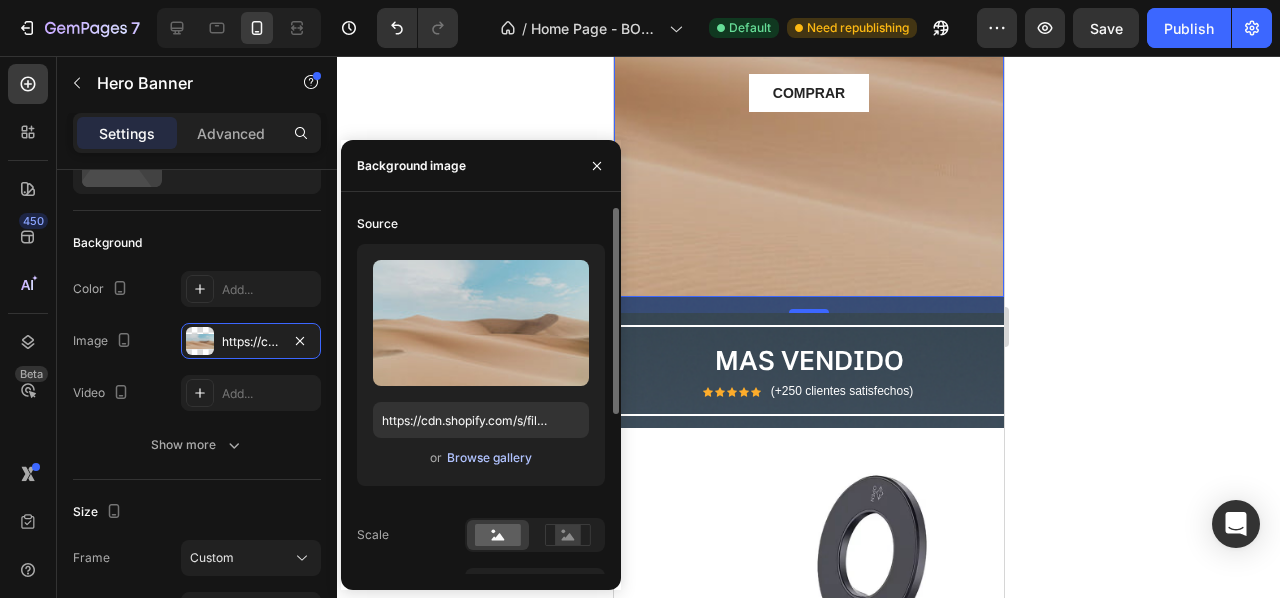 click on "Browse gallery" at bounding box center [489, 458] 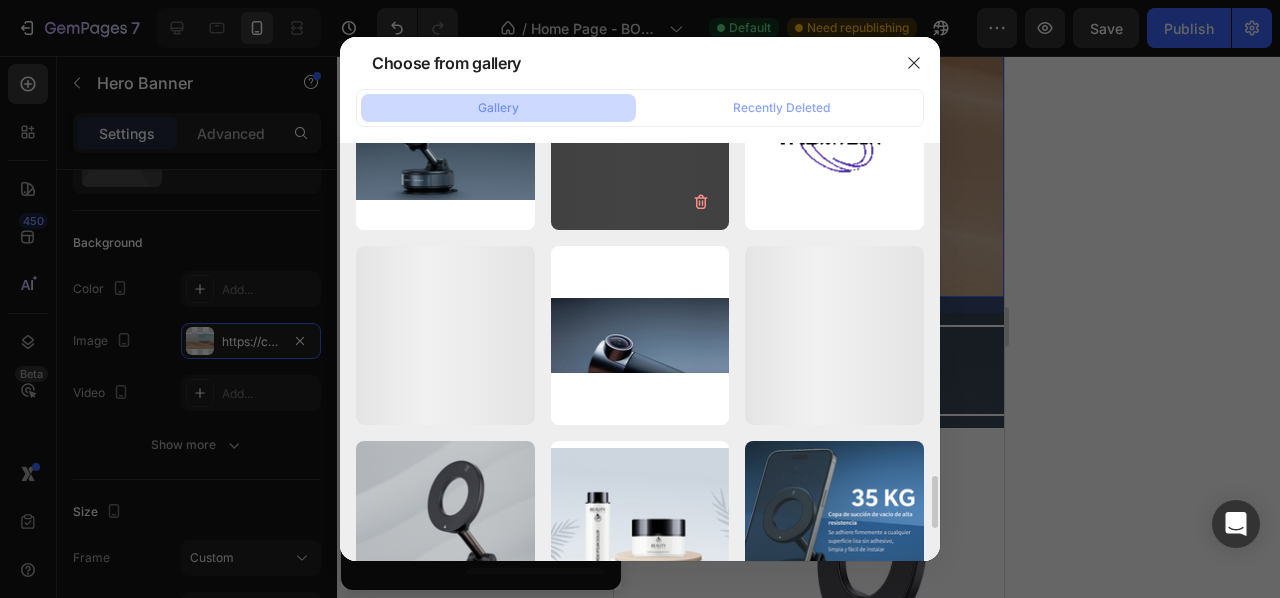 scroll, scrollTop: 2538, scrollLeft: 0, axis: vertical 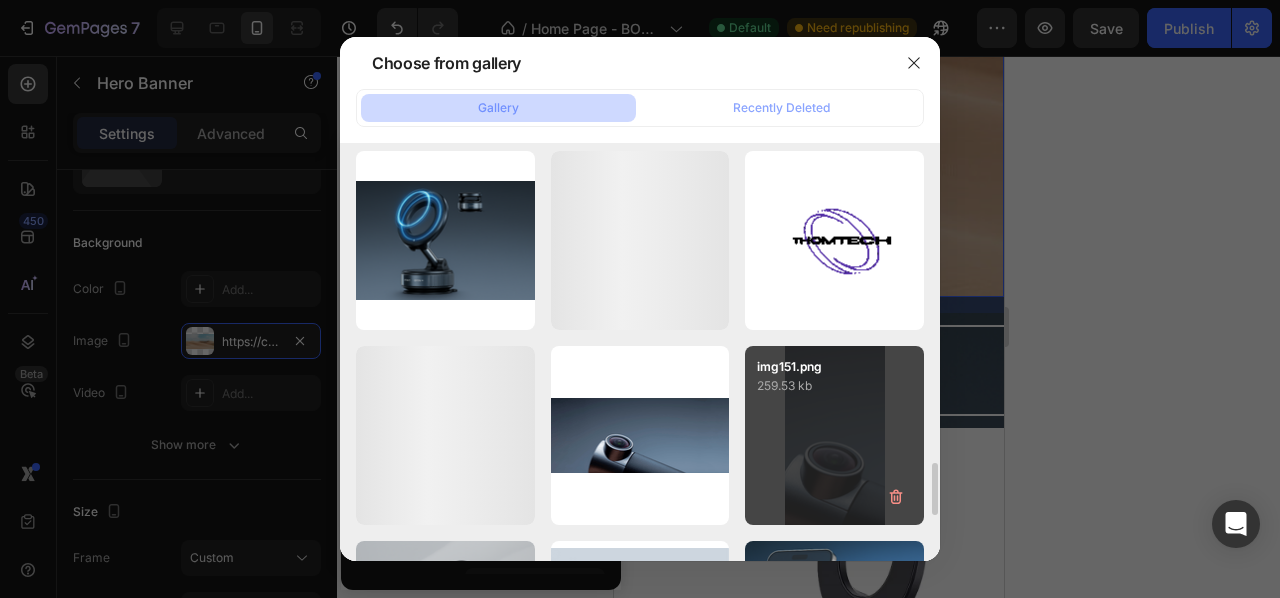 click on "img151.png 259.53 kb" at bounding box center (834, 435) 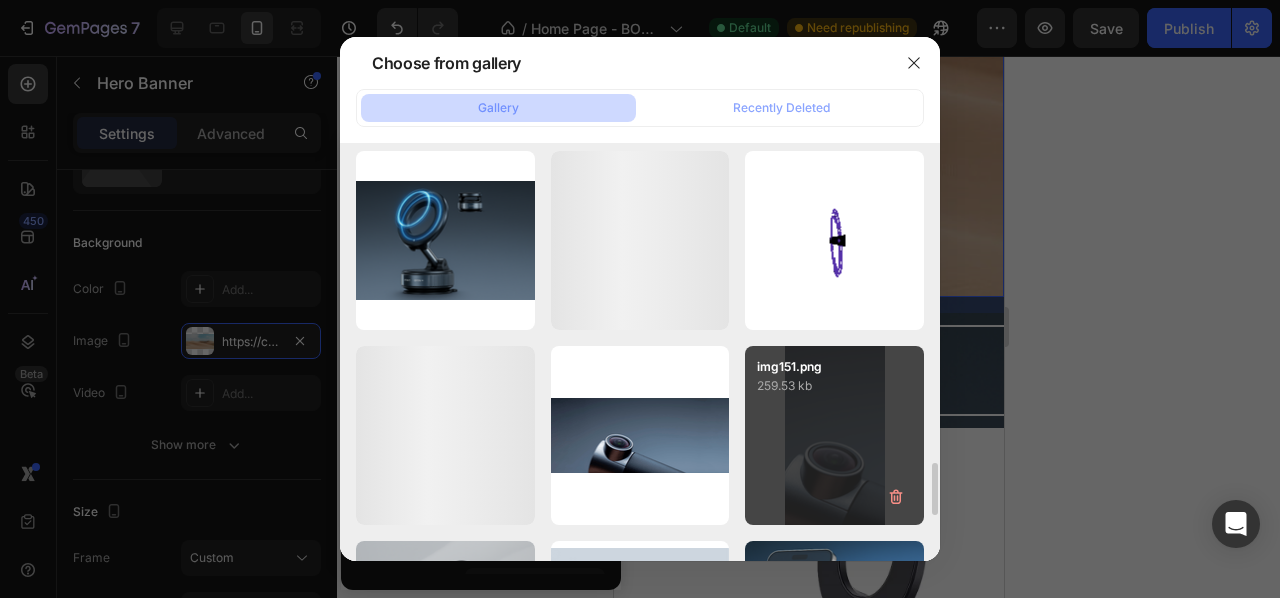 type on "https://cdn.shopify.com/s/files/1/0925/3702/8926/files/gempages_559521967049278510-00c4c38f-8e62-4723-907e-22621bf65d3f.png" 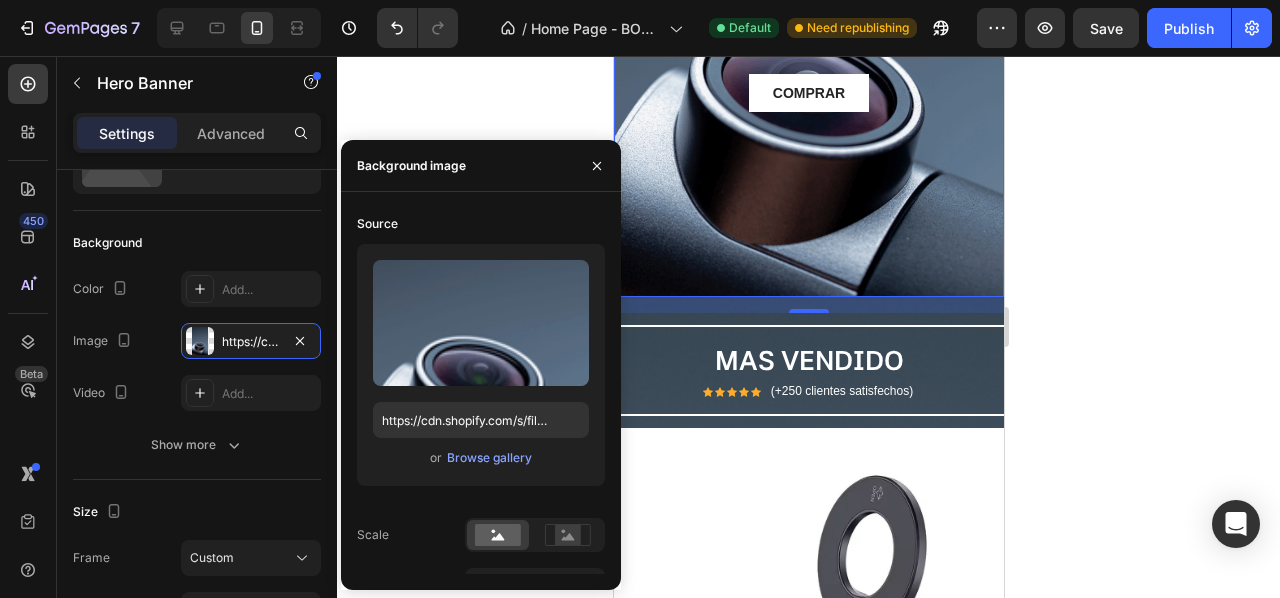 scroll, scrollTop: 0, scrollLeft: 0, axis: both 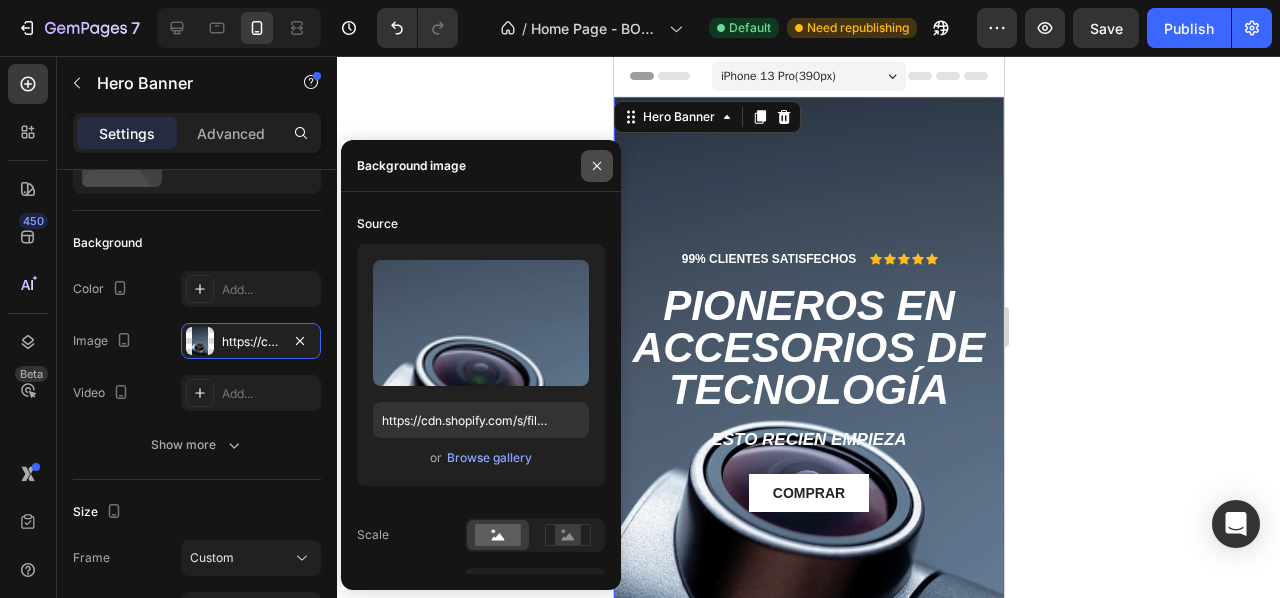 click 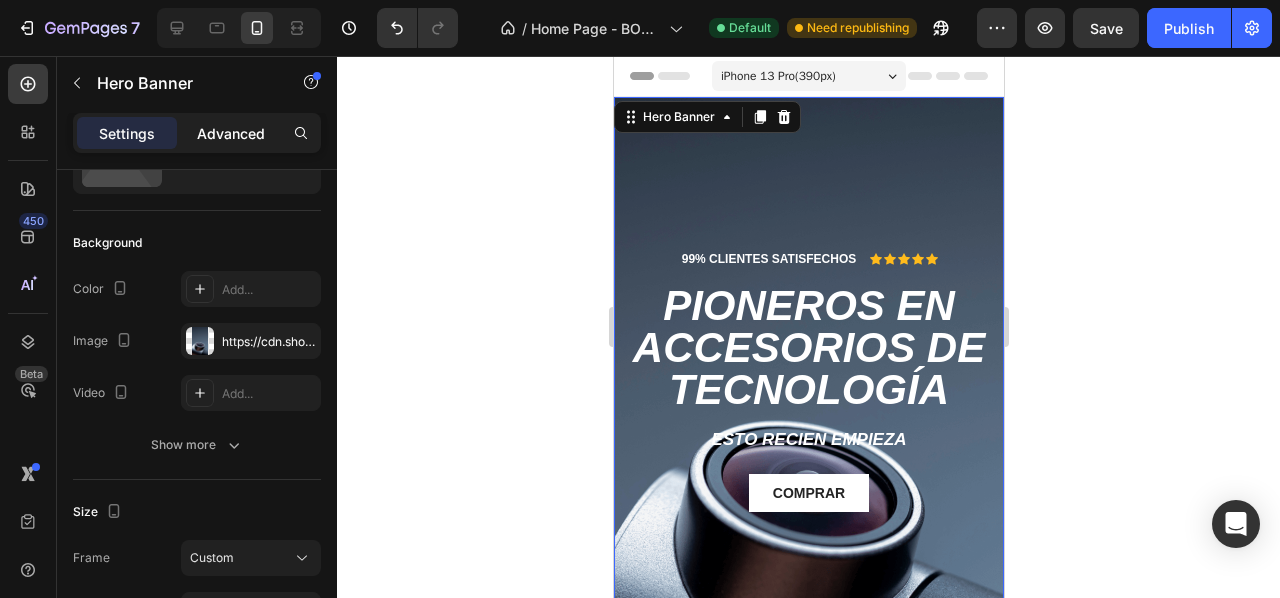 click on "Advanced" at bounding box center [231, 133] 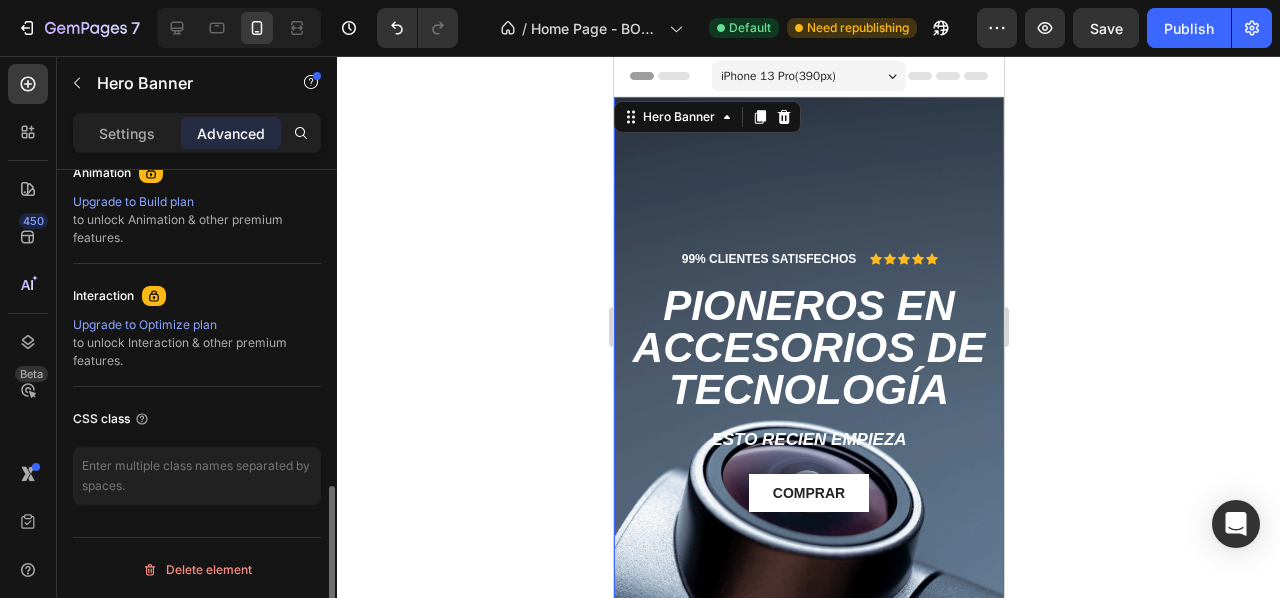 scroll, scrollTop: 600, scrollLeft: 0, axis: vertical 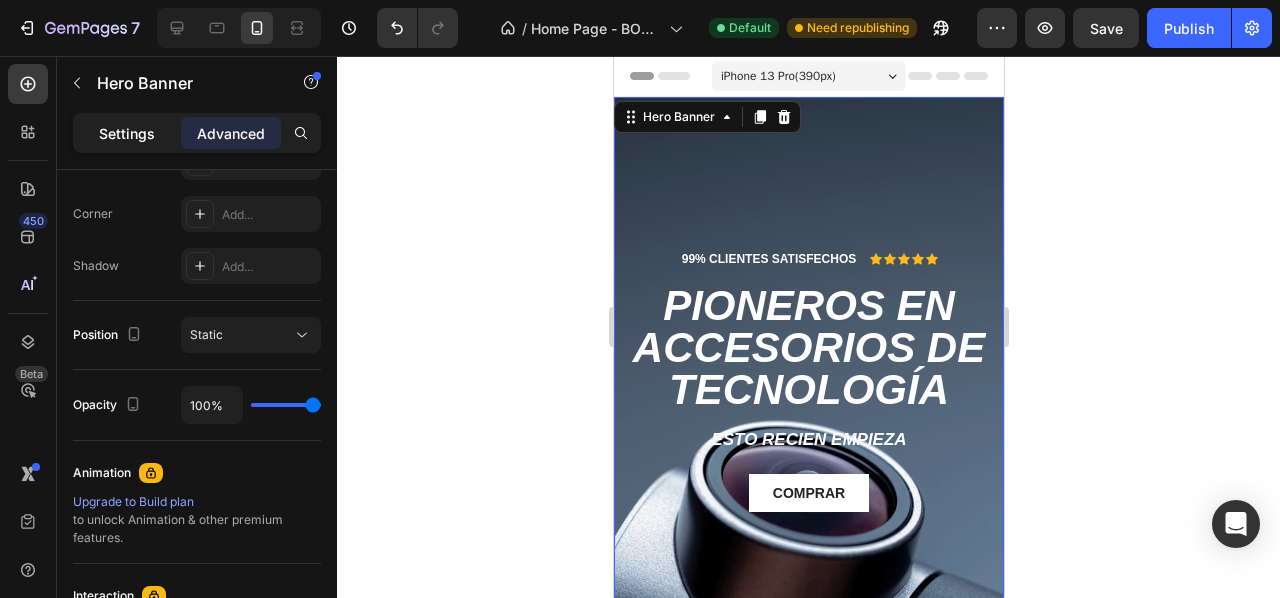 click on "Settings" 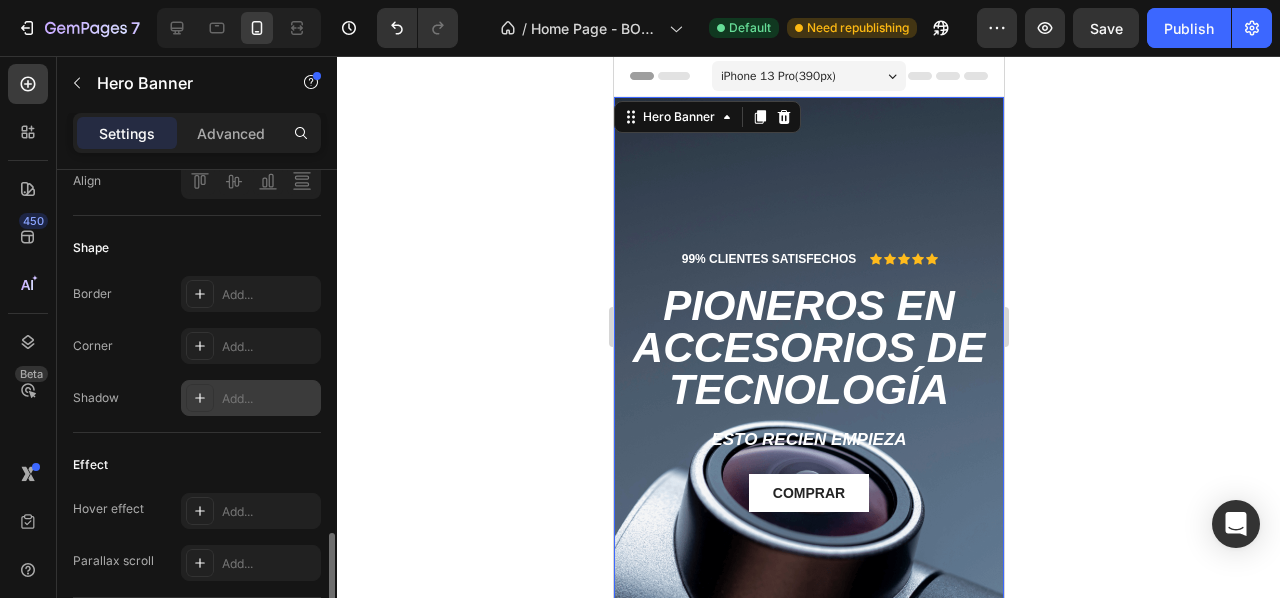 scroll, scrollTop: 900, scrollLeft: 0, axis: vertical 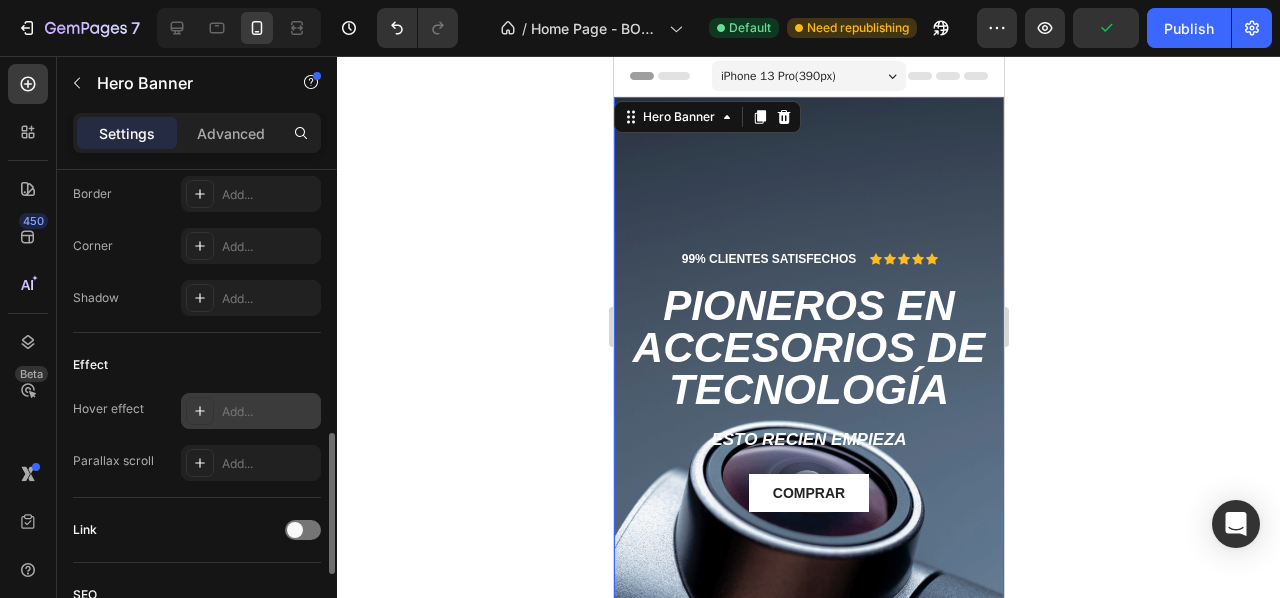 click on "Add..." at bounding box center [269, 412] 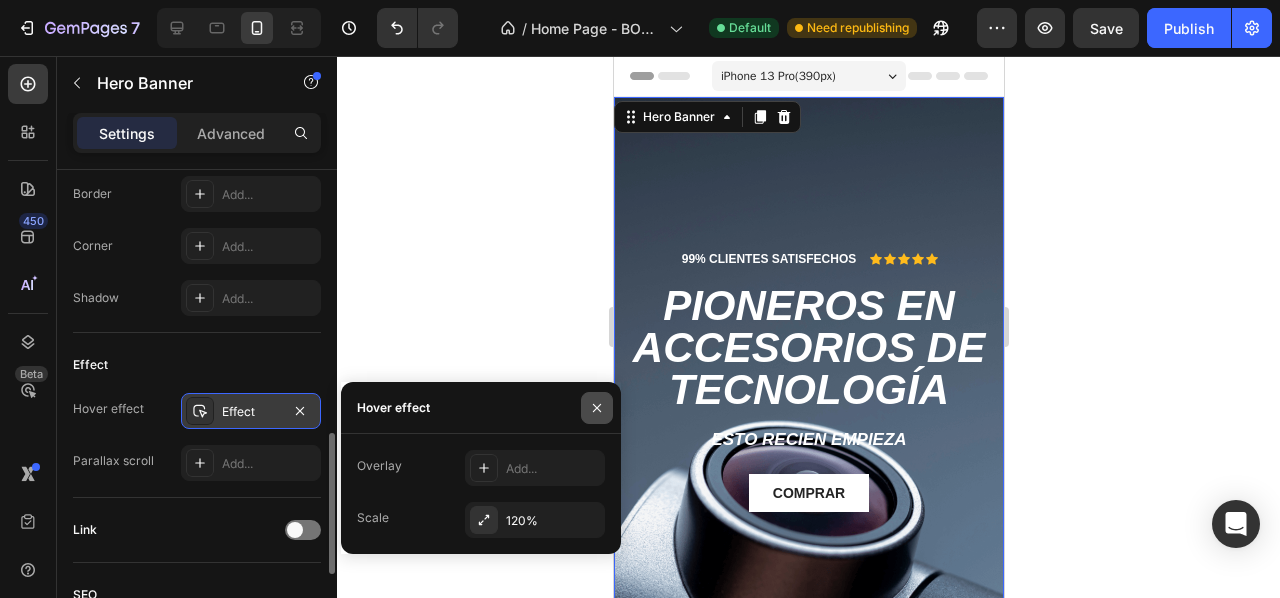 click 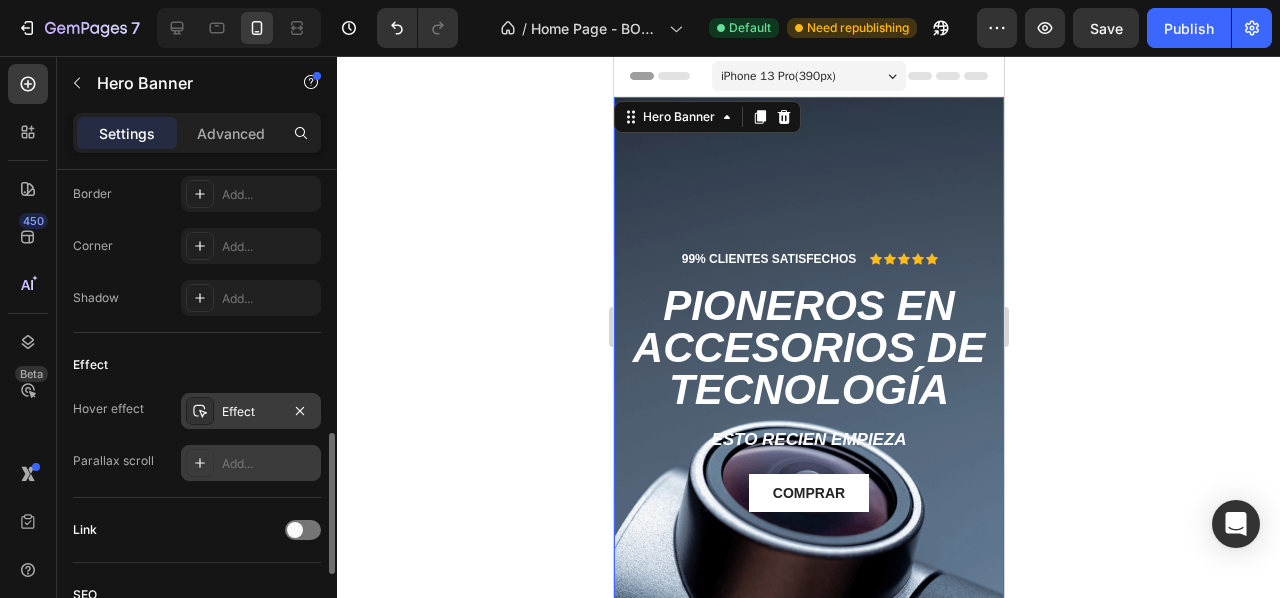 click on "Add..." at bounding box center [269, 464] 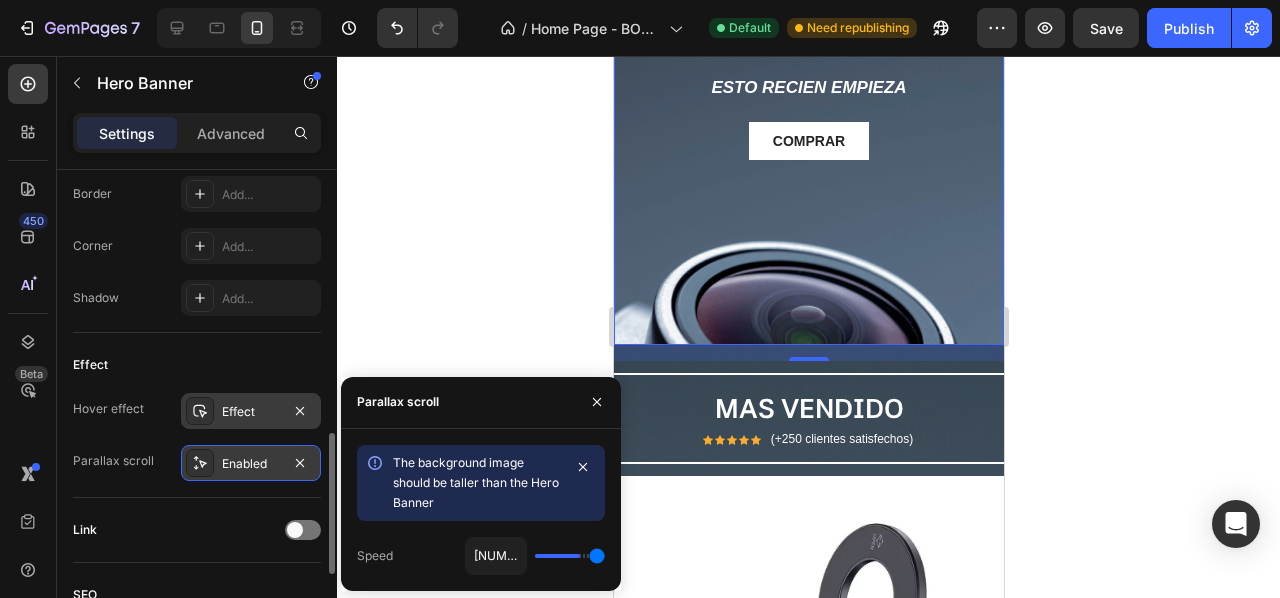 scroll, scrollTop: 400, scrollLeft: 0, axis: vertical 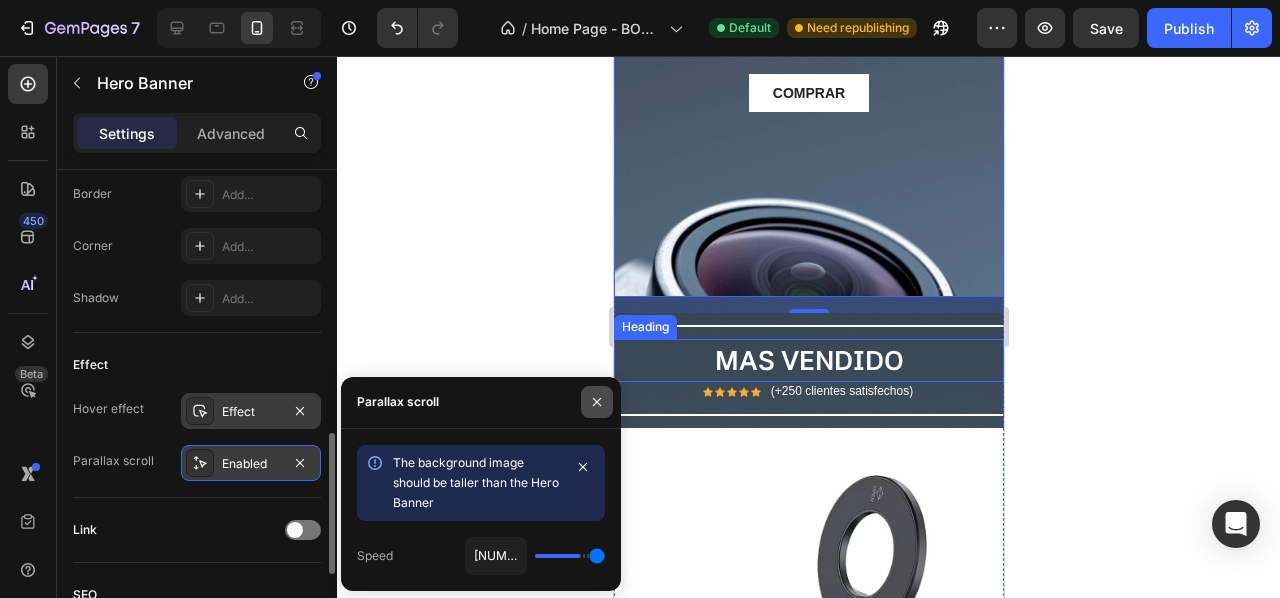 click 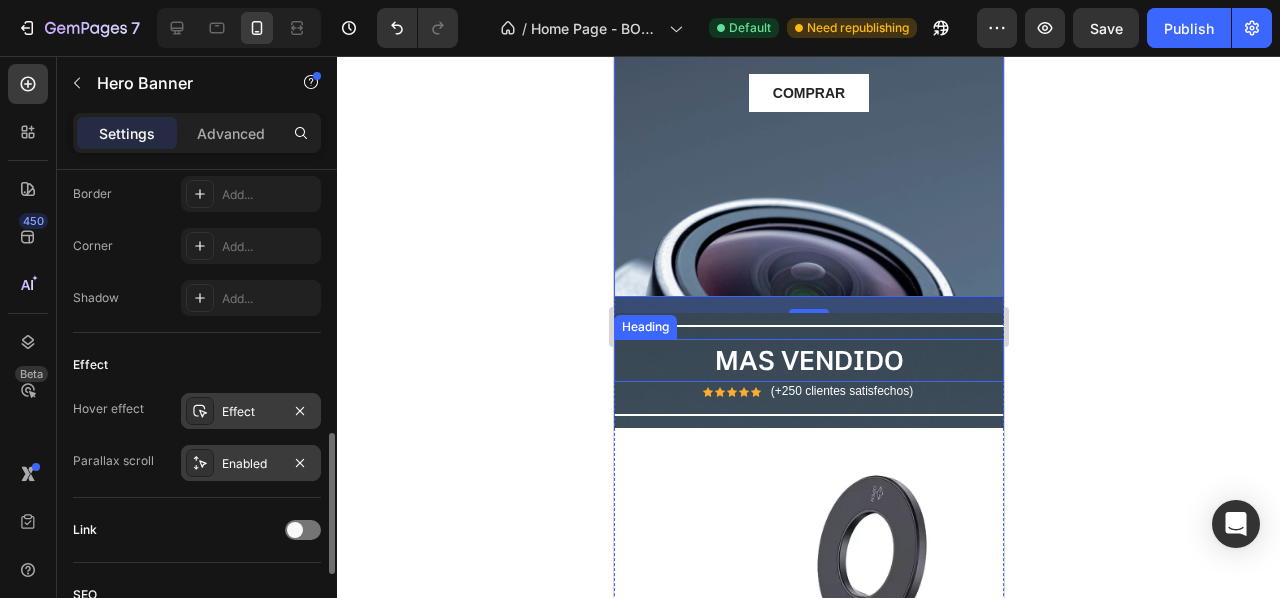 click on "Effect" at bounding box center (251, 411) 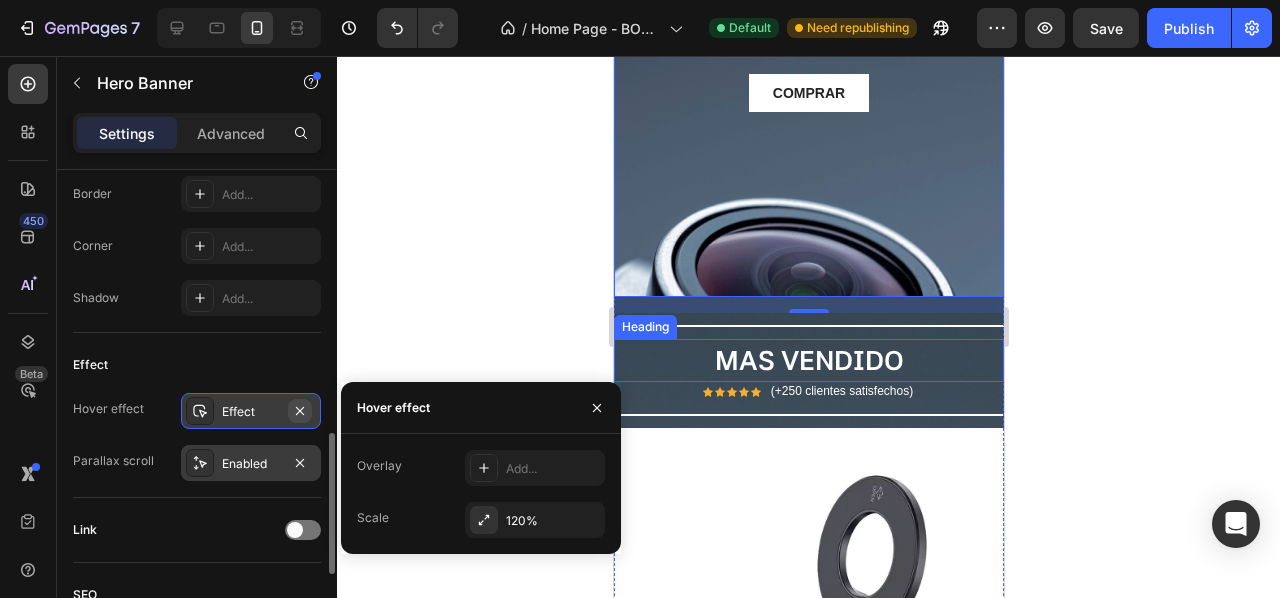click 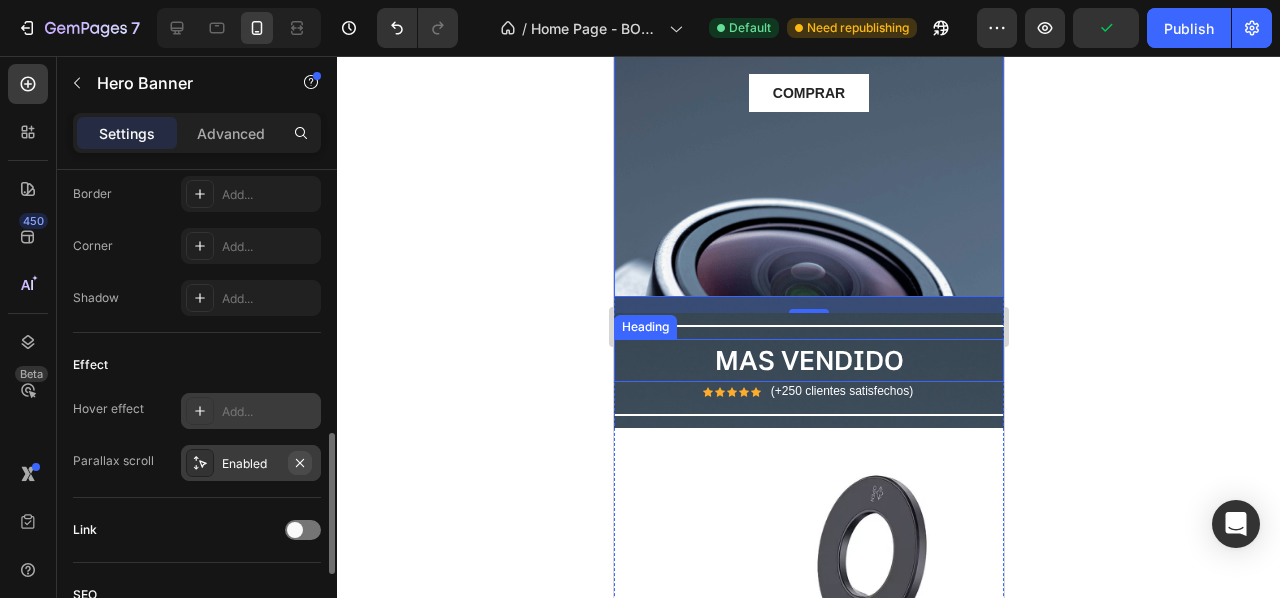 click 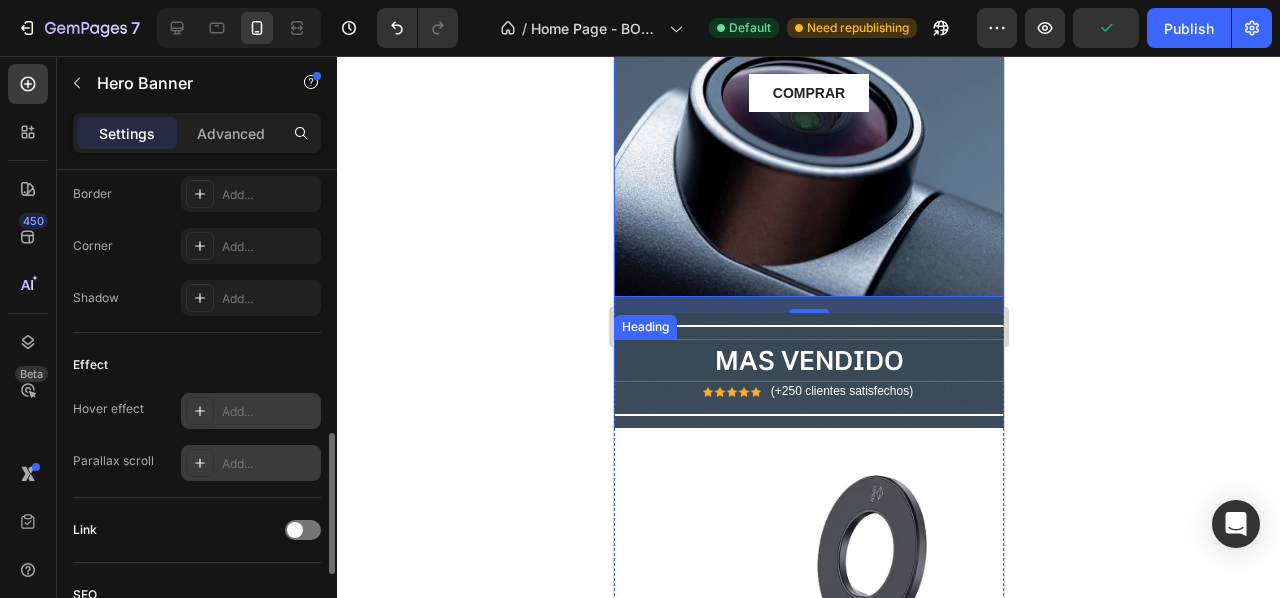 click on "Add..." at bounding box center [269, 412] 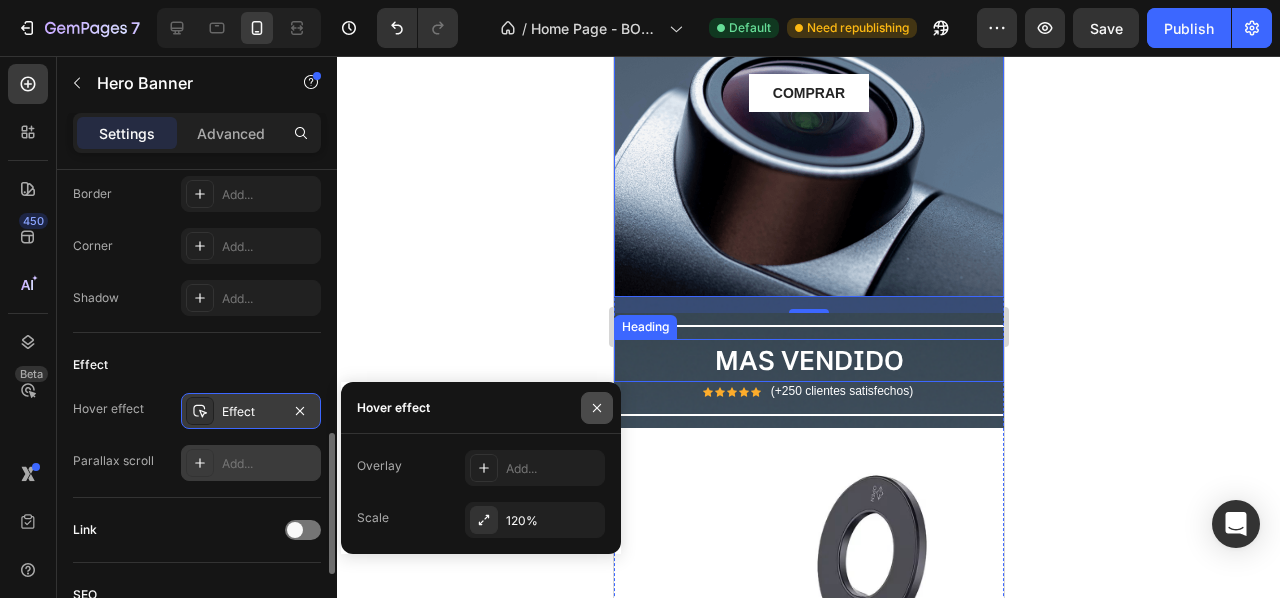 click 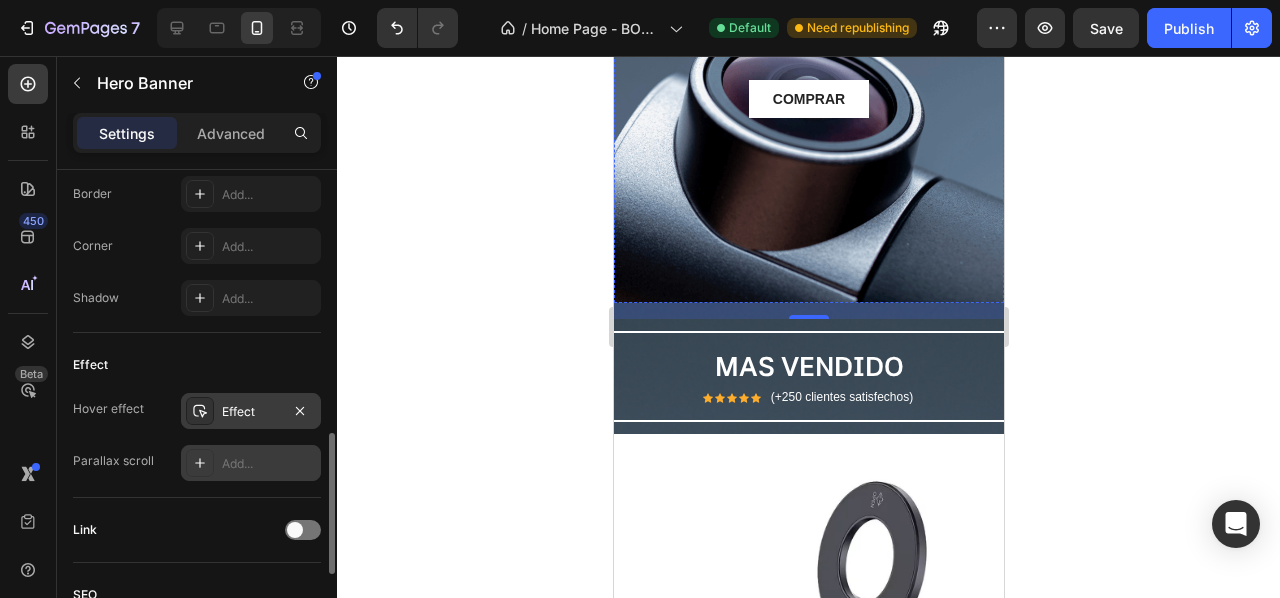 scroll, scrollTop: 0, scrollLeft: 0, axis: both 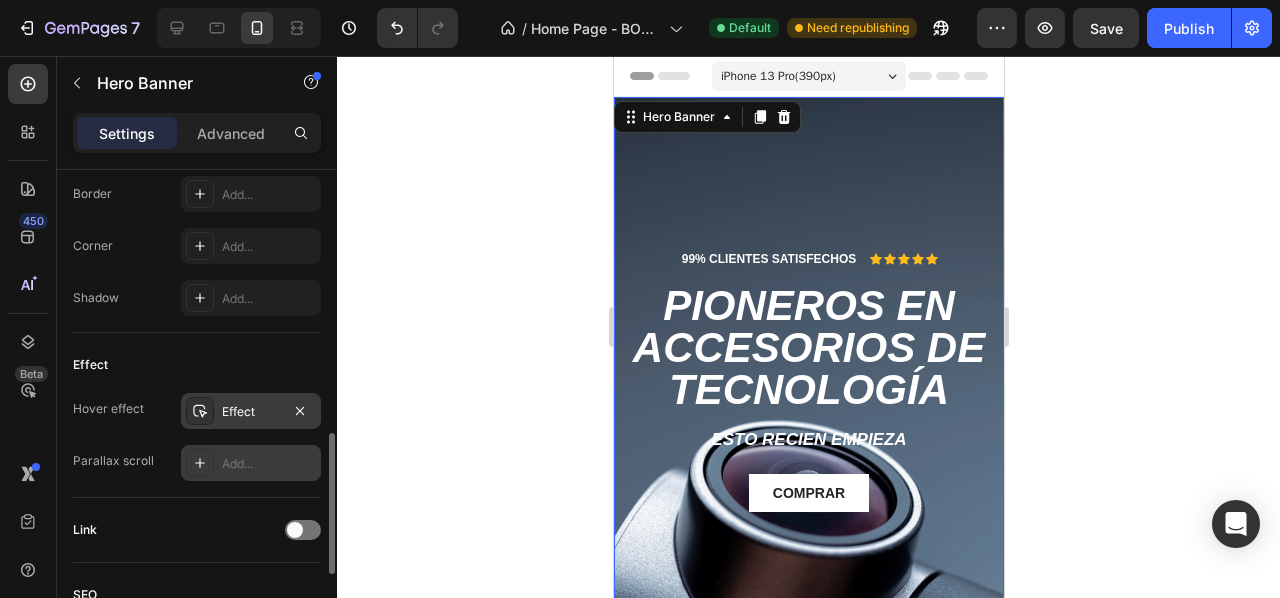 click 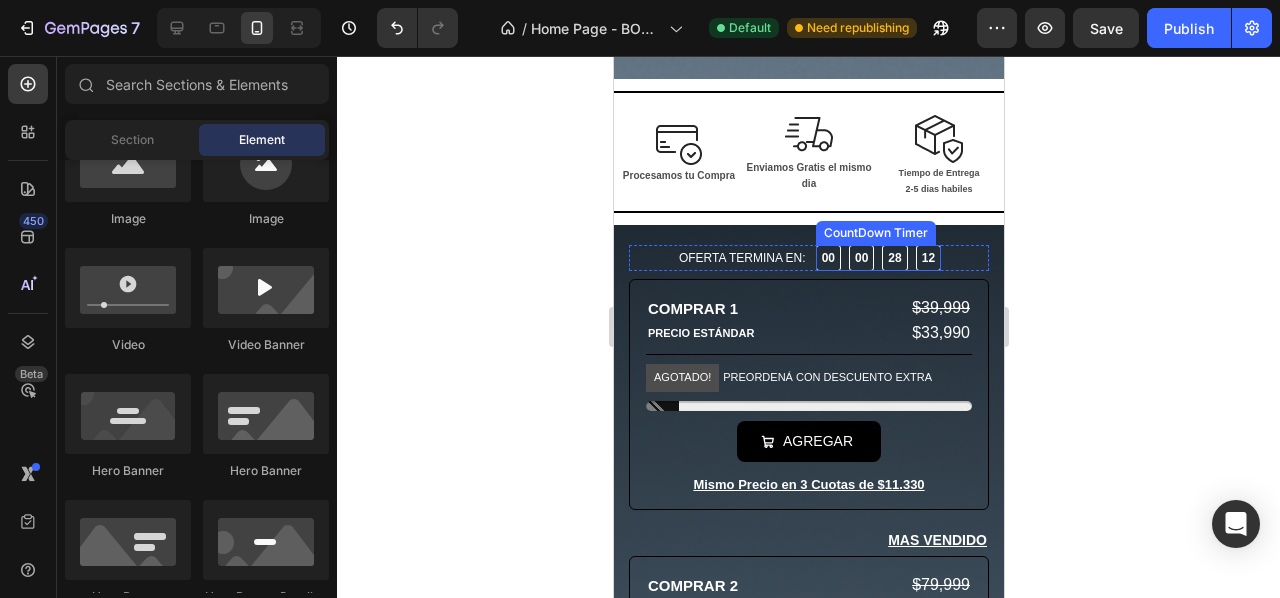 scroll, scrollTop: 1600, scrollLeft: 0, axis: vertical 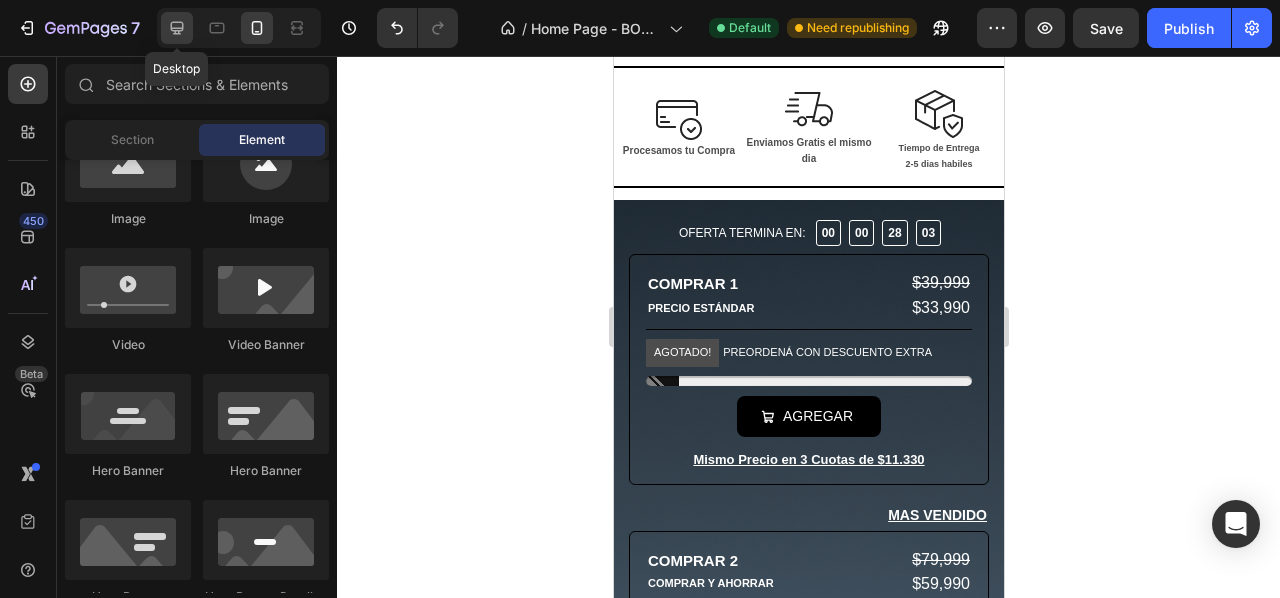 click 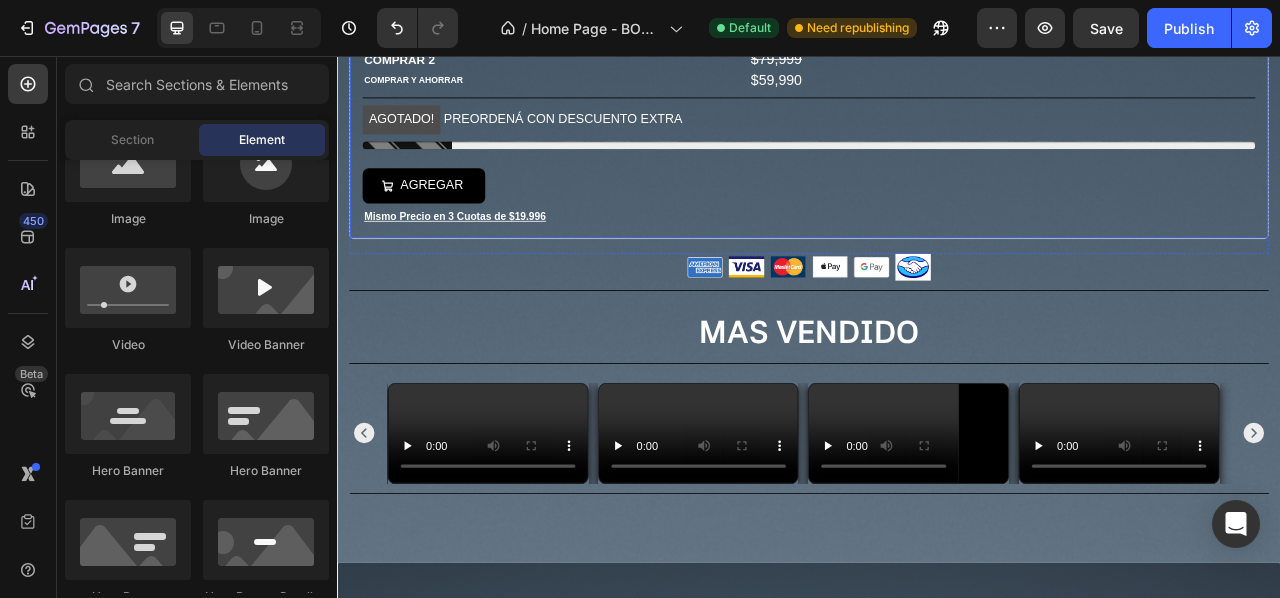 scroll, scrollTop: 1043, scrollLeft: 0, axis: vertical 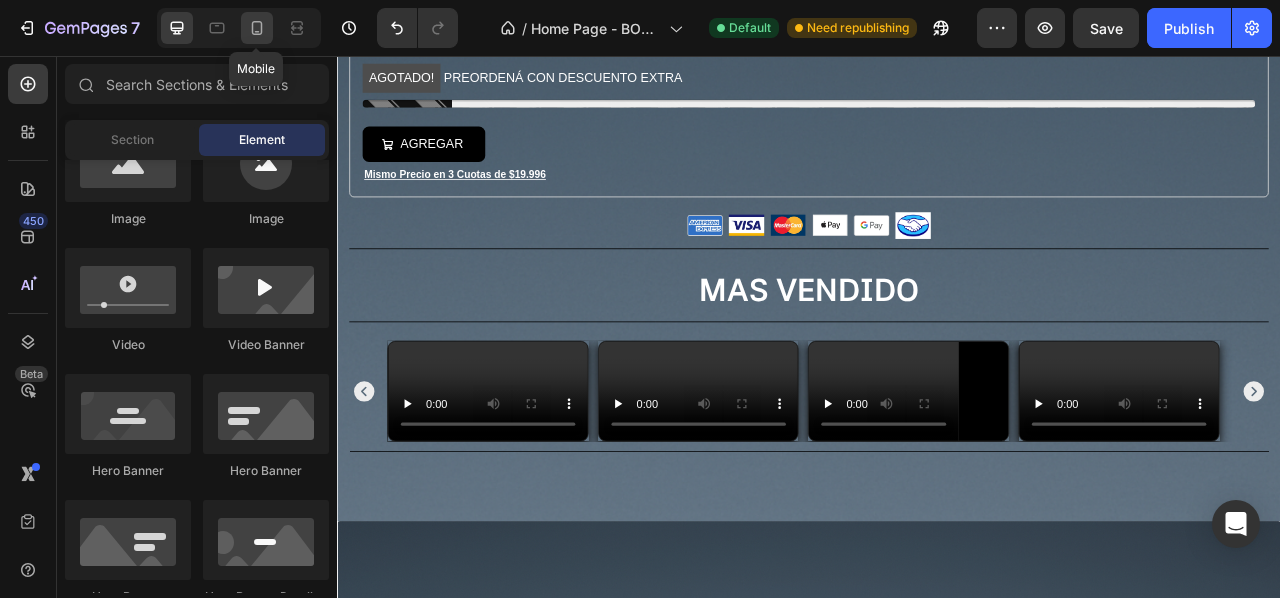 click 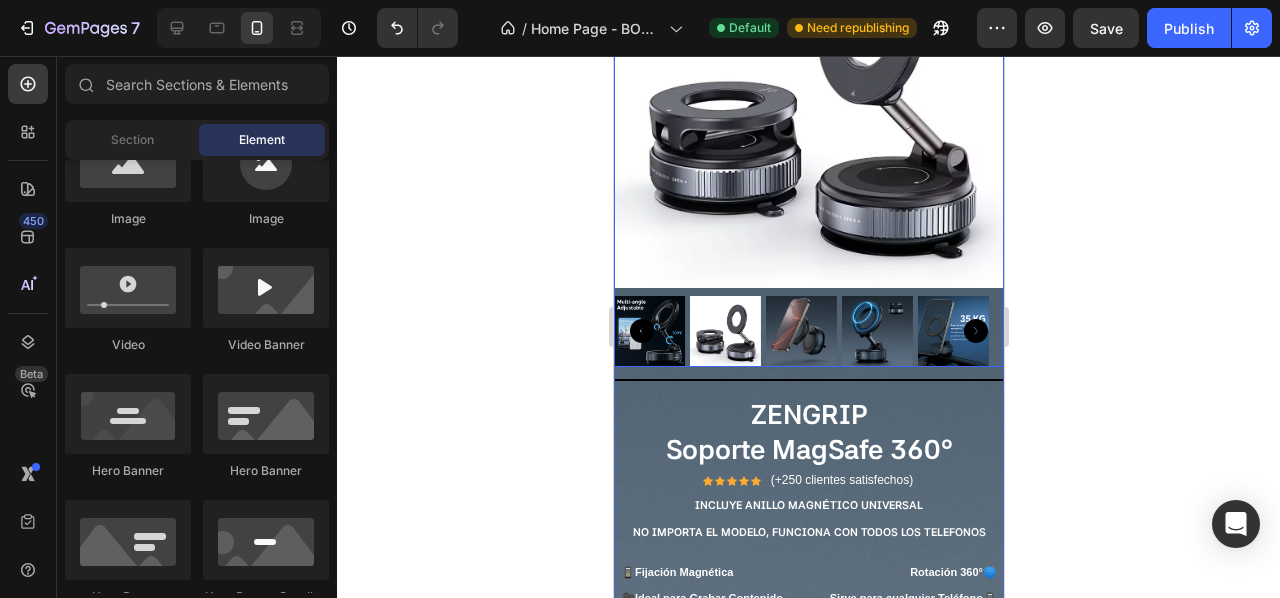 scroll, scrollTop: 920, scrollLeft: 0, axis: vertical 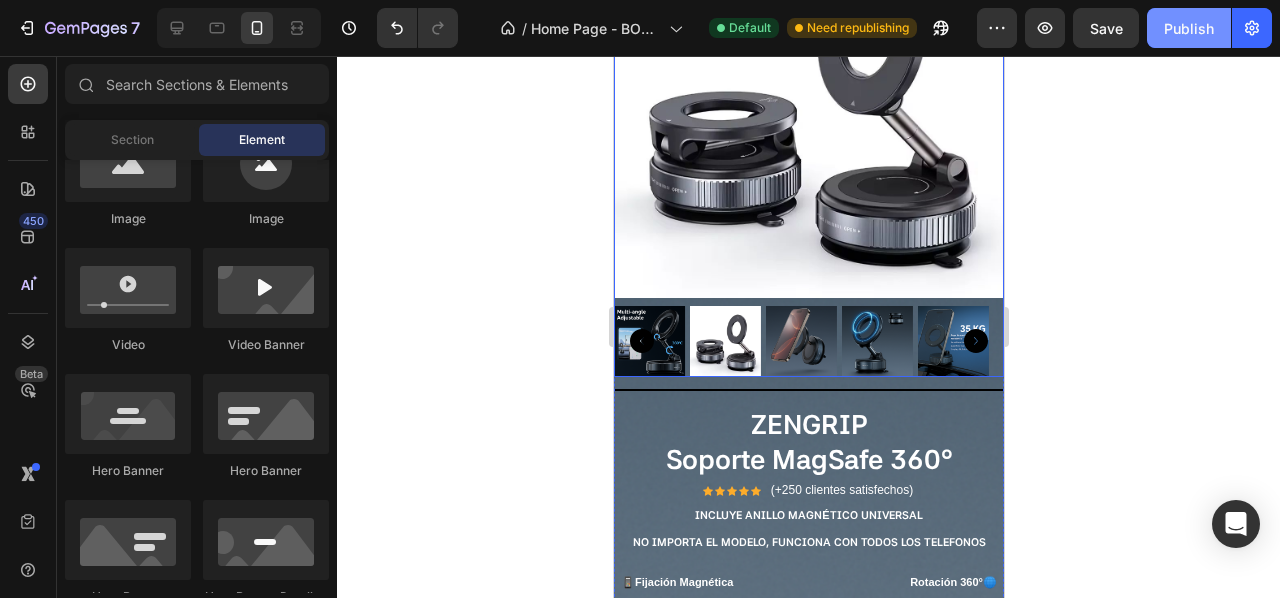 click on "Publish" at bounding box center [1189, 28] 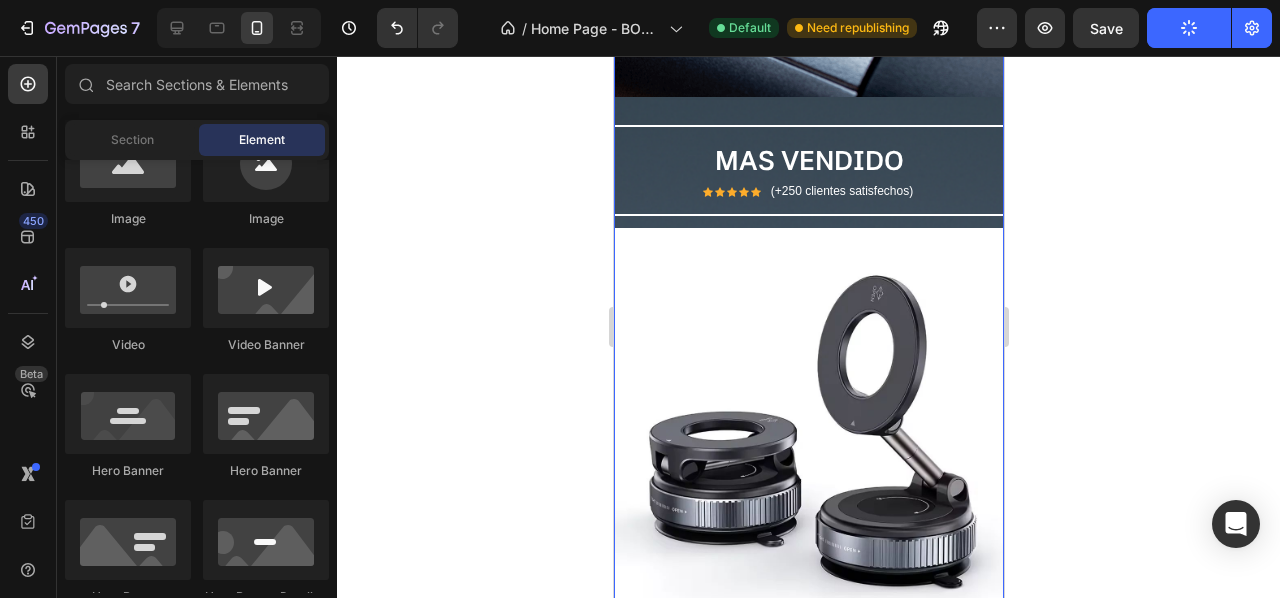 scroll, scrollTop: 1200, scrollLeft: 0, axis: vertical 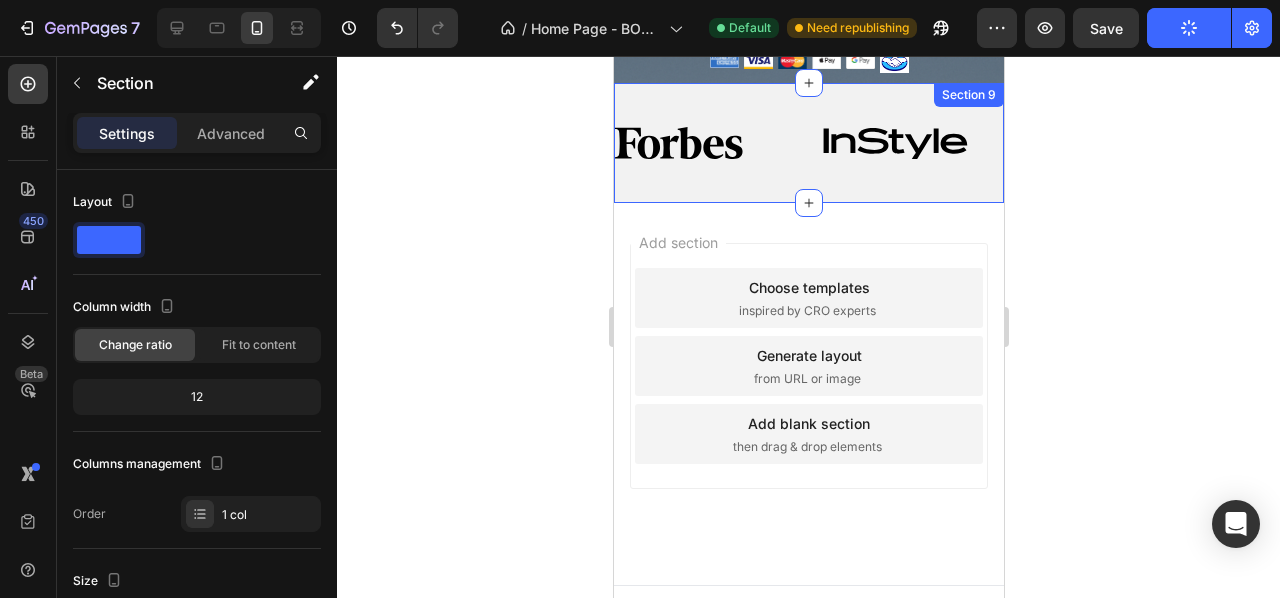 click on "Image Image Image Image Image Image Image Image Image Image Image Image Image Image Marquee Section 9" at bounding box center [808, 143] 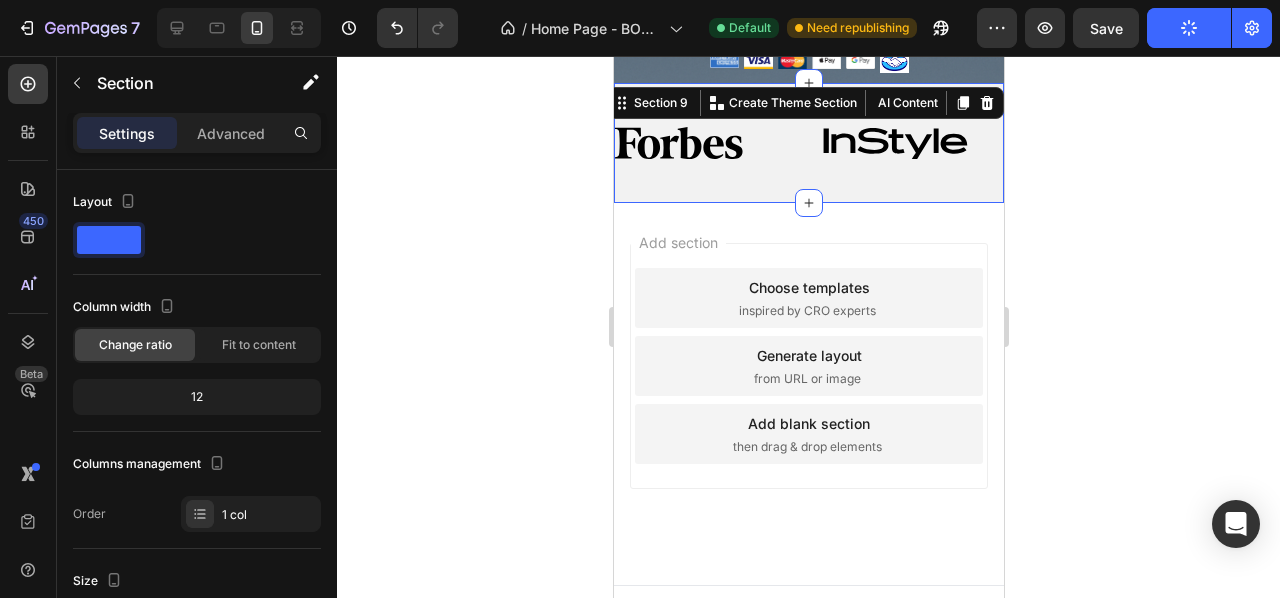 scroll, scrollTop: 3696, scrollLeft: 0, axis: vertical 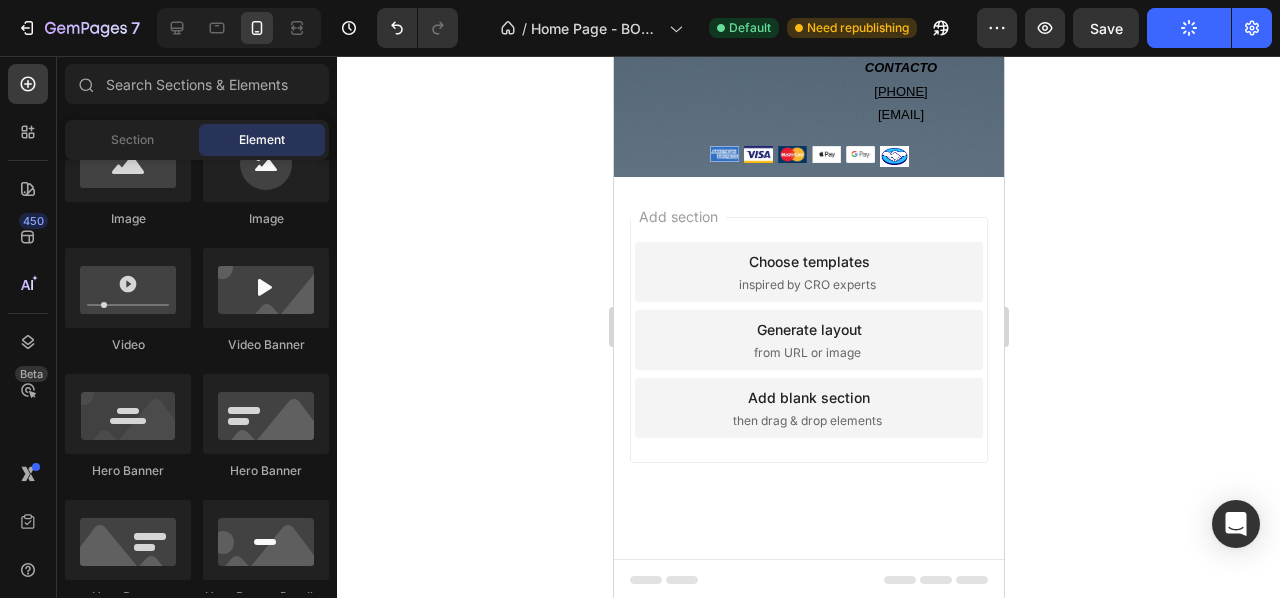 click on "Generate layout" at bounding box center [808, 329] 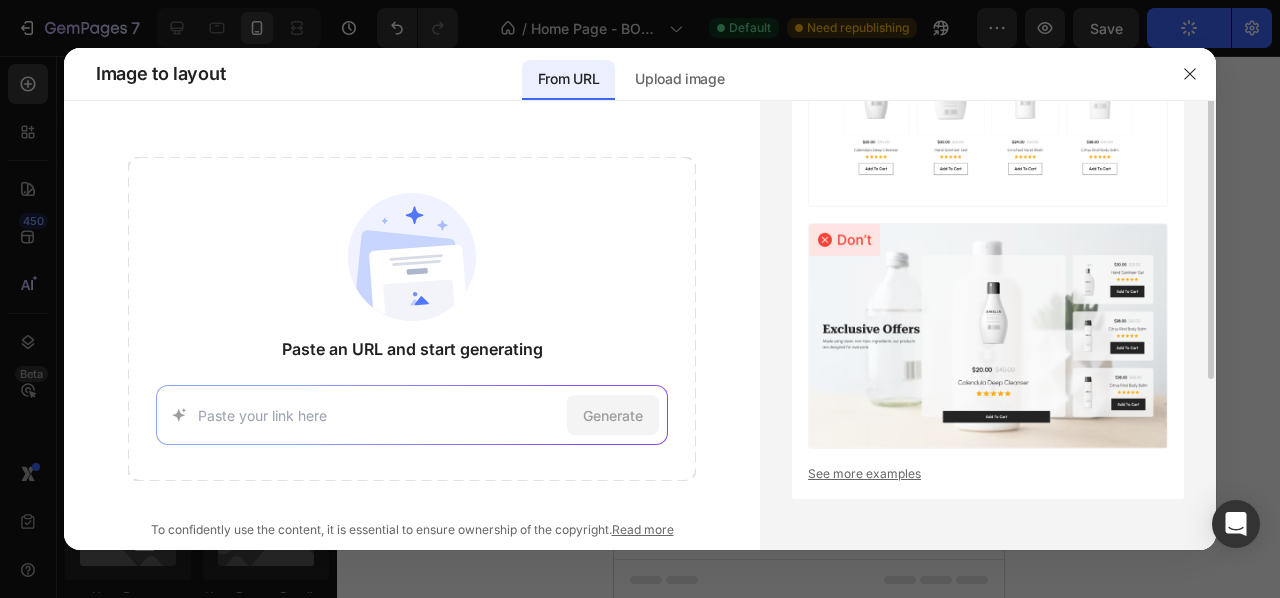 scroll, scrollTop: 0, scrollLeft: 0, axis: both 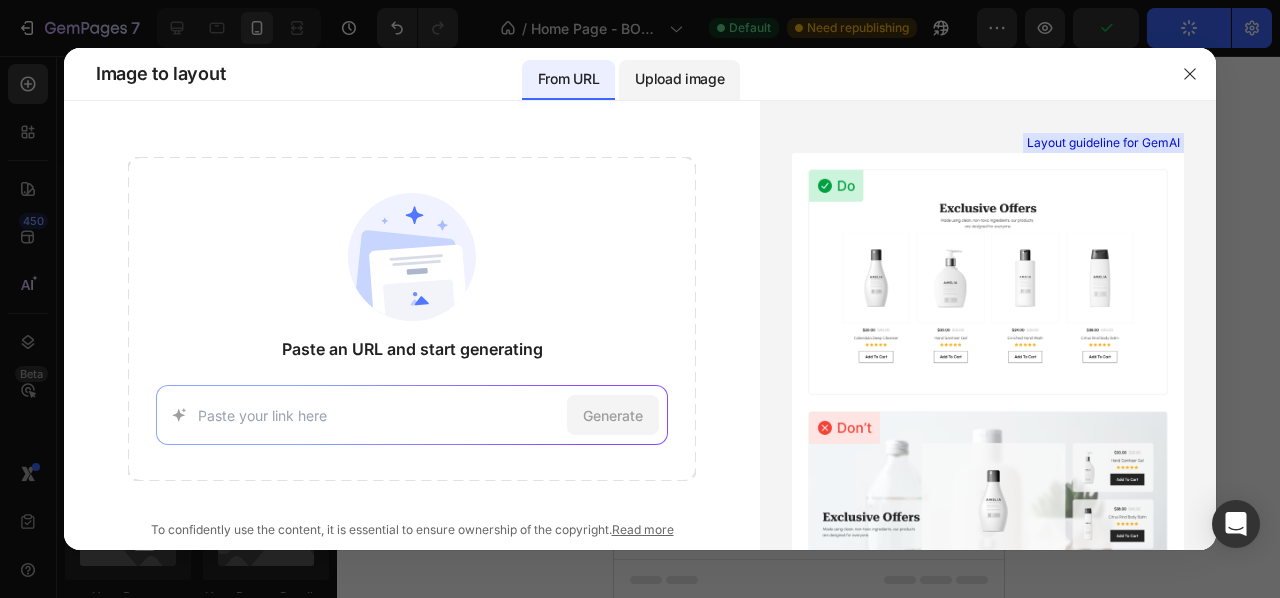 click on "Upload image" at bounding box center (679, 79) 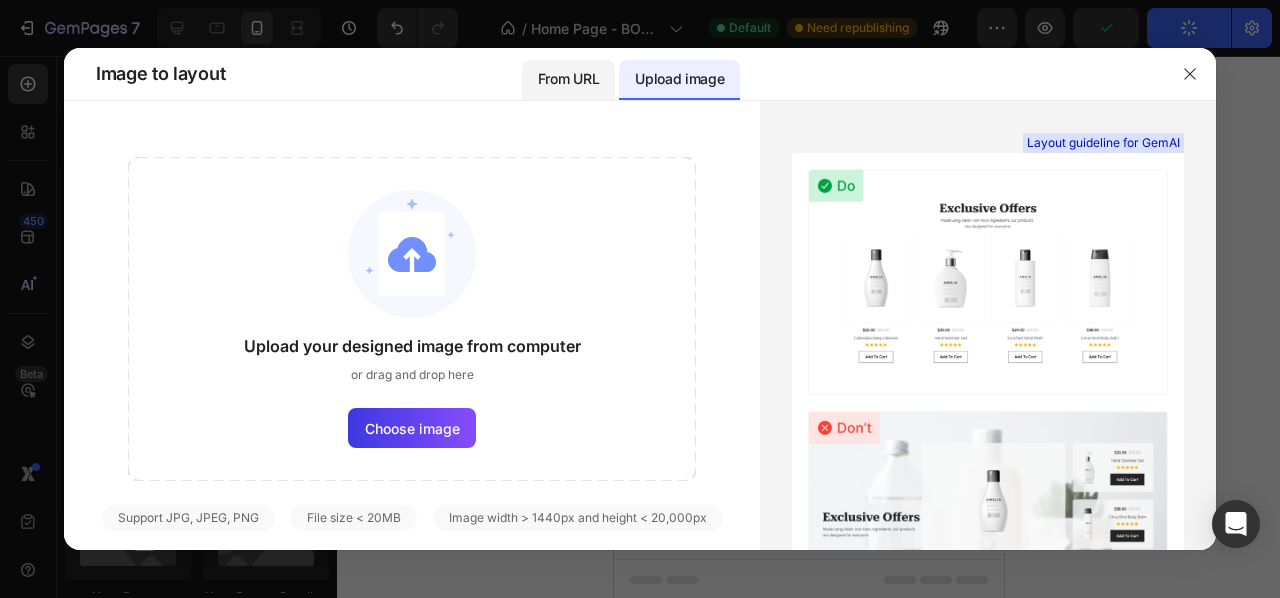 click on "From URL" at bounding box center [568, 79] 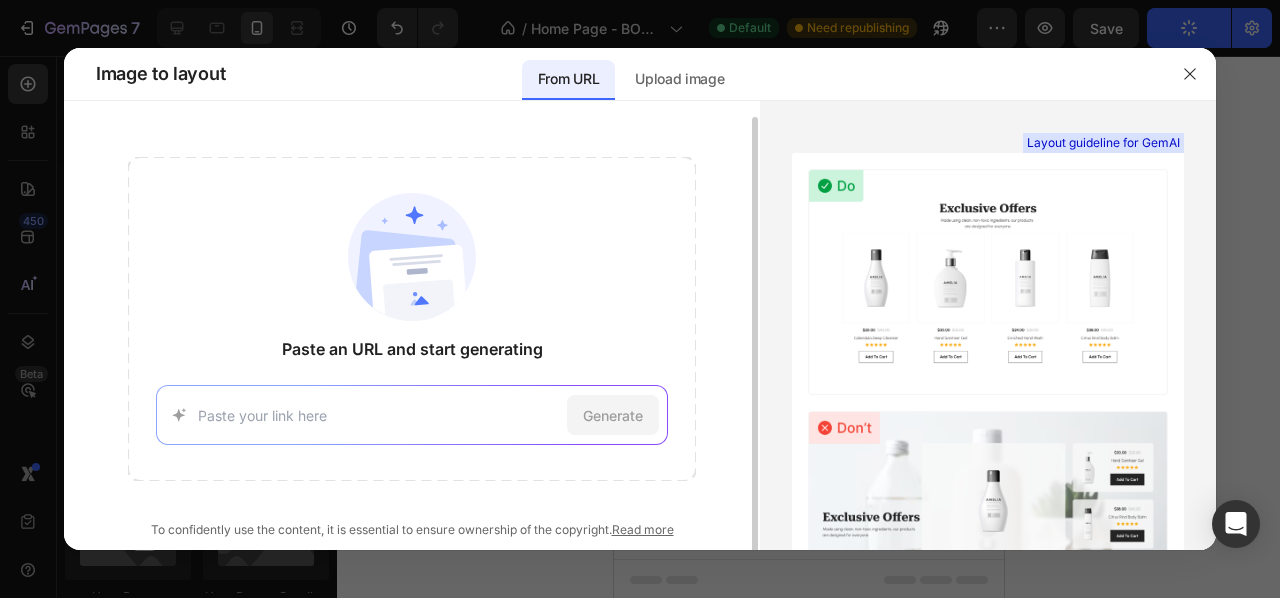 scroll, scrollTop: 8, scrollLeft: 0, axis: vertical 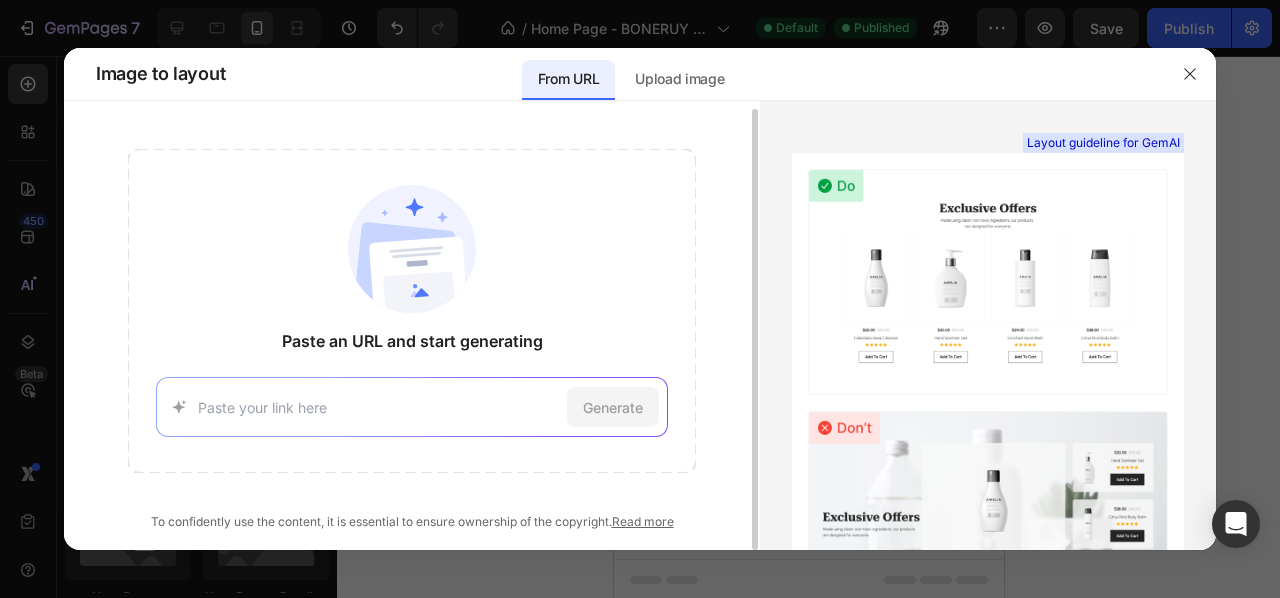 paste on "https://www.apple.com/la/" 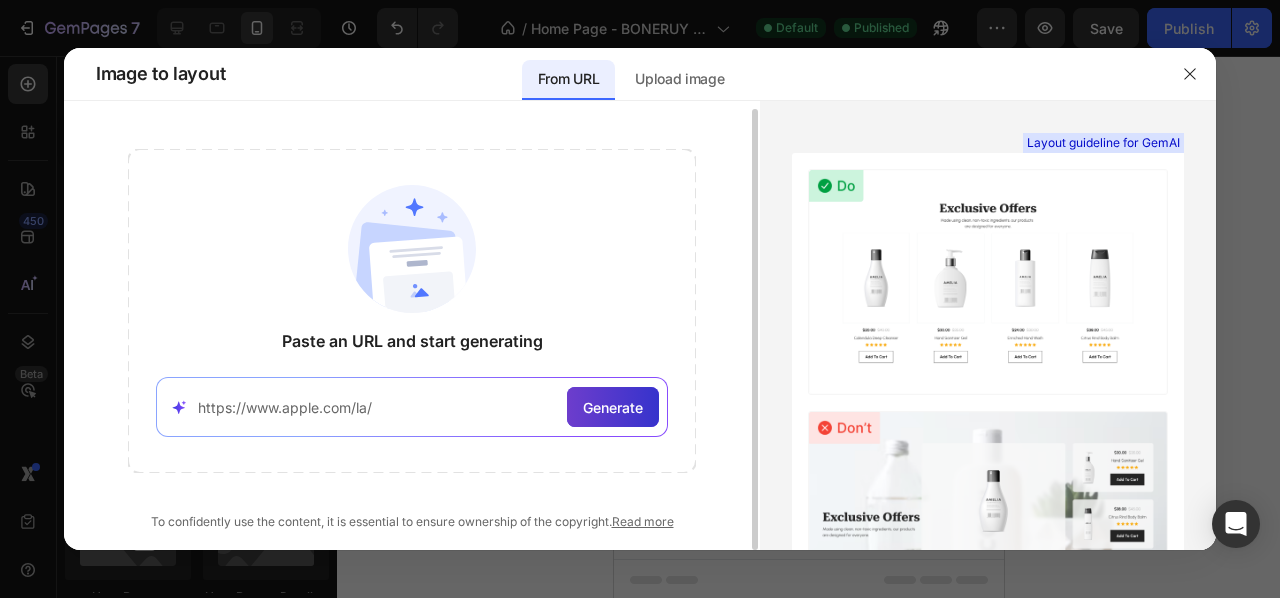 type on "https://www.apple.com/la/" 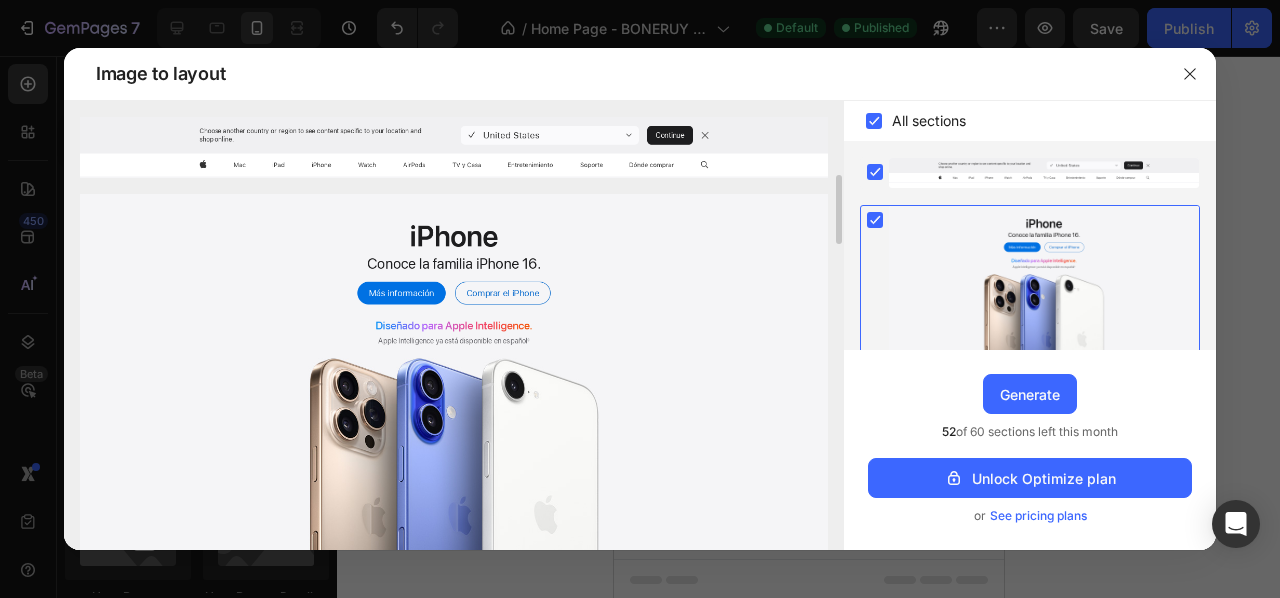 scroll, scrollTop: 256, scrollLeft: 0, axis: vertical 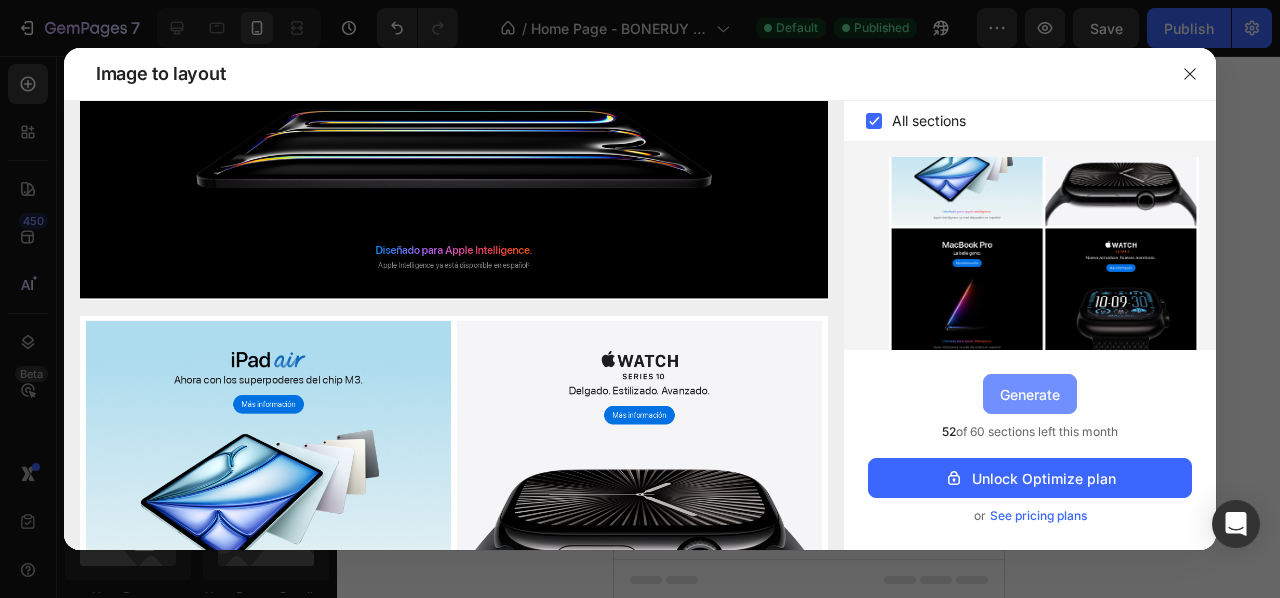 click on "Generate" at bounding box center [1030, 394] 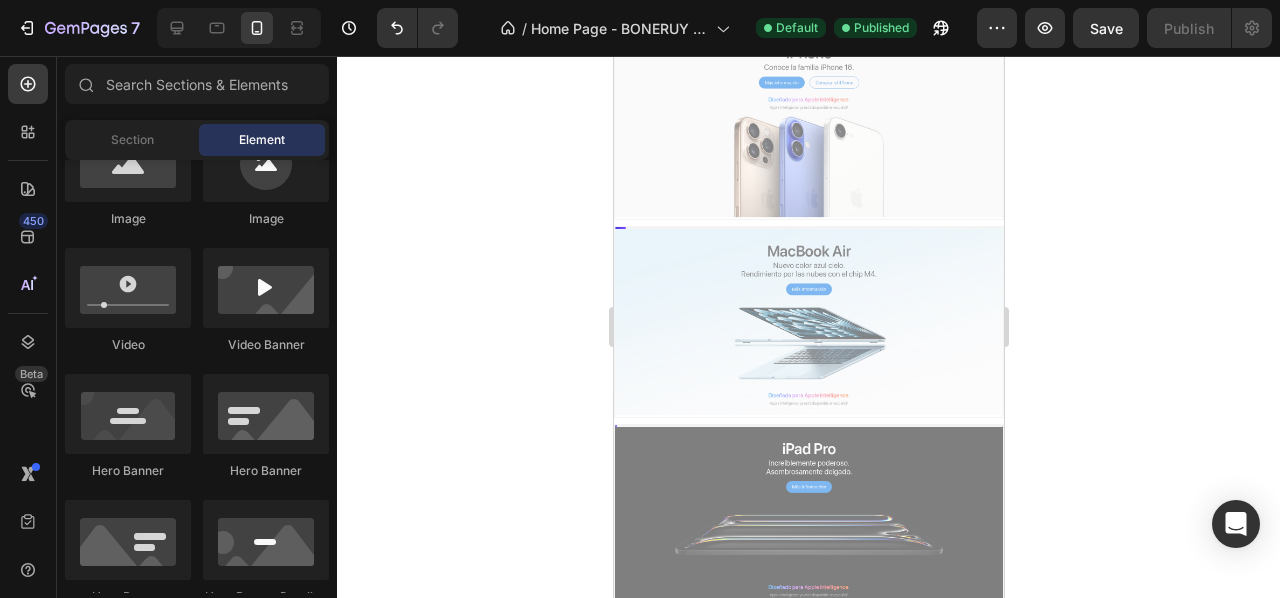 scroll, scrollTop: 3947, scrollLeft: 0, axis: vertical 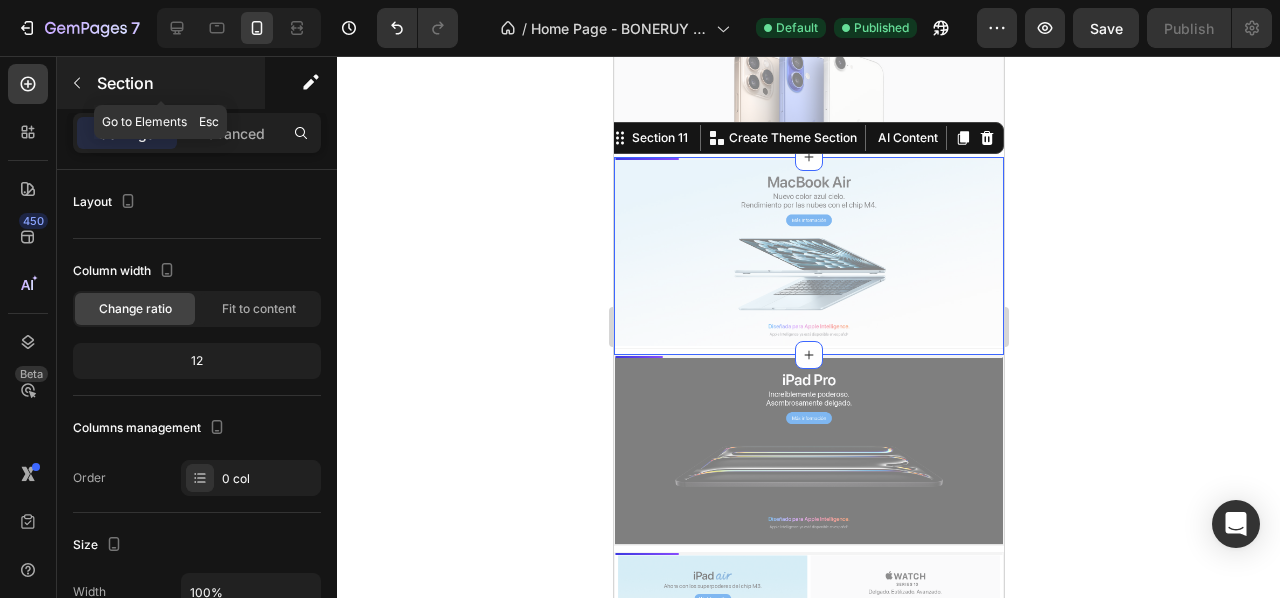 click at bounding box center [77, 83] 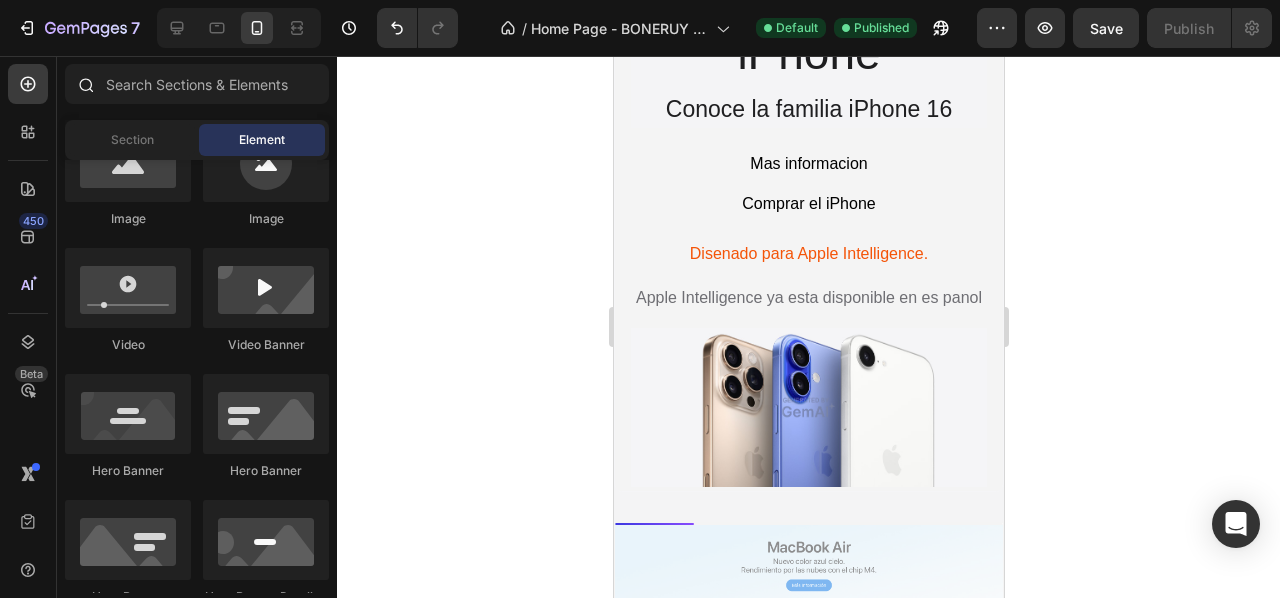 scroll, scrollTop: 4832, scrollLeft: 0, axis: vertical 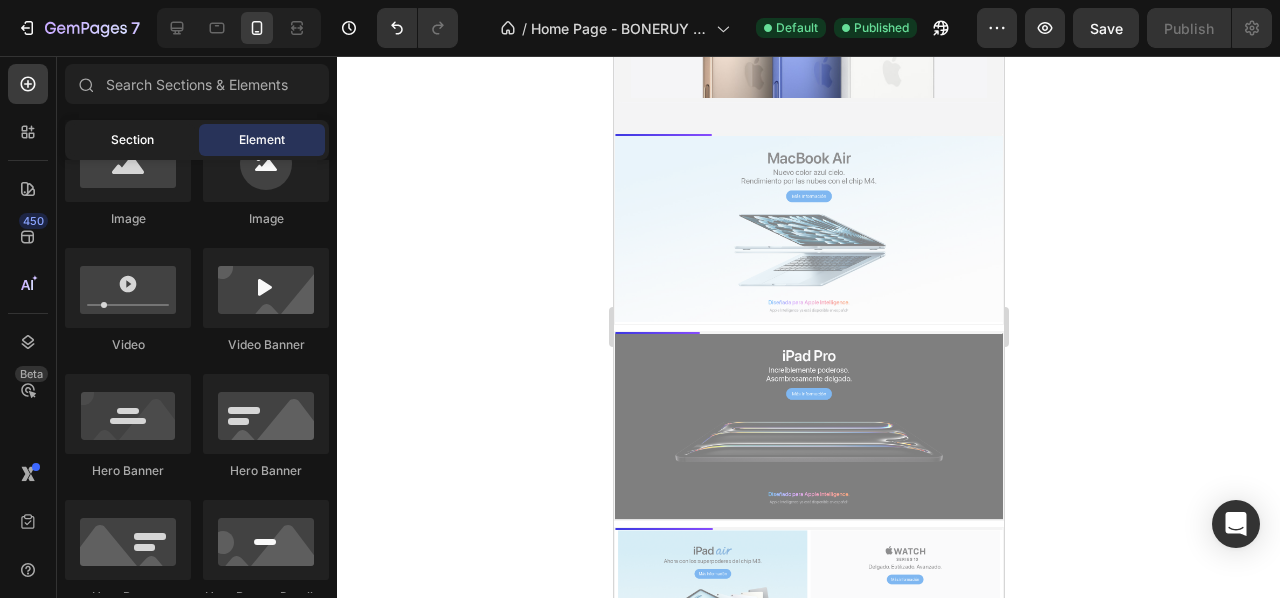 click on "Section" at bounding box center (132, 140) 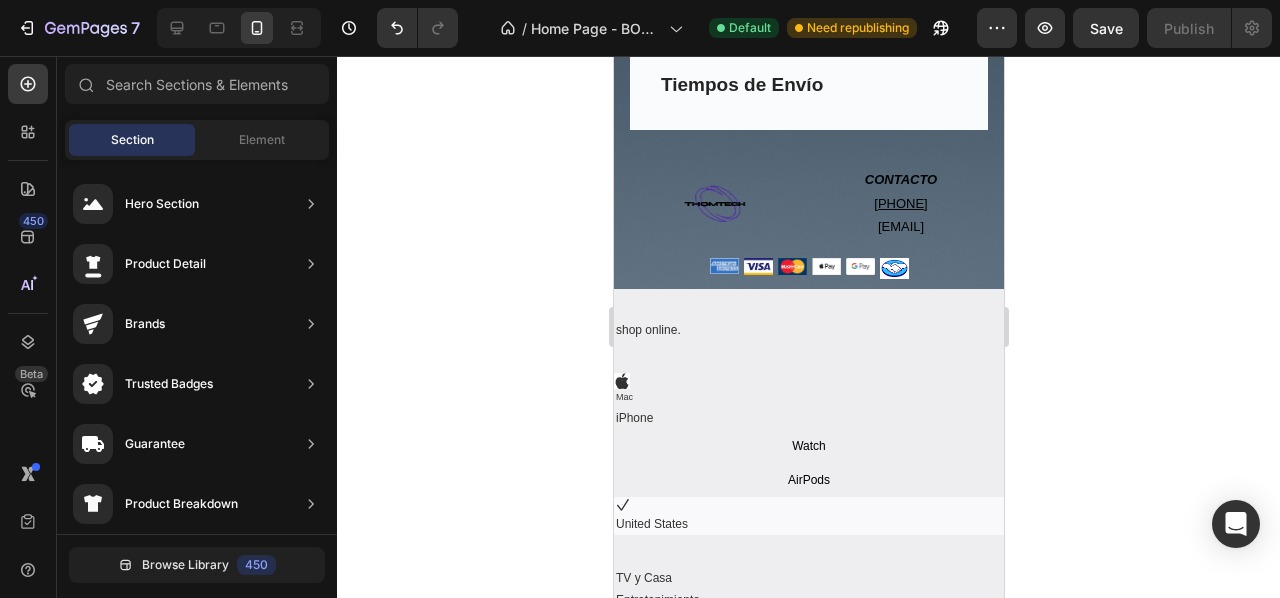 scroll, scrollTop: 3573, scrollLeft: 0, axis: vertical 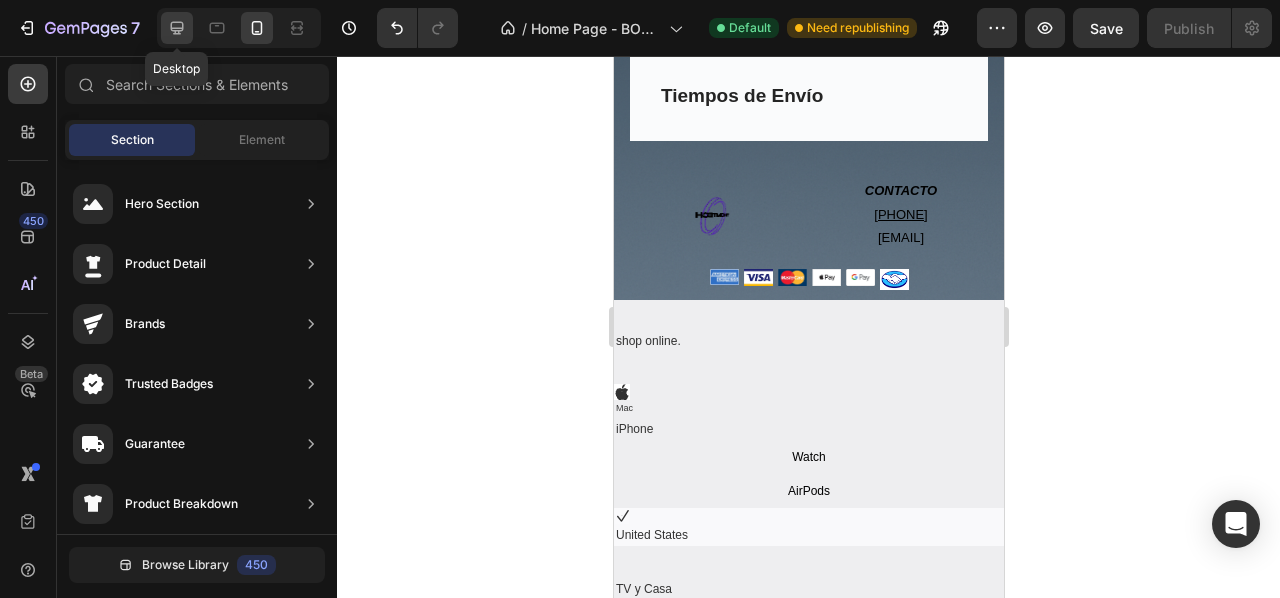 click 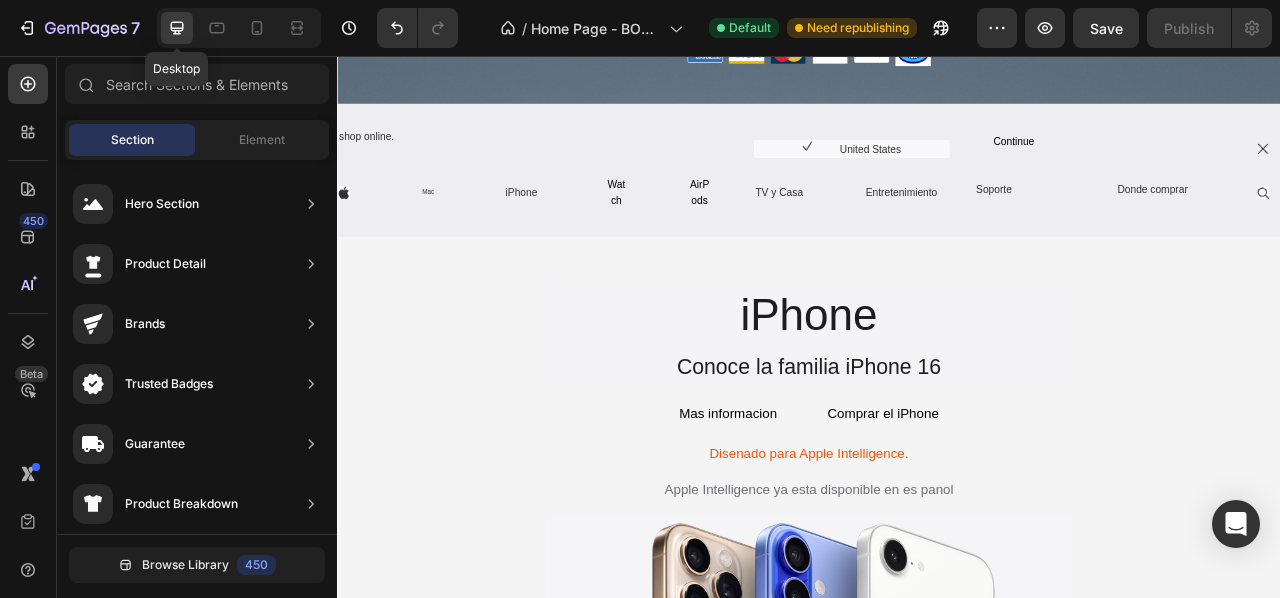 scroll, scrollTop: 3499, scrollLeft: 0, axis: vertical 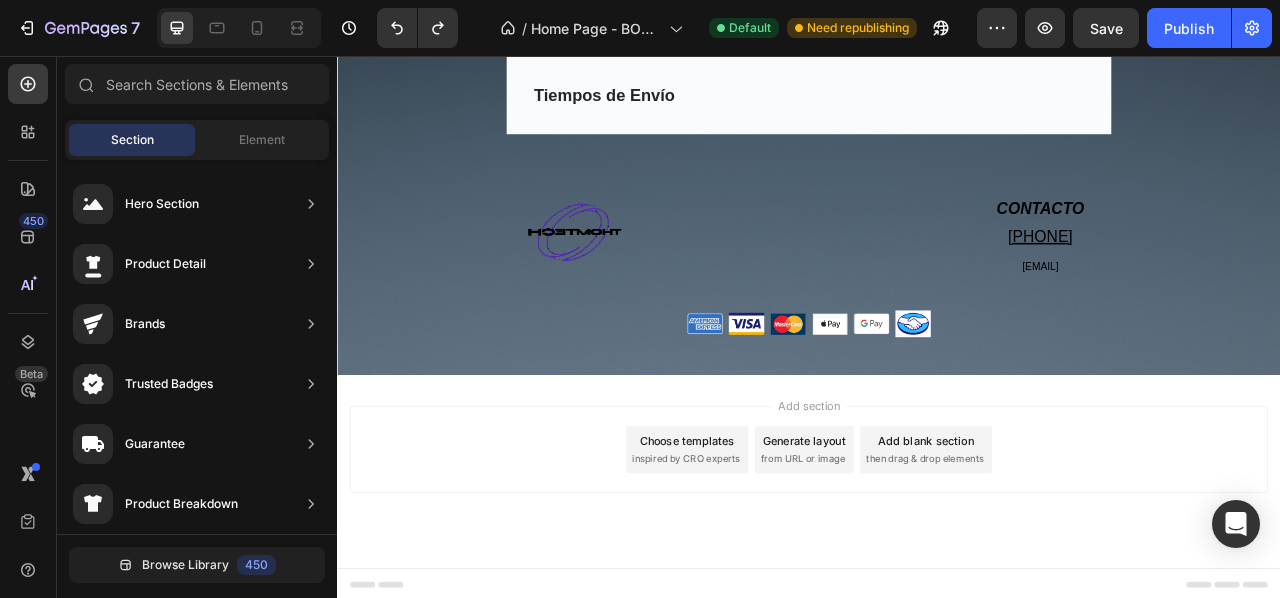 click on "inspired by CRO experts" at bounding box center [780, 569] 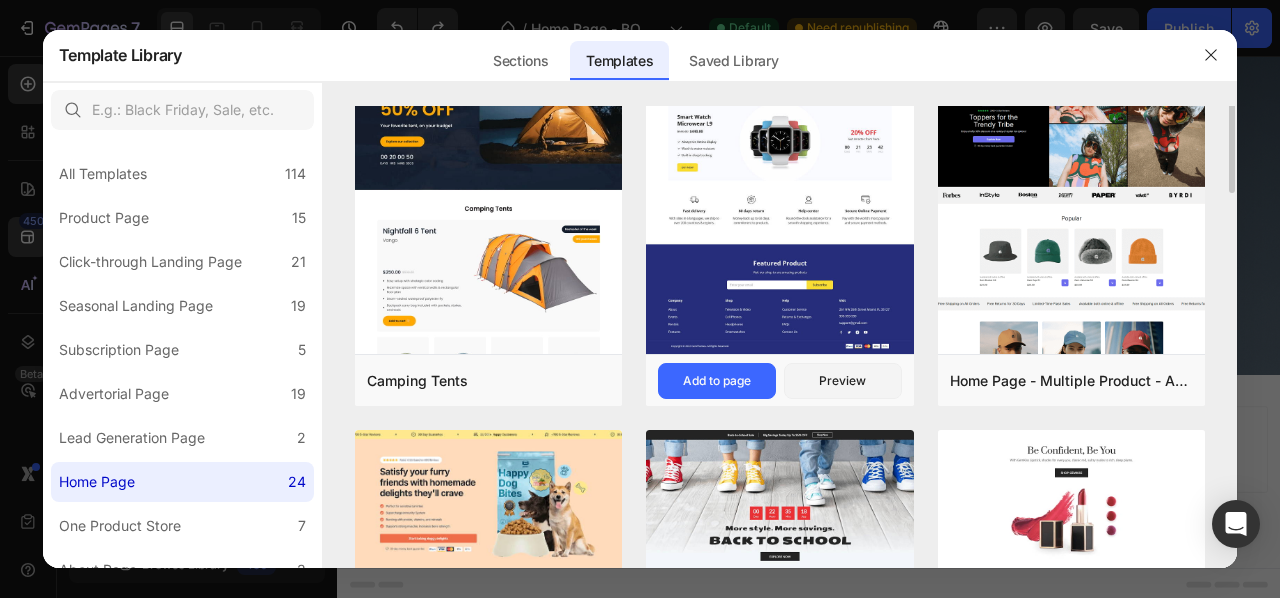 scroll, scrollTop: 38, scrollLeft: 0, axis: vertical 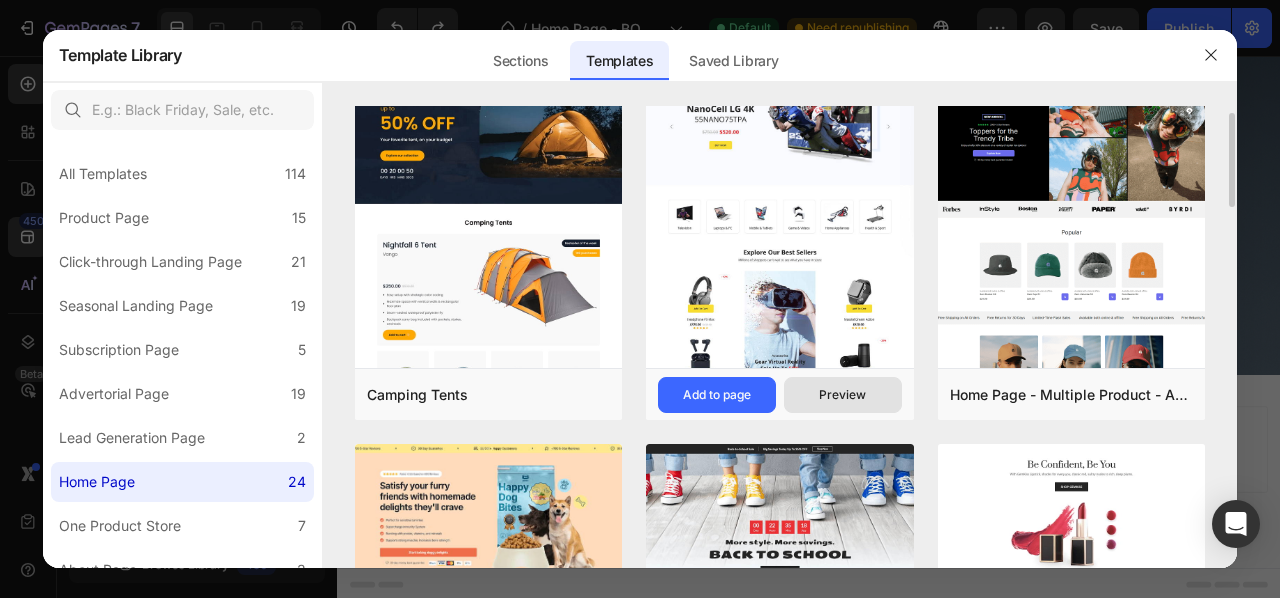click on "Preview" at bounding box center (843, 395) 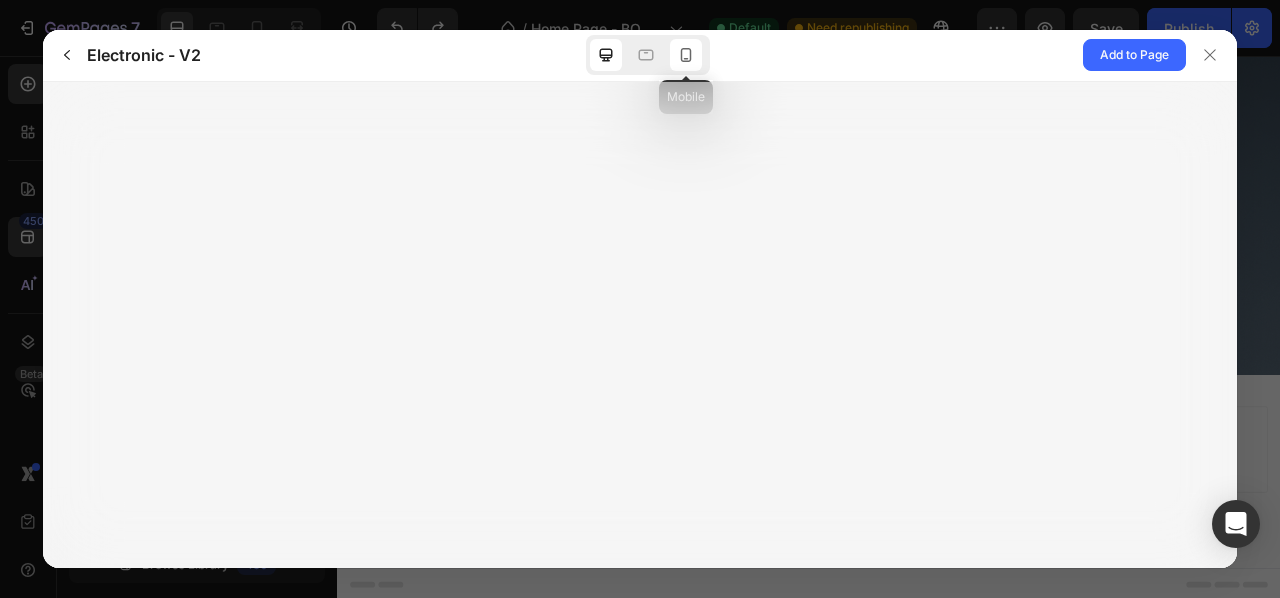 click 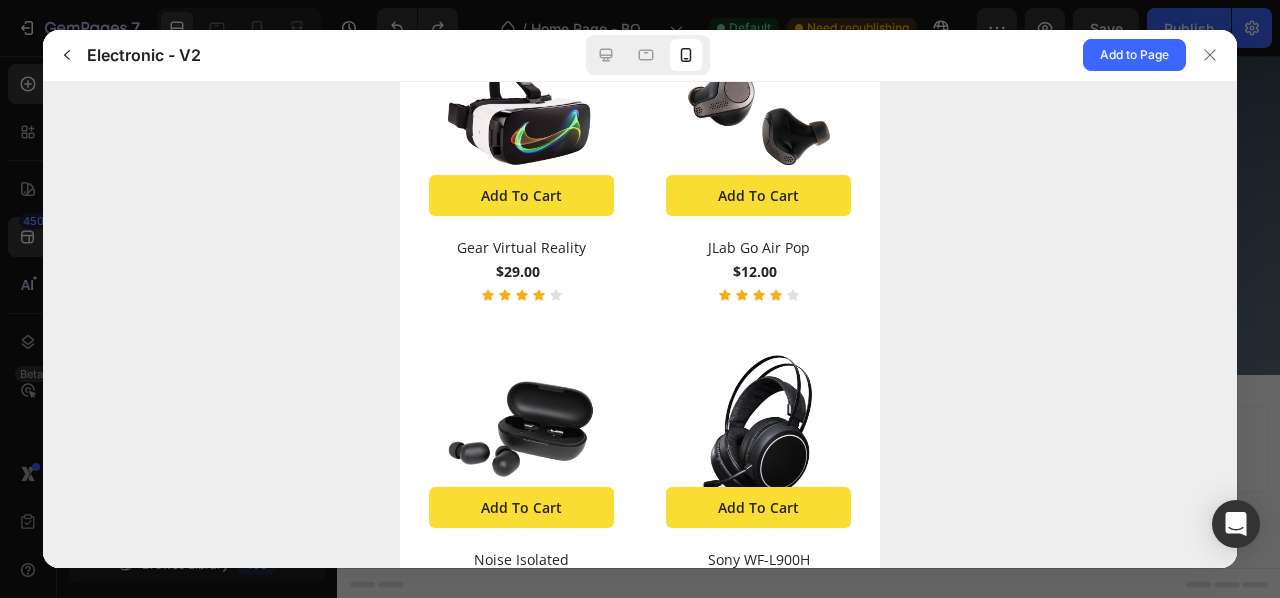 scroll, scrollTop: 4825, scrollLeft: 0, axis: vertical 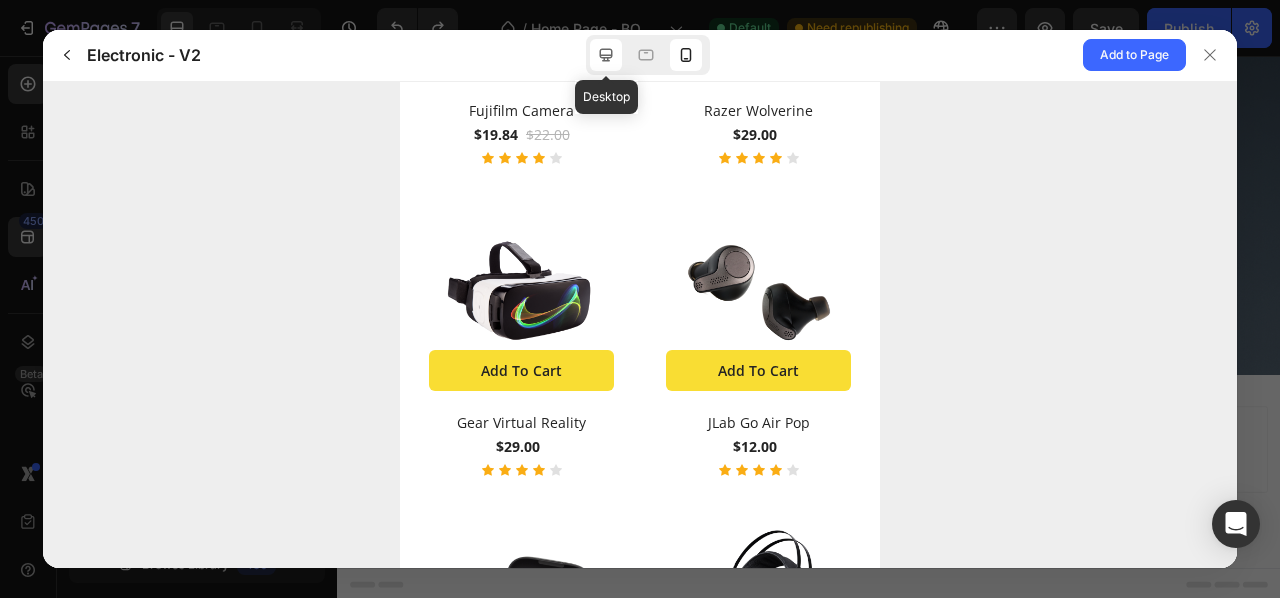 click 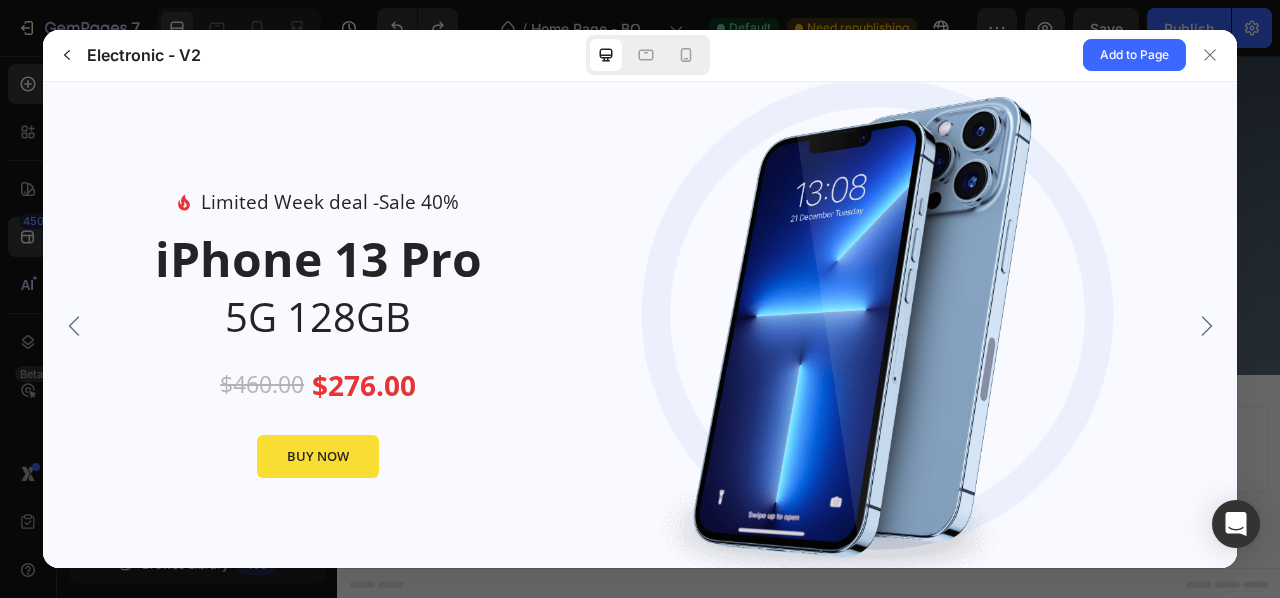 scroll, scrollTop: 0, scrollLeft: 0, axis: both 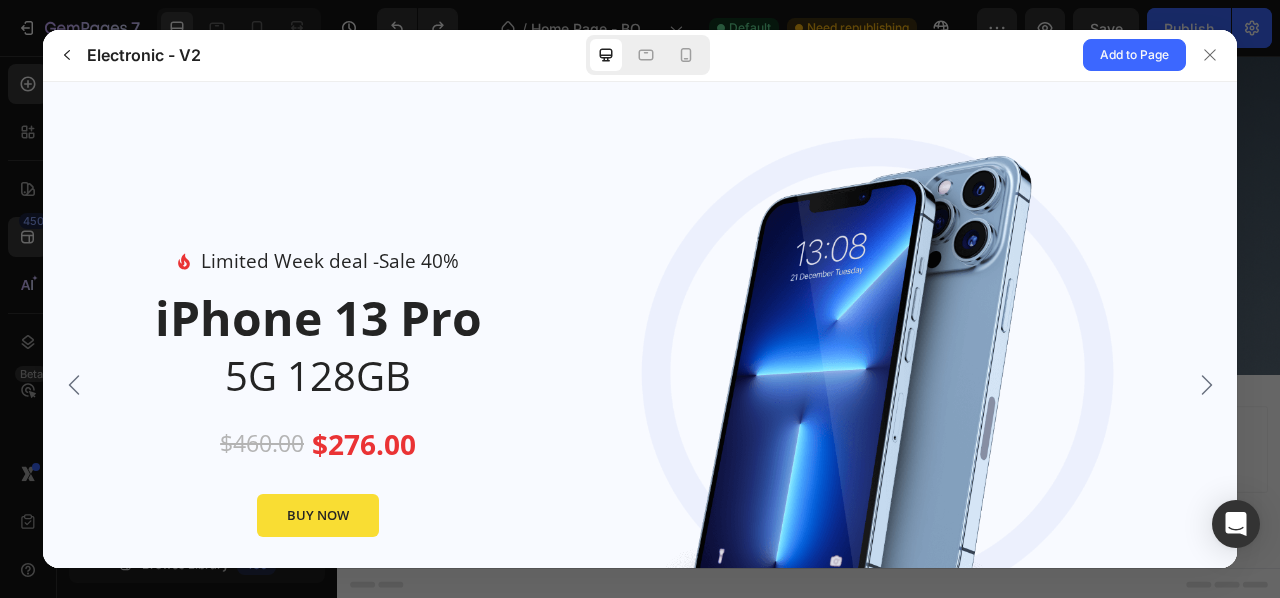 drag, startPoint x: 758, startPoint y: 370, endPoint x: 698, endPoint y: 396, distance: 65.39113 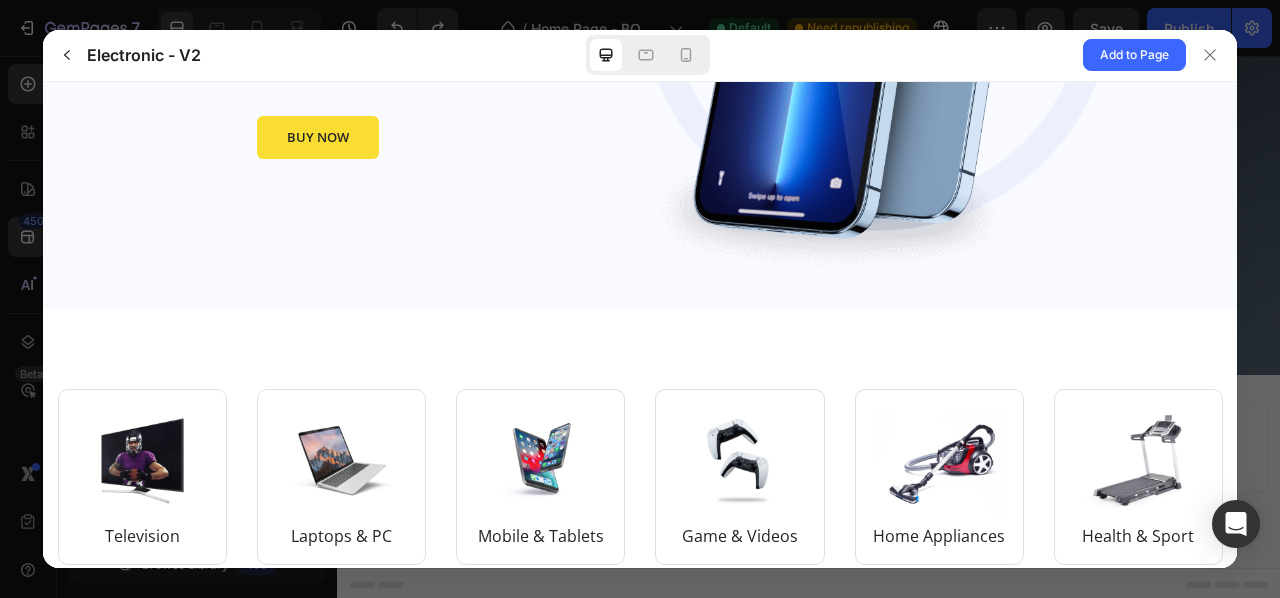 scroll, scrollTop: 558, scrollLeft: 0, axis: vertical 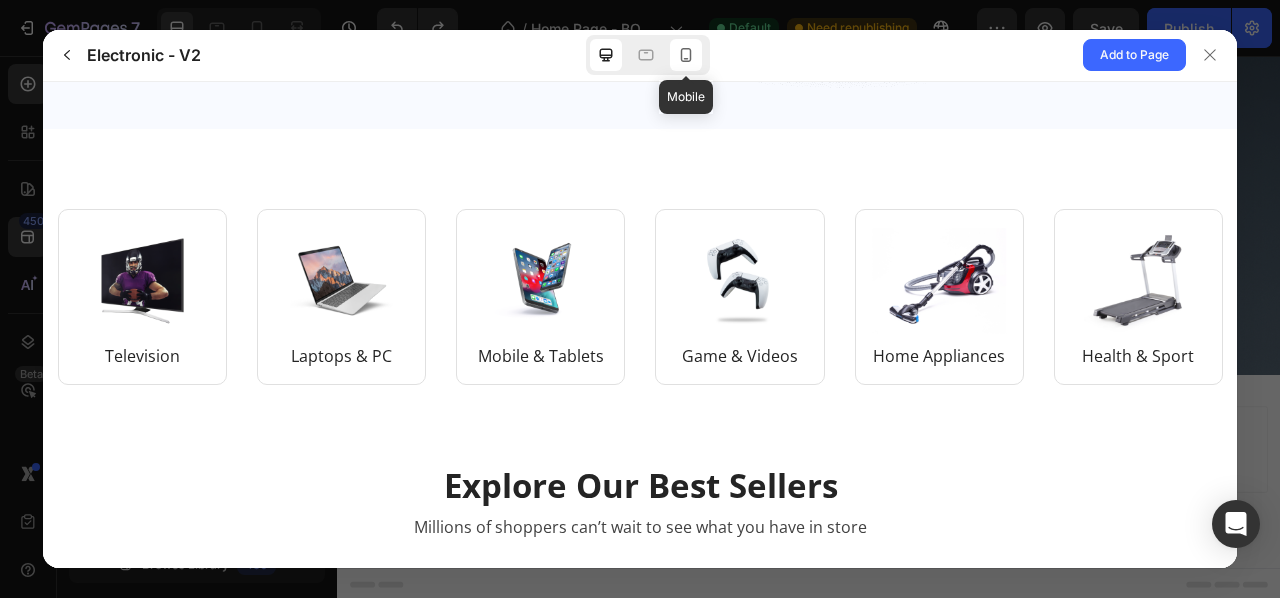 click 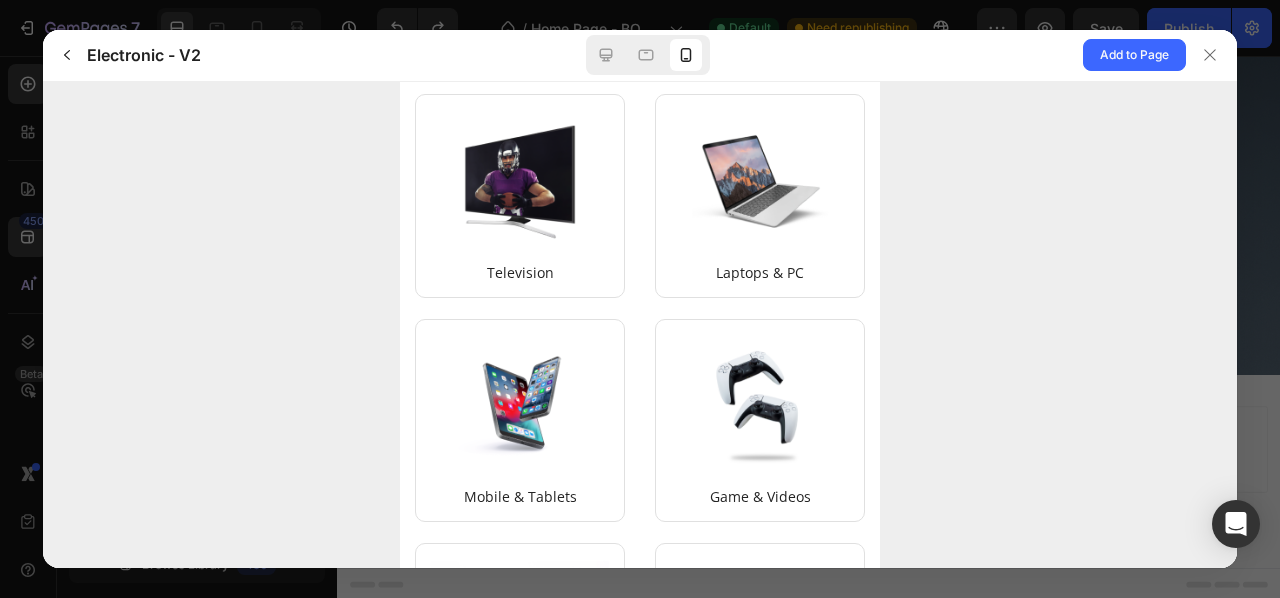 scroll, scrollTop: 872, scrollLeft: 0, axis: vertical 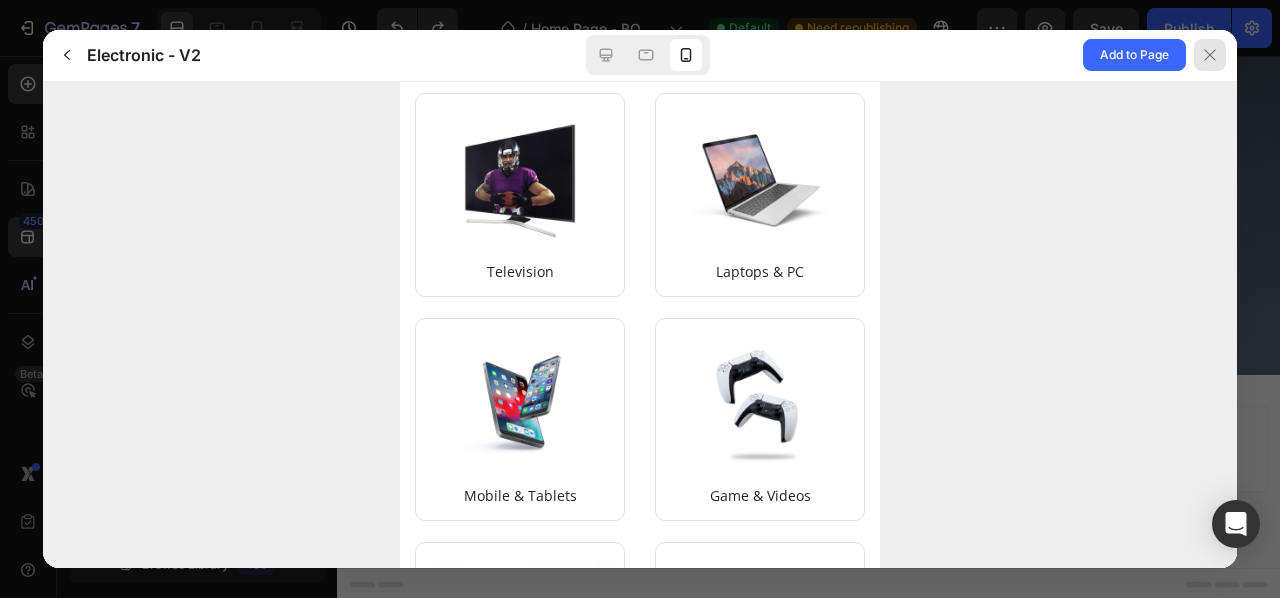click 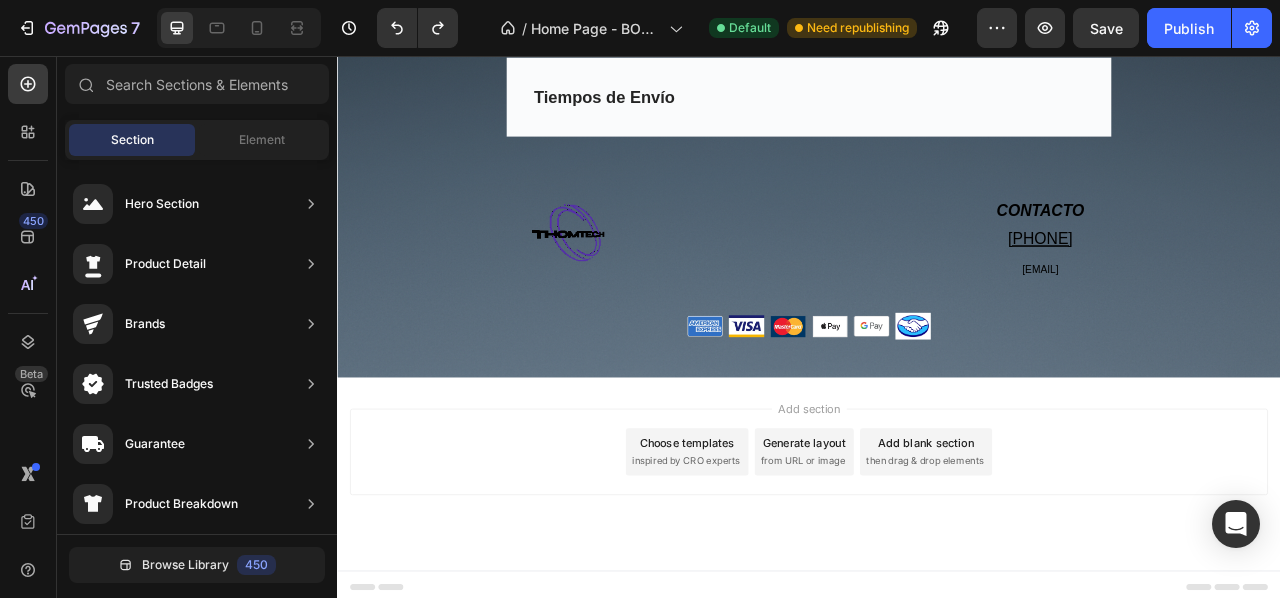 scroll, scrollTop: 3226, scrollLeft: 0, axis: vertical 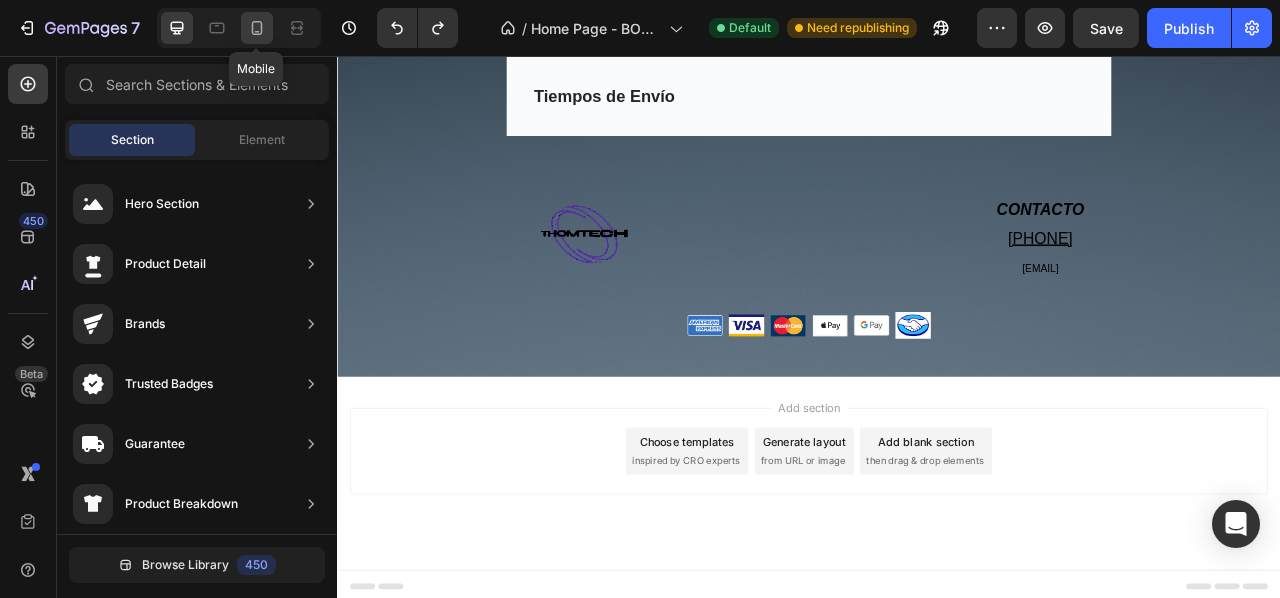 click 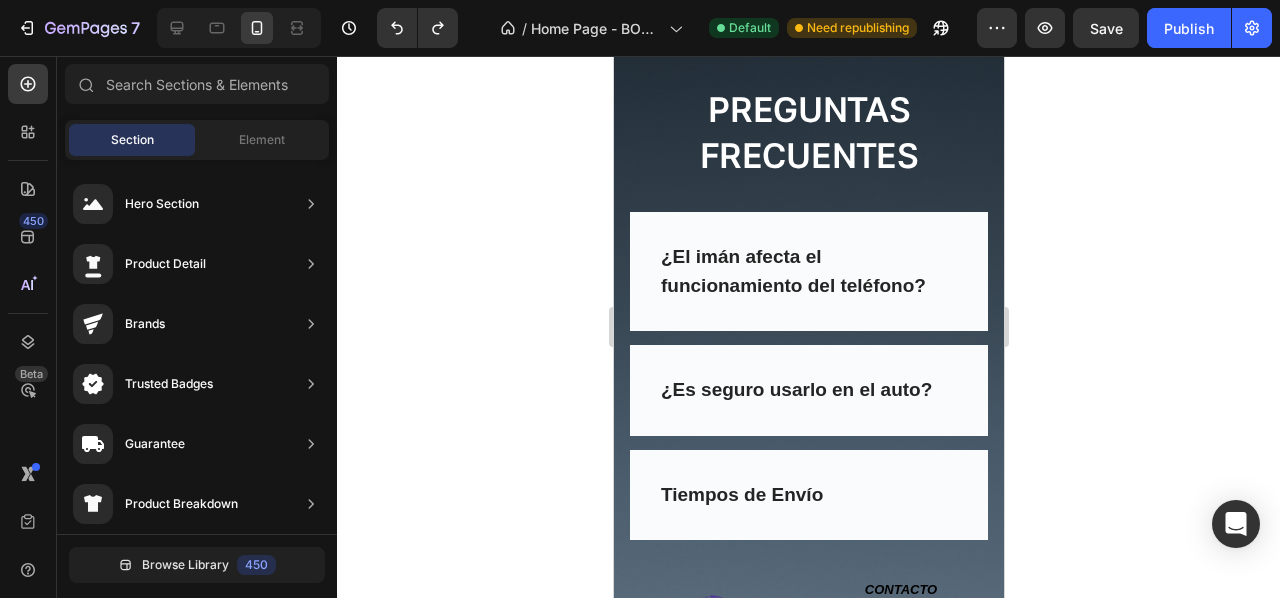 scroll, scrollTop: 3980, scrollLeft: 0, axis: vertical 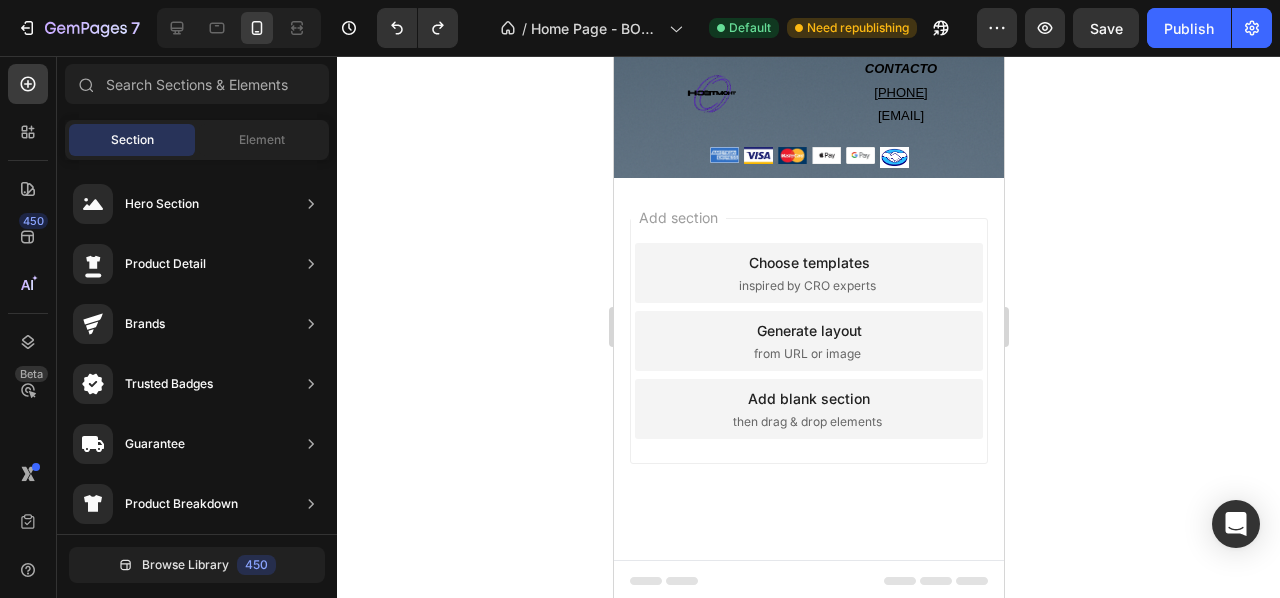 click on "Choose templates" at bounding box center (808, 262) 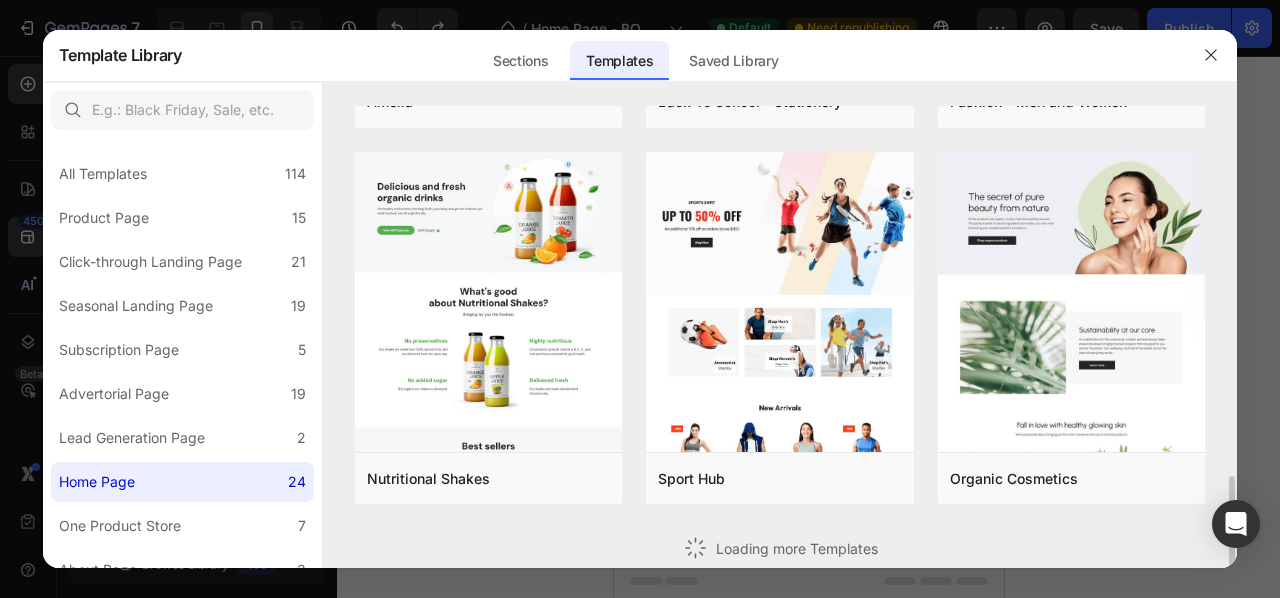 scroll, scrollTop: 1438, scrollLeft: 0, axis: vertical 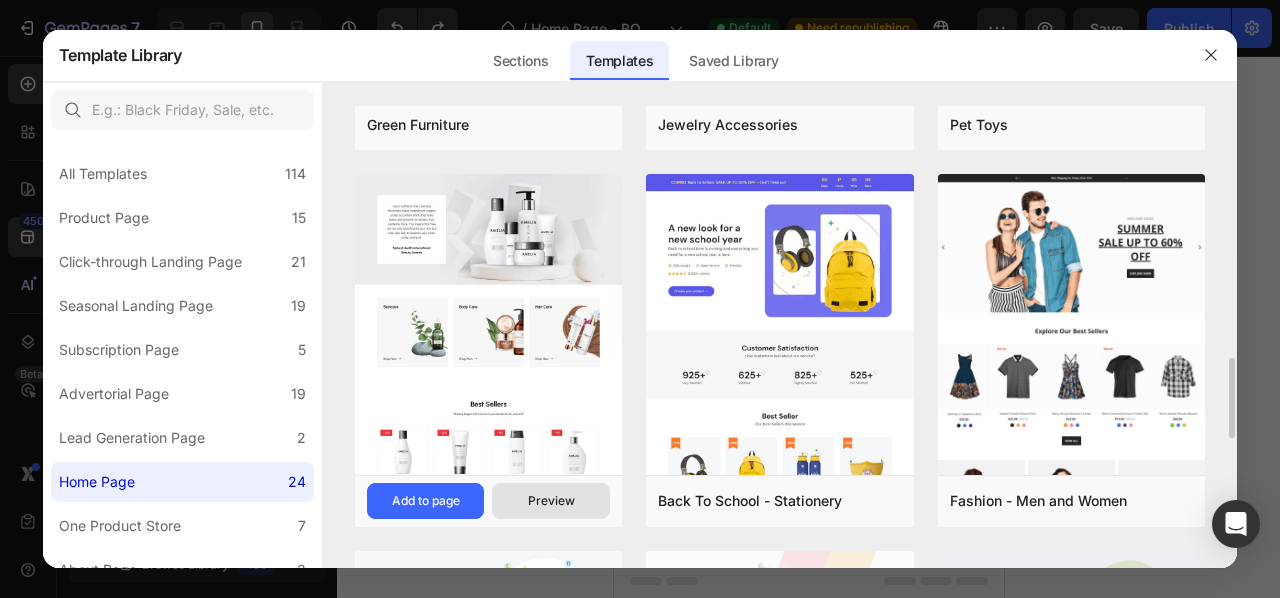 click on "Preview" at bounding box center [551, 501] 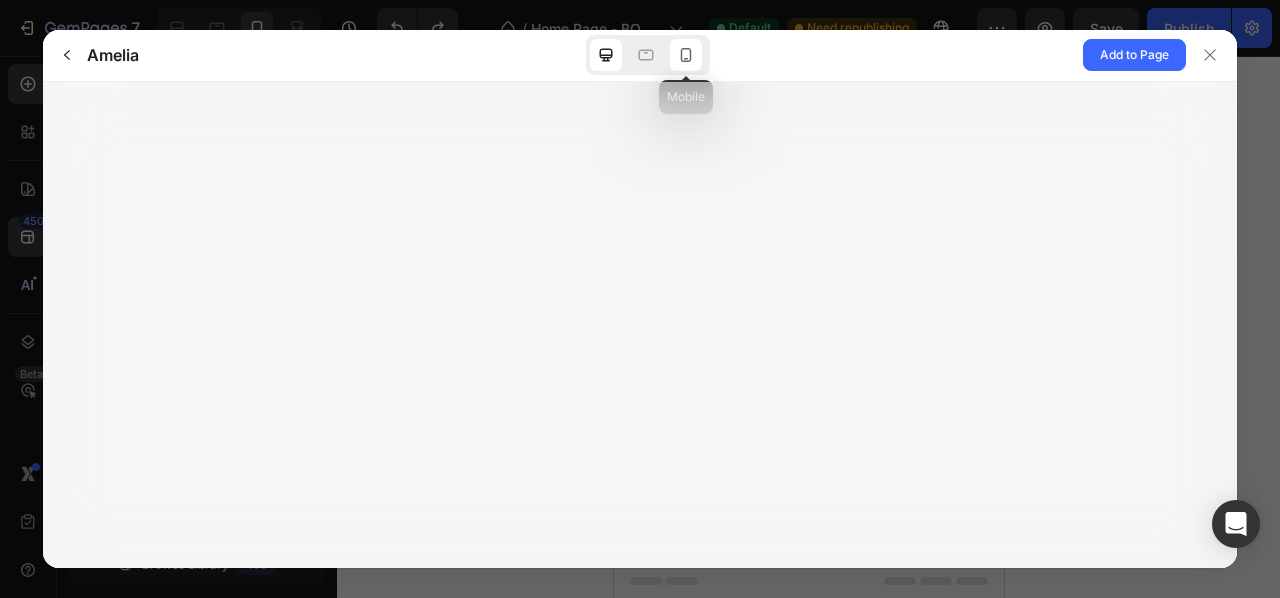 click 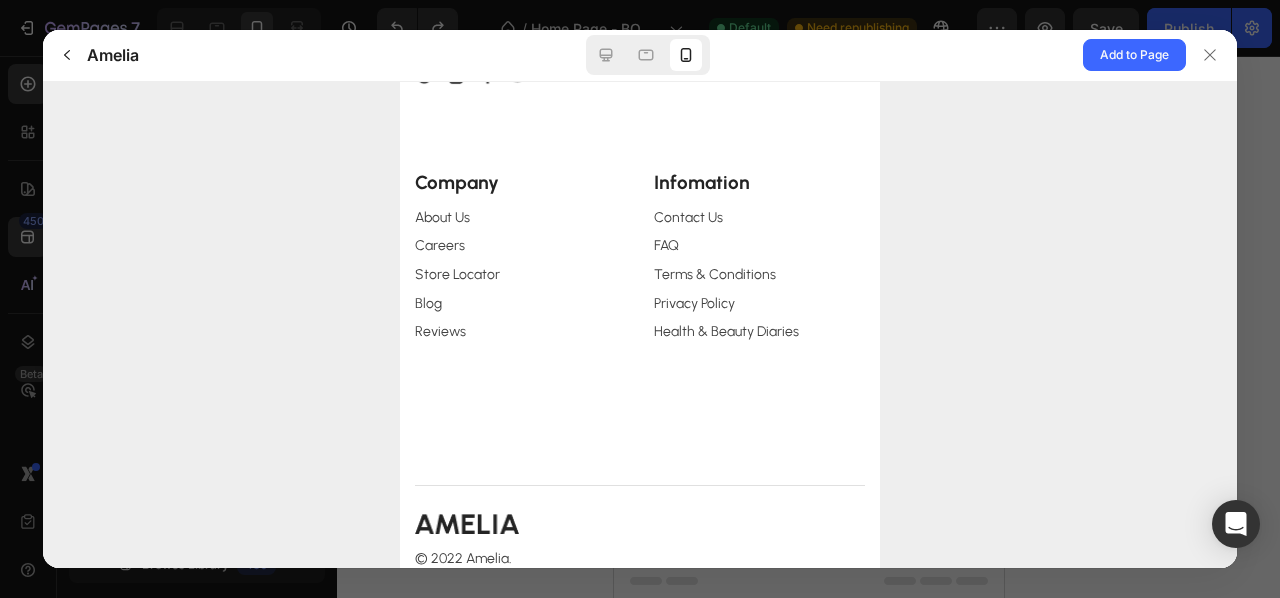 scroll, scrollTop: 6947, scrollLeft: 0, axis: vertical 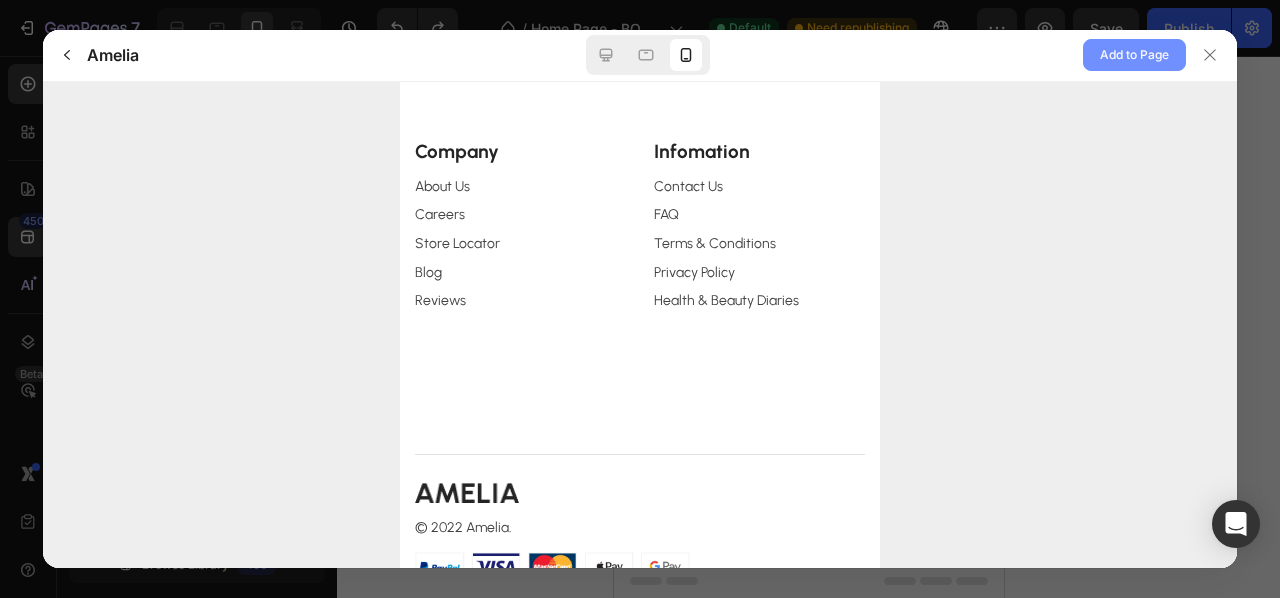 click on "Add to Page" 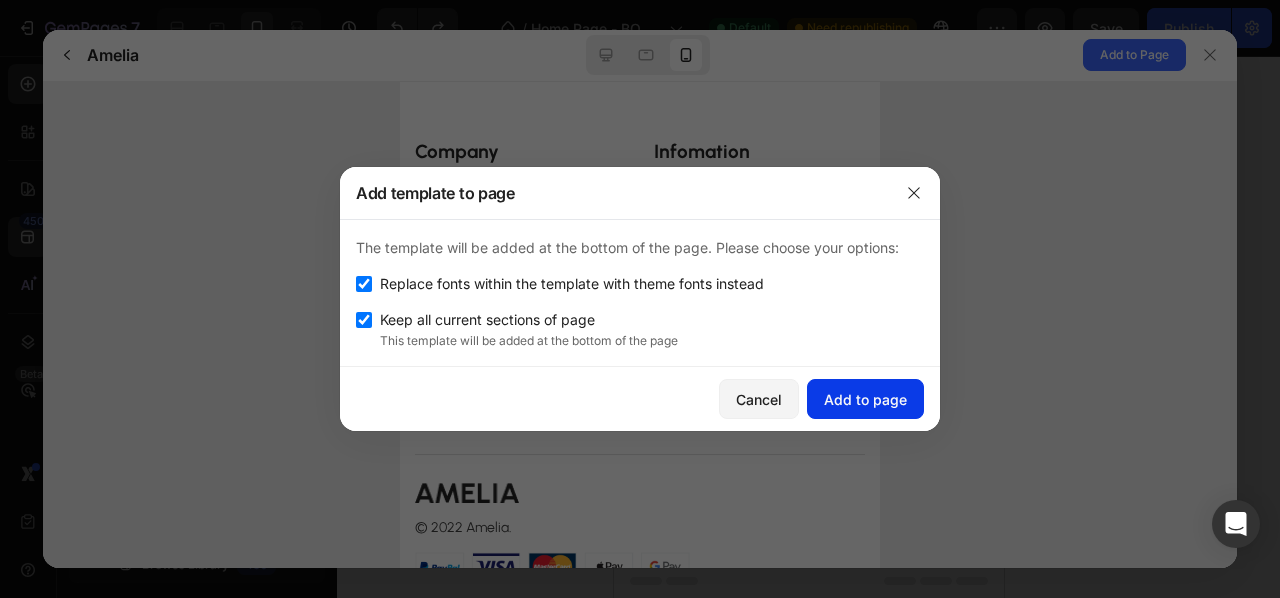 click on "Add to page" at bounding box center [865, 399] 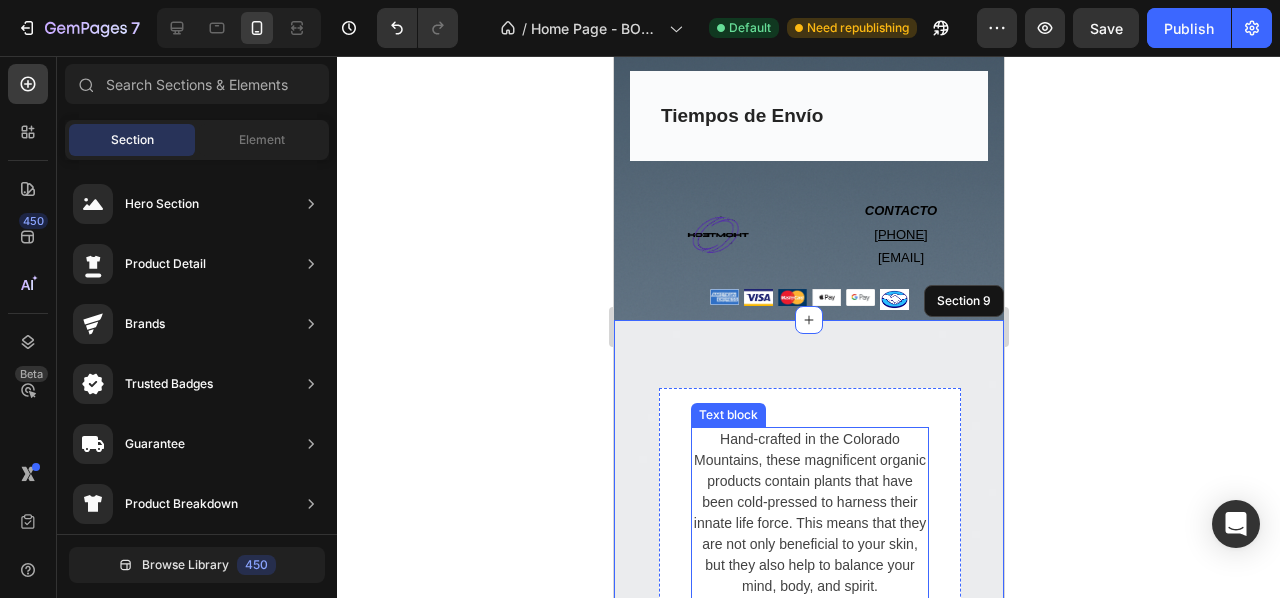 scroll, scrollTop: 3886, scrollLeft: 0, axis: vertical 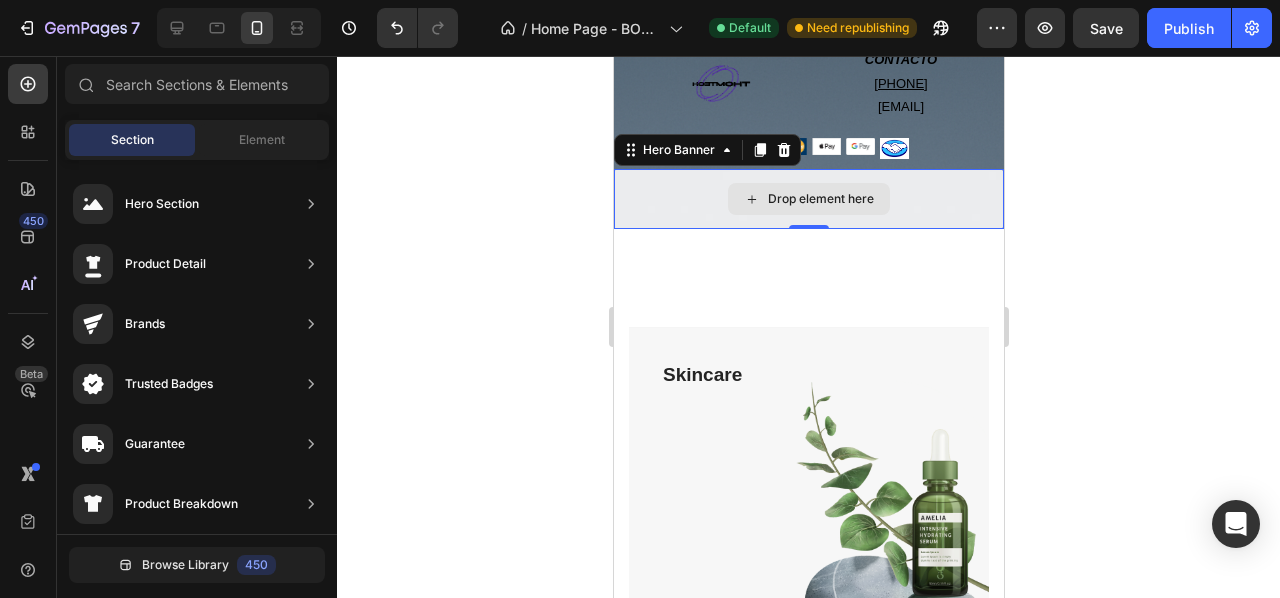 click on "Drop element here" at bounding box center (808, 199) 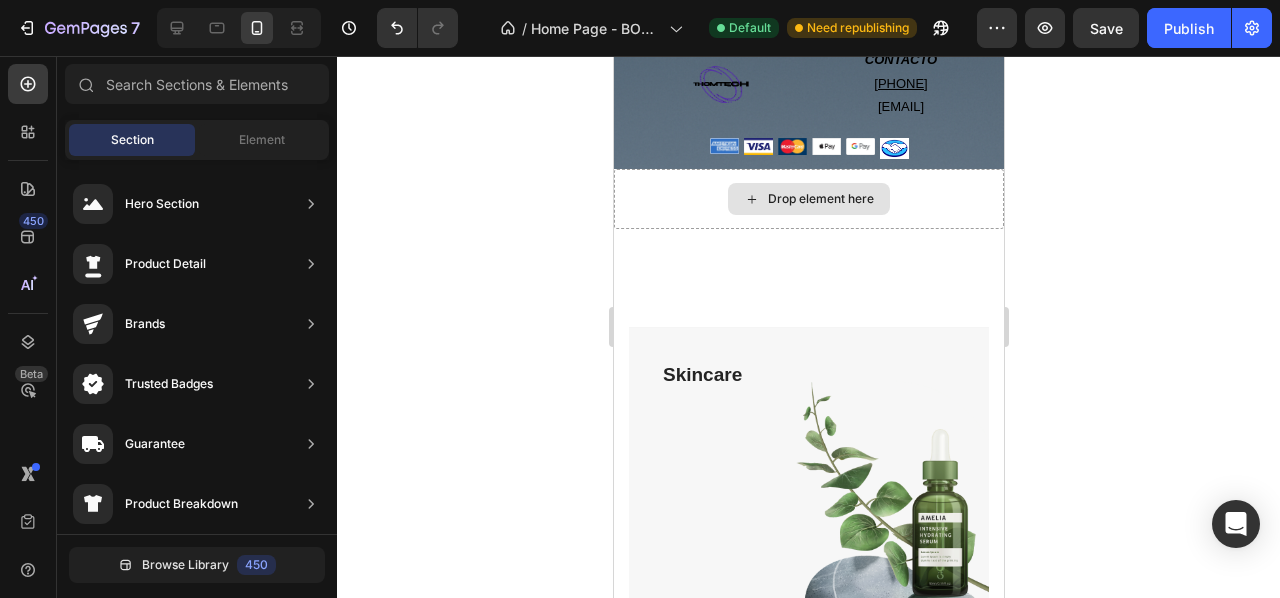 click on "Drop element here" at bounding box center [808, 199] 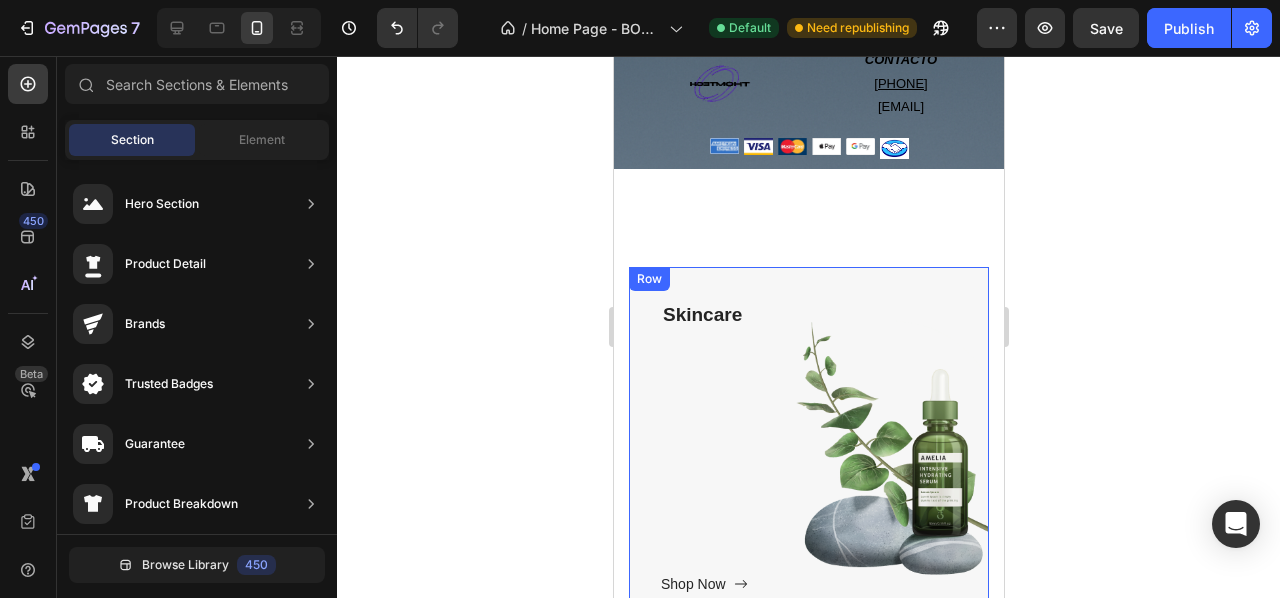 click on "Skincare Text block
Shop Now Button" at bounding box center [808, 447] 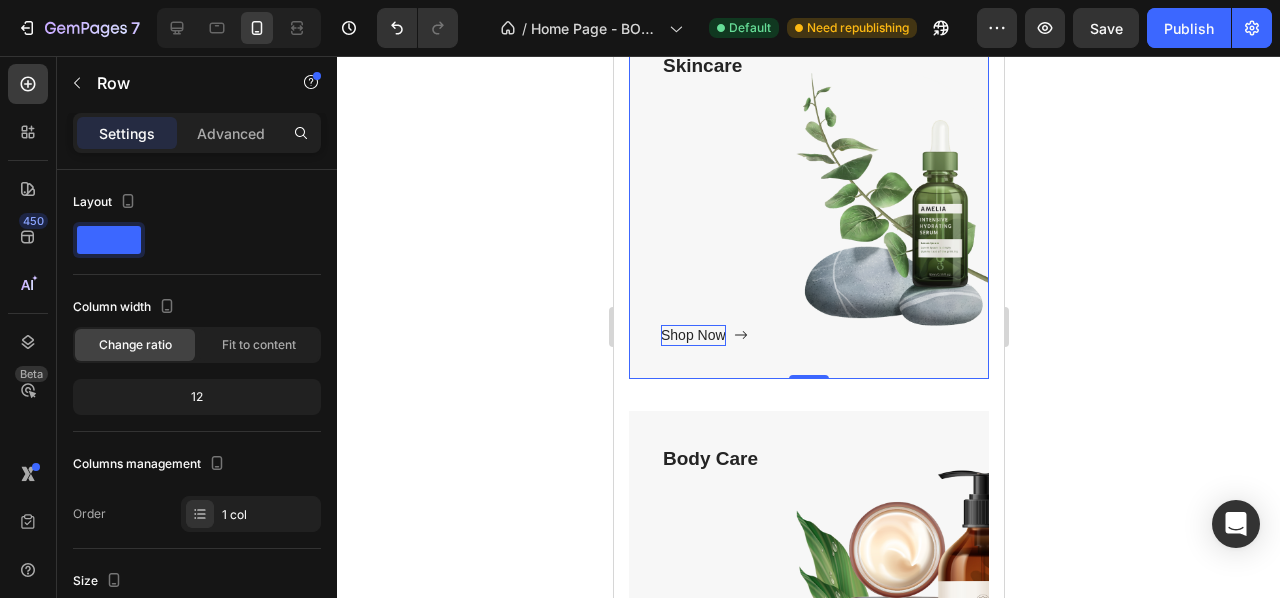scroll, scrollTop: 4239, scrollLeft: 0, axis: vertical 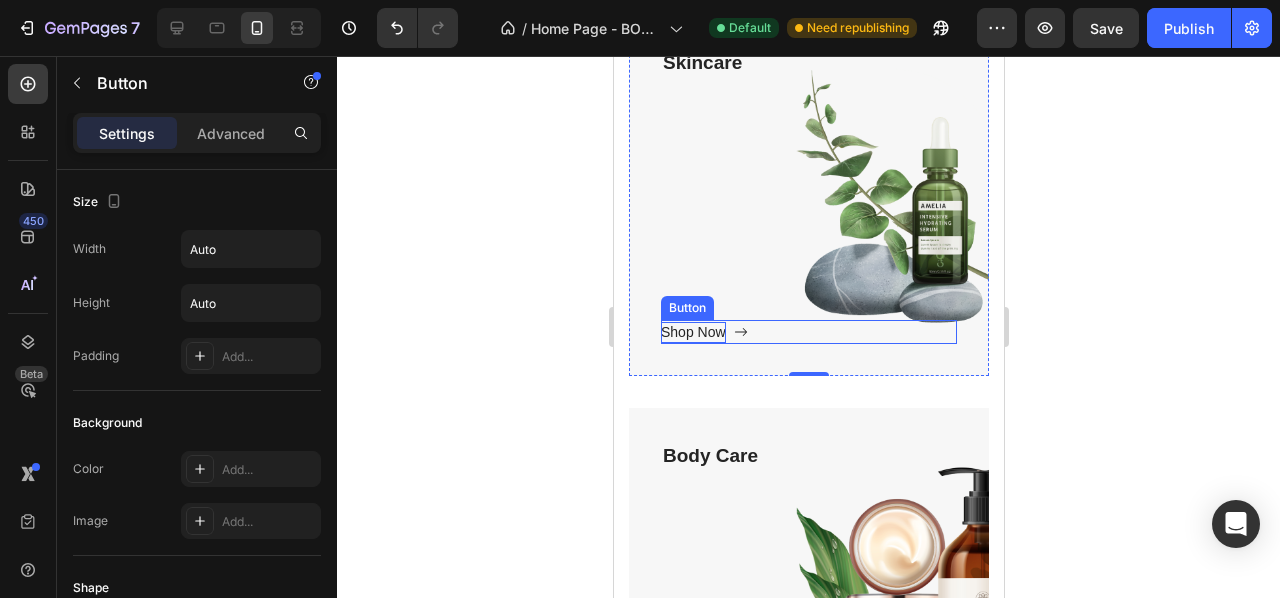 click on "Shop Now" at bounding box center [692, 332] 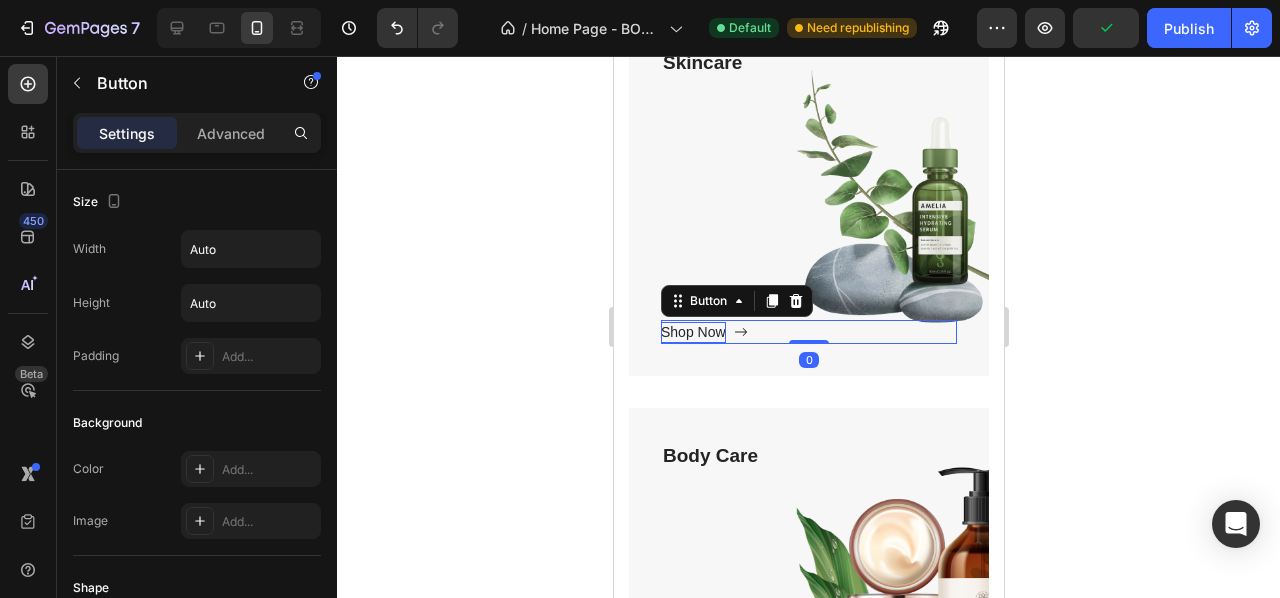 click on "Shop Now" at bounding box center (692, 332) 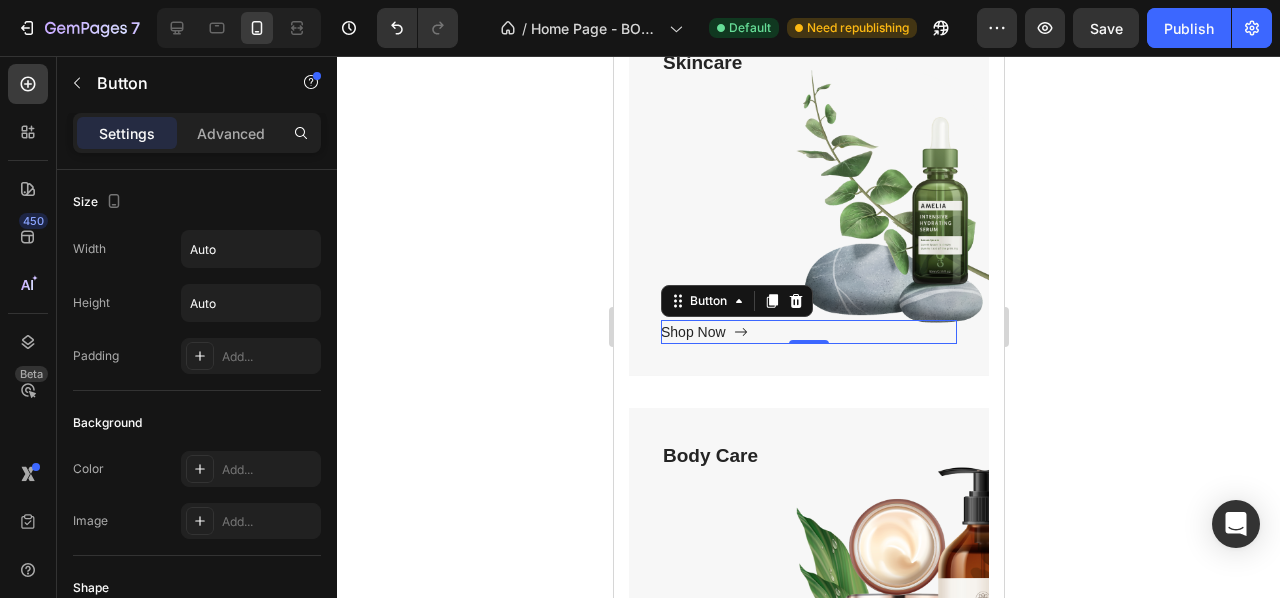 click on "Shop Now Button   0" at bounding box center (808, 332) 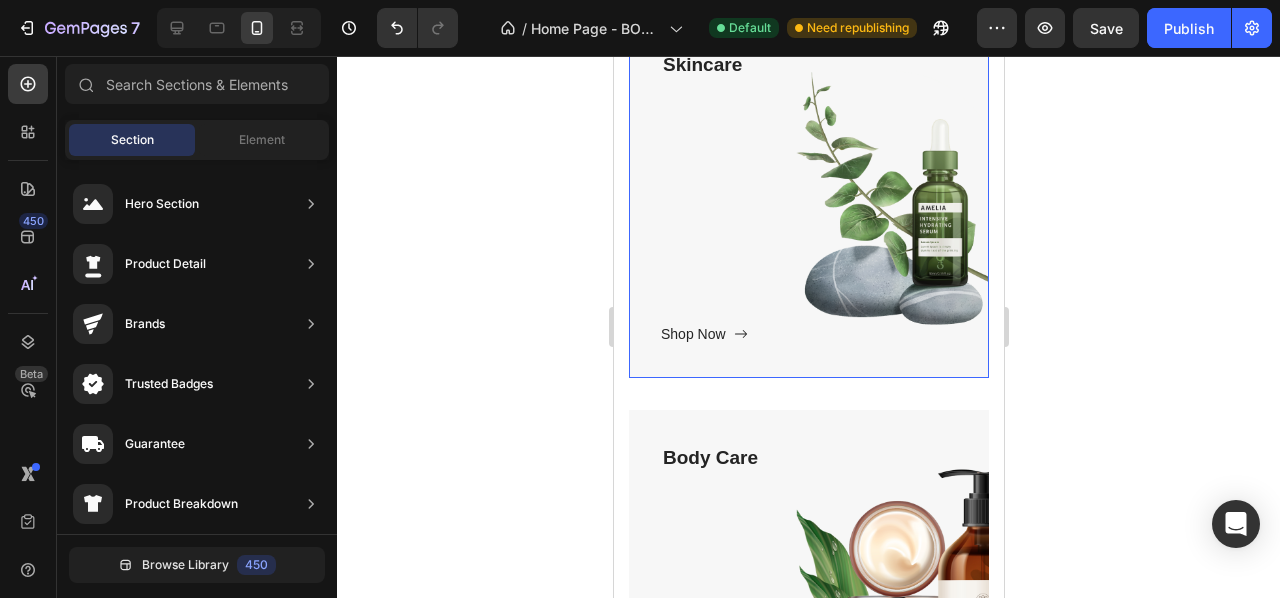scroll, scrollTop: 4068, scrollLeft: 0, axis: vertical 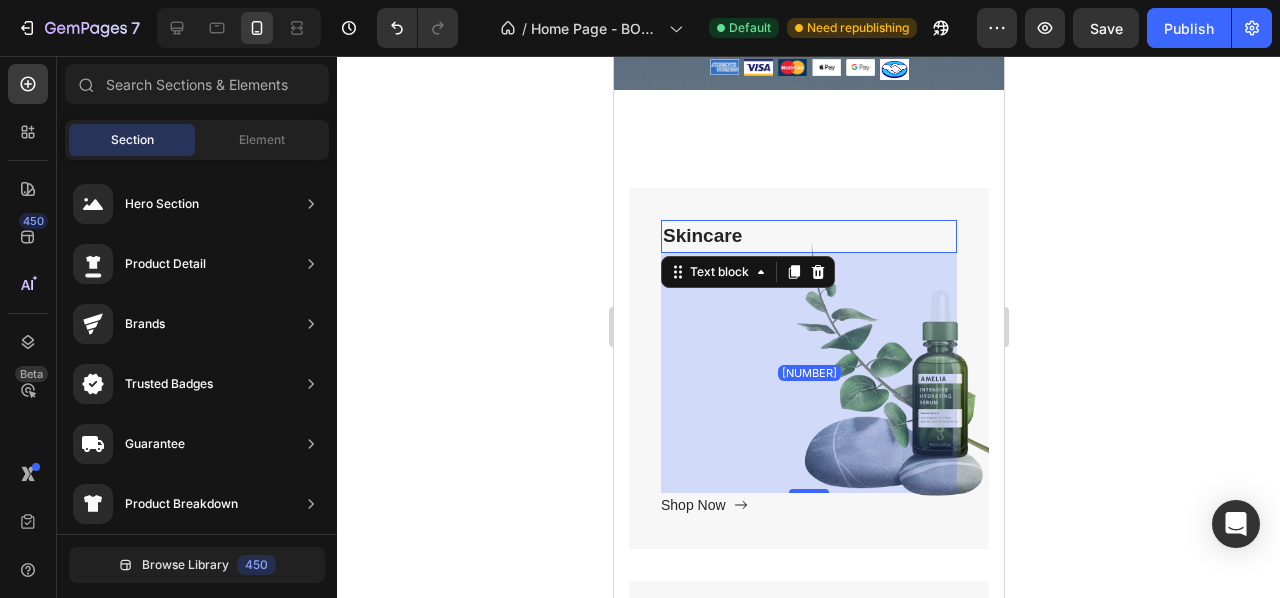 click on "Skincare" at bounding box center (808, 236) 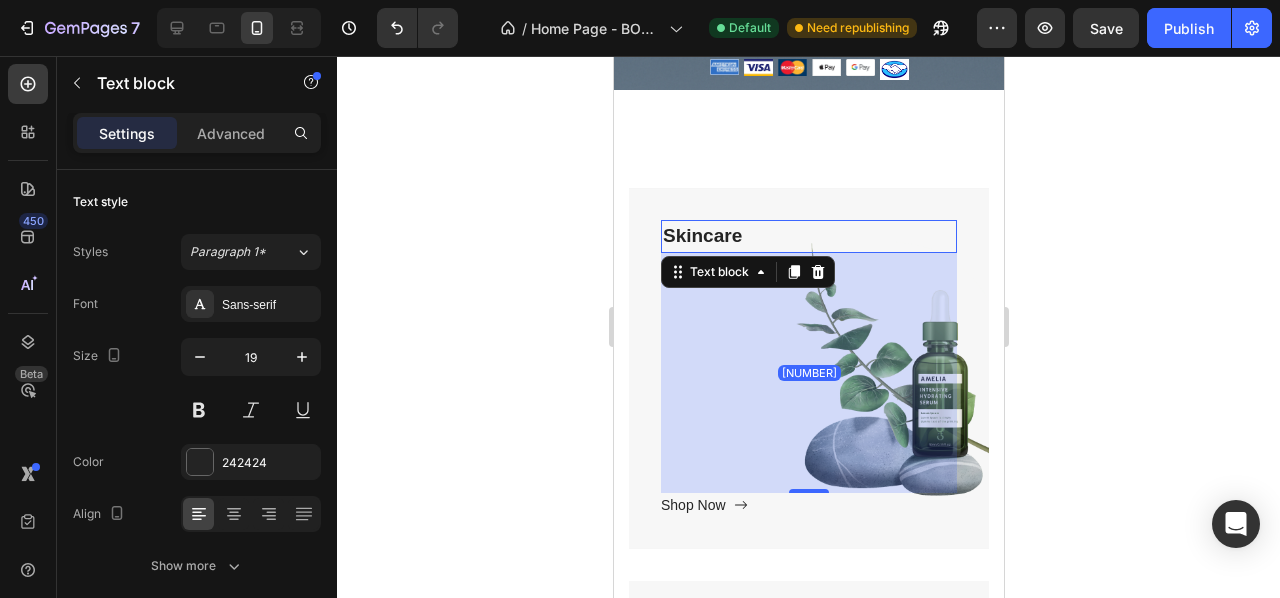 click on "Skincare" at bounding box center (808, 236) 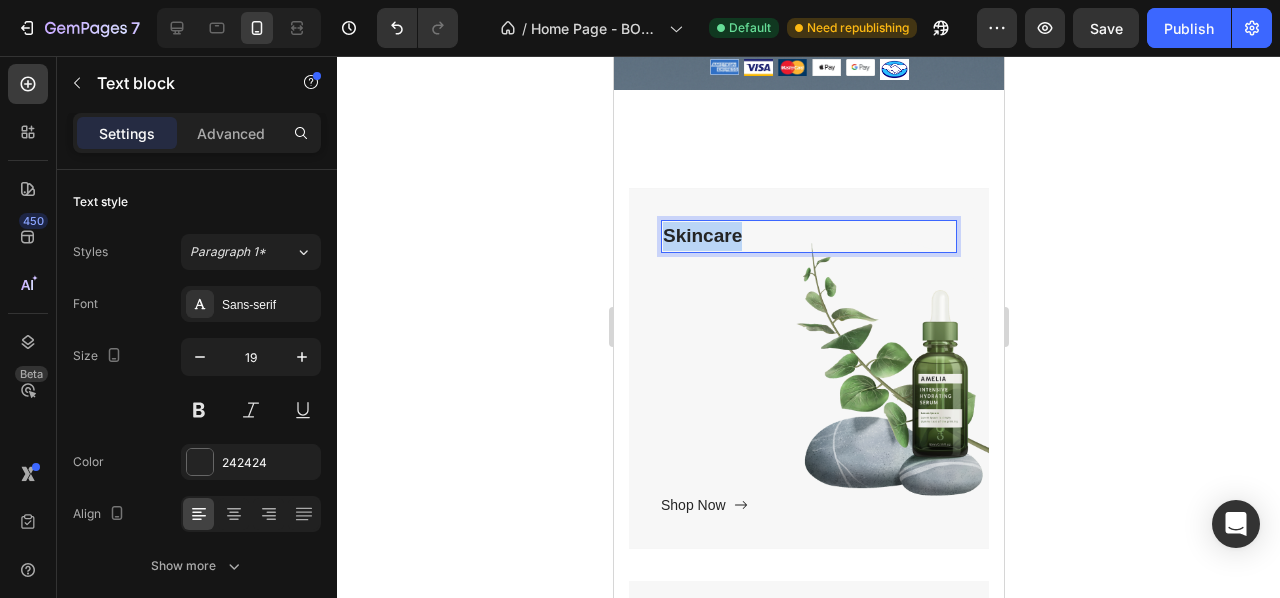 click on "Skincare" at bounding box center [808, 236] 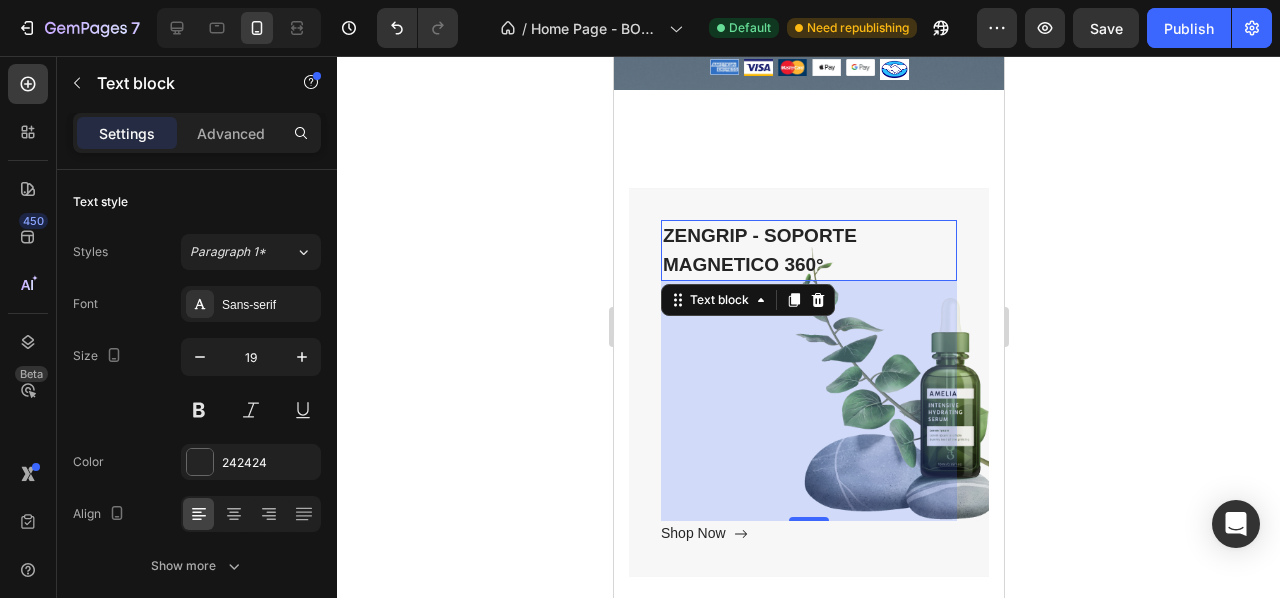 click 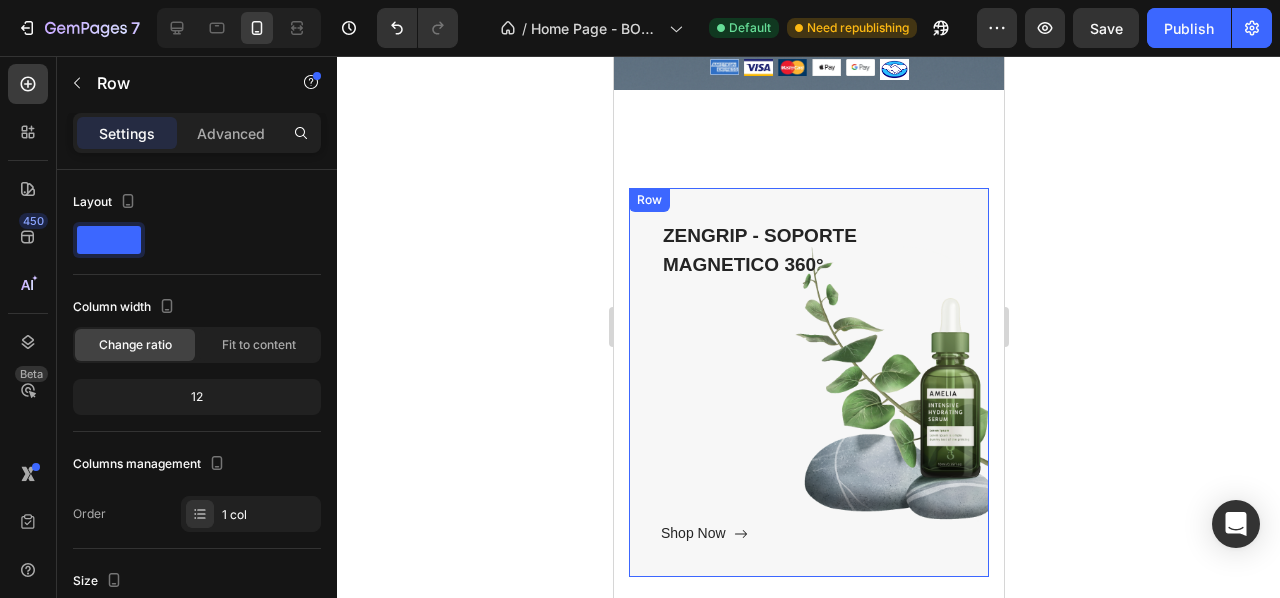 click on "ZENGRIP - SOPORTE MAGNETICO 360° Text block
Shop Now Button" at bounding box center [808, 382] 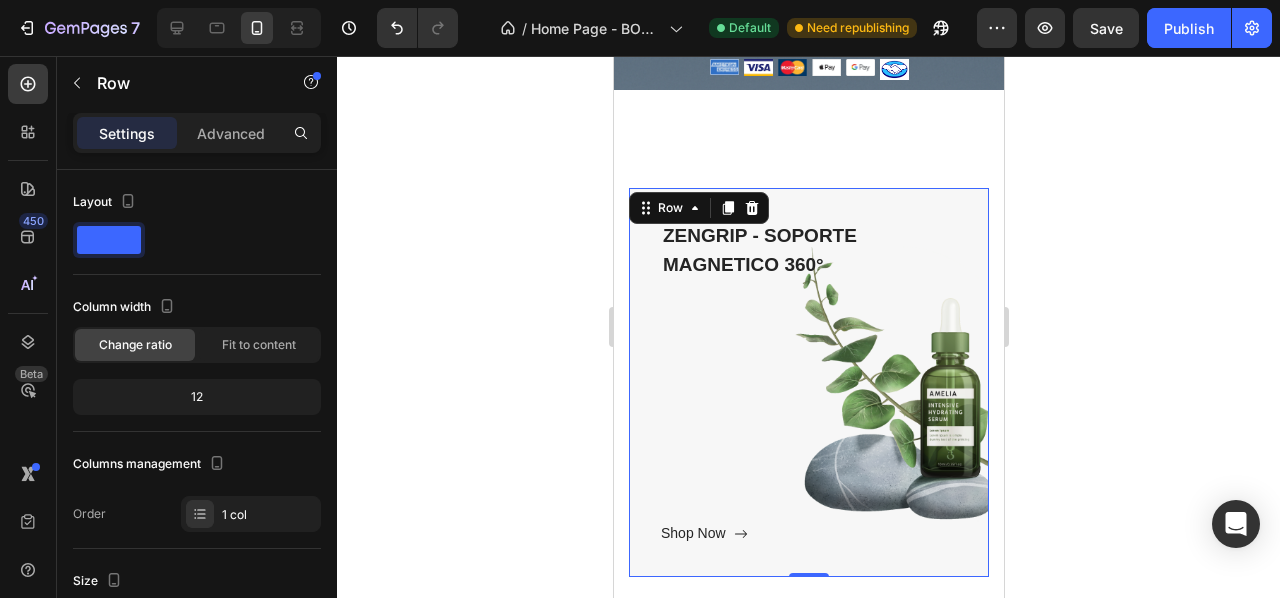 click on "ZENGRIP - SOPORTE MAGNETICO 360° Text block
Shop Now Button" at bounding box center [808, 382] 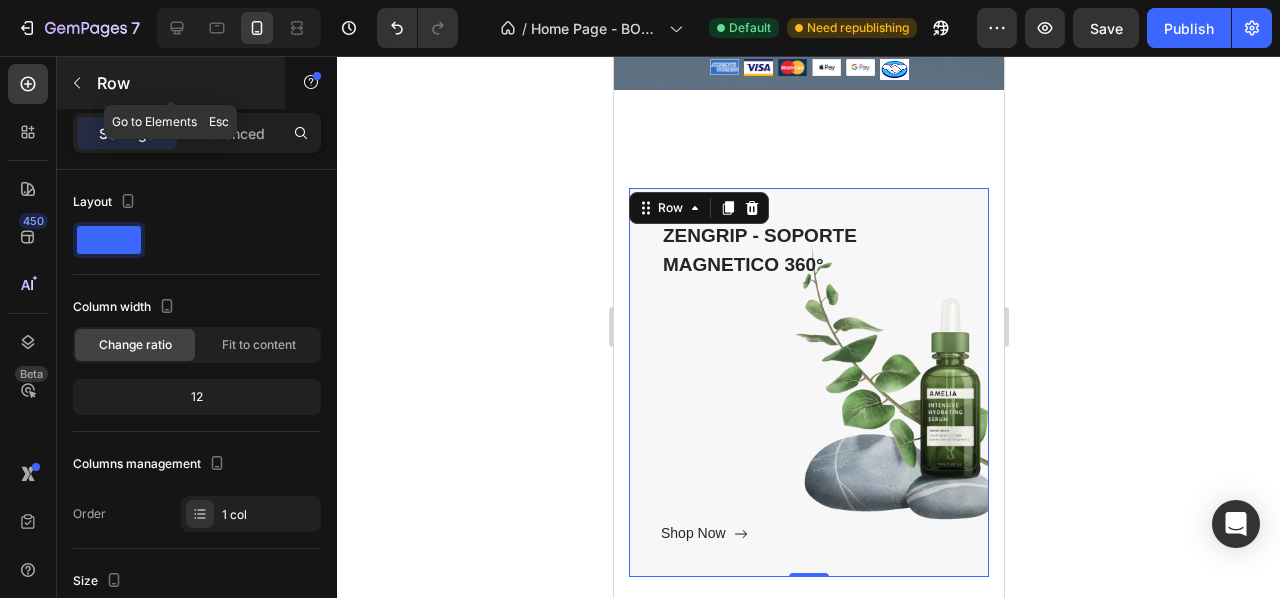 click at bounding box center (77, 83) 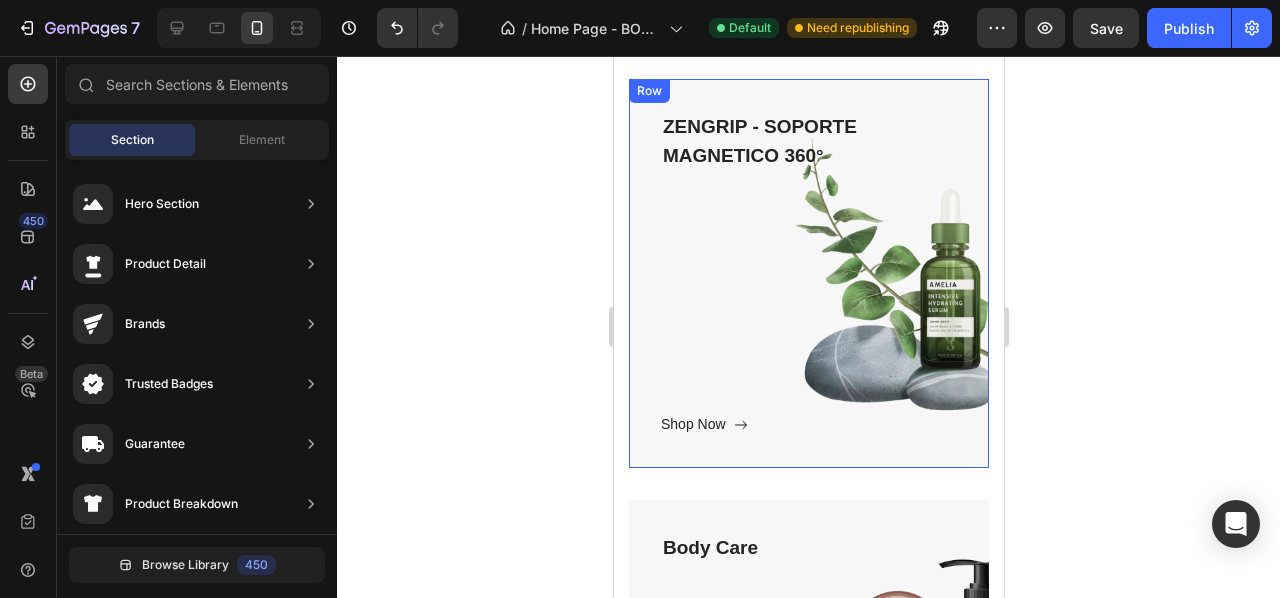 scroll, scrollTop: 4176, scrollLeft: 0, axis: vertical 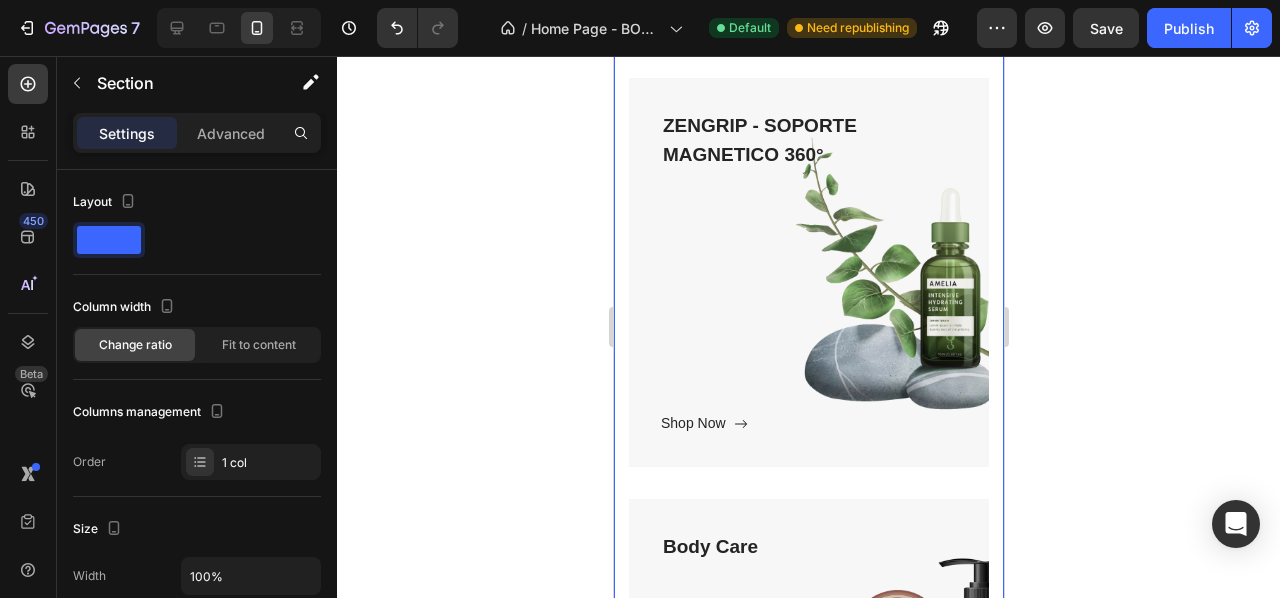 click on "Title Line ZENGRIP - SOPORTE MAGNETICO 360° Text block
Shop Now Button Row Hero Banner Body Care Text block
Shop Now Button Row Hero Banner Hair Care Text block
Shop Now Button Row Hero Banner Row Section 9" at bounding box center [808, 655] 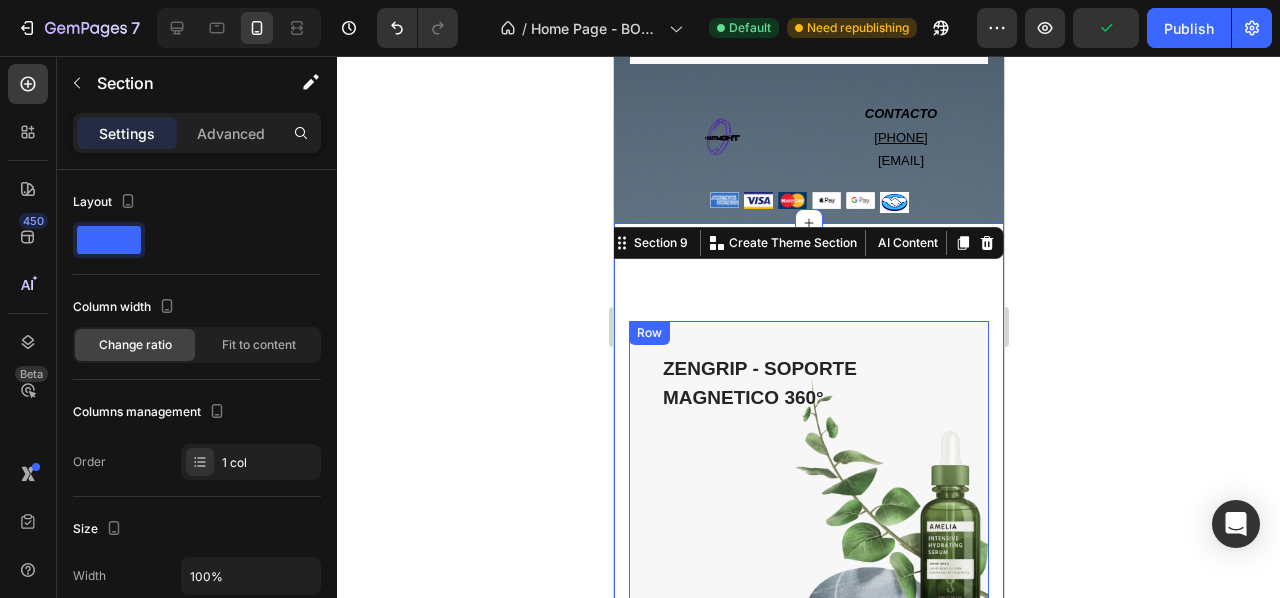 scroll, scrollTop: 3934, scrollLeft: 0, axis: vertical 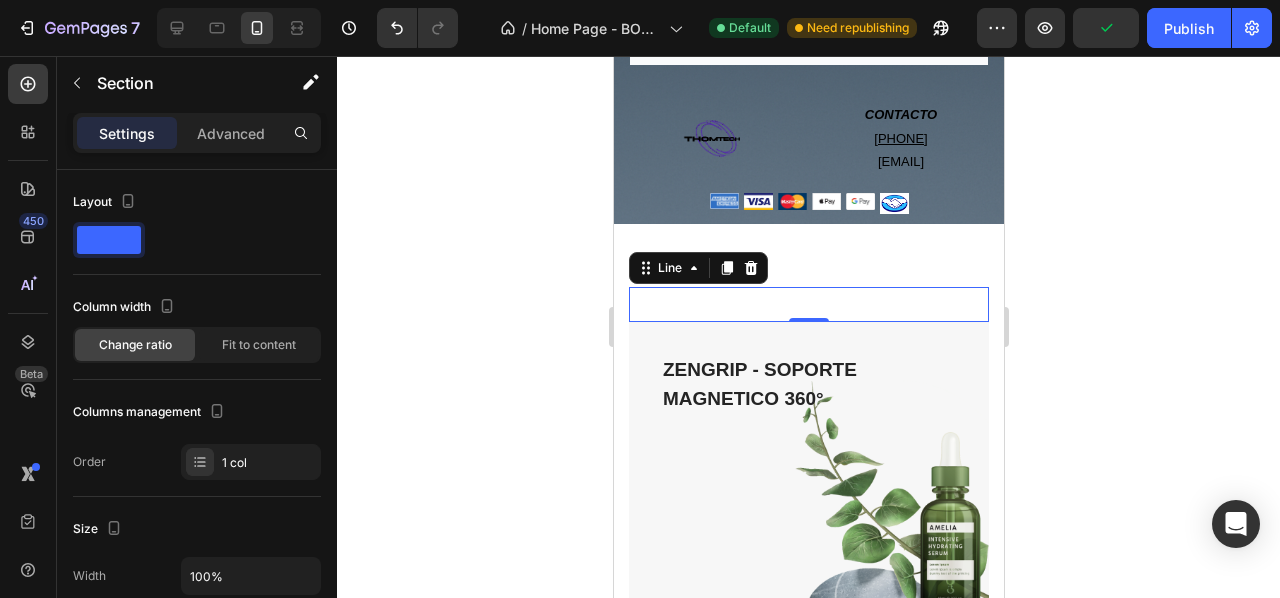 click on "Title Line   0" at bounding box center (808, 304) 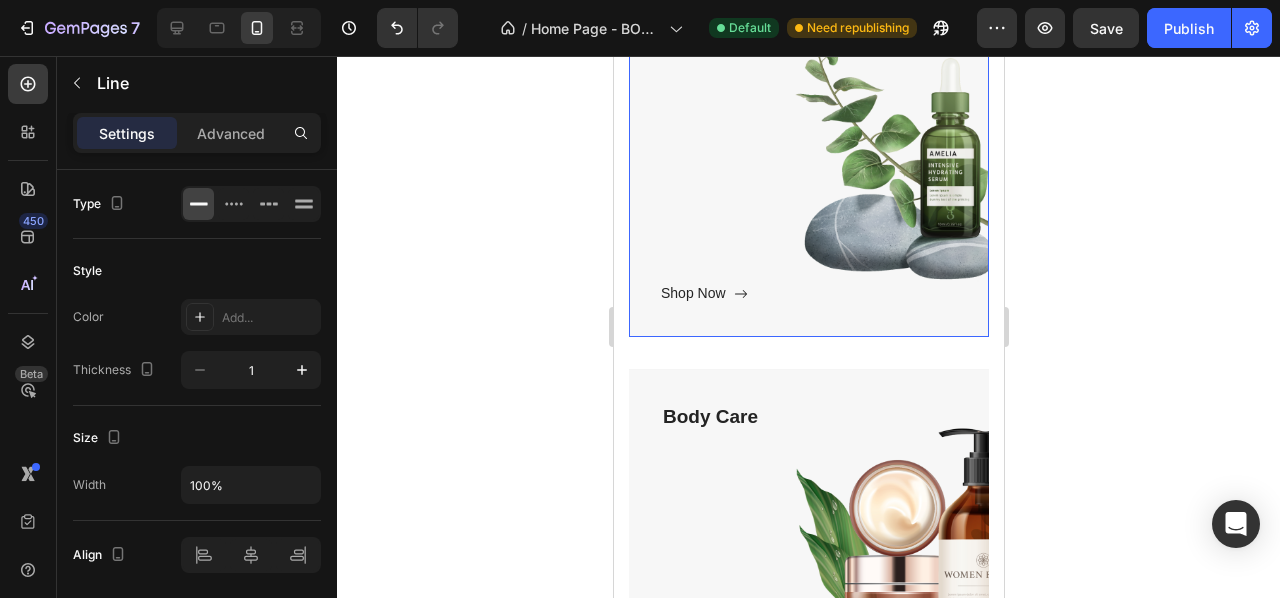 scroll, scrollTop: 4440, scrollLeft: 0, axis: vertical 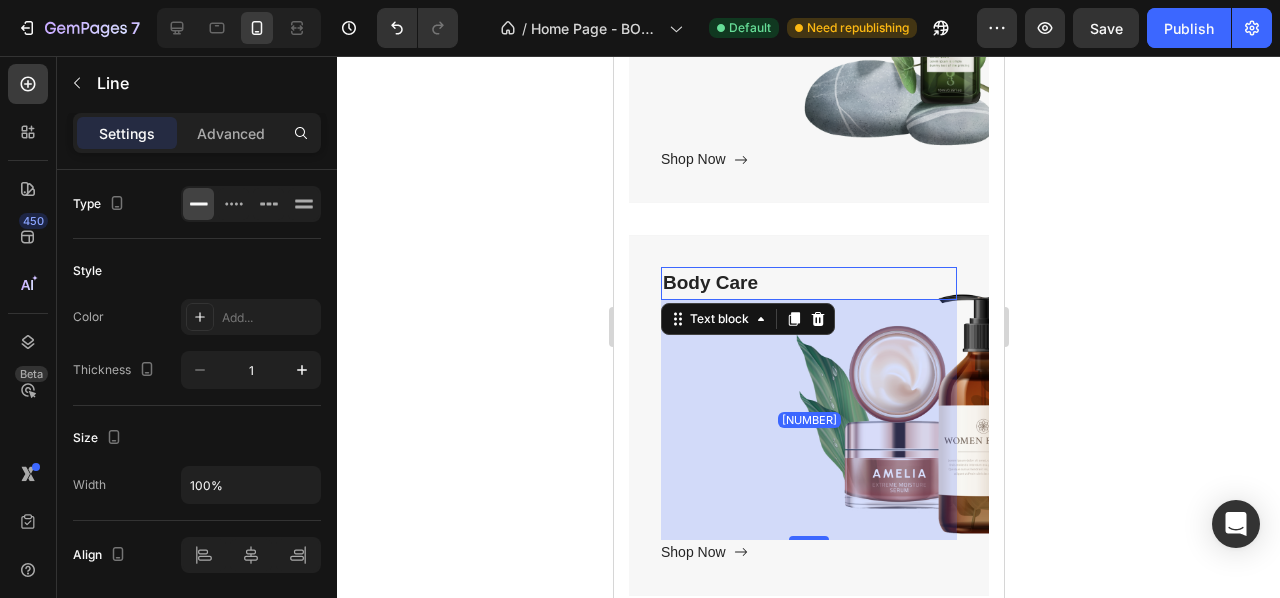 click on "Body Care" at bounding box center (808, 283) 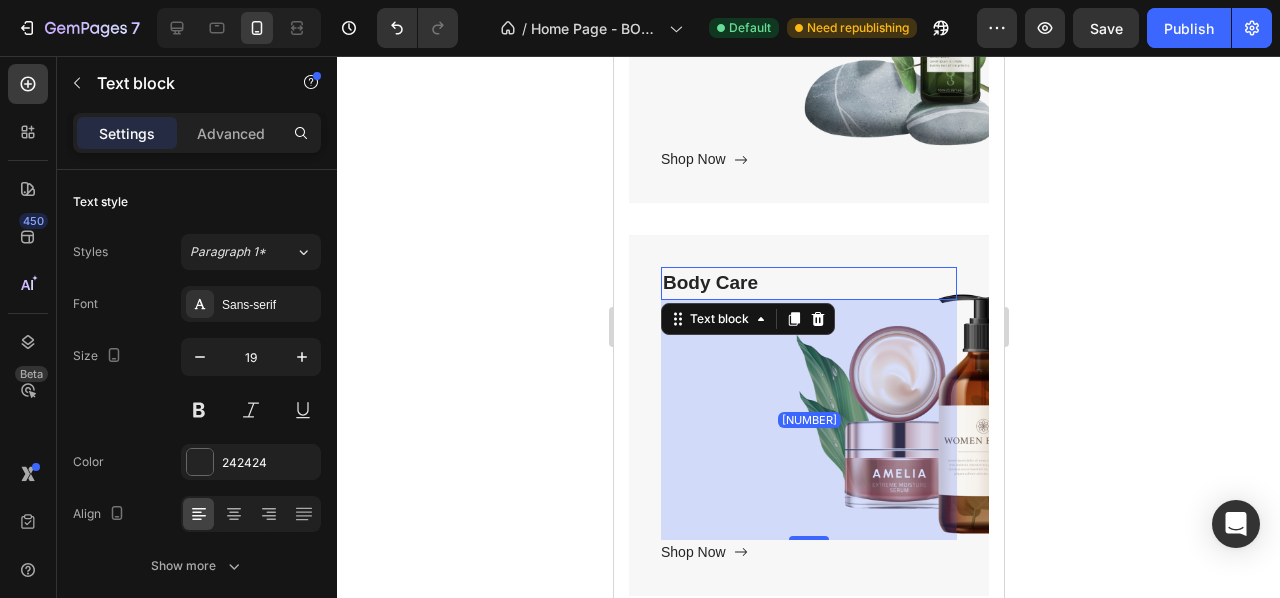 click on "Body Care" at bounding box center [808, 283] 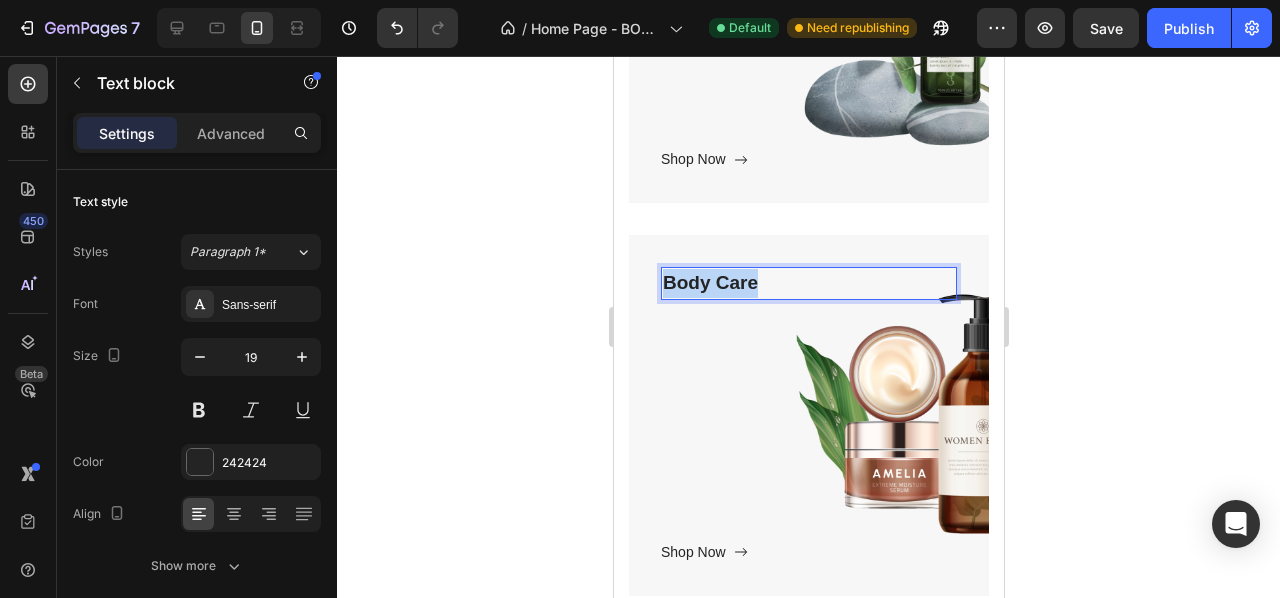 click on "Body Care" at bounding box center [808, 283] 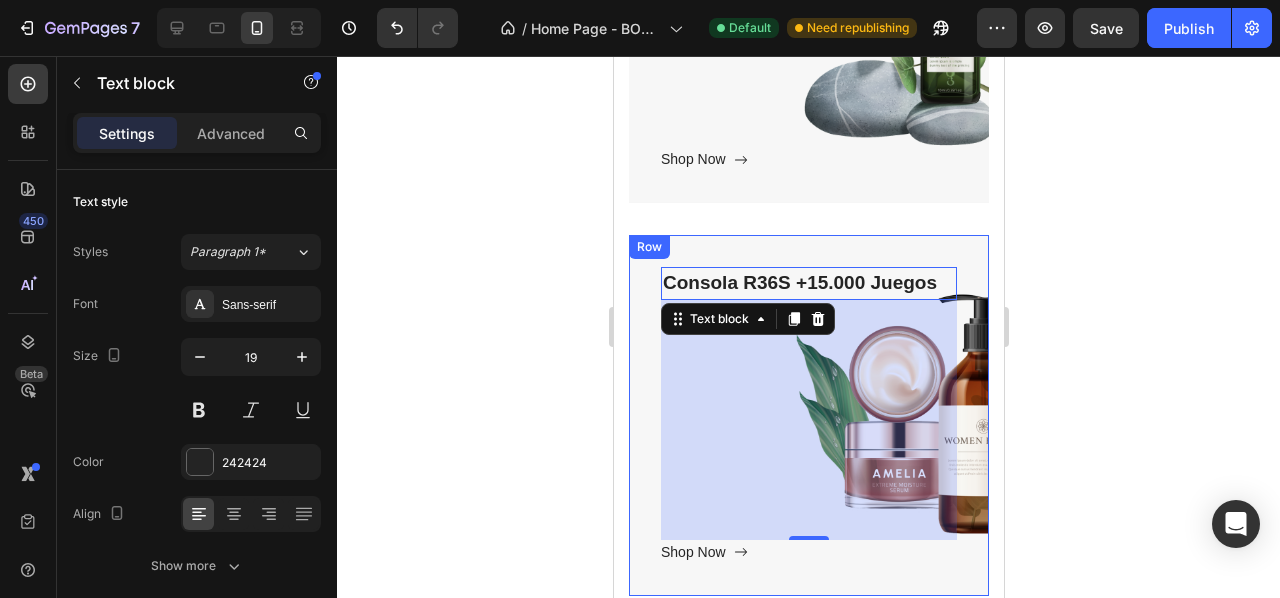 click 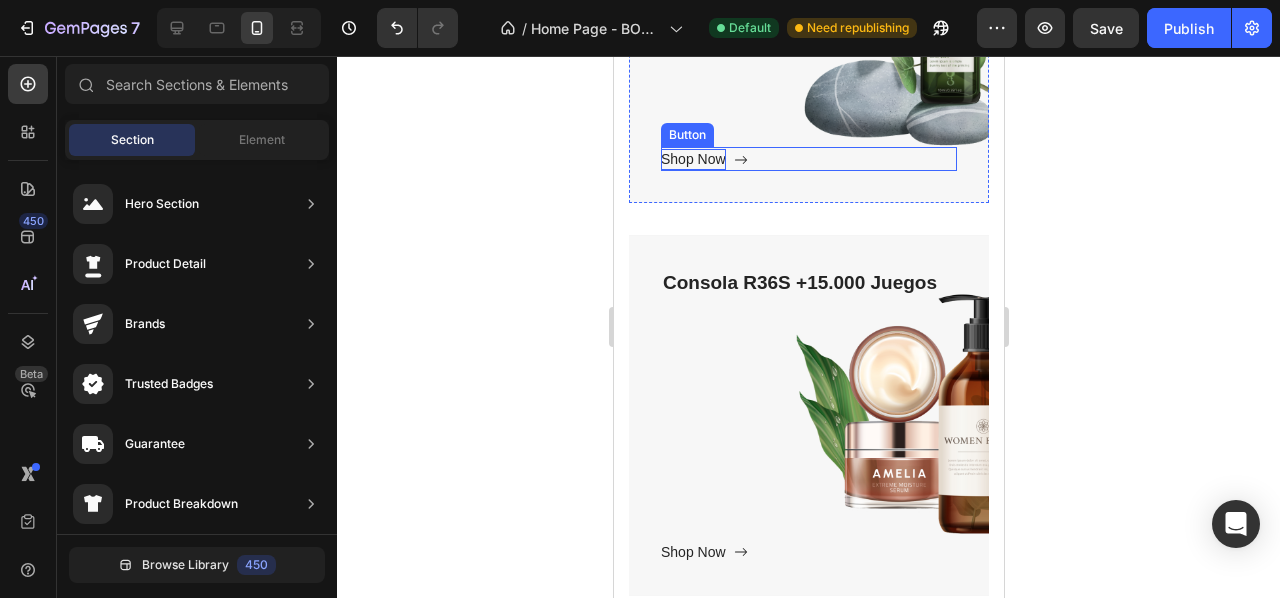 click on "Shop Now" at bounding box center [692, 159] 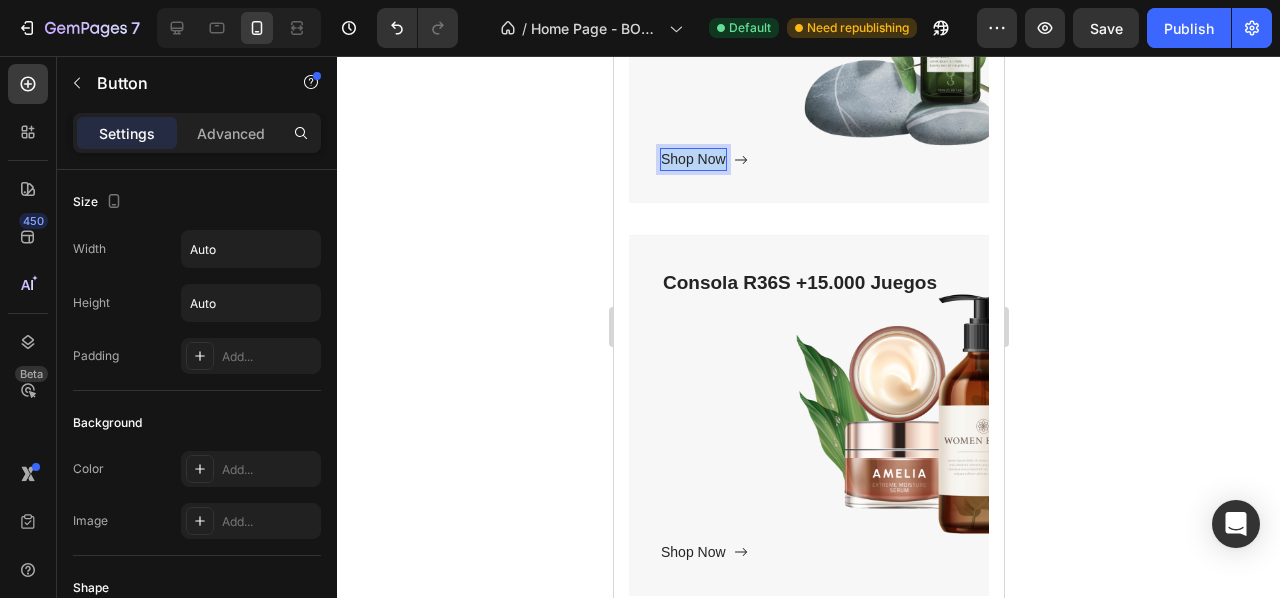 click on "Shop Now" at bounding box center (692, 159) 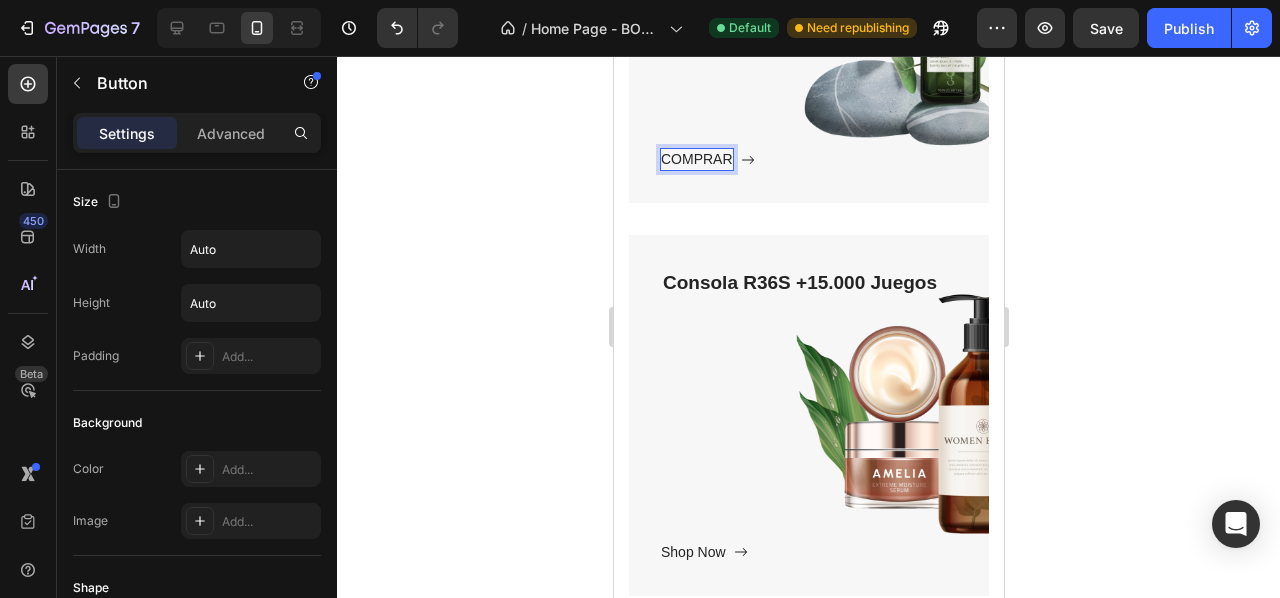 click on "COMPRAR" at bounding box center [696, 159] 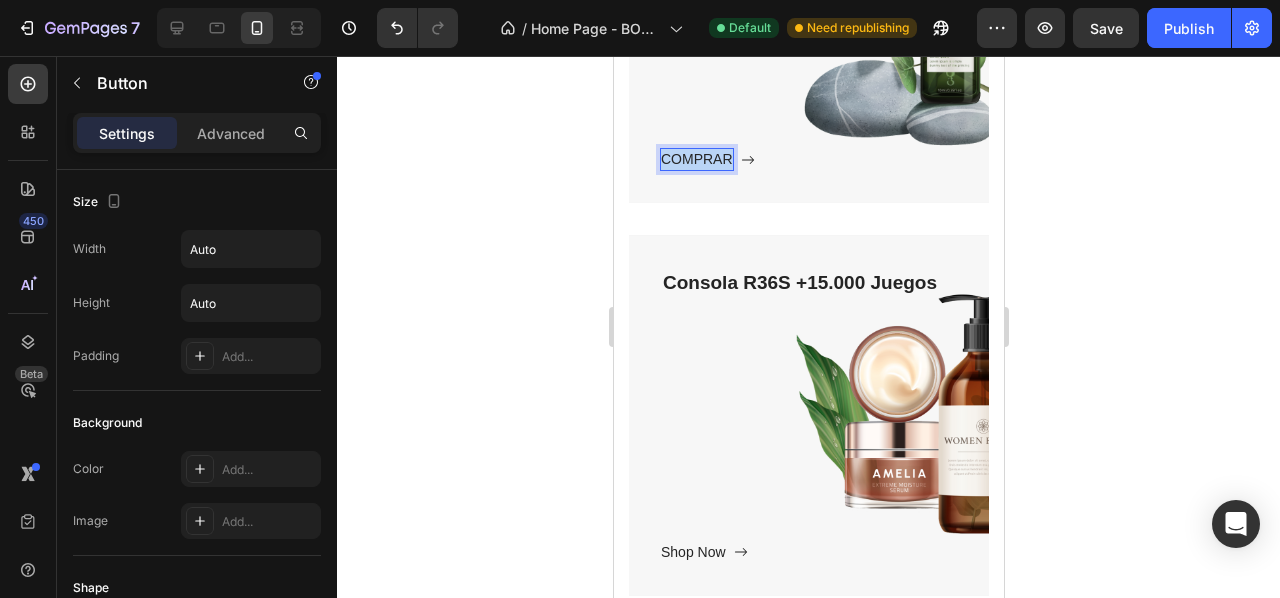 click on "COMPRAR" at bounding box center [696, 159] 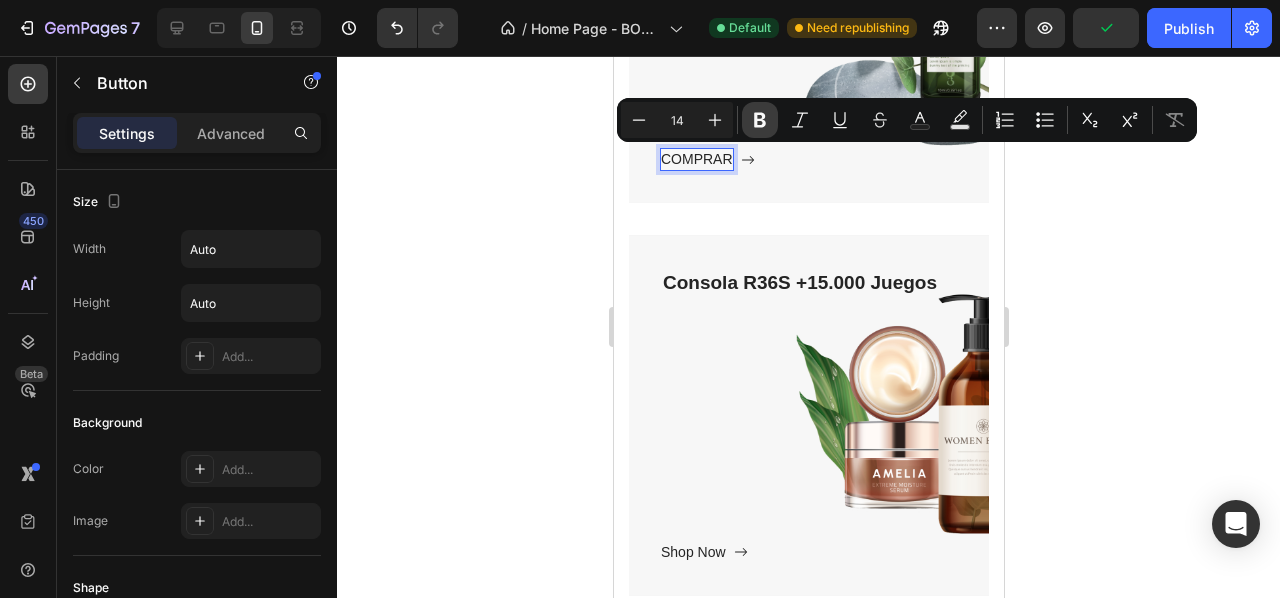 drag, startPoint x: 757, startPoint y: 125, endPoint x: 133, endPoint y: 93, distance: 624.81995 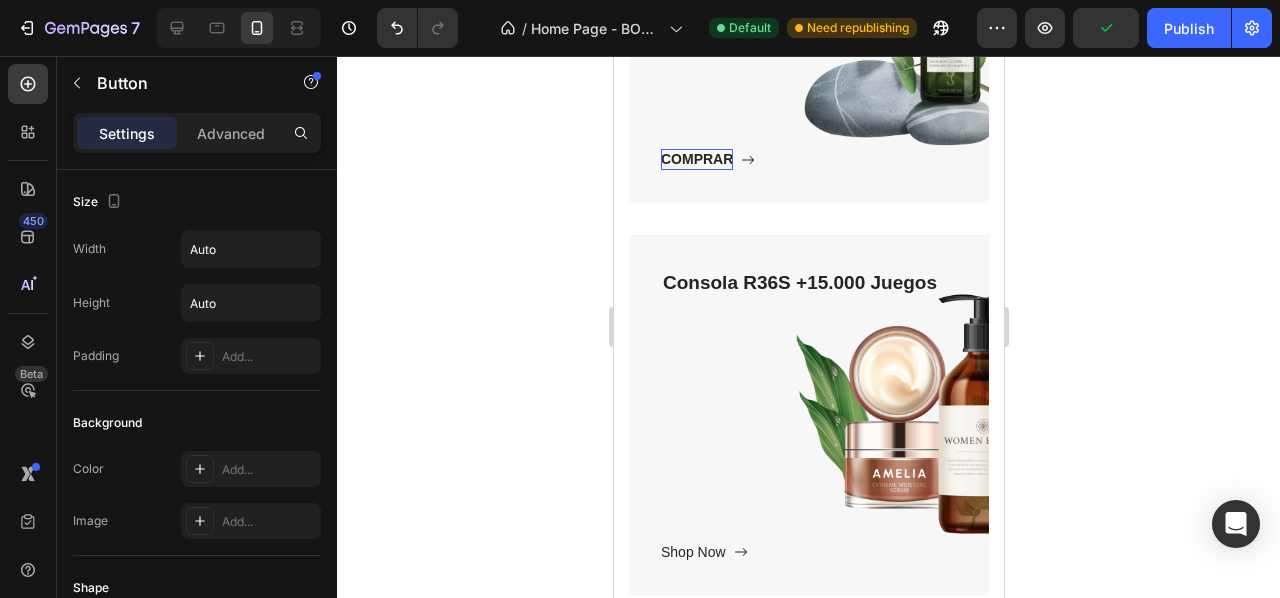 click 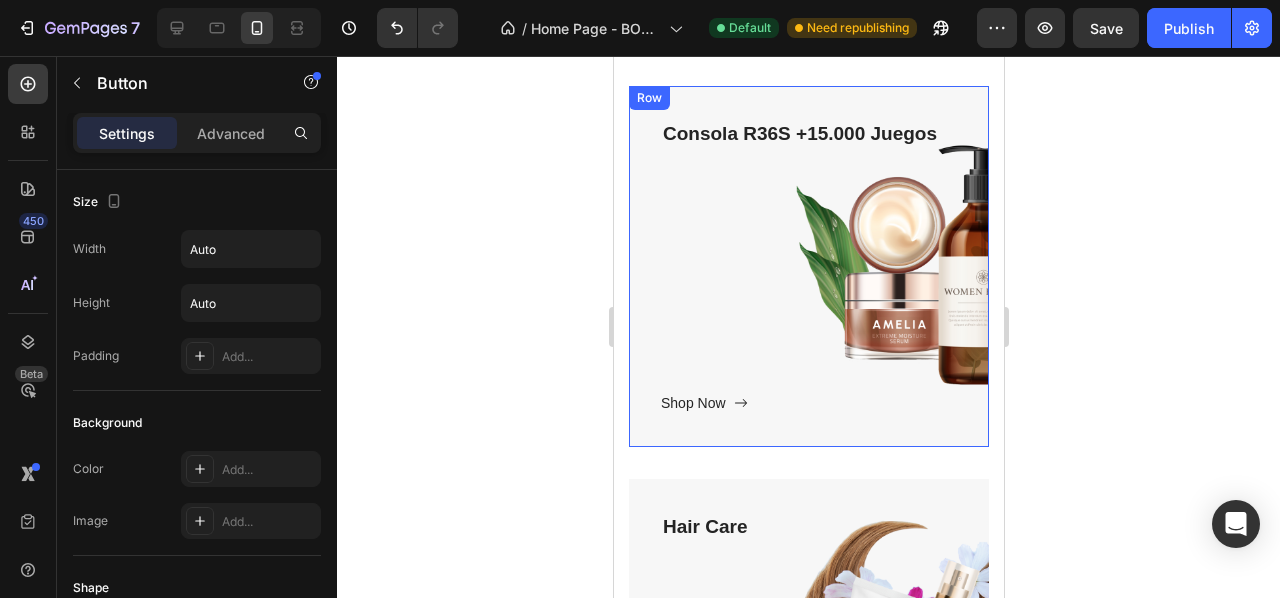 scroll, scrollTop: 4610, scrollLeft: 0, axis: vertical 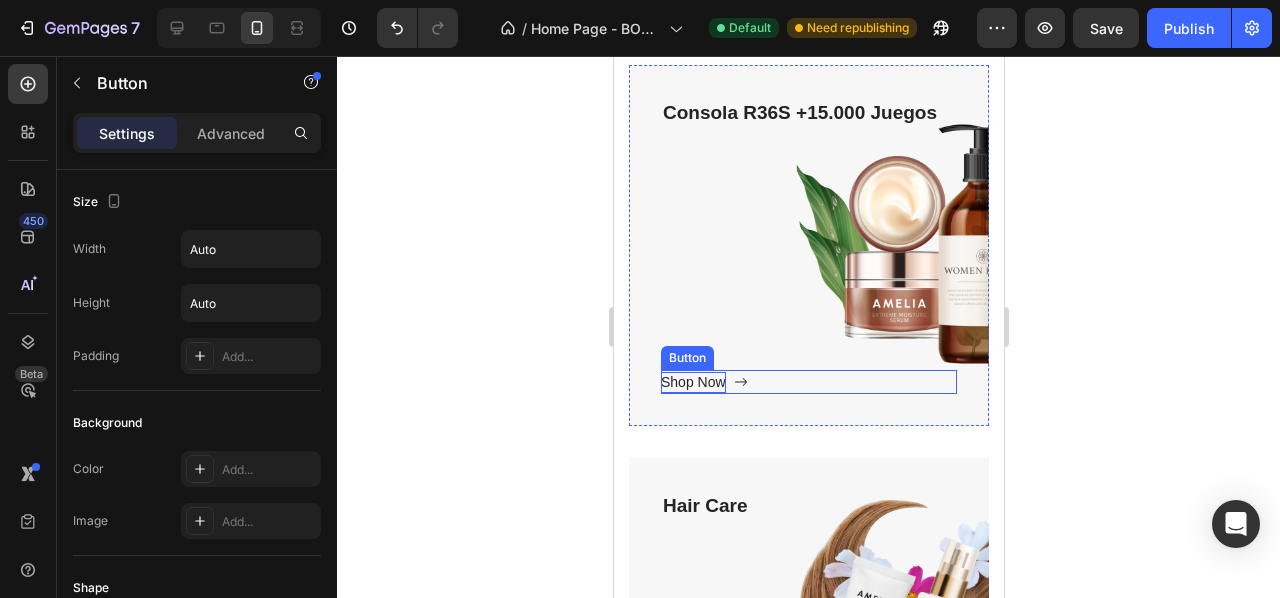 click on "Shop Now" at bounding box center [692, 382] 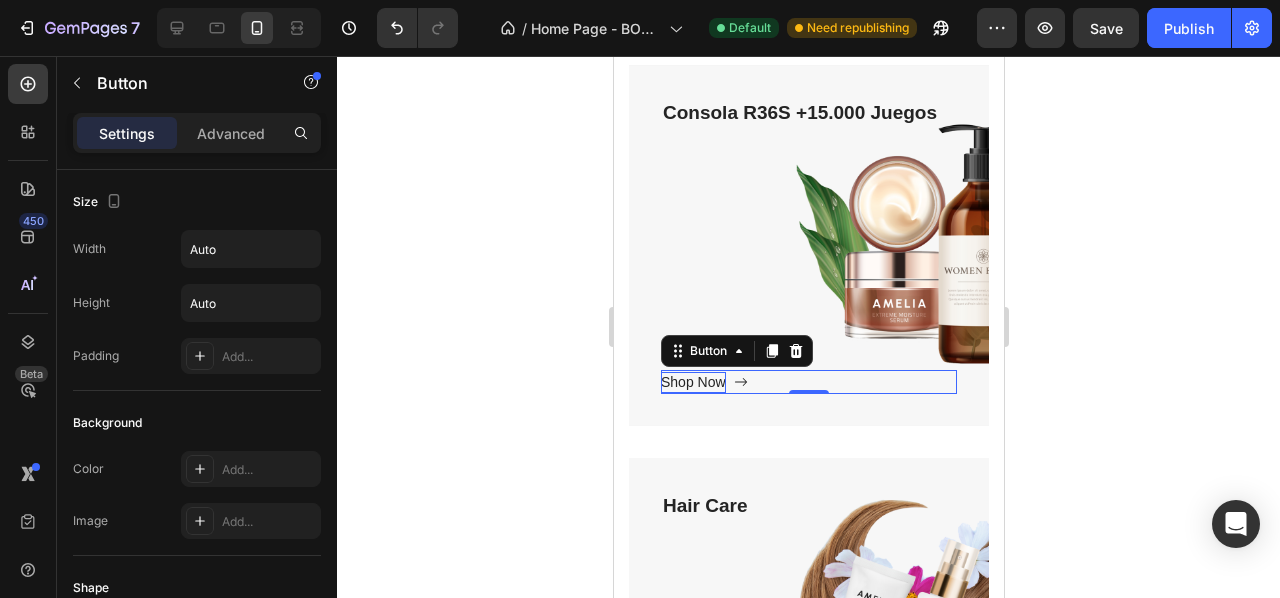 scroll, scrollTop: 900, scrollLeft: 0, axis: vertical 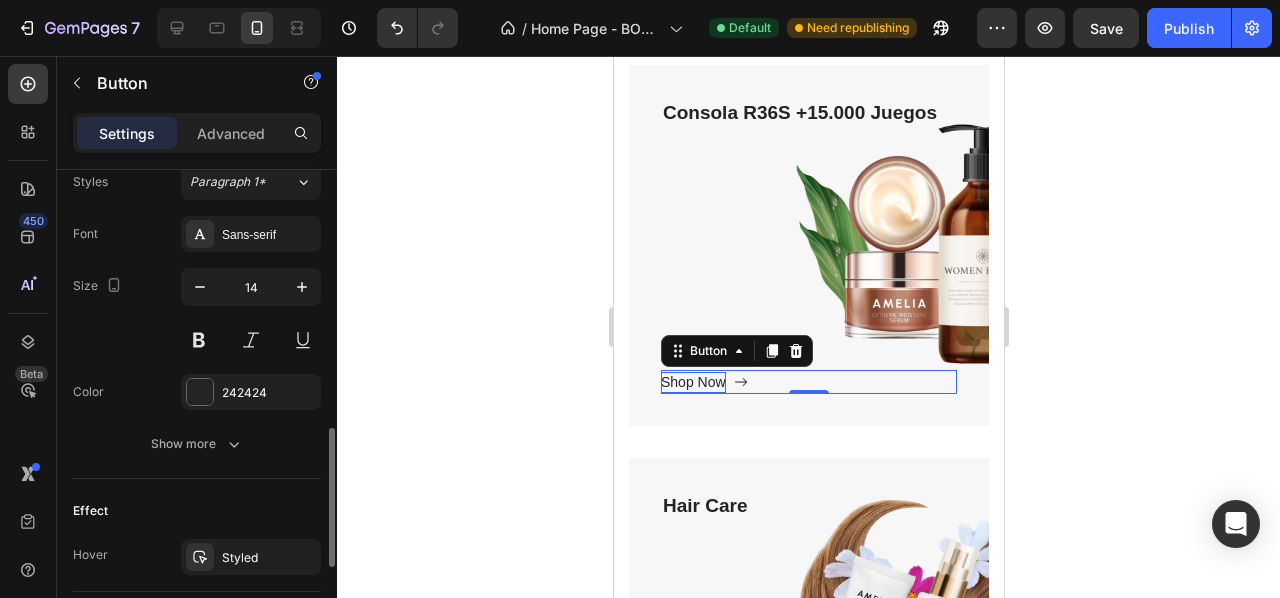 click on "Shop Now" at bounding box center (692, 382) 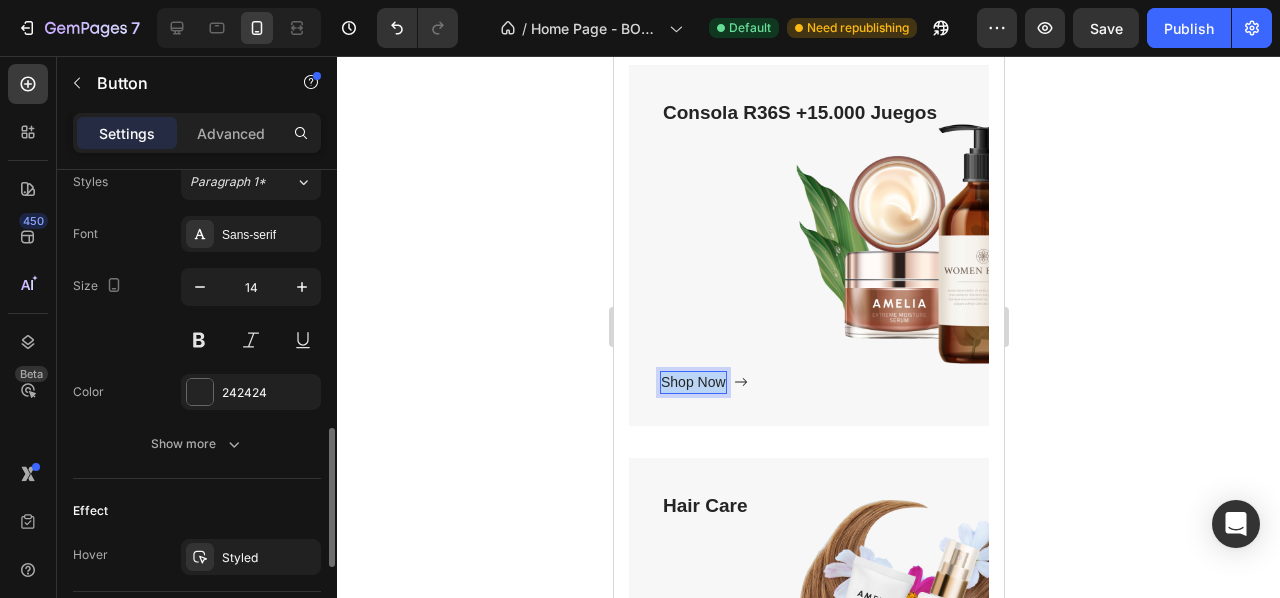 click on "Shop Now" at bounding box center [692, 382] 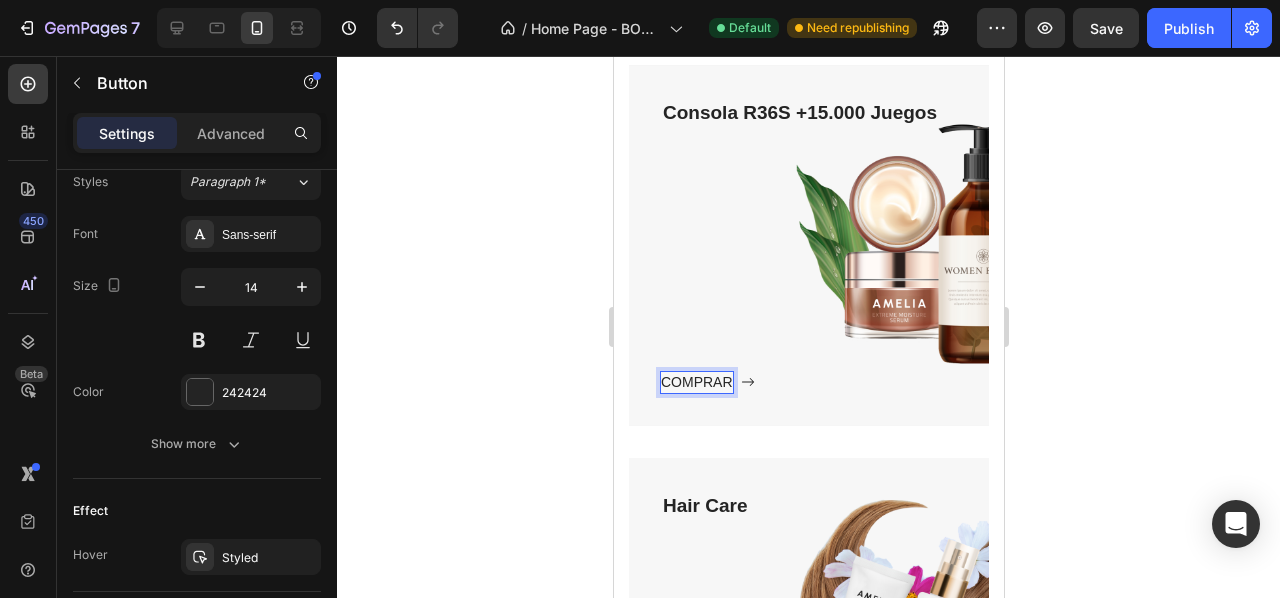 click on "COMPRAR" at bounding box center (696, 382) 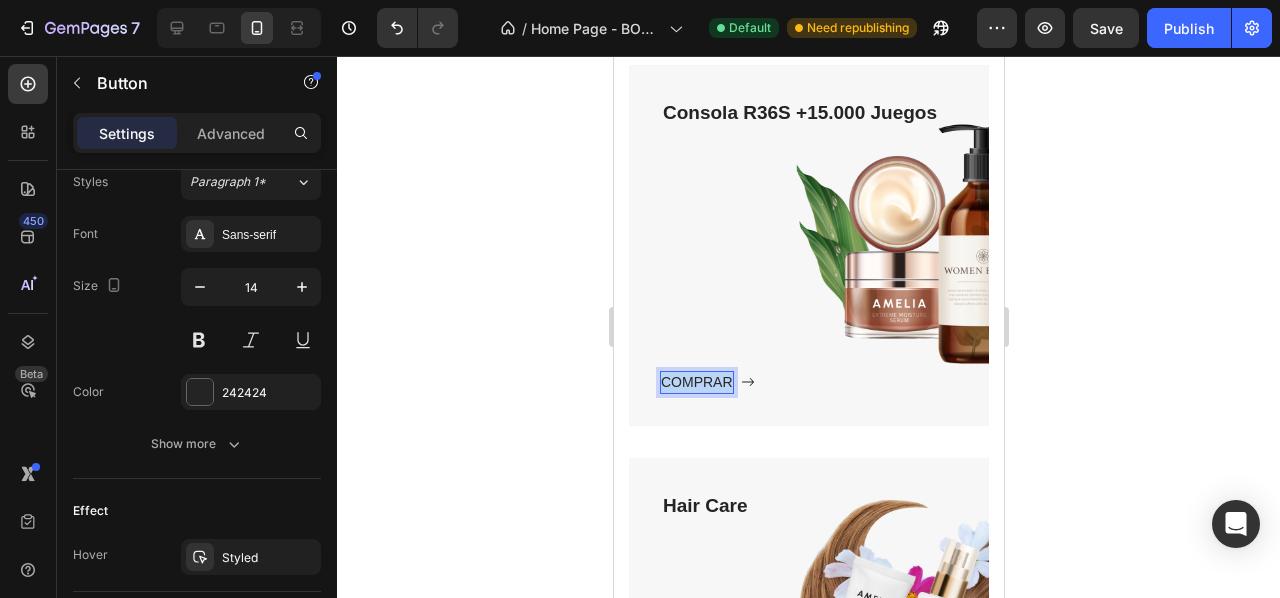 click on "COMPRAR" at bounding box center [696, 382] 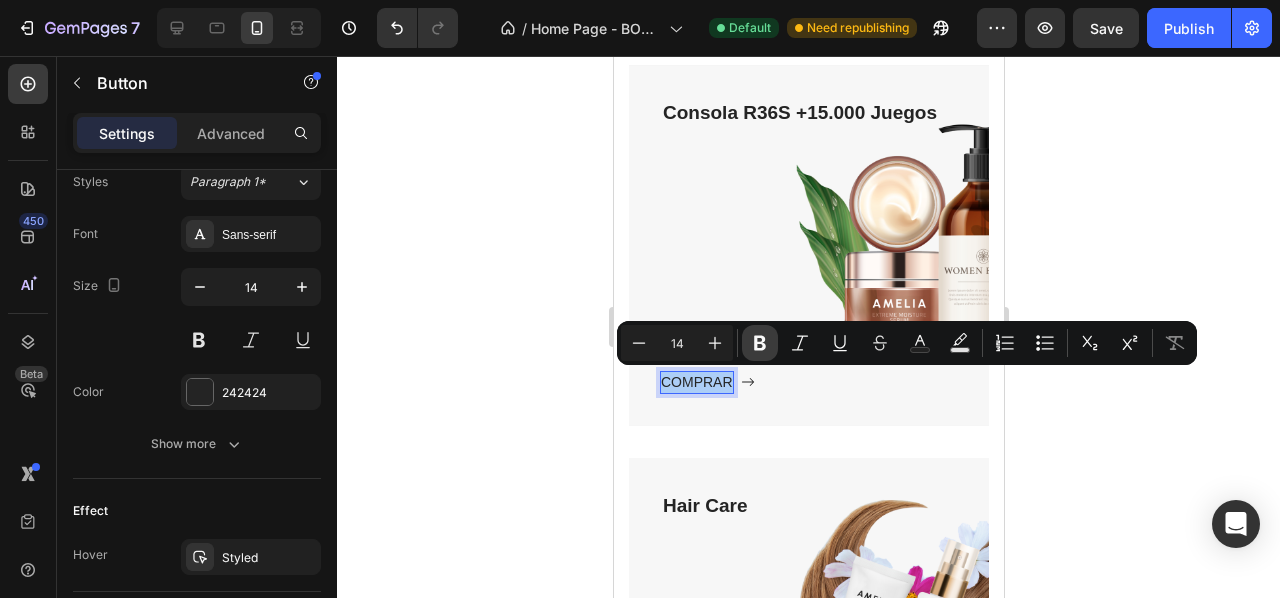 click 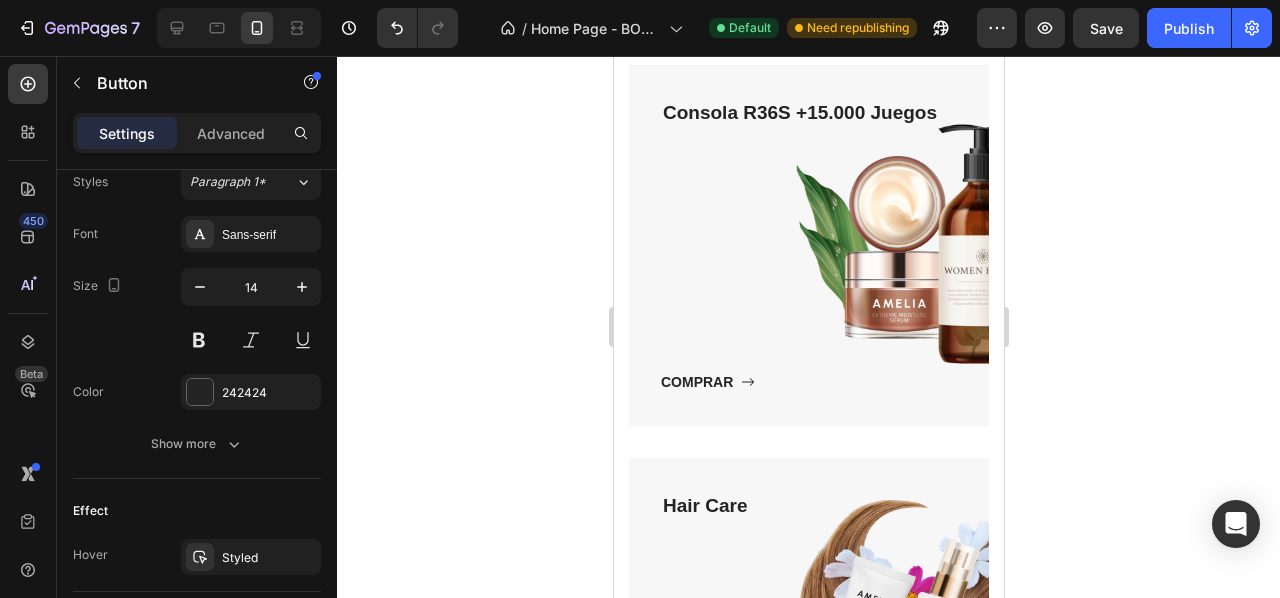click 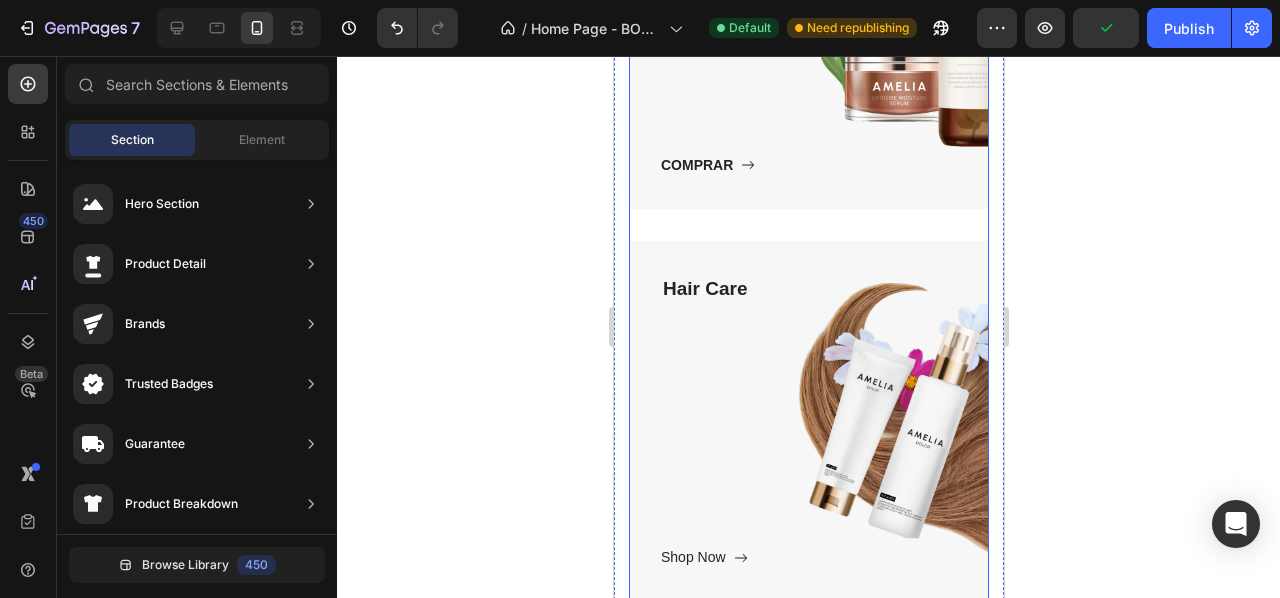 scroll, scrollTop: 4831, scrollLeft: 0, axis: vertical 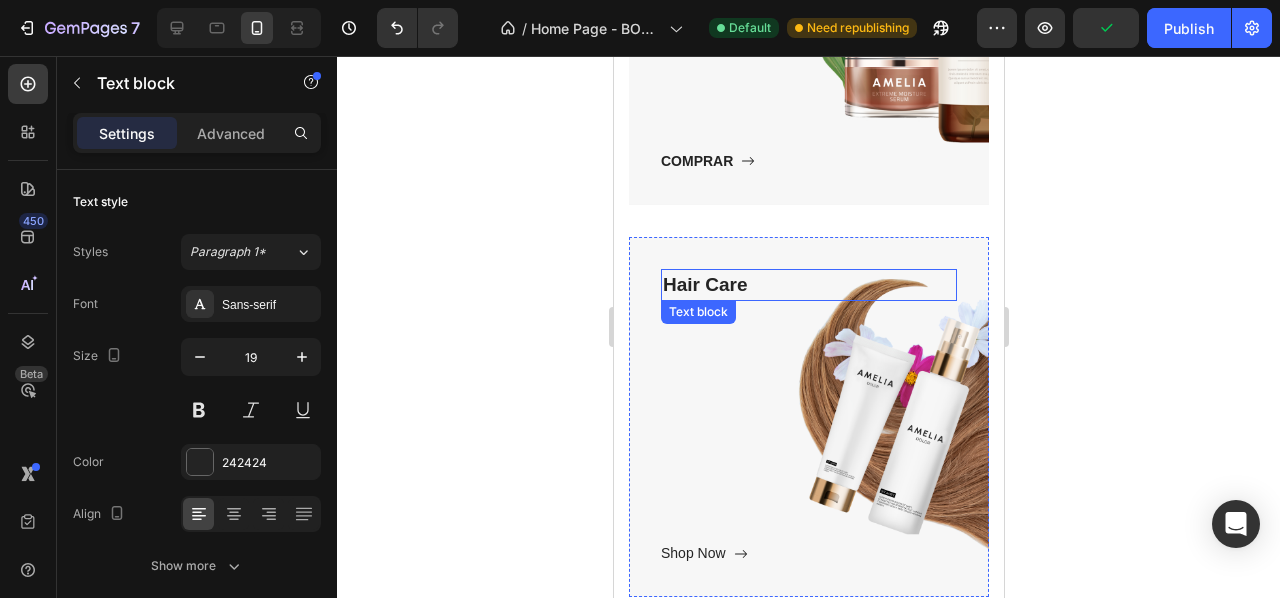 click on "Hair Care" at bounding box center (808, 285) 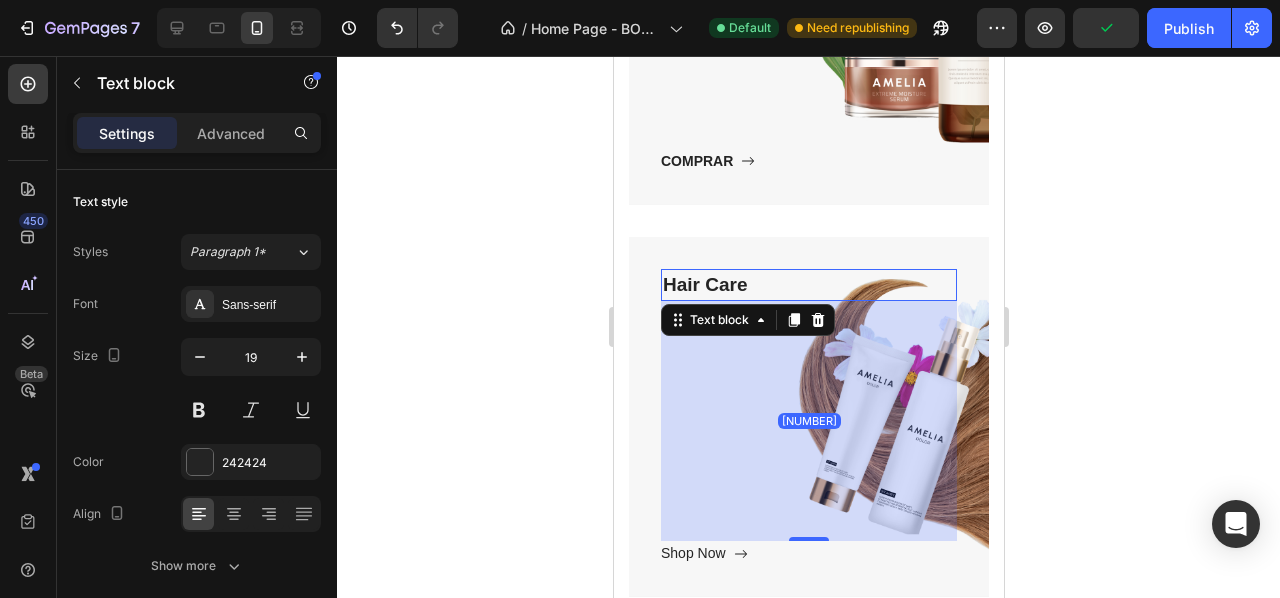 click on "Hair Care" at bounding box center (808, 285) 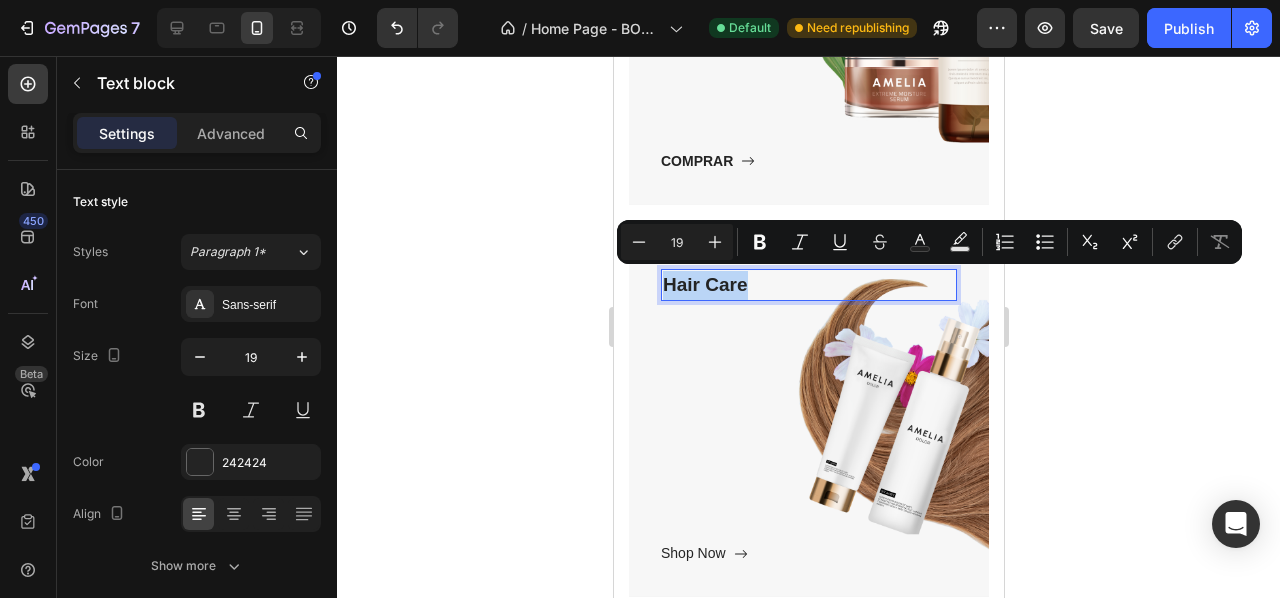 click on "Hair Care" at bounding box center (808, 285) 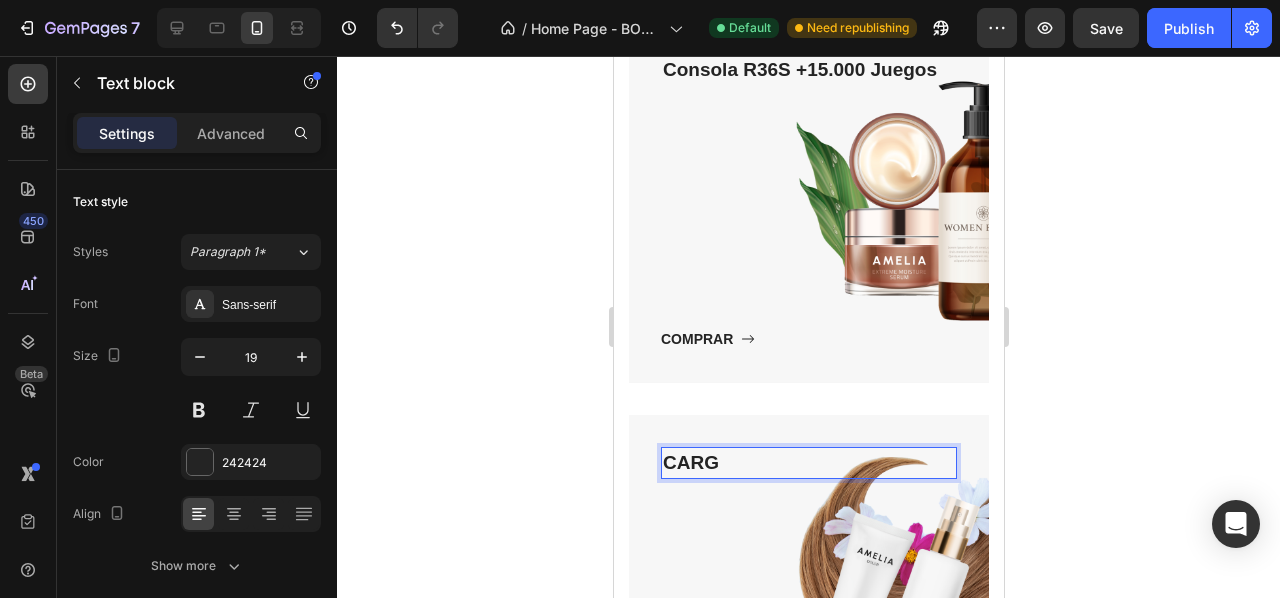 scroll, scrollTop: 4703, scrollLeft: 0, axis: vertical 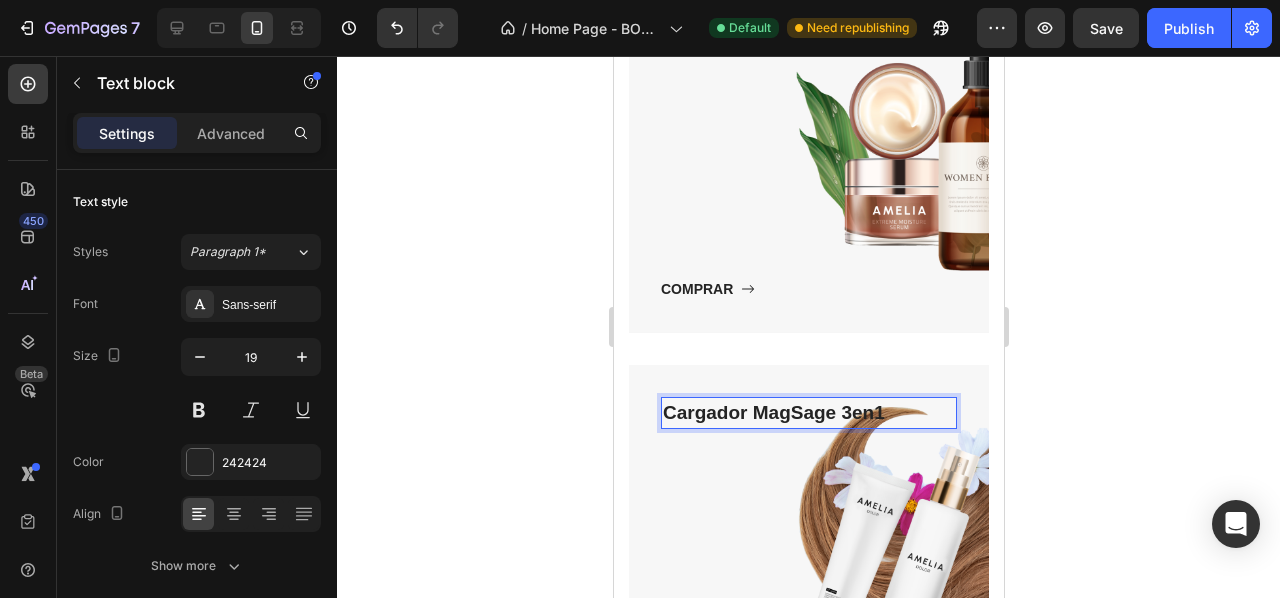 click 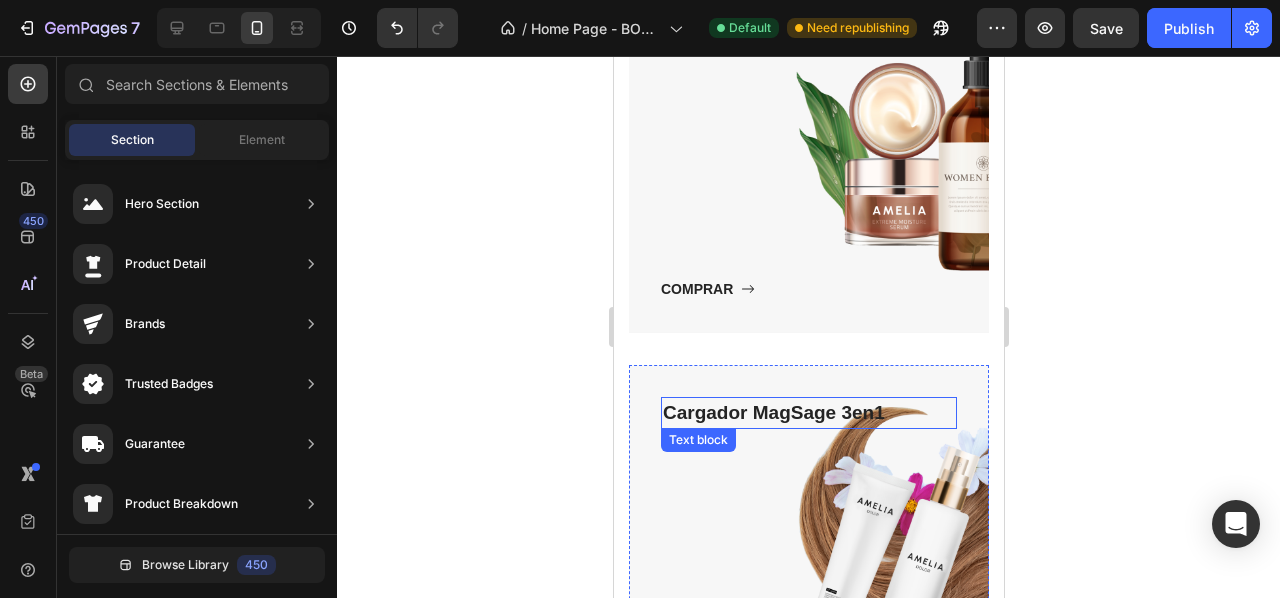 click on "Cargador MagSage 3en1" at bounding box center (808, 413) 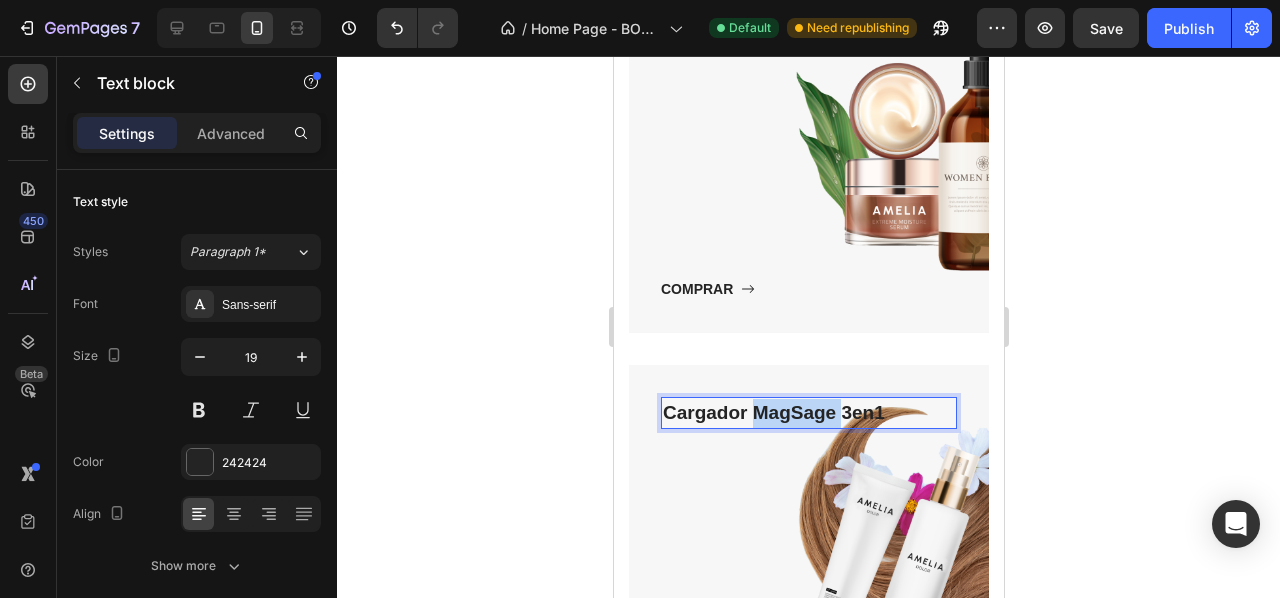 click on "Cargador MagSage 3en1" at bounding box center (808, 413) 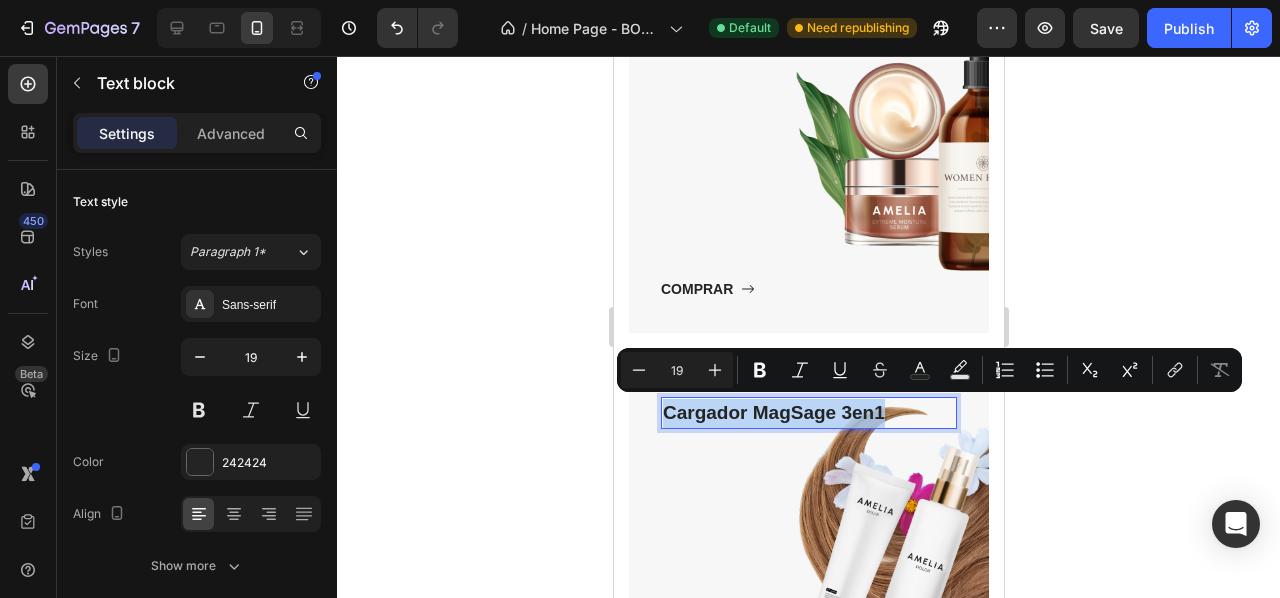 click on "Cargador MagSage 3en1" at bounding box center (808, 413) 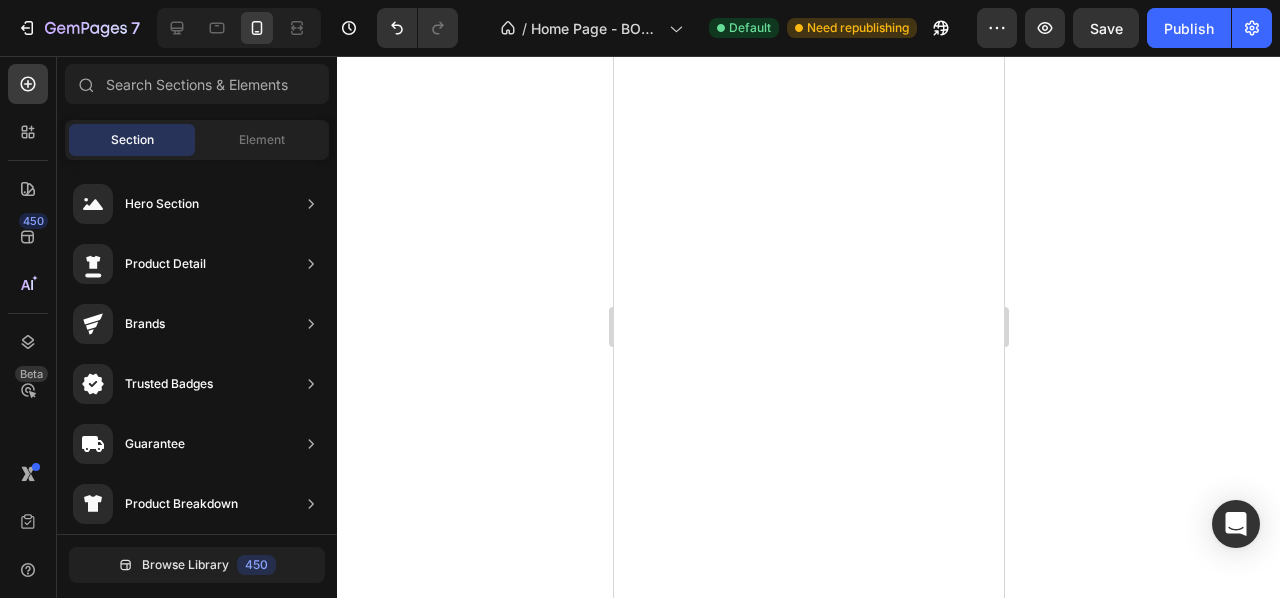 scroll, scrollTop: 0, scrollLeft: 0, axis: both 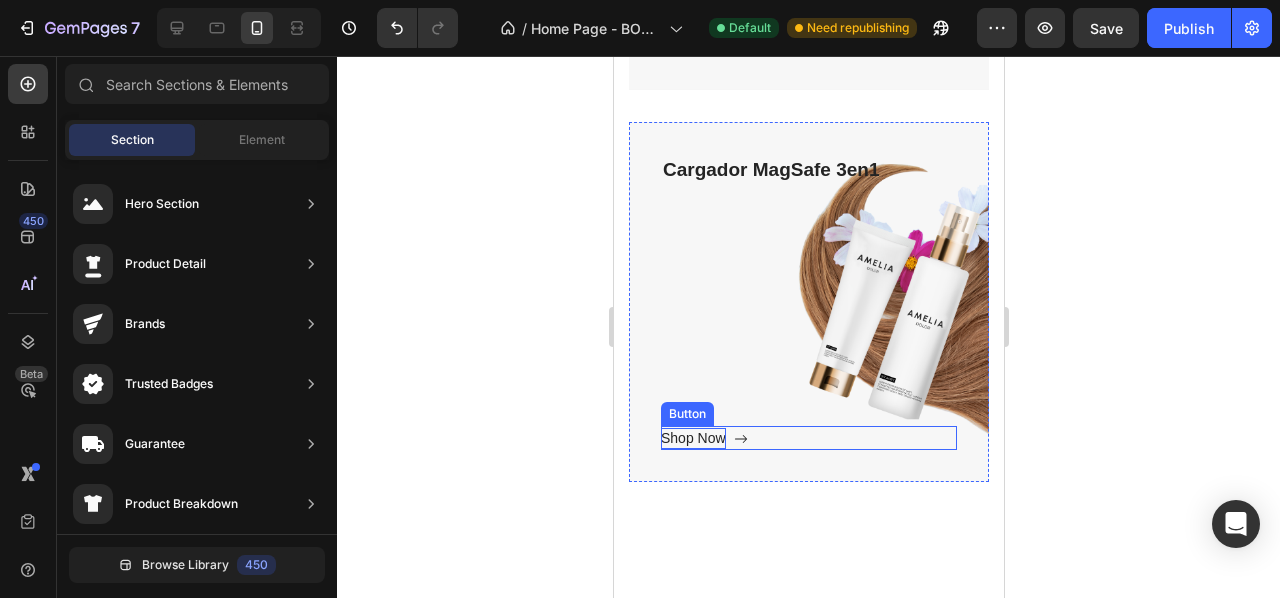 click on "Shop Now" at bounding box center (692, 438) 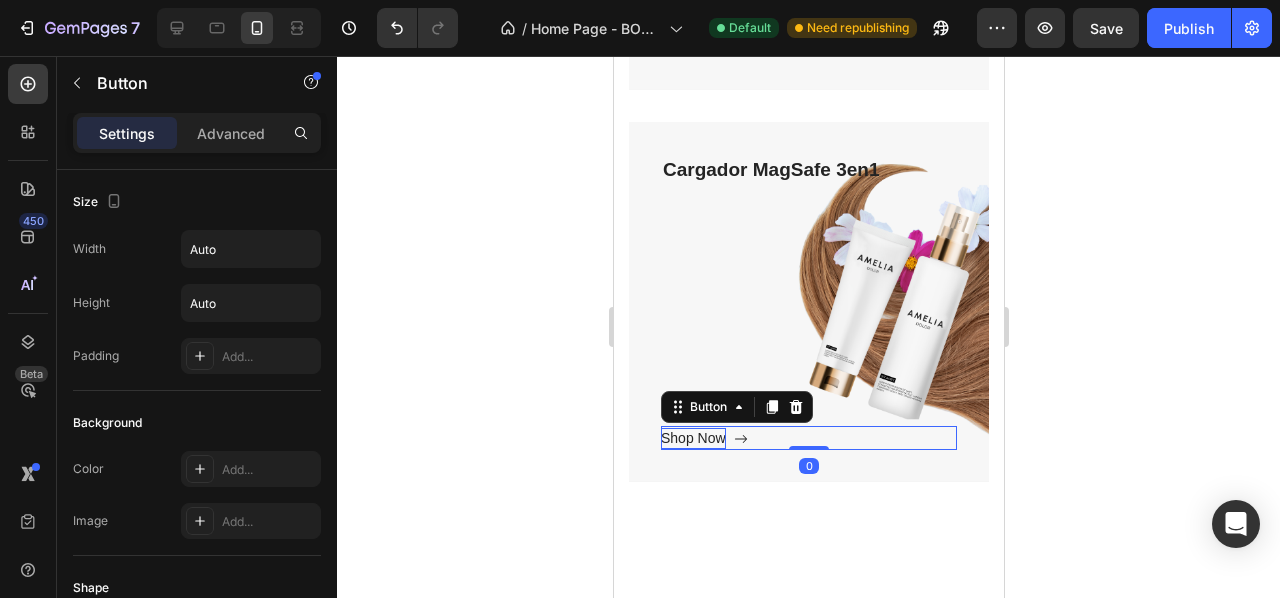 click on "Shop Now" at bounding box center [692, 438] 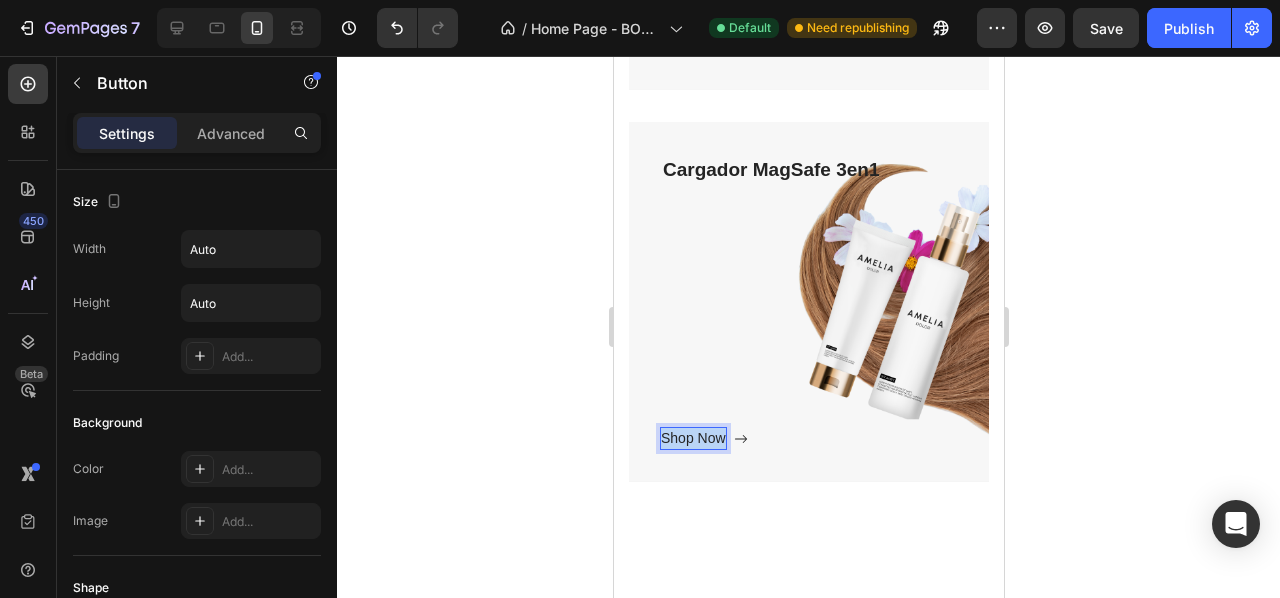 click on "Shop Now" at bounding box center (692, 438) 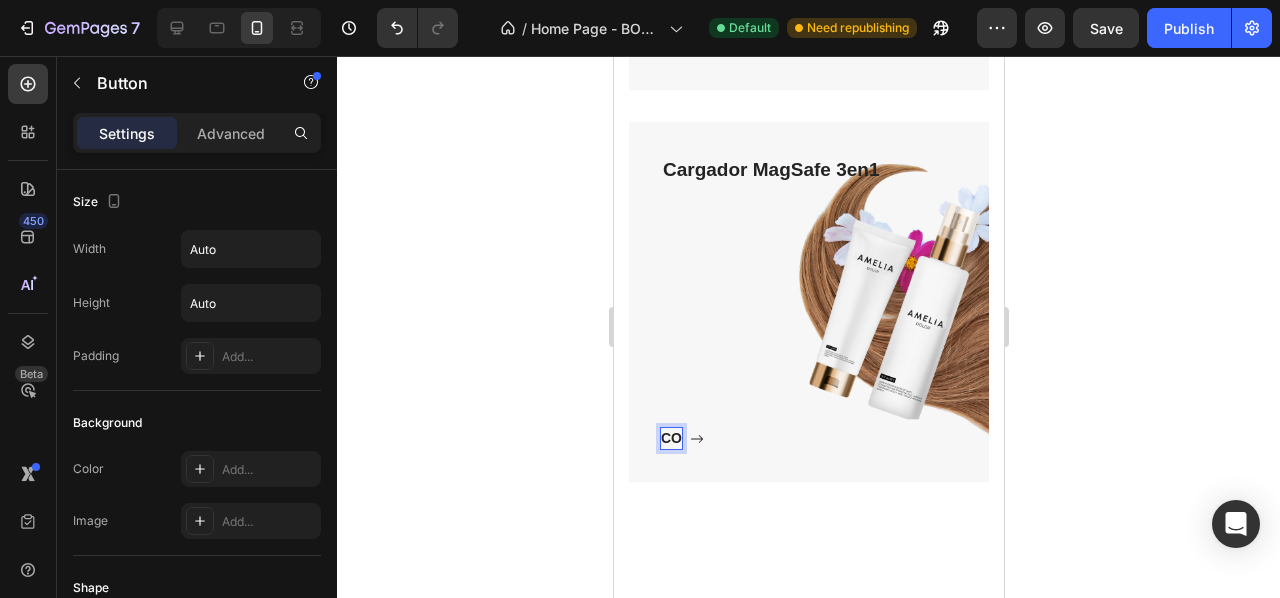 scroll, scrollTop: 4948, scrollLeft: 0, axis: vertical 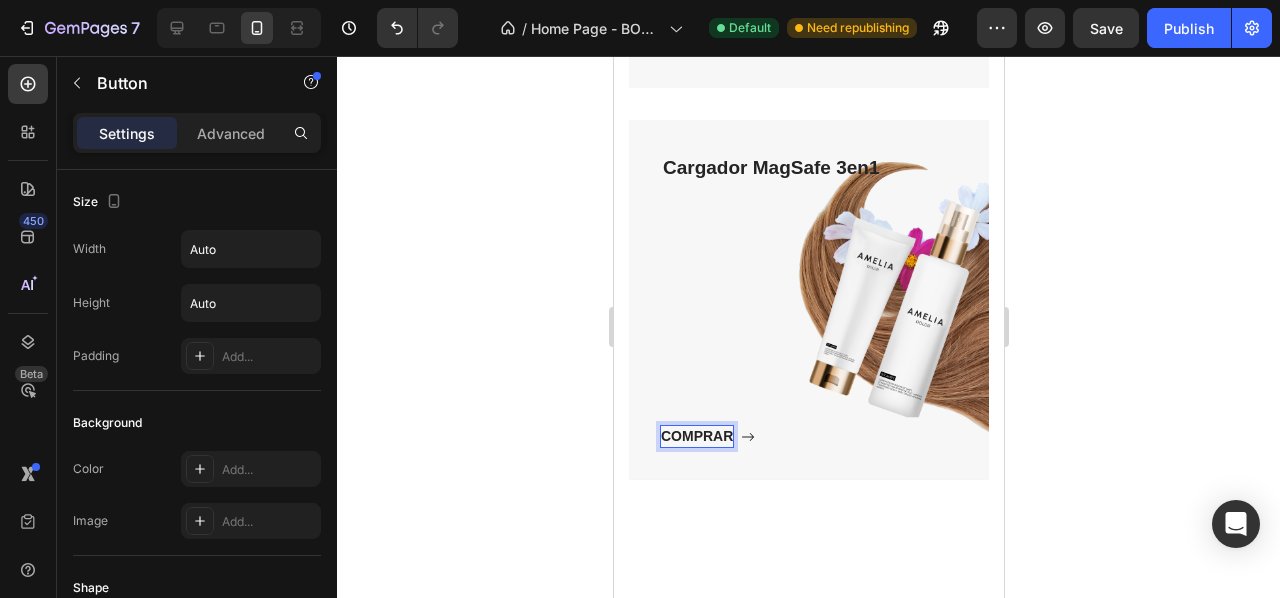 click 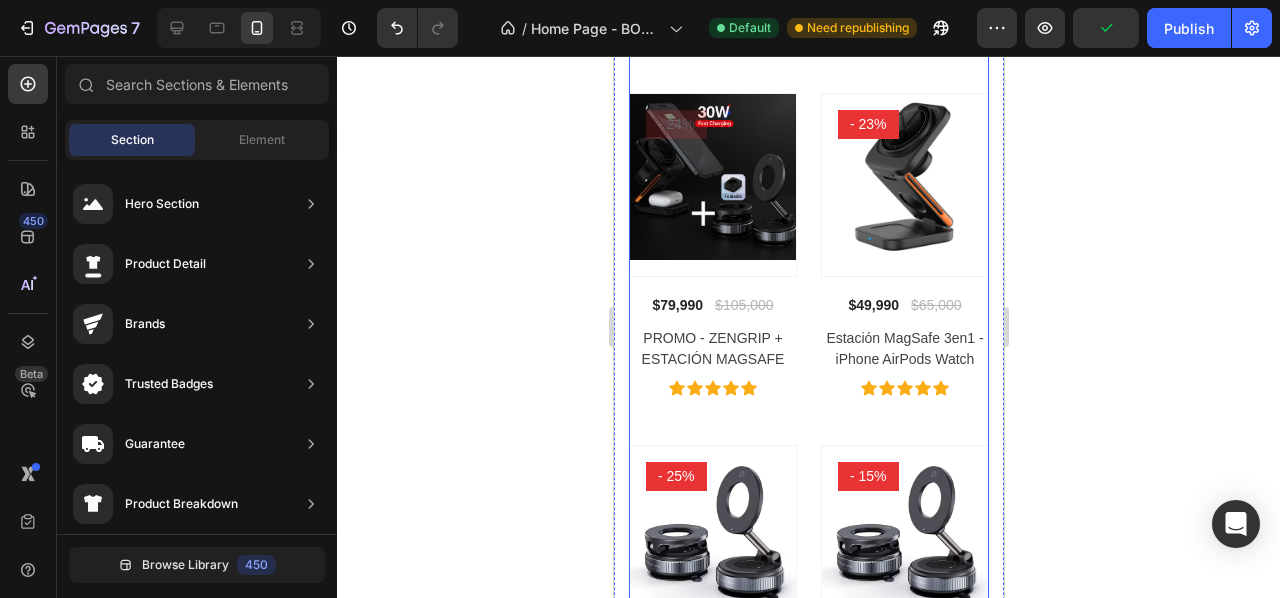 scroll, scrollTop: 5558, scrollLeft: 0, axis: vertical 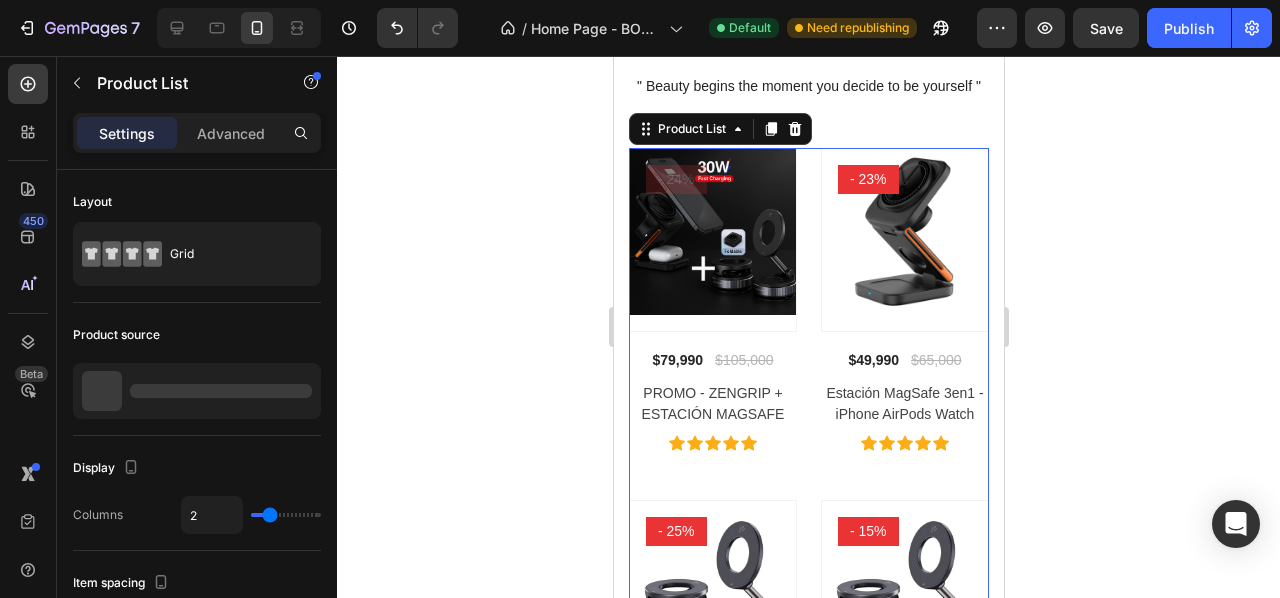 click on "Product Images - 24% Product Badge Row $79,990 (P) Price (P) Price $105,000 (P) Price (P) Price Row PROMO - ZENGRIP + ESTACIÓN MAGSAFE (P) Title Icon Icon Icon Icon Icon Icon List Hoz Product List 0 Product Images - 23% Product Badge Row $49,990 (P) Price (P) Price $65,000 (P) Price (P) Price Row Estación MagSafe 3en1 - iPhone AirPods Watch (P) Title Icon Icon Icon Icon Icon Icon List Hoz Product List 0 Product Images - 25% Product Badge Row $59,990 (P) Price (P) Price $79,999 (P) Price (P) Price Row X2 ZENGRIP - Soporte MagSafe 360° (P) Title Icon Icon Icon Icon Icon Icon List Hoz Product List 0 Product Images - 15% Product Badge Row $33,990 (P) Price (P) Price $39,999 (P) Price (P) Price Row ZENGRIP - Soporte MagSafe 360° (P) Title Icon Icon Icon" at bounding box center (808, 475) 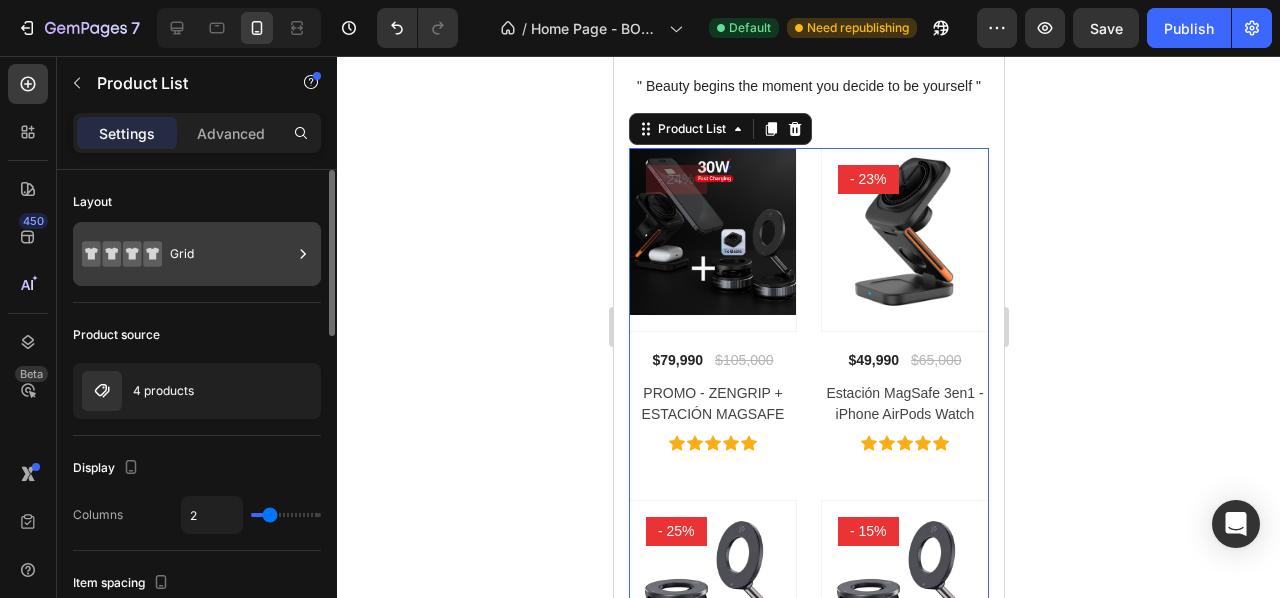 click on "Grid" at bounding box center [231, 254] 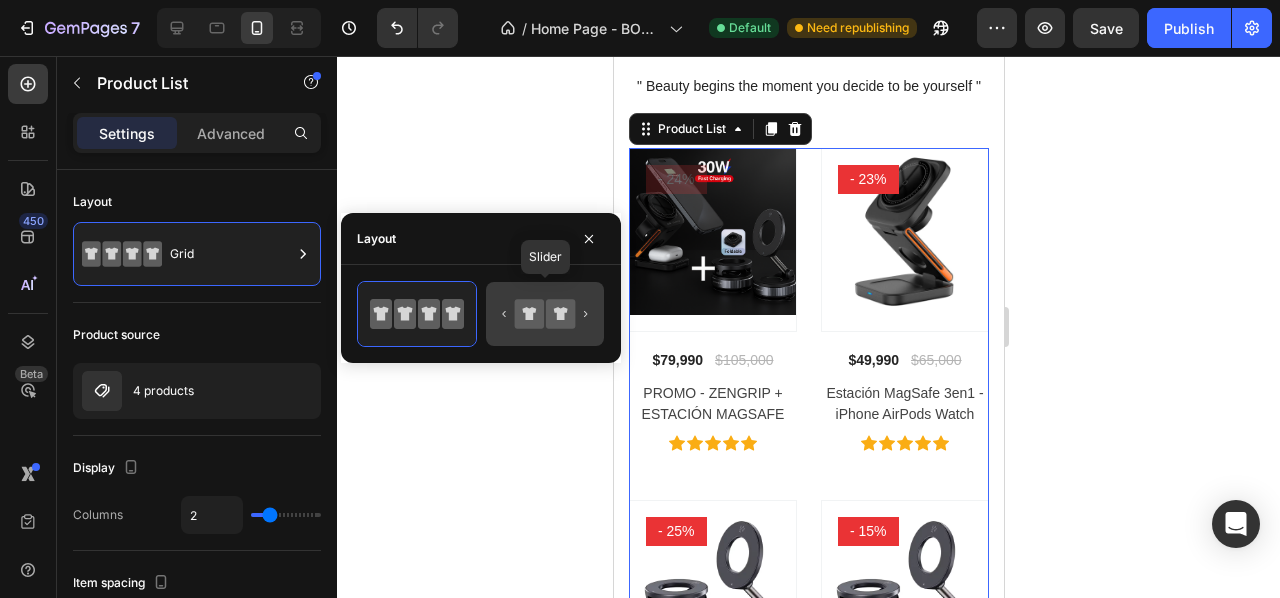 click 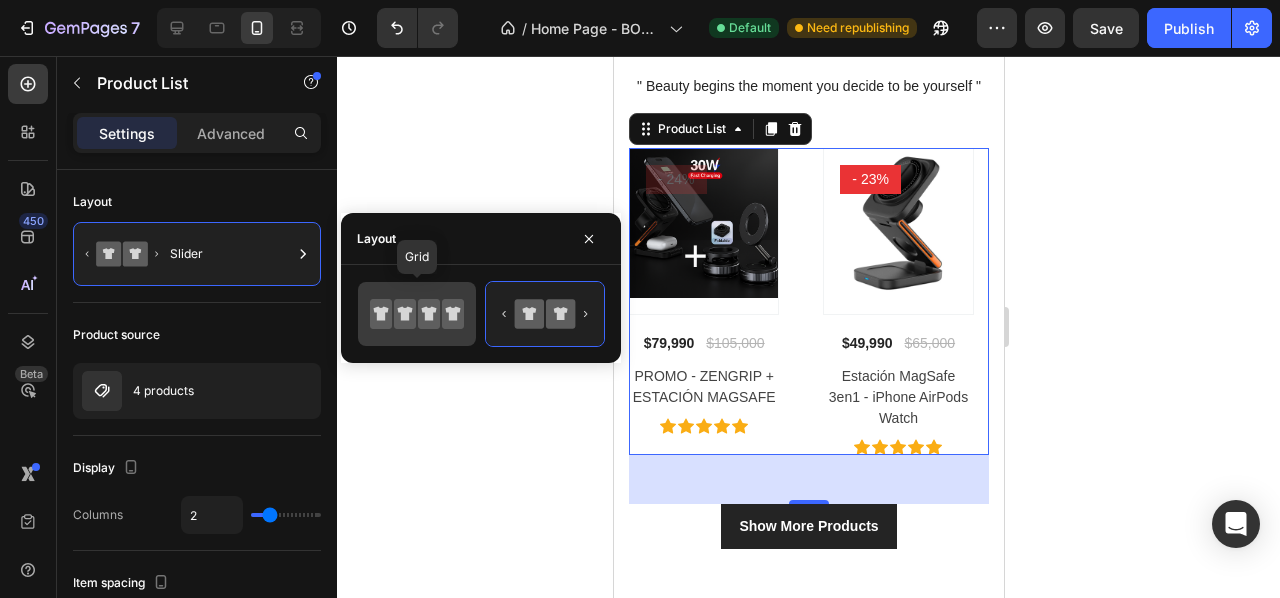 click 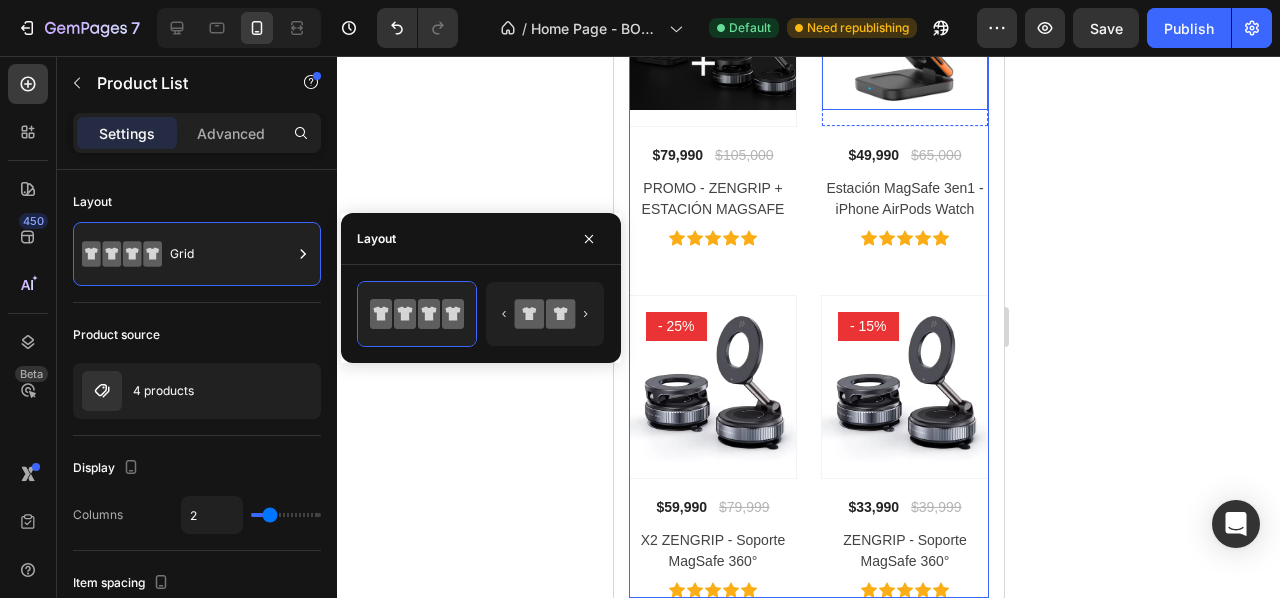 scroll, scrollTop: 5764, scrollLeft: 0, axis: vertical 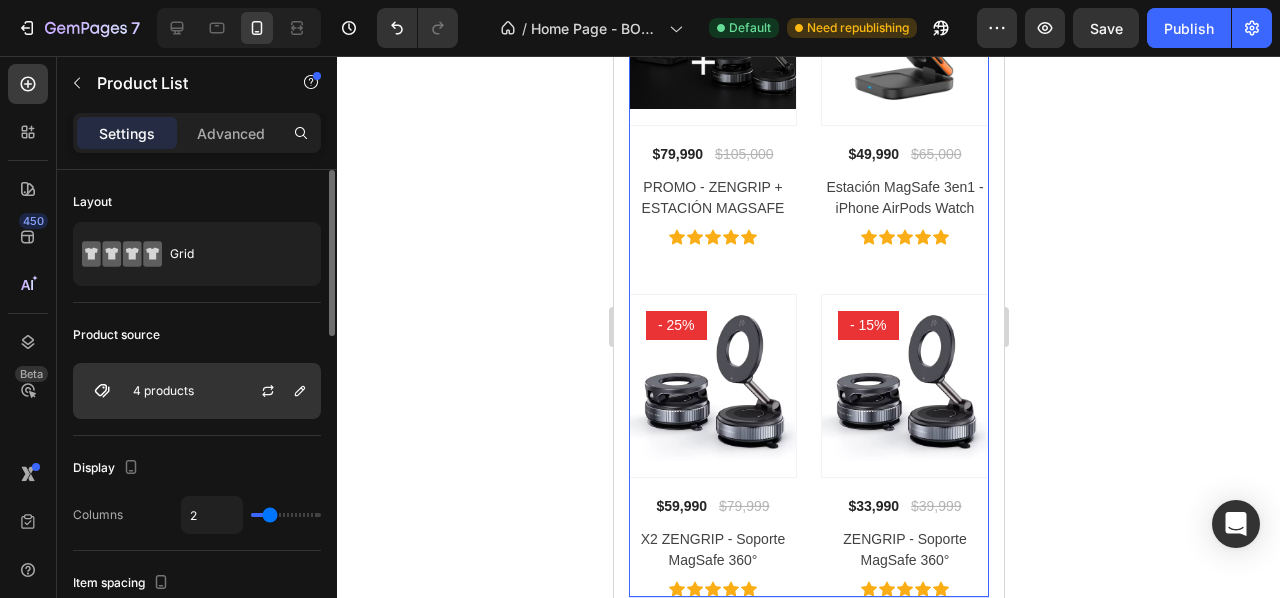 click at bounding box center (276, 391) 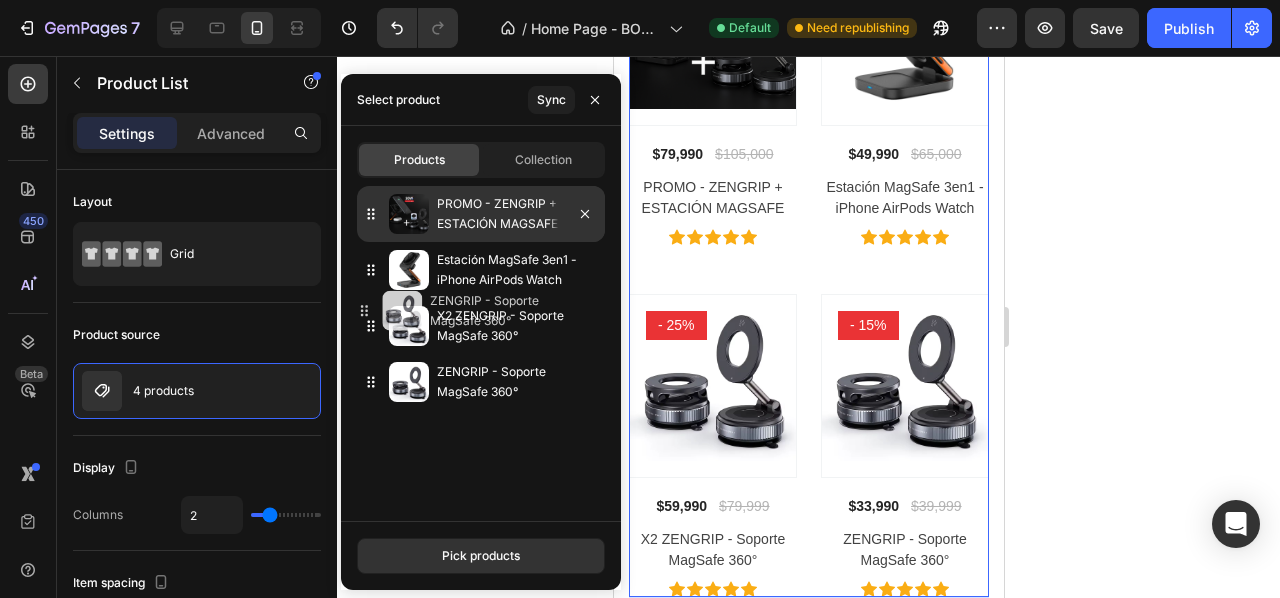 type 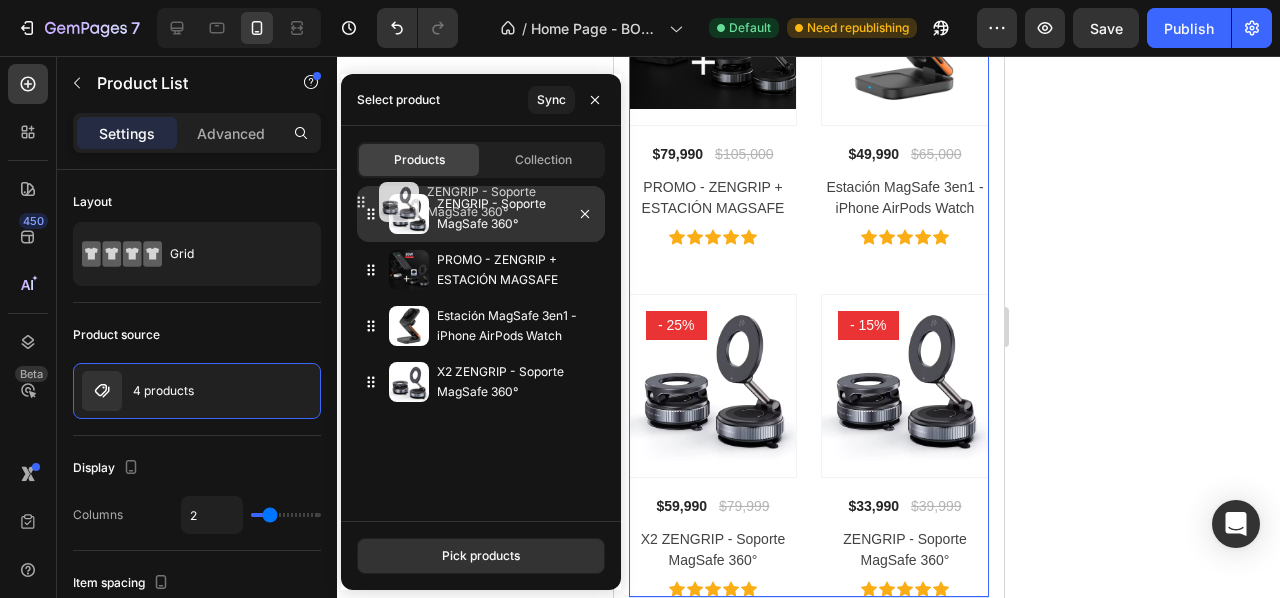 drag, startPoint x: 372, startPoint y: 384, endPoint x: 362, endPoint y: 203, distance: 181.27603 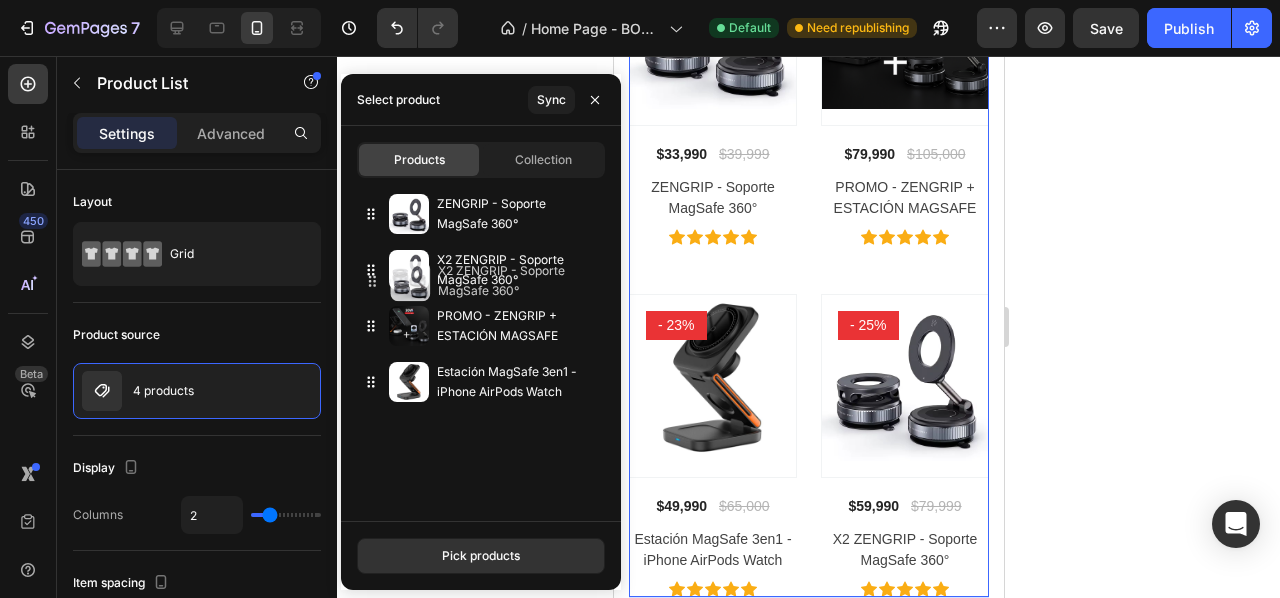 drag, startPoint x: 372, startPoint y: 394, endPoint x: 373, endPoint y: 293, distance: 101.00495 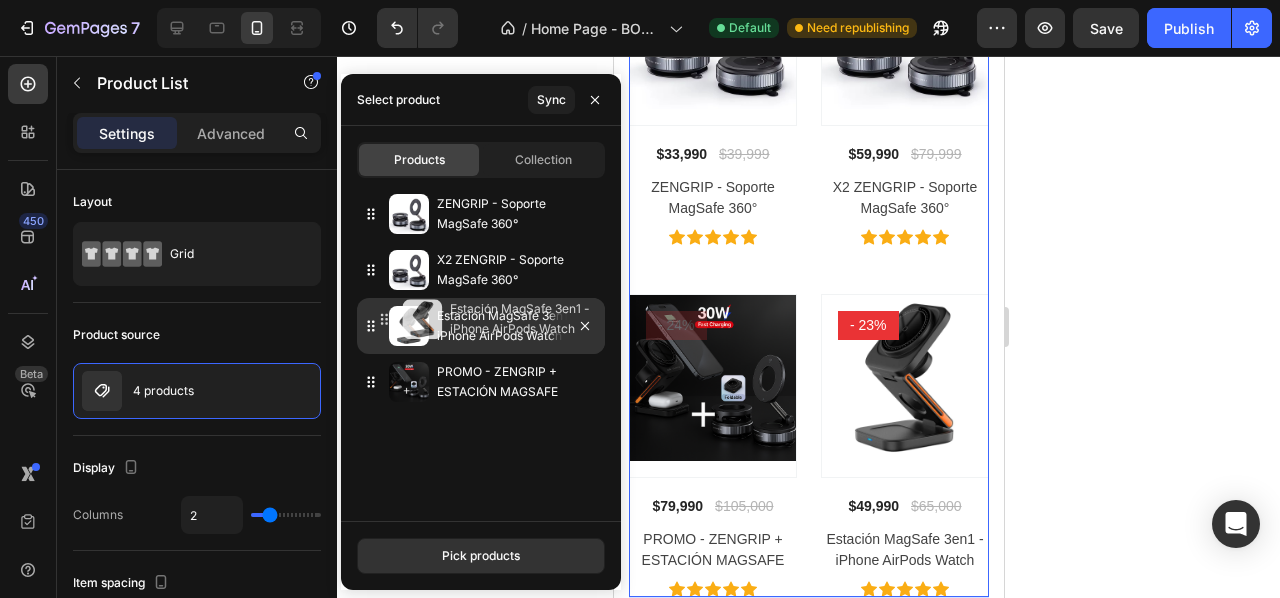 drag, startPoint x: 364, startPoint y: 385, endPoint x: 378, endPoint y: 319, distance: 67.46851 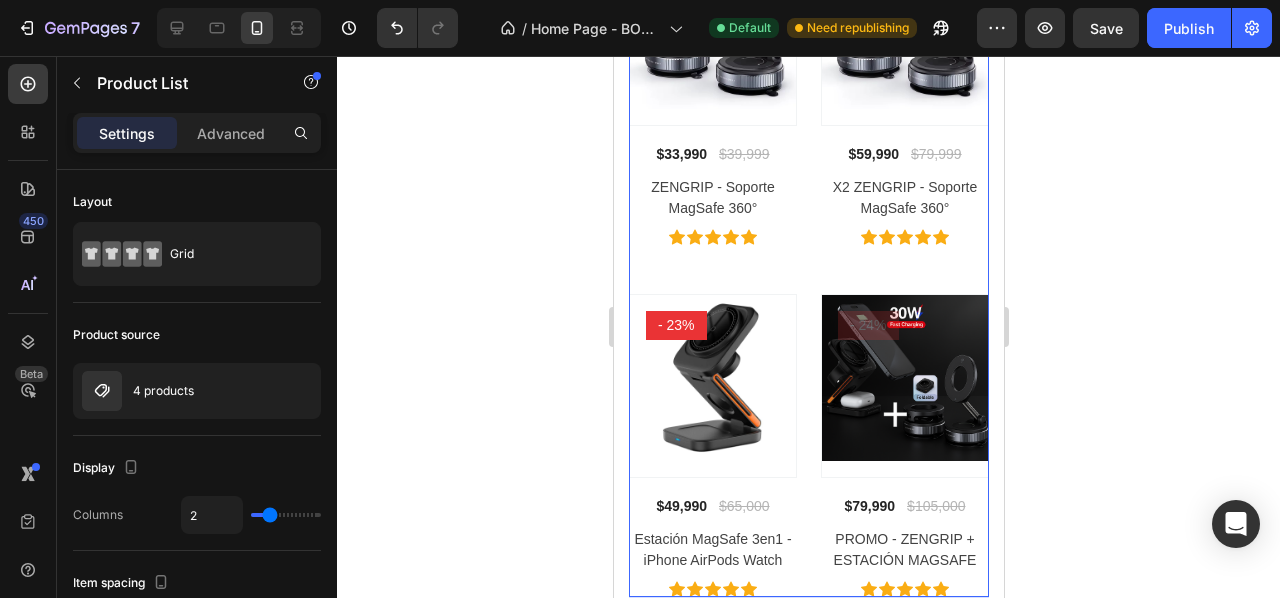 click 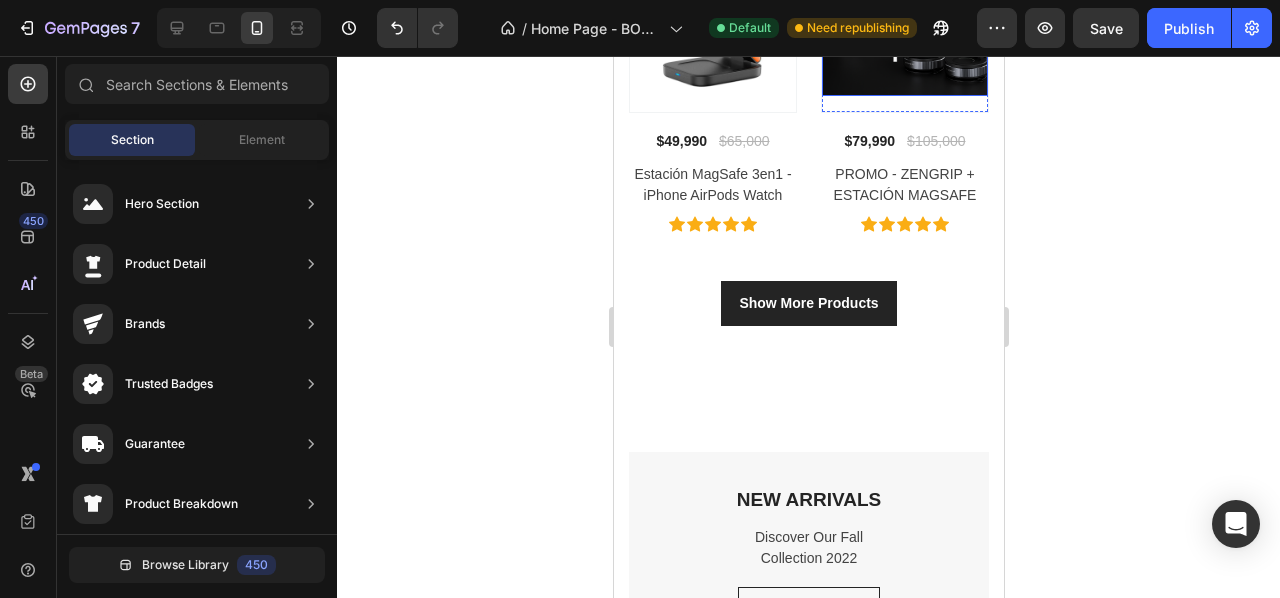 scroll, scrollTop: 6132, scrollLeft: 0, axis: vertical 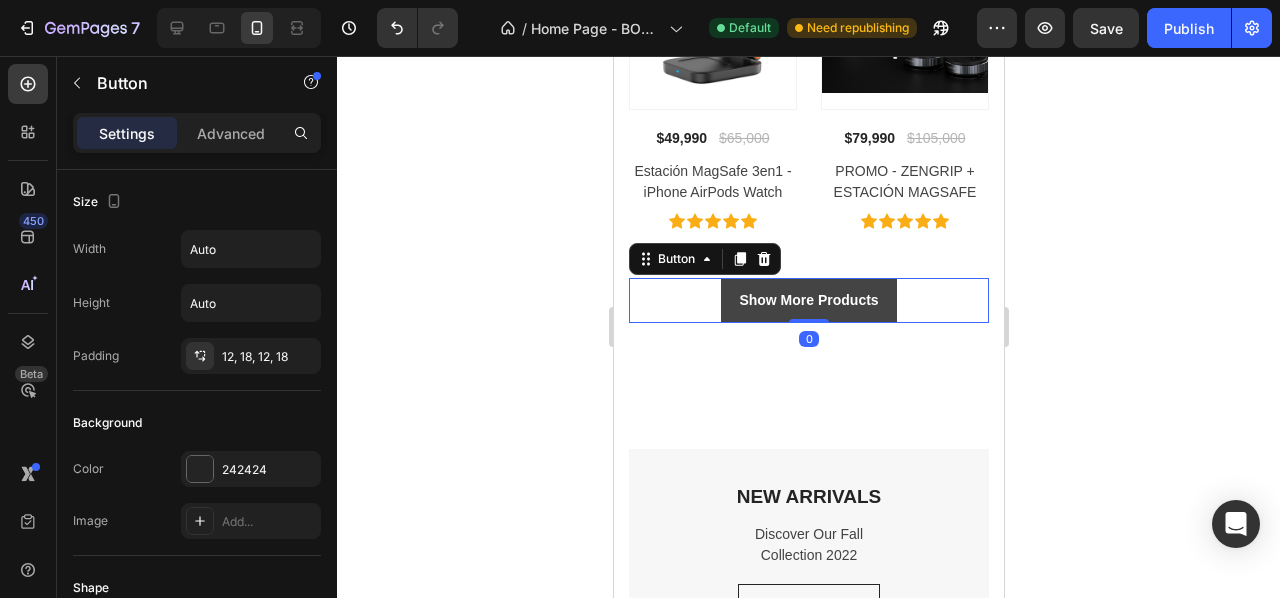click on "Show More Products" at bounding box center (807, 300) 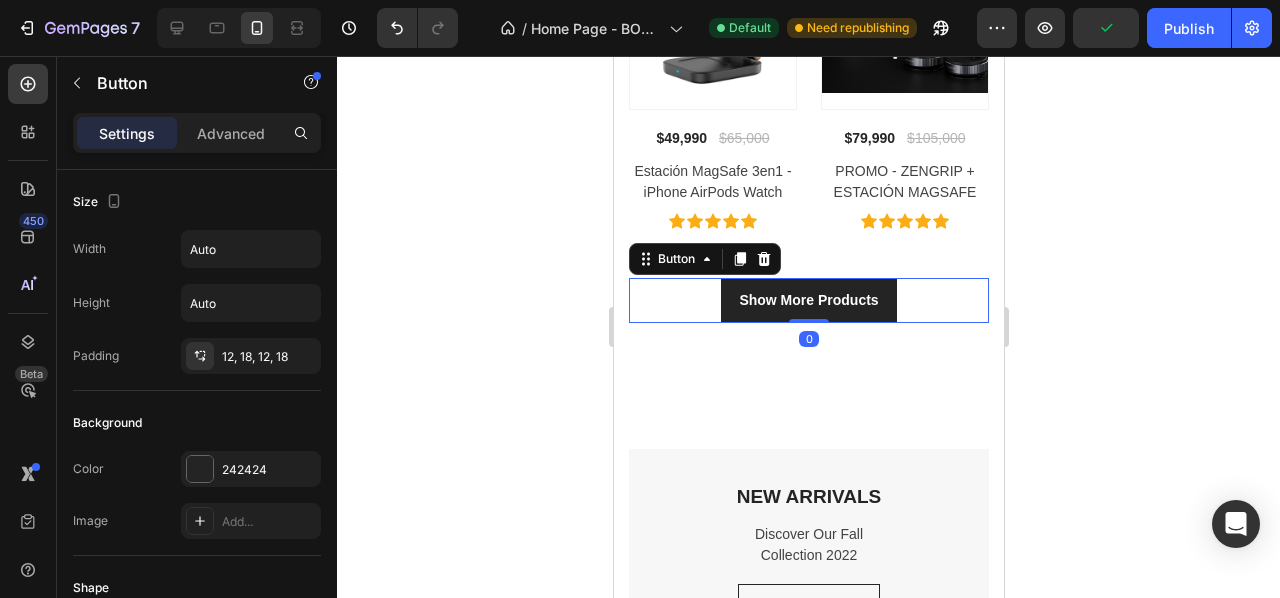 click 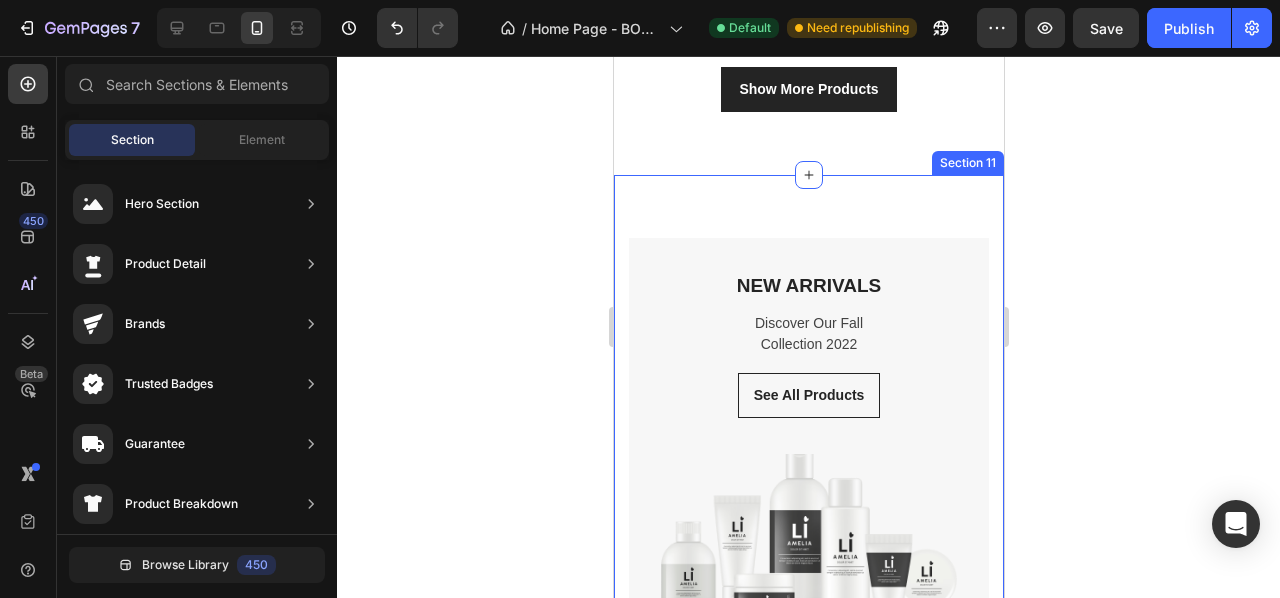 scroll, scrollTop: 6344, scrollLeft: 0, axis: vertical 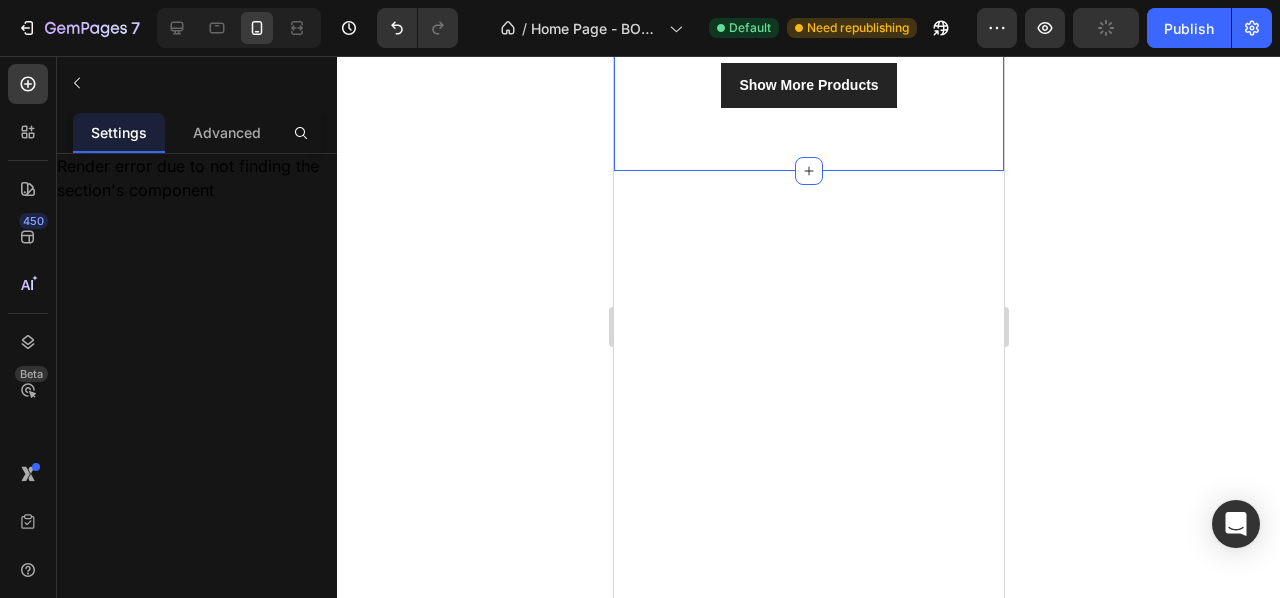 click 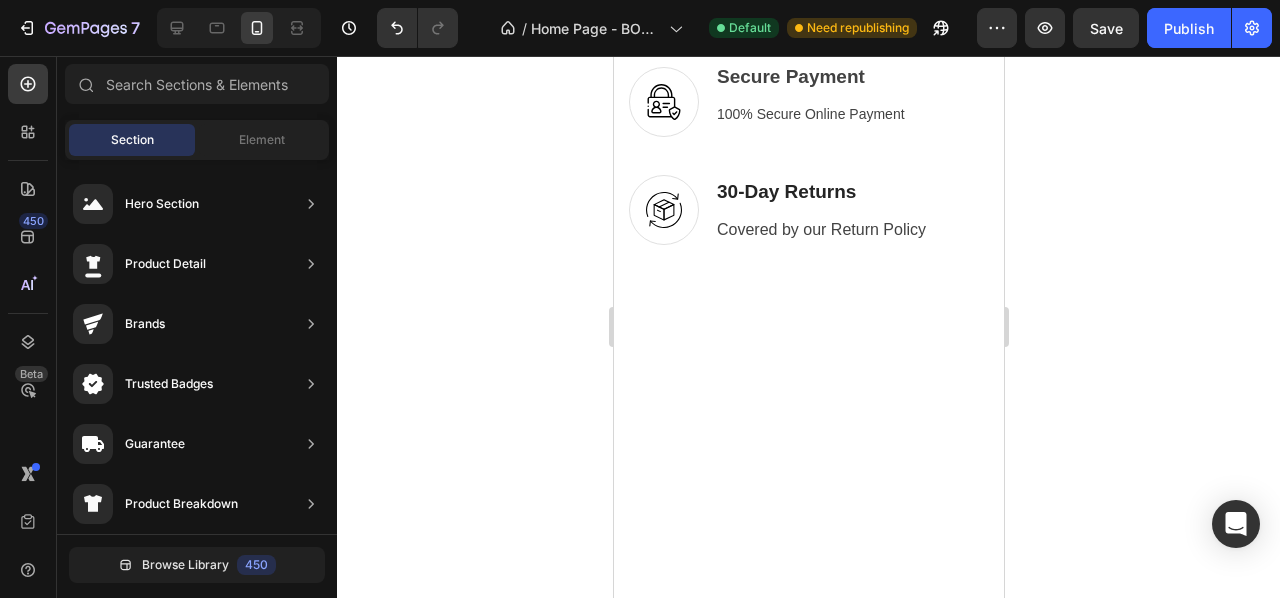 scroll, scrollTop: 6770, scrollLeft: 0, axis: vertical 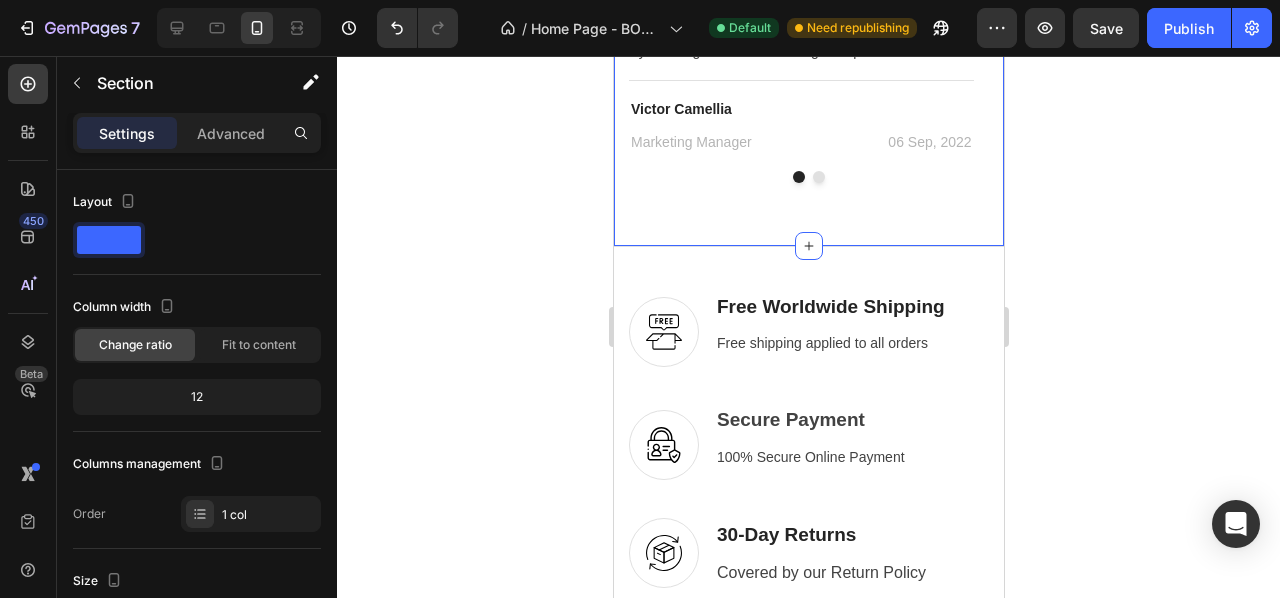click on "I love this stuff [FIRST]. I've been using it for about 10 months now 4-5 nights per week (I've used up two bottles so far- so it lasts pretty well). I love the way it makes my skin feel instantly cleaner and tighter, and by morning its like I've had a gentle peel! Text block Title Line [FIRST] [LAST] Text block 06 Sep, 2022 Text block Row Row Image Great for fair skin. Heading Finally a sunscreen that looks natural and protects!!! This goes on so smoothly, like silk. This gives a light tinted moisturizer look and it doesn’t make my skin look dirty. If you are a fair skinned gal who always hates sunscreen, try this. You’ll love it! Text block Title Line [FIRST] [LAST] Text block Design Text block 06 Sep, 2022 Text block Row Row Carousel Section 11" at bounding box center [808, 0] 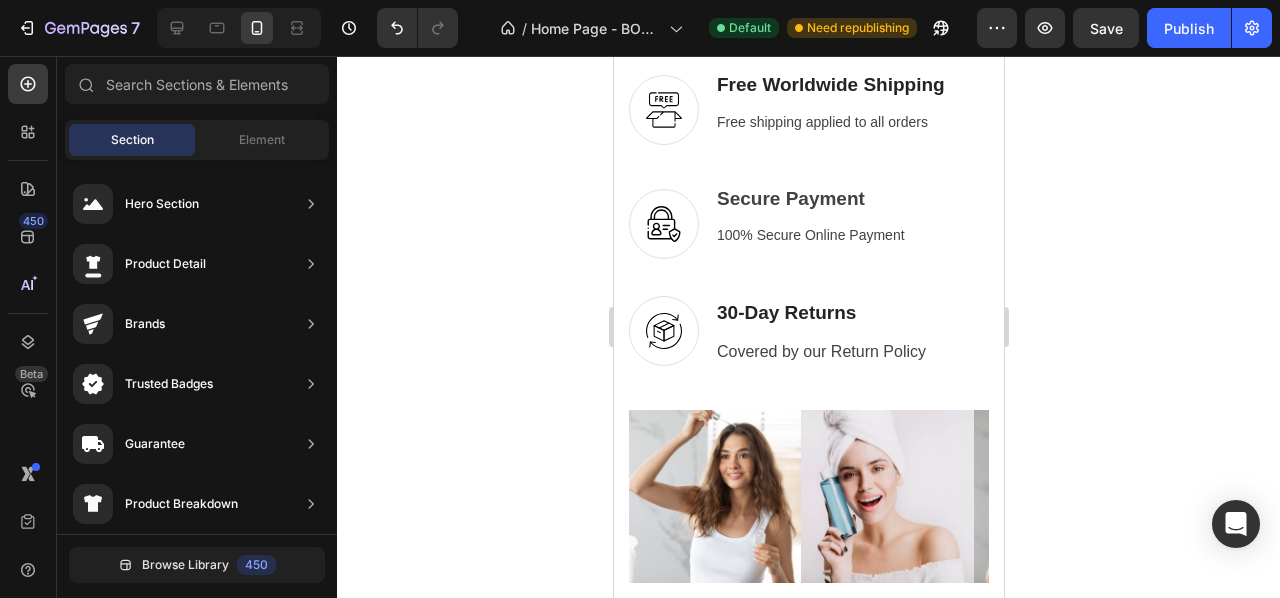 scroll, scrollTop: 6398, scrollLeft: 0, axis: vertical 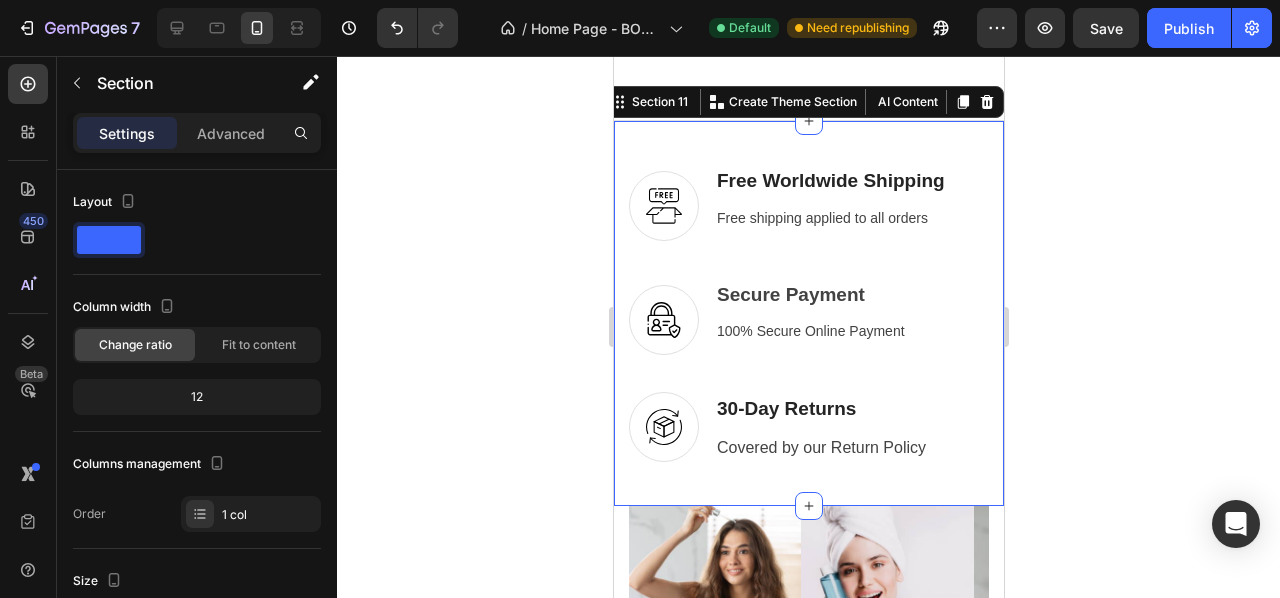 click on "Image Free Worldwide Shipping Text block Free shipping applied to all orders Text block Row Image Secure Payment Text block 100% Secure Online Payment Text block Row Image 30-Day Returns Text block Covered by our Return Policy Text block Row Row Section 11   You can create reusable sections Create Theme Section AI Content Write with GemAI What would you like to describe here? Tone and Voice Persuasive Product PROMO - ZENGRIP + ESTACIÓN MAGSAFE Show more Generate" at bounding box center [808, 313] 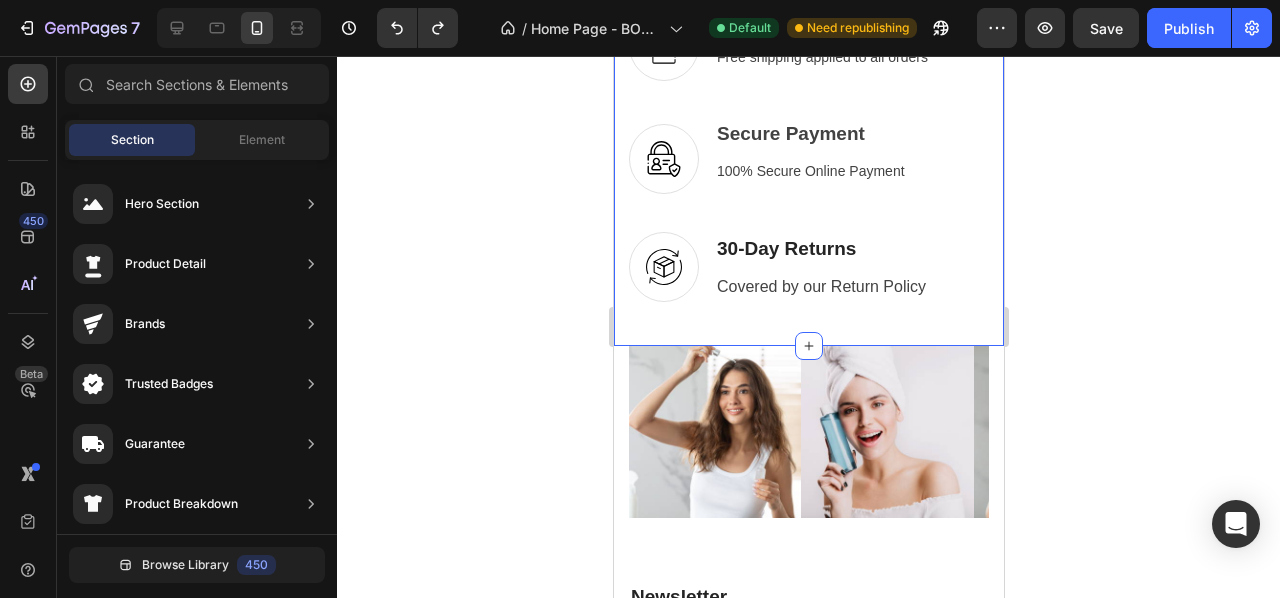 scroll, scrollTop: 6820, scrollLeft: 0, axis: vertical 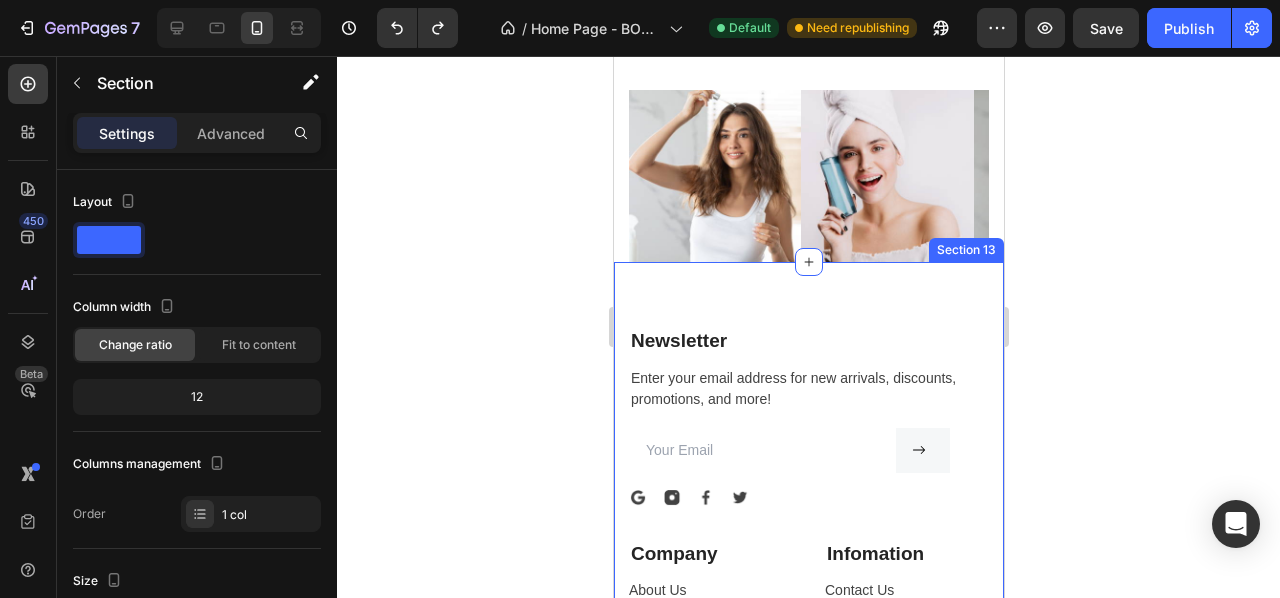 click on "Newsletter Text block Enter your email address for new arrivals, discounts, promotions, and more! Text block Email Field Submit Button Row Newsletter Image Image Image Image Row Company Text block About Us Button Careers Button Store Locator Button Blog Button Reviews Button Infomation Text block Contact Us Button FAQ Button Terms Conditions Button Privacy Policy Button Health Beauty Diaries Button Row Row © 2022 [FIRST]. Text block Image Image Row Section 13" at bounding box center [808, 565] 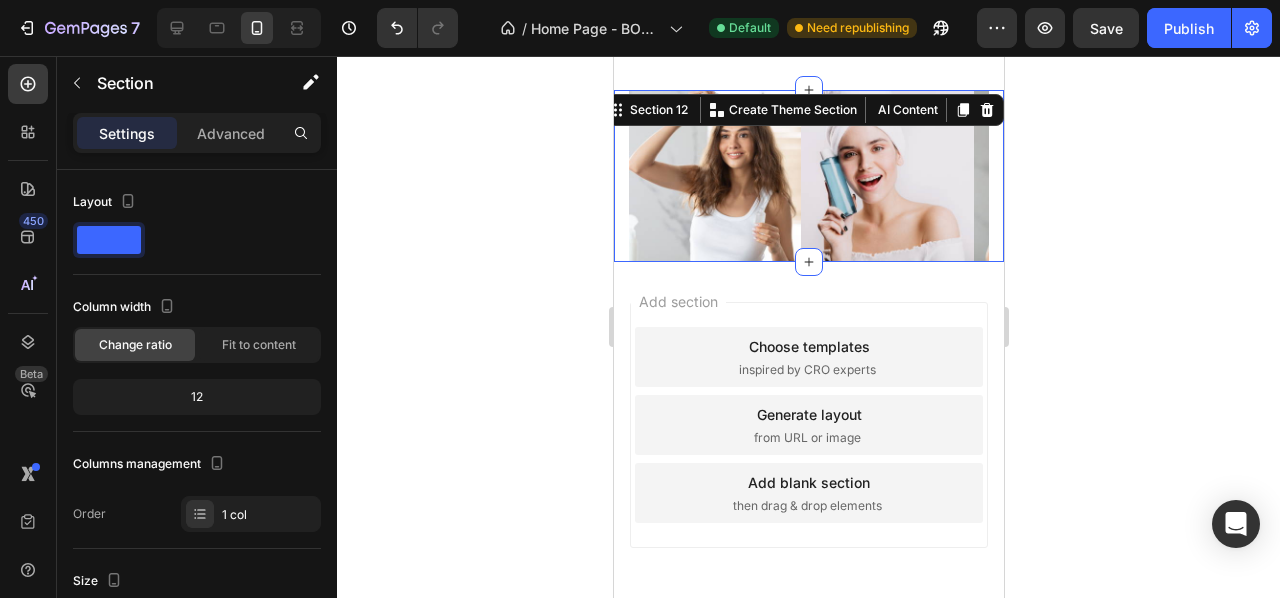 click on "Image Image Image Image Image Image Image Image Carousel Section 12   You can create reusable sections Create Theme Section AI Content Write with GemAI What would you like to describe here? Tone and Voice Persuasive Product PROMO - ZENGRIP + ESTACIÓN MAGSAFE Show more Generate" at bounding box center (808, 176) 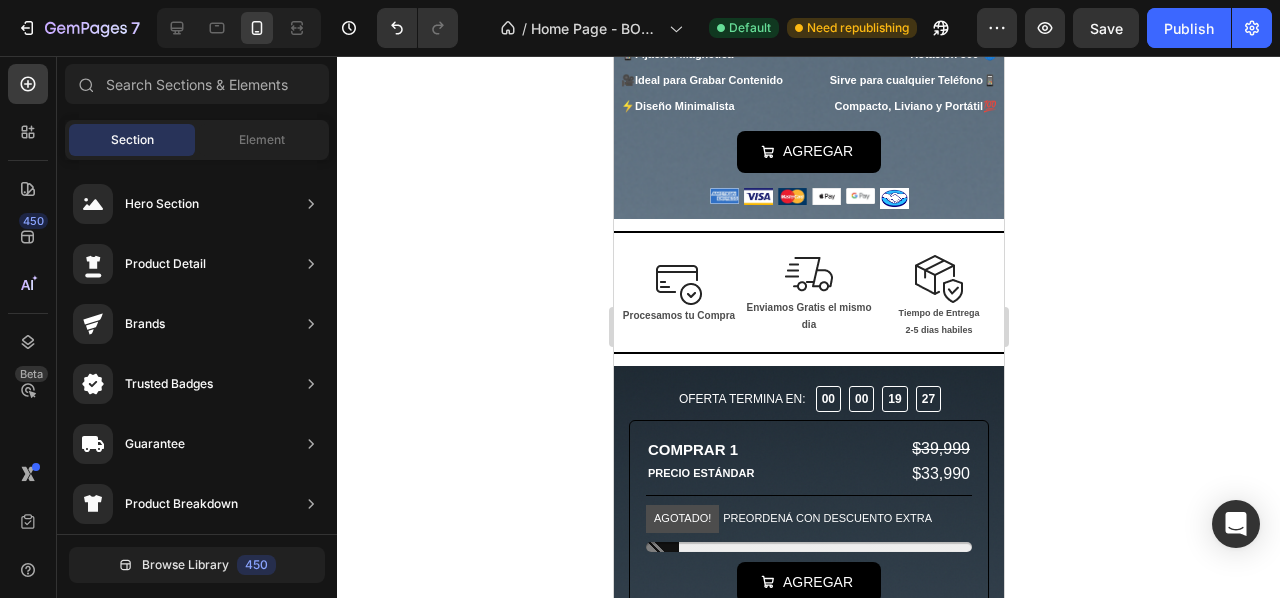 scroll, scrollTop: 1480, scrollLeft: 0, axis: vertical 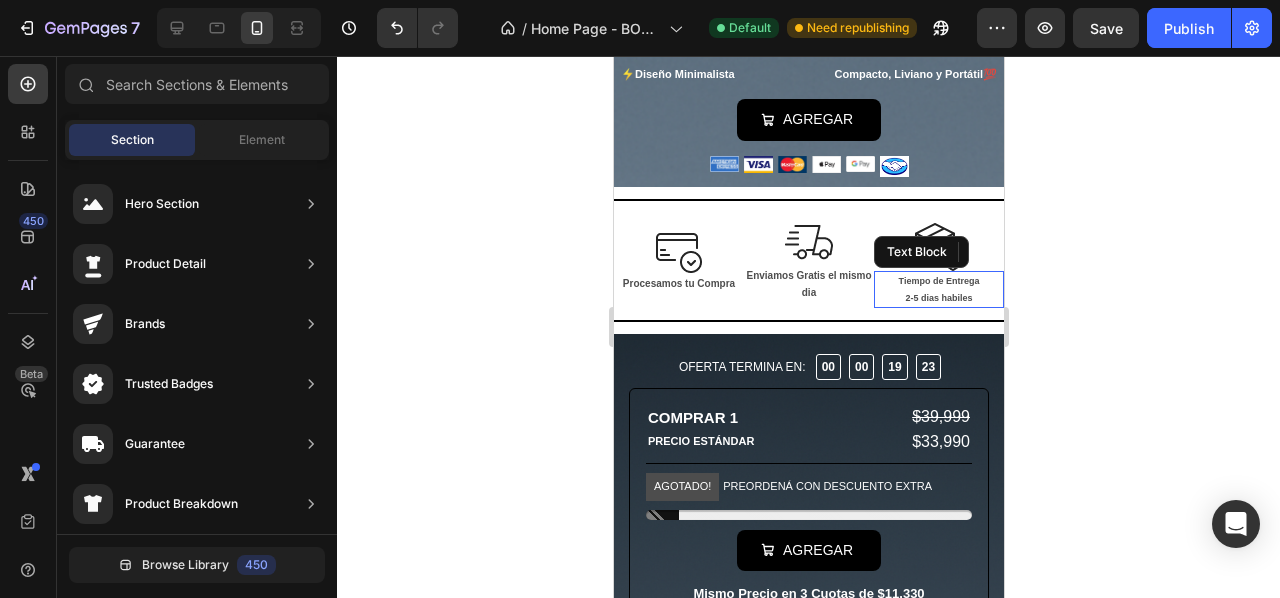 click on "2-5 dias habiles" at bounding box center (938, 298) 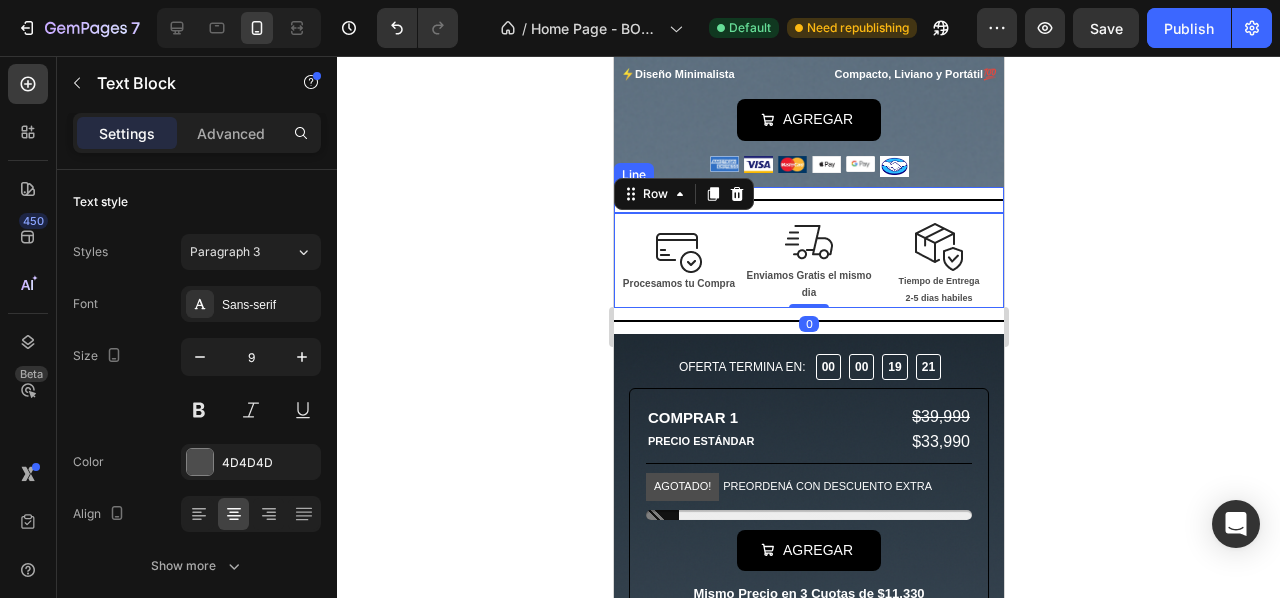 click on "99% CLIENTES SATISFECHOS Text Block Icon Icon Icon Icon Icon Icon List Row PIONEROS EN ACCESORIOS DE TECNOLOGÍA Heading ESTO RECIÉN EMPIEZA Text Block COMPRAR Button Row Hero Banner 99% CLIENTES SATISFECHOS Text Block Icon Icon Icon Icon Icon Icon List Row PIONEROS EN ACCESORIOS DE TECNOLOGÍA Heading ESTO RECIEN EMPIEZA Text Block COMPRAR Button Row Hero Banner                Title Line MAS VENDIDO Heading Icon Icon Icon Icon Icon Icon List (+250 clientes satisfechos) Text Block Row                Title Line
Product Images                Title Line ZENGRIP   Soporte MagSafe 360° Heading Icon Icon Icon Icon Icon Icon List (+250 clientes satisfechos) Text Block Row INCLUYE ANILLO MAGNÉTICO UNIVERSAL  NO IMPORTA EL MODELO, FUNCIONA CON TODOS LOS TELEFONOS Text Block 📱Fijación Magnética    🎥Ideal para Grabar Contenido ⚡Diseño Minimalista Text Block Rotación 360°🌐 Sirve para cualquier Teléfono📱 Compacto, Liviano y Portátil💯 Text Block Row
Row" at bounding box center (808, 1889) 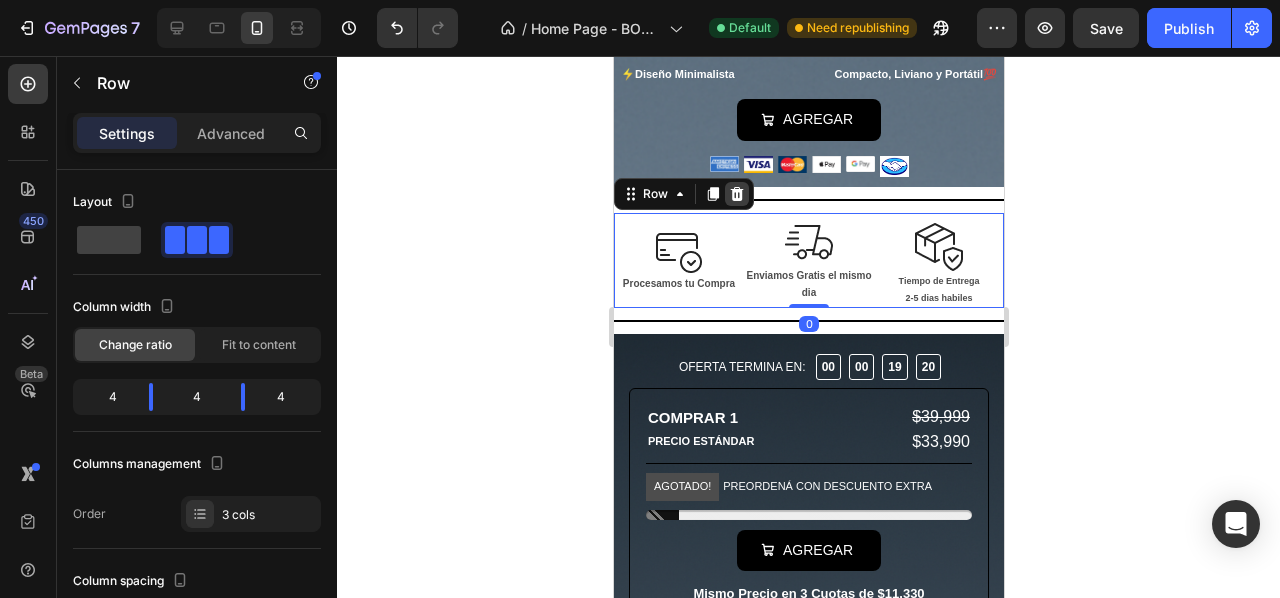 click 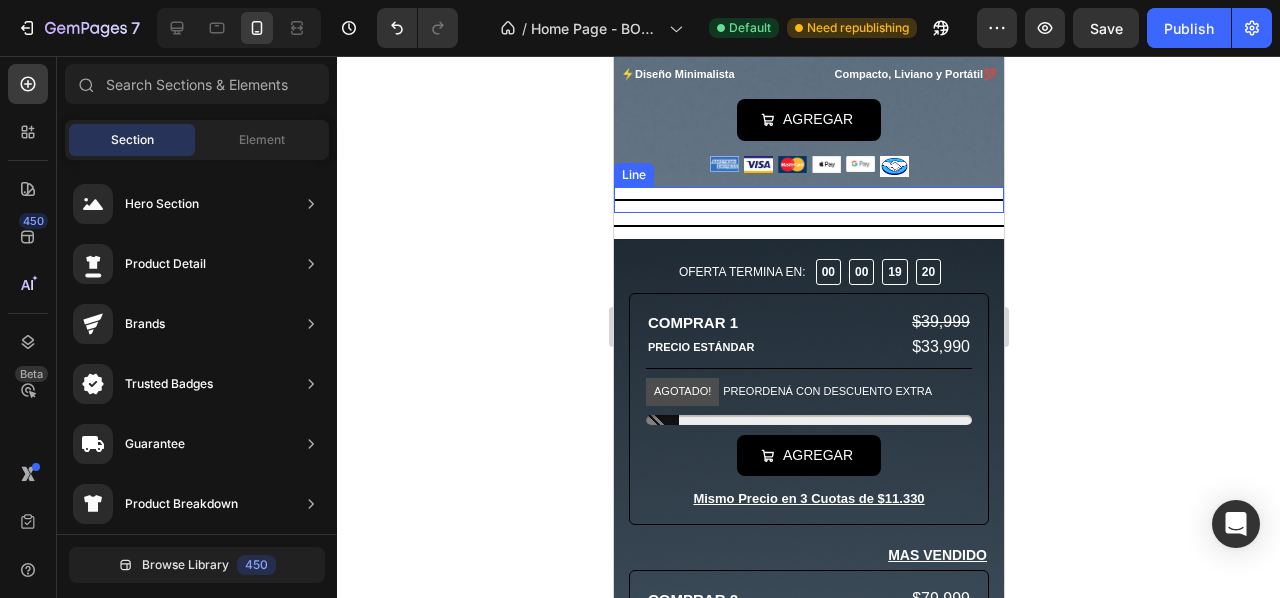 click on "Title Line" at bounding box center (808, 200) 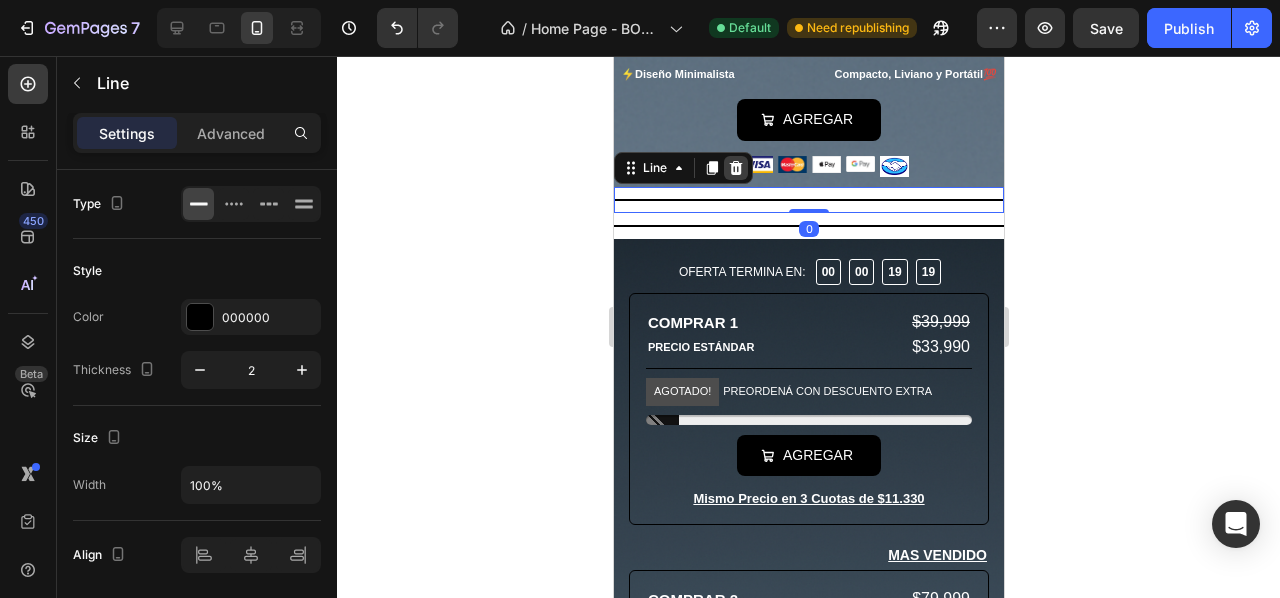click 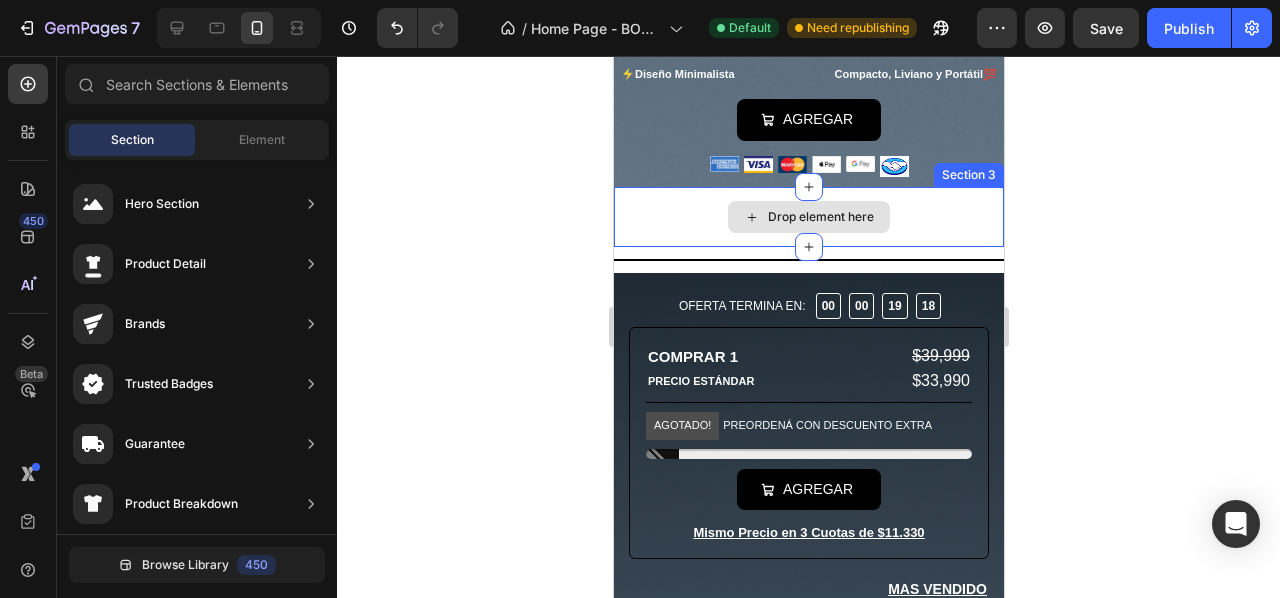 click on "Drop element here" at bounding box center [808, 217] 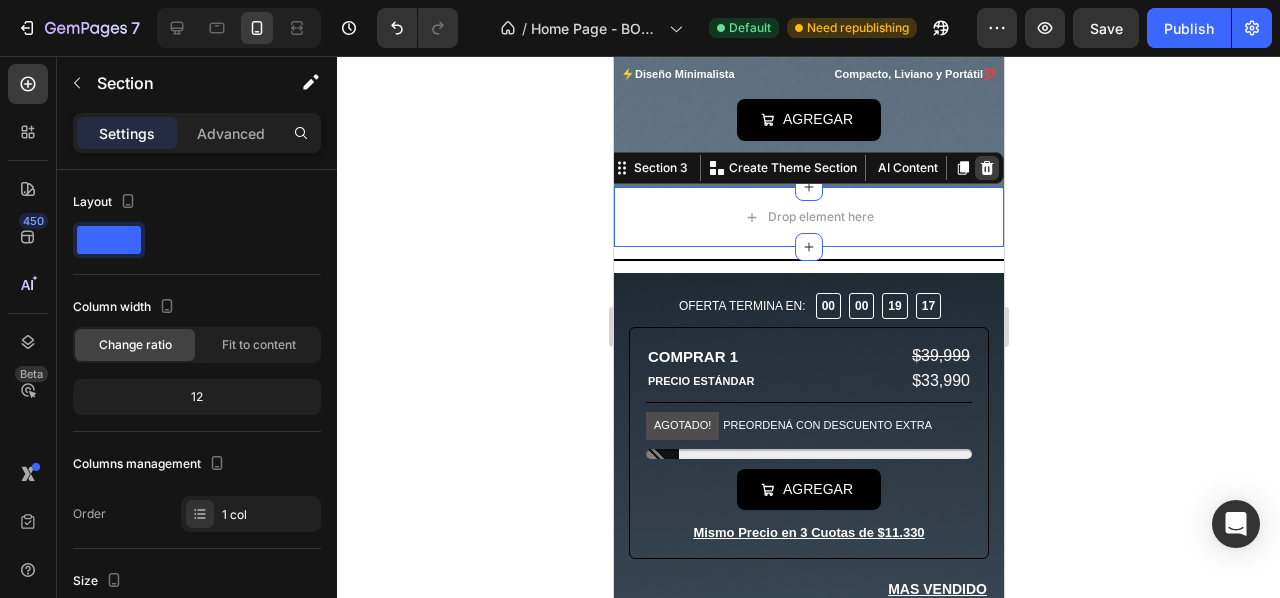 click 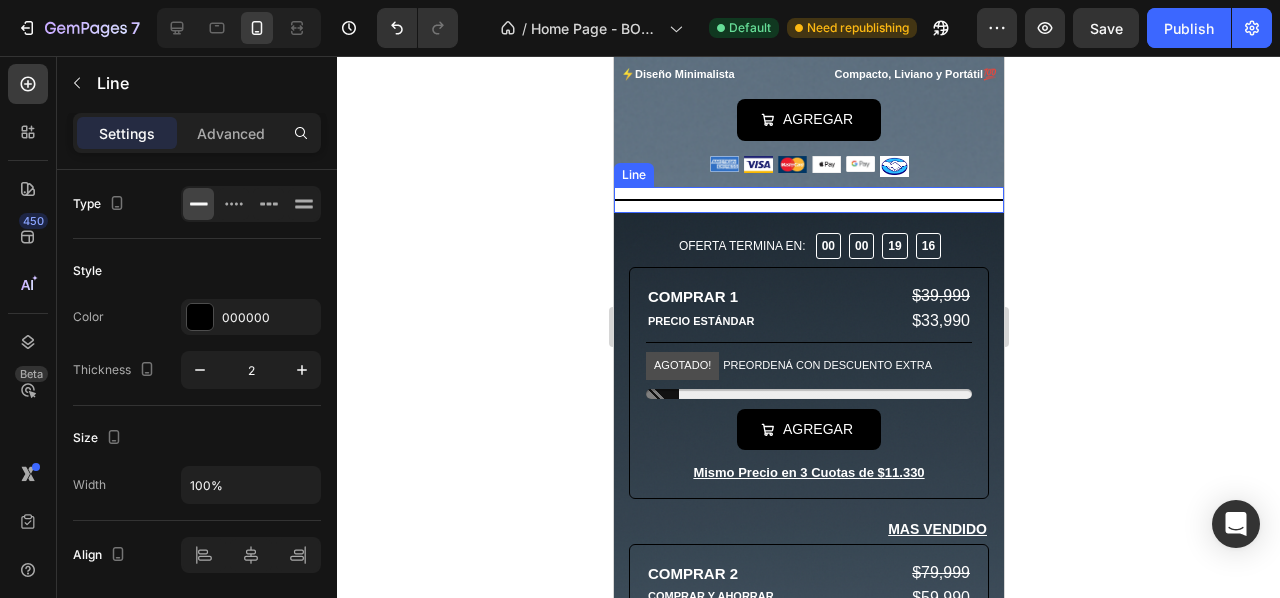 click at bounding box center (808, 200) 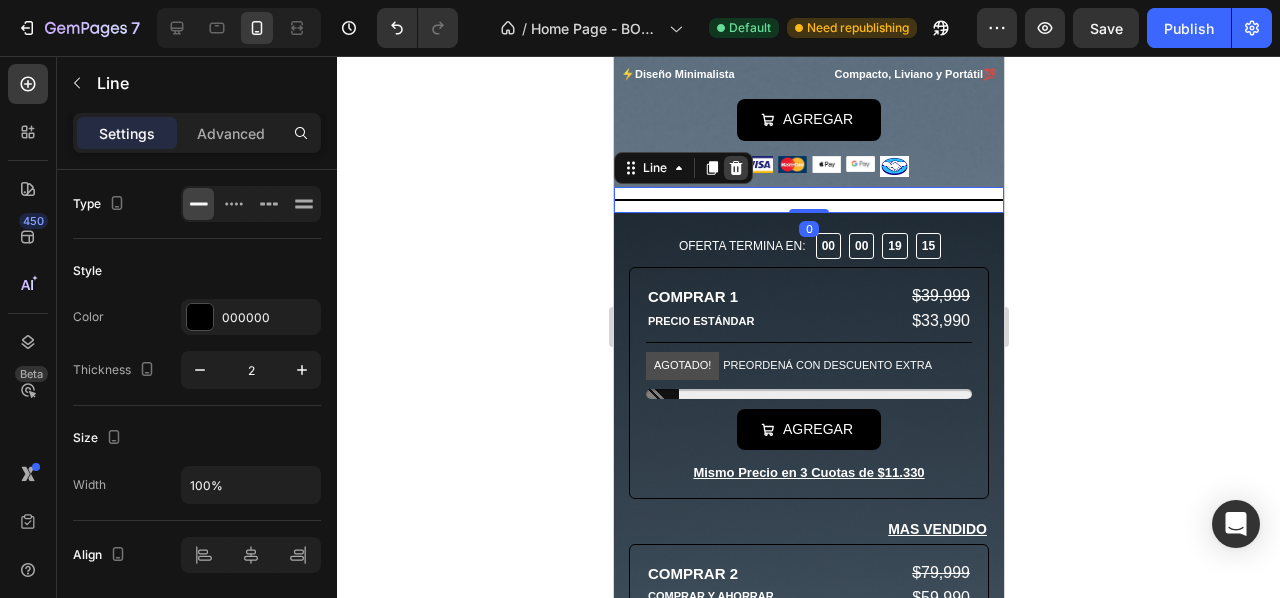 click 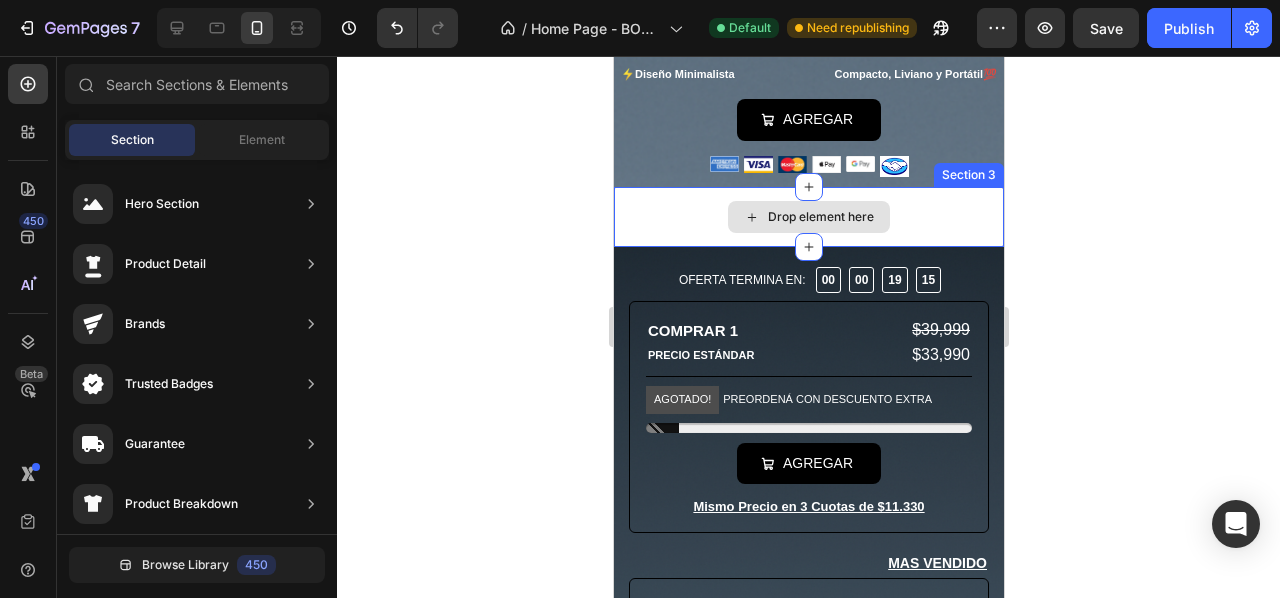 click on "Drop element here" at bounding box center [808, 217] 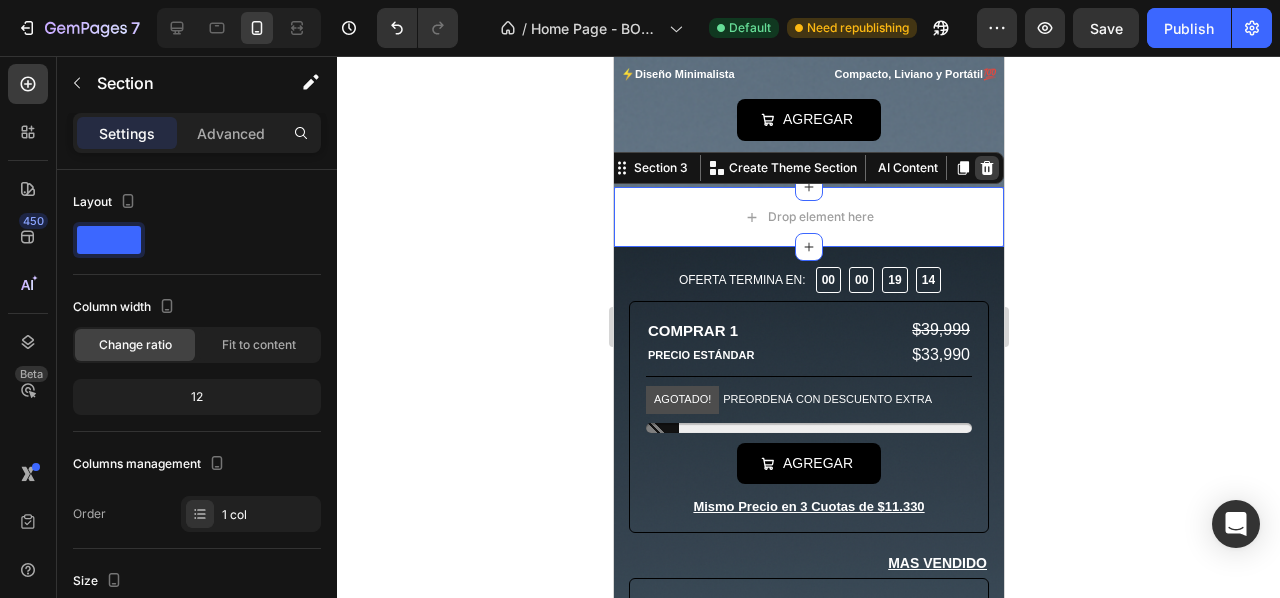 click 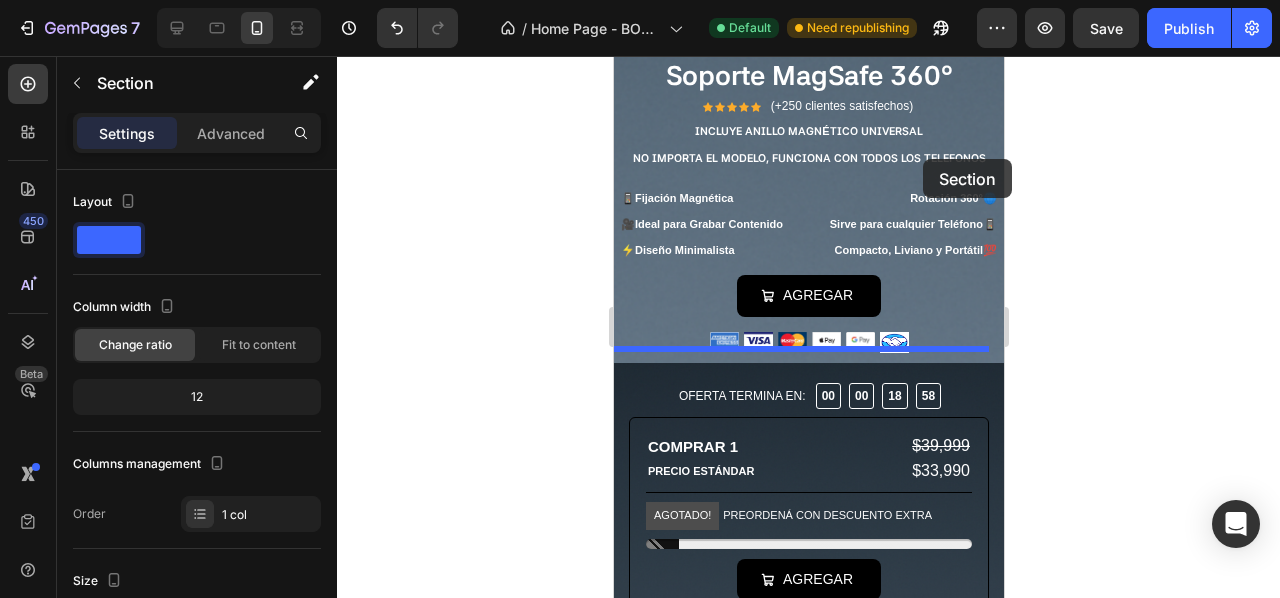 scroll, scrollTop: 1245, scrollLeft: 0, axis: vertical 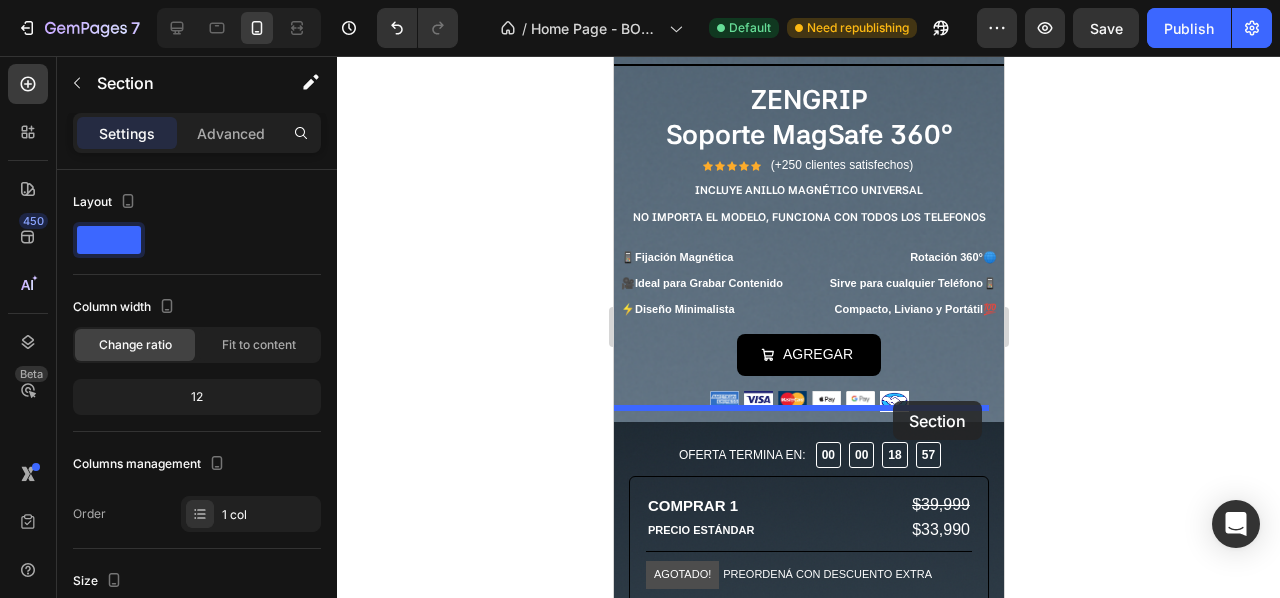 drag, startPoint x: 955, startPoint y: 461, endPoint x: 892, endPoint y: 401, distance: 87 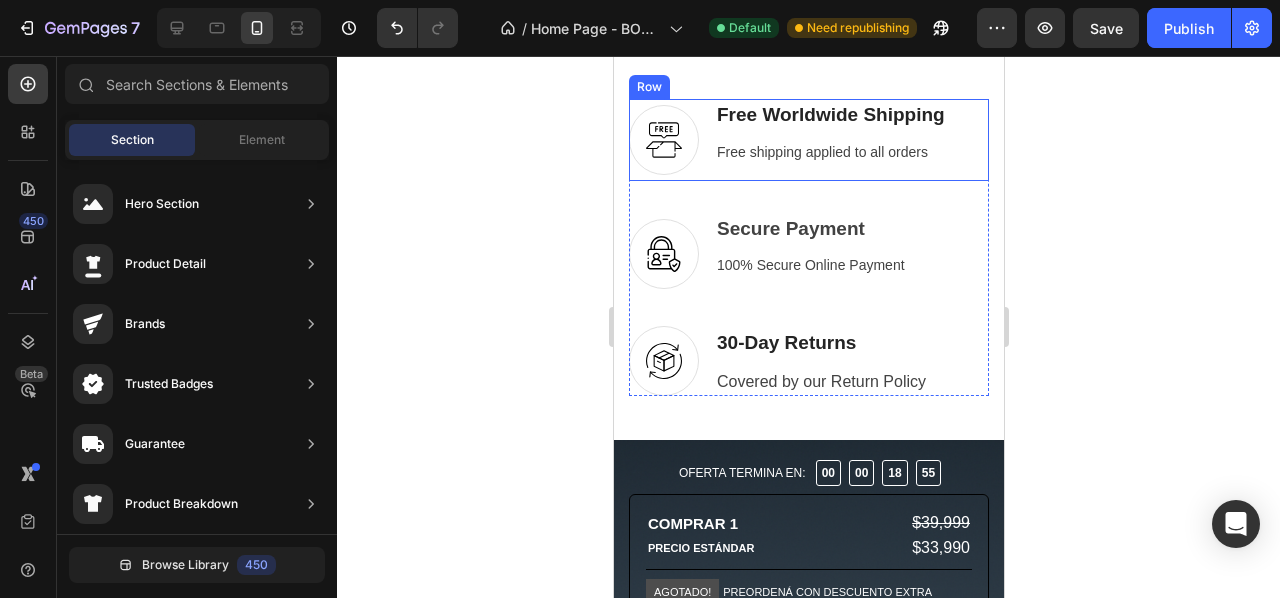 scroll, scrollTop: 1517, scrollLeft: 0, axis: vertical 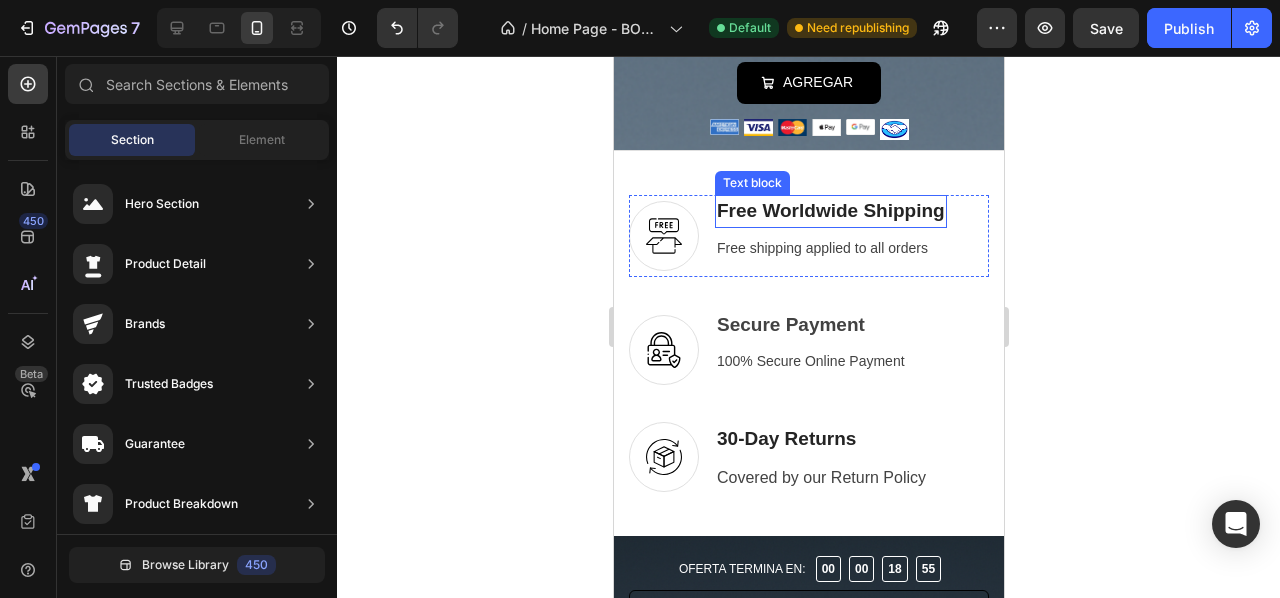 click on "Free Worldwide Shipping" at bounding box center [830, 211] 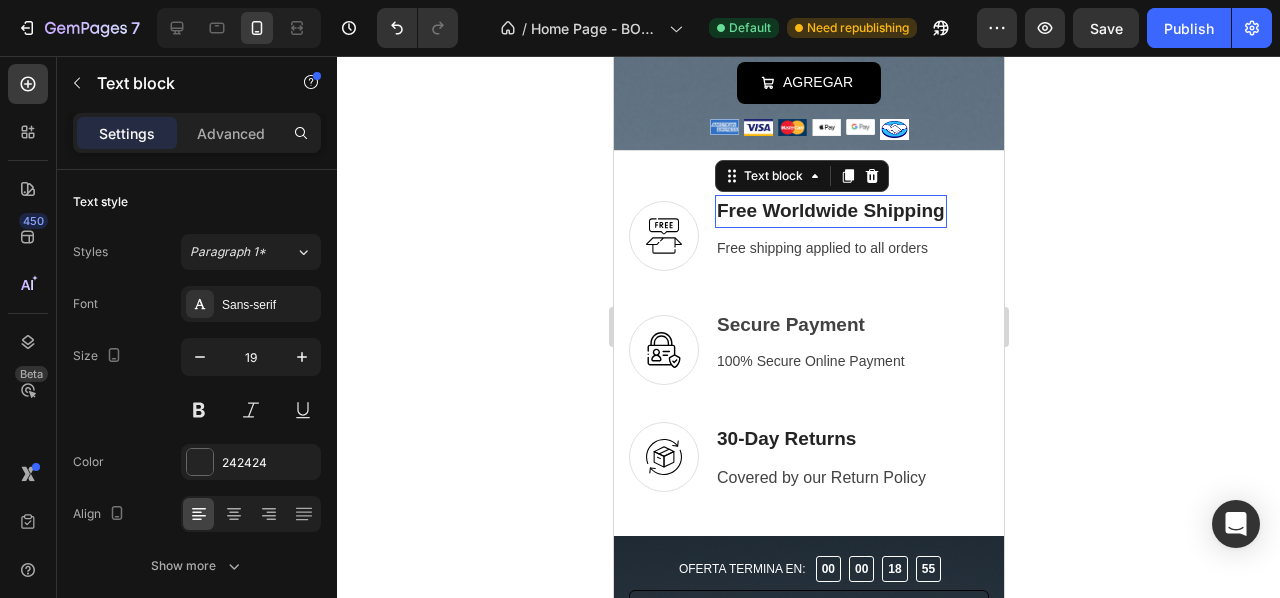 click on "Free Worldwide Shipping" at bounding box center (830, 211) 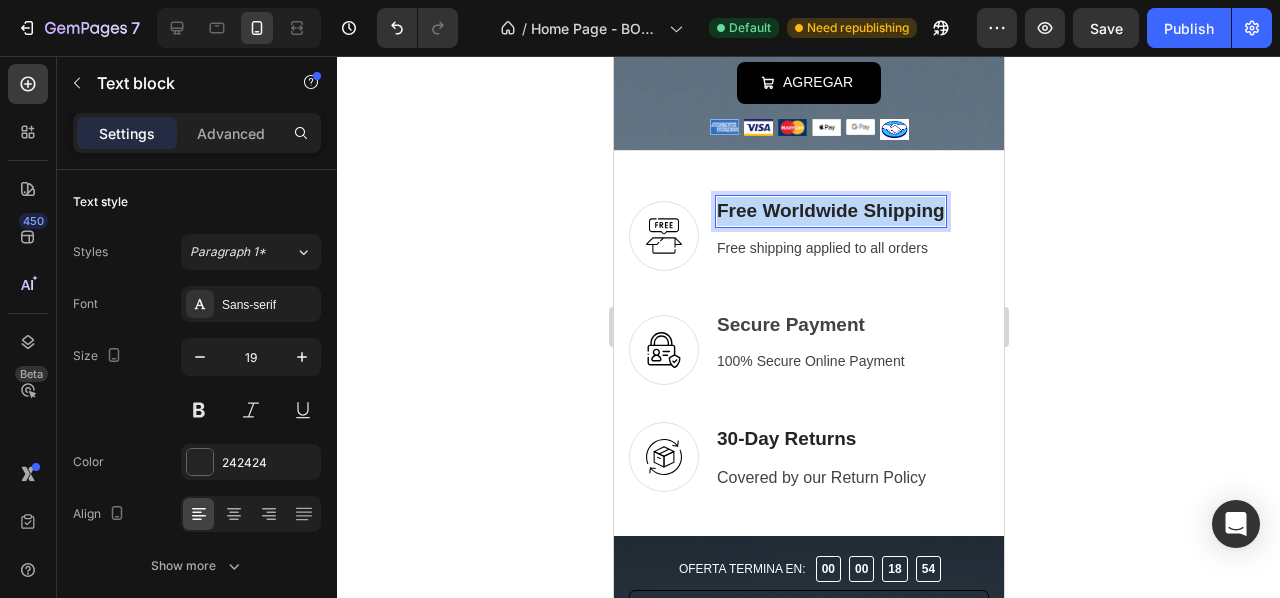 click on "Free Worldwide Shipping" at bounding box center (830, 211) 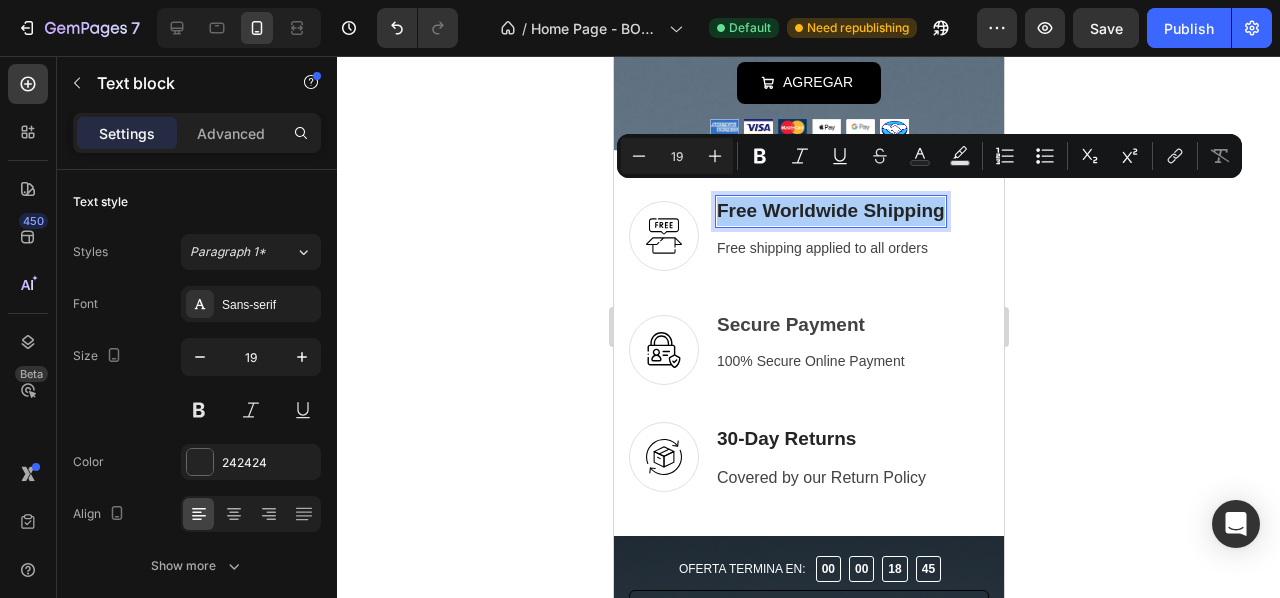 click 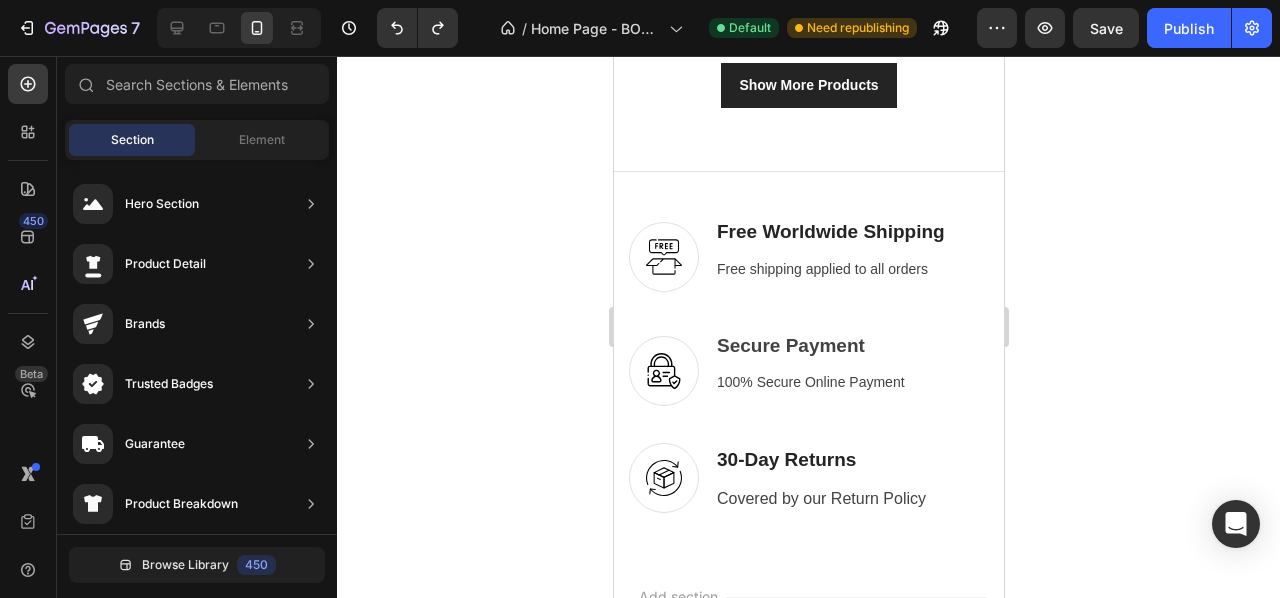 scroll, scrollTop: 6395, scrollLeft: 0, axis: vertical 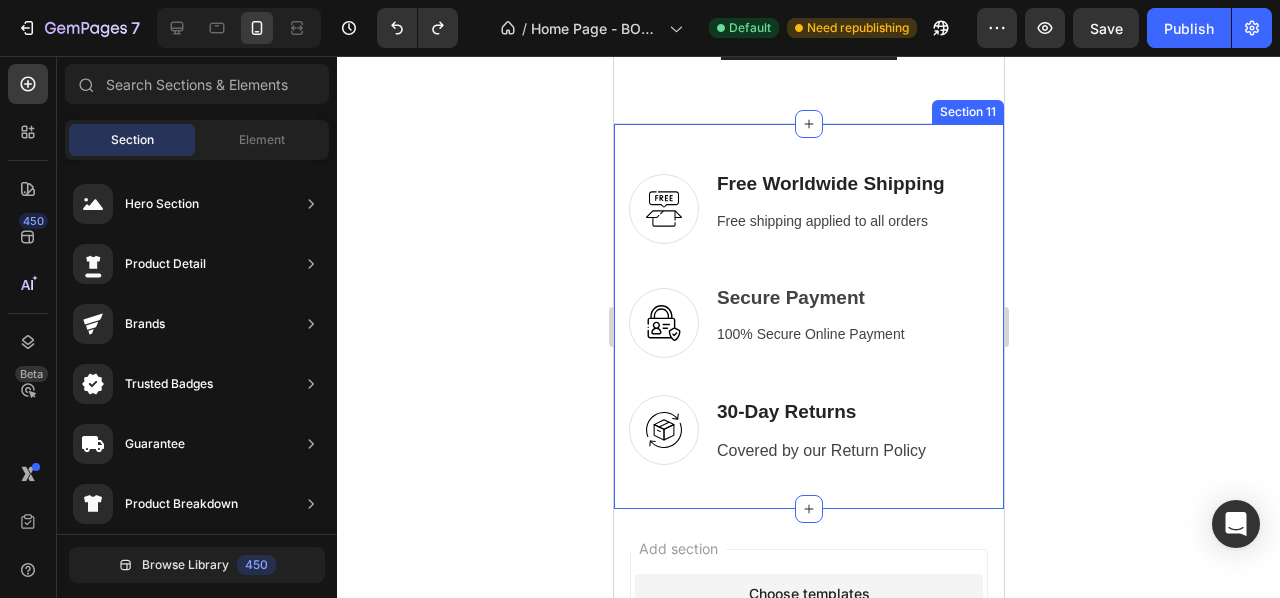 click on "Image Free Worldwide Shipping Text block Free shipping applied to all orders Text block Row Image Secure Payment Text block 100% Secure Online Payment Text block Row Image 30-Day Returns Text block Covered by our Return Policy Text block Row Row Section 11" at bounding box center [808, 316] 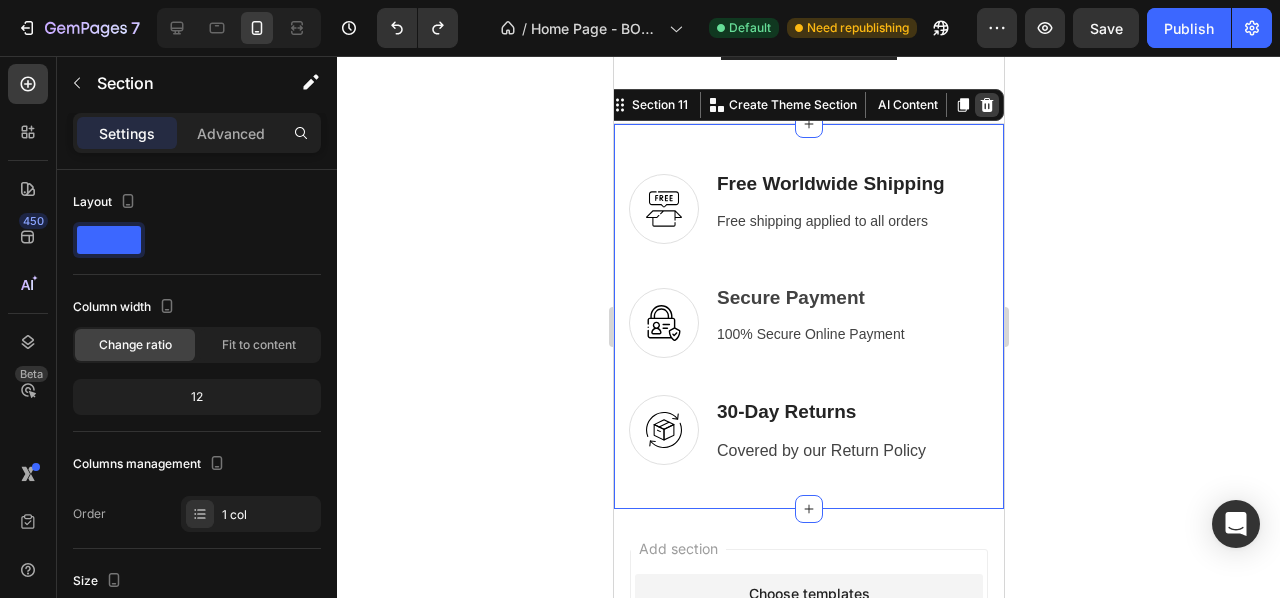 click 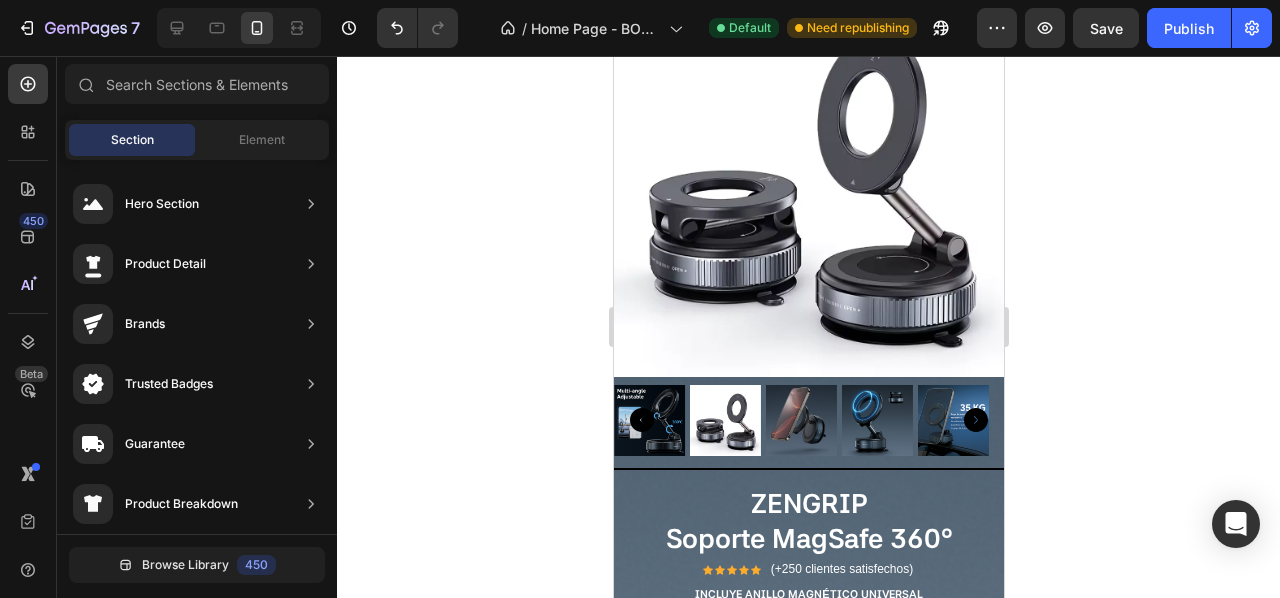 scroll, scrollTop: 632, scrollLeft: 0, axis: vertical 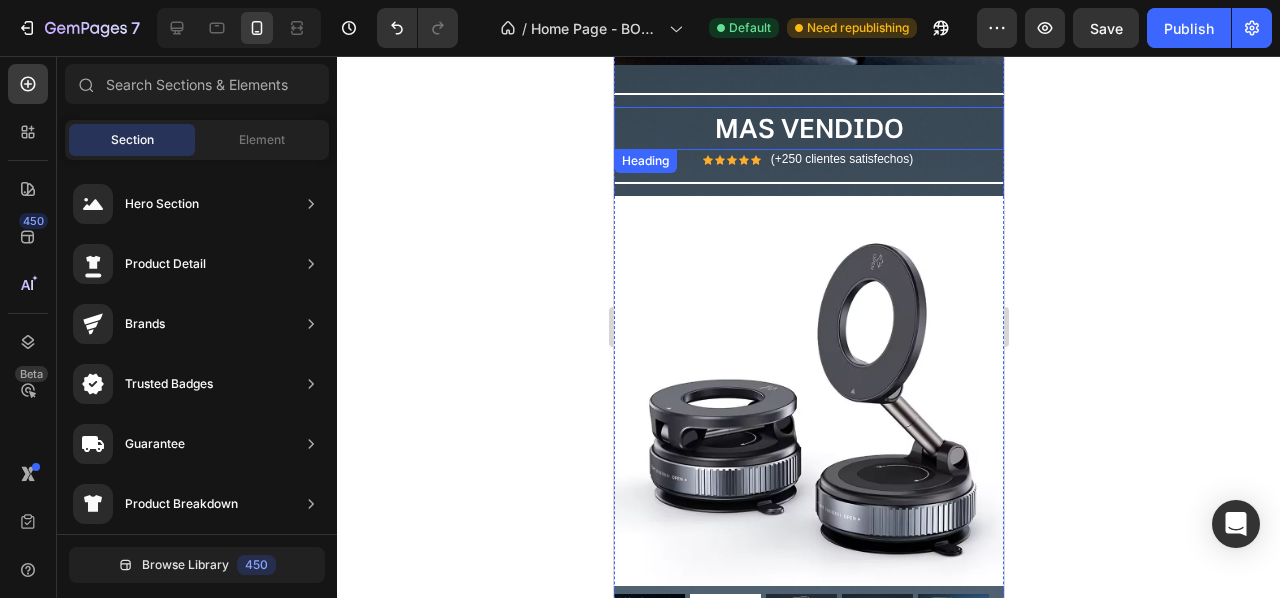 click on "MAS VENDIDO" at bounding box center (808, 128) 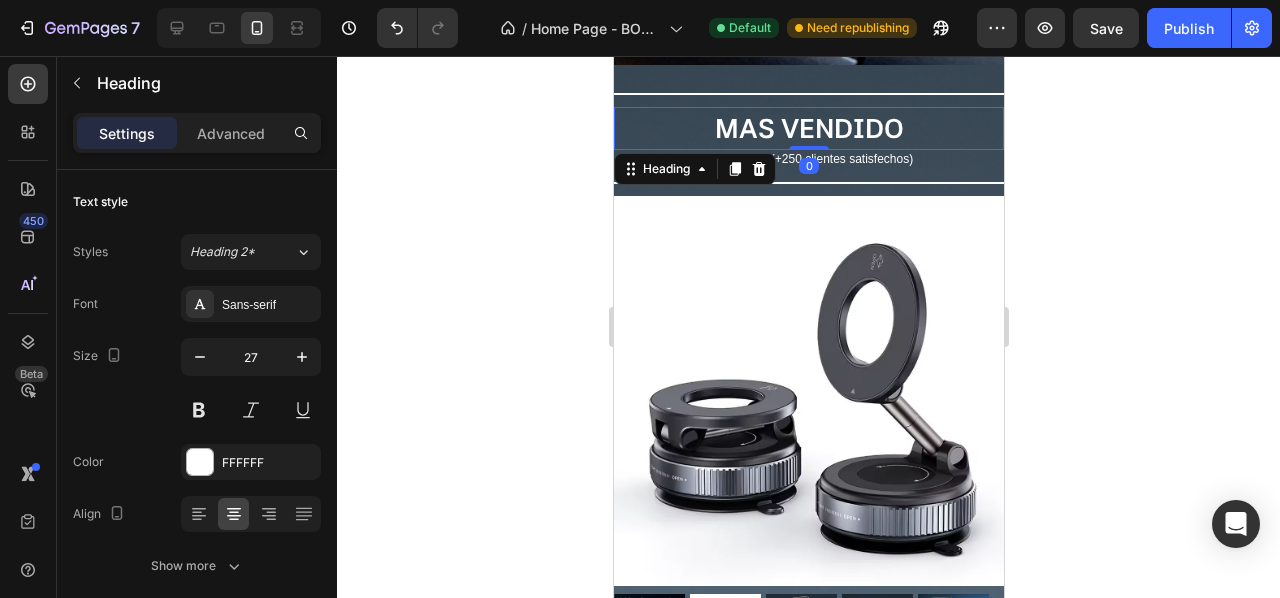 click on "MAS VENDIDO" at bounding box center (808, 128) 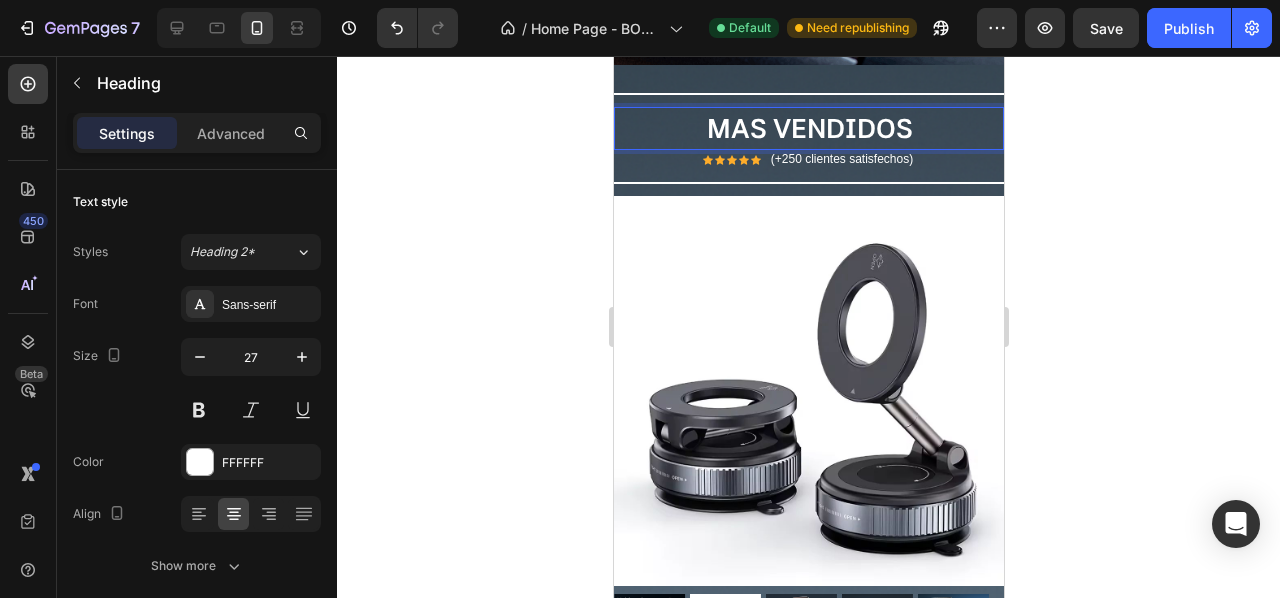 click 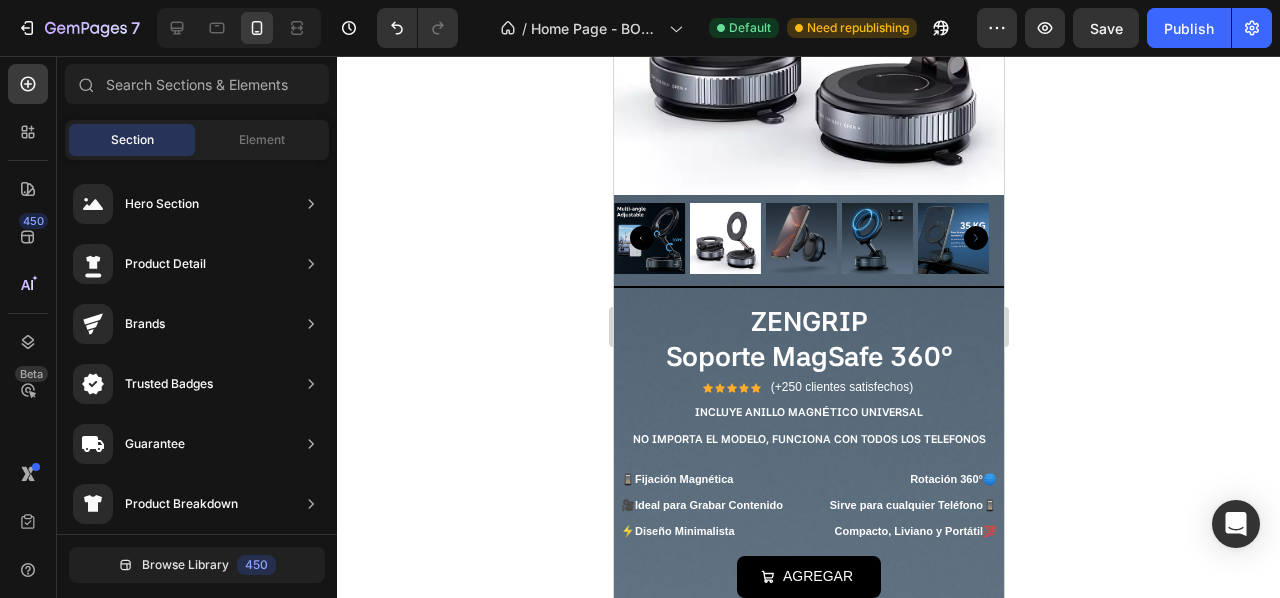 scroll, scrollTop: 1105, scrollLeft: 0, axis: vertical 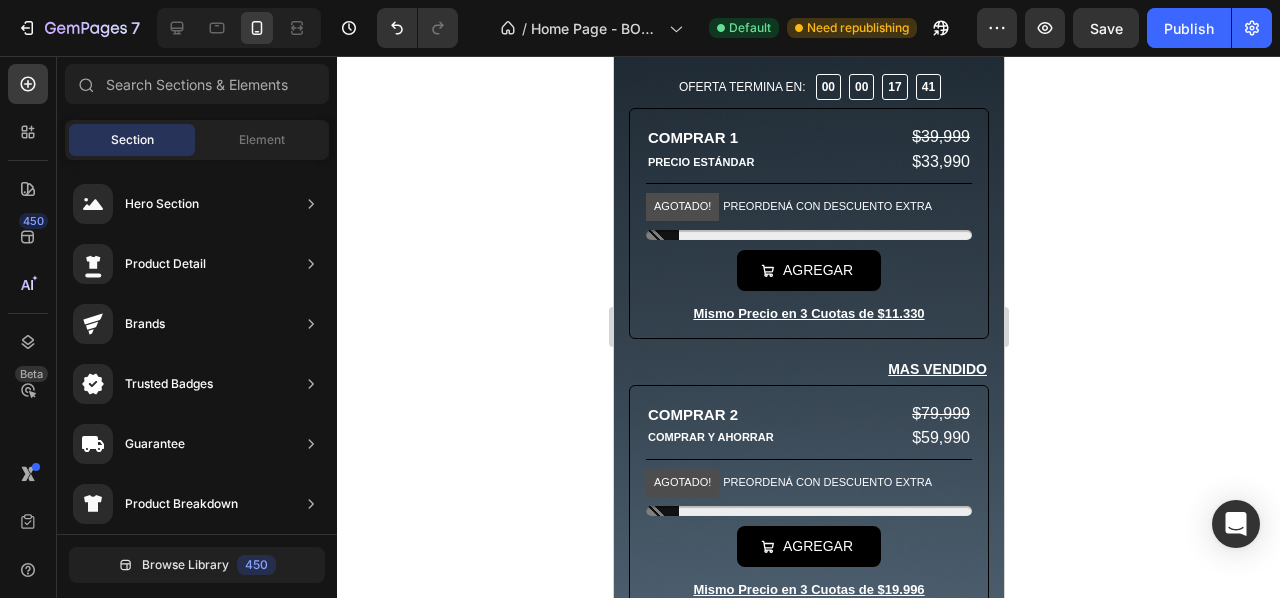 drag, startPoint x: 996, startPoint y: 175, endPoint x: 1649, endPoint y: 281, distance: 661.5474 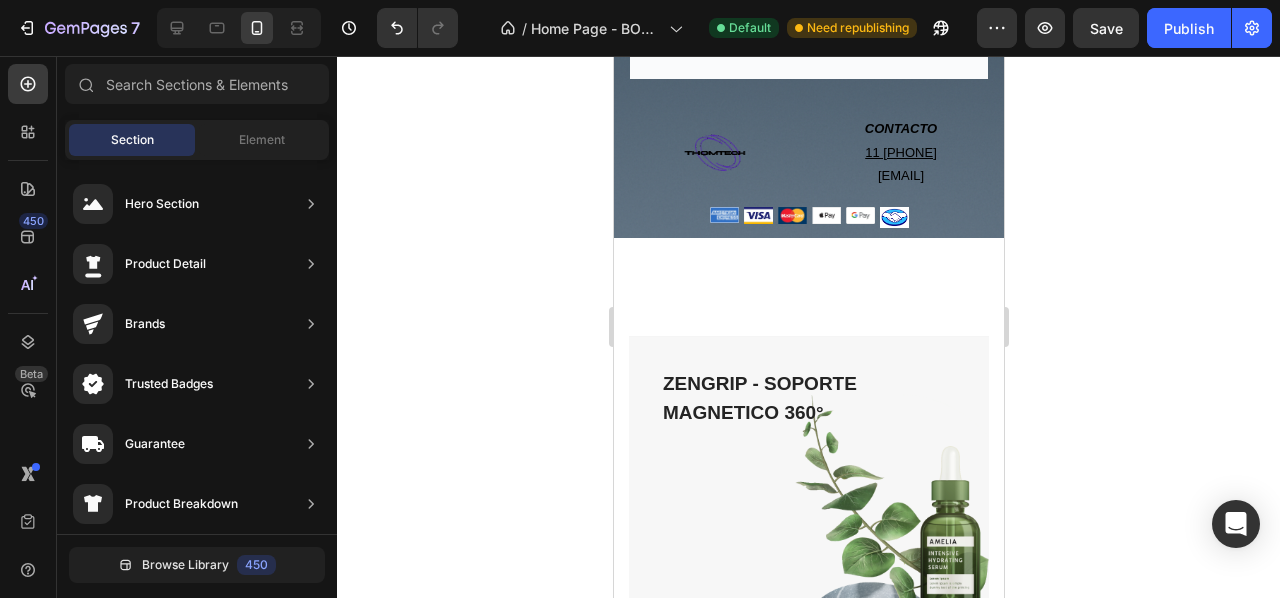 scroll, scrollTop: 3912, scrollLeft: 0, axis: vertical 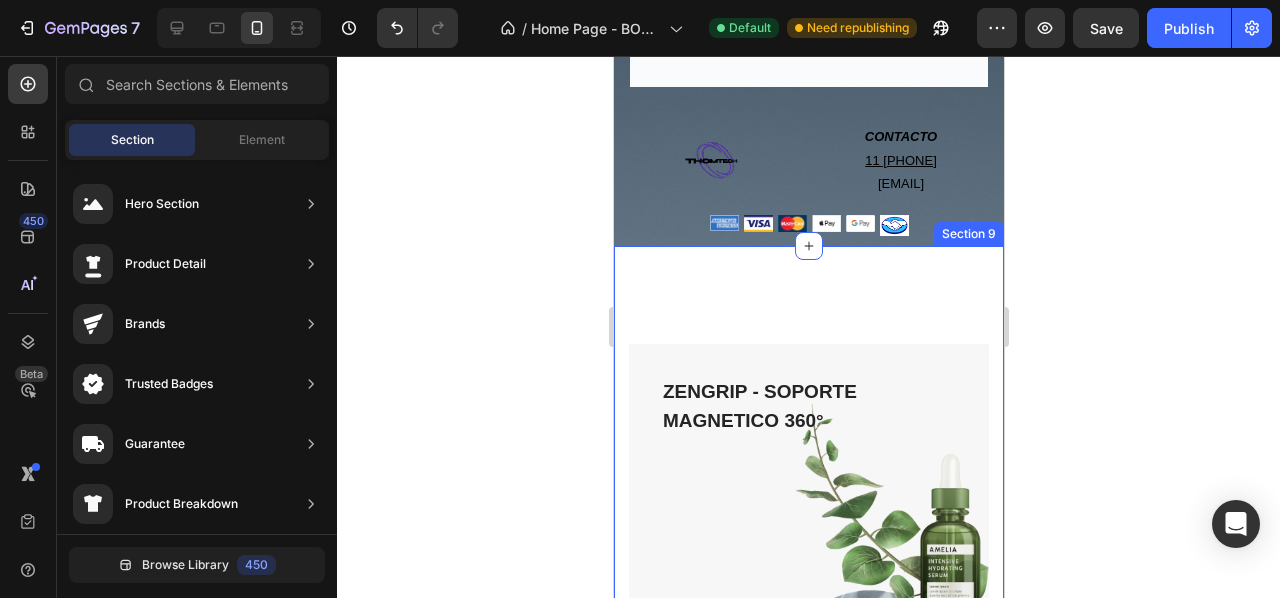 click on "Title Line ZENGRIP - SOPORTE MAGNETICO 360° Text block
COMPRAR Button Row Hero Banner Consola R36S +15.000 Juegos Text block
COMPRAR Button Row Hero Banner Cargador MagSafe 3en1 Text block
COMPRAR Button Row Hero Banner Row Section 9" at bounding box center (808, 921) 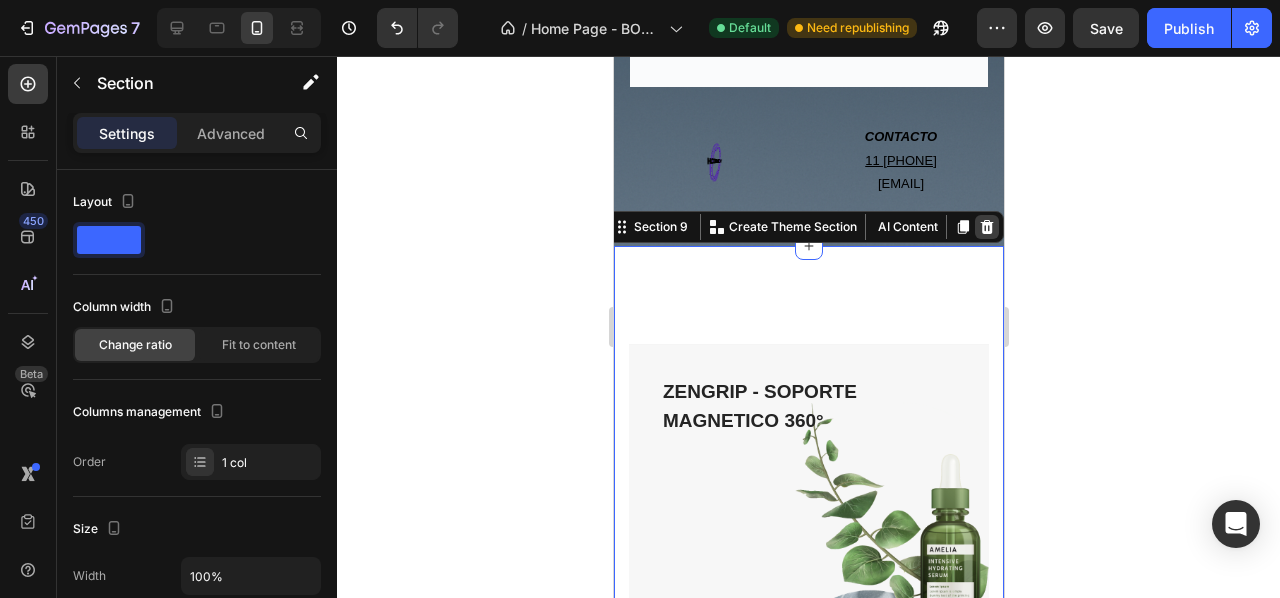 click 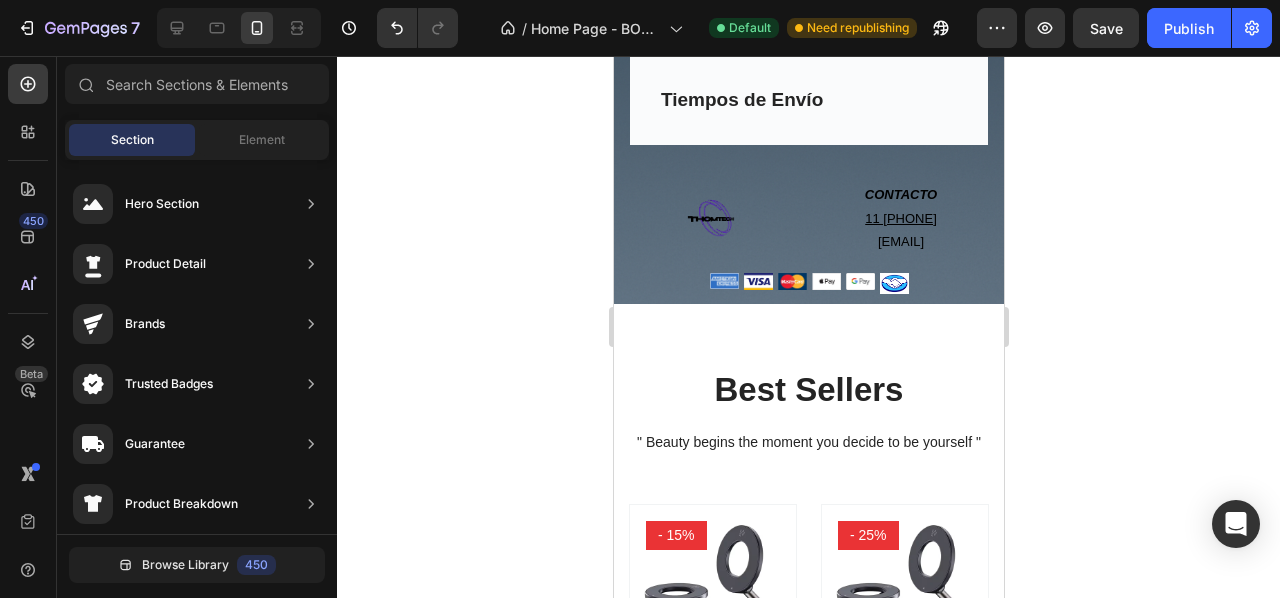 scroll, scrollTop: 3818, scrollLeft: 0, axis: vertical 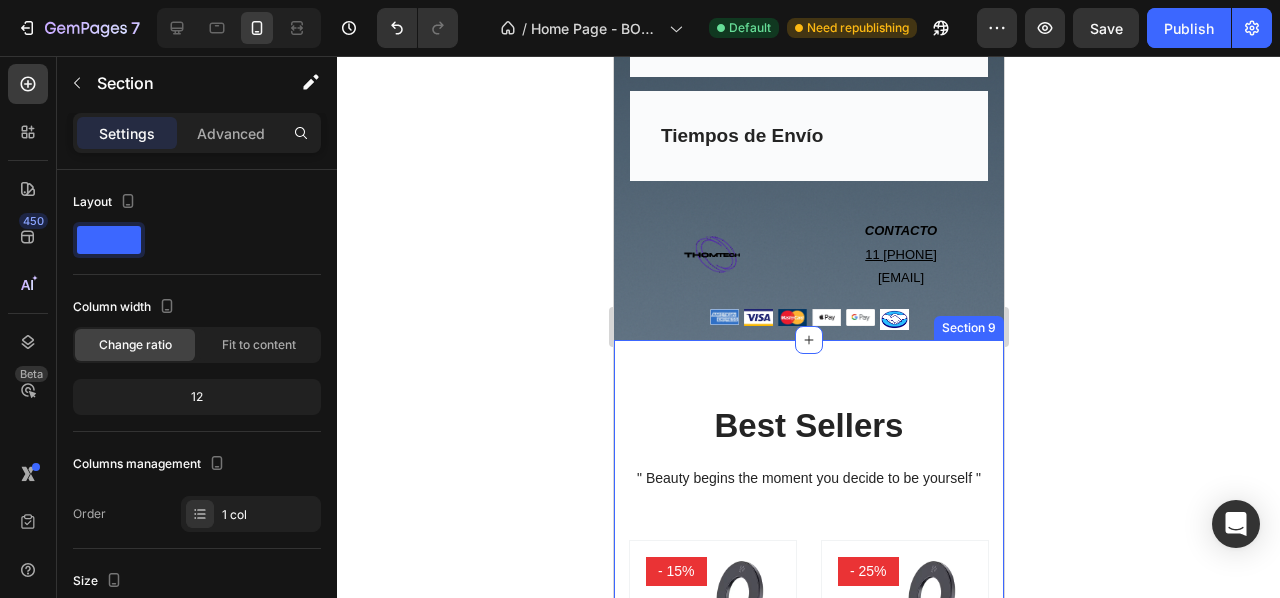 click on "Best Sellers Heading " Beauty begins the moment you decide to be yourself " Text block Product Images - 15% Product Badge Row $33,990 (P) Price (P) Price $39,999 (P) Price (P) Price Row ZENGRIP - Soporte MagSafe 360° (P) Title Icon Icon Icon Icon Icon Icon List Hoz Product List Product Images - 25% Product Badge Row $59,990 (P) Price (P) Price $79,999 (P) Price (P) Price Row X2 ZENGRIP - Soporte MagSafe 360° (P) Title Icon Icon Icon Icon Icon Icon List Hoz Product List Product Images - 23% Product Badge Row $49,990 (P) Price (P) Price $65,000 (P) Price (P) Price Row Estación MagSafe 3en1 - iPhone AirPods Watch (P) Title Icon Icon Icon Icon Icon Icon List Hoz Product List Product Images - 24% Product Badge Row $79,990 (P) Price (P) Price $105,000 (P) Price (P) Price Row (P) Title Icon" at bounding box center [808, 846] 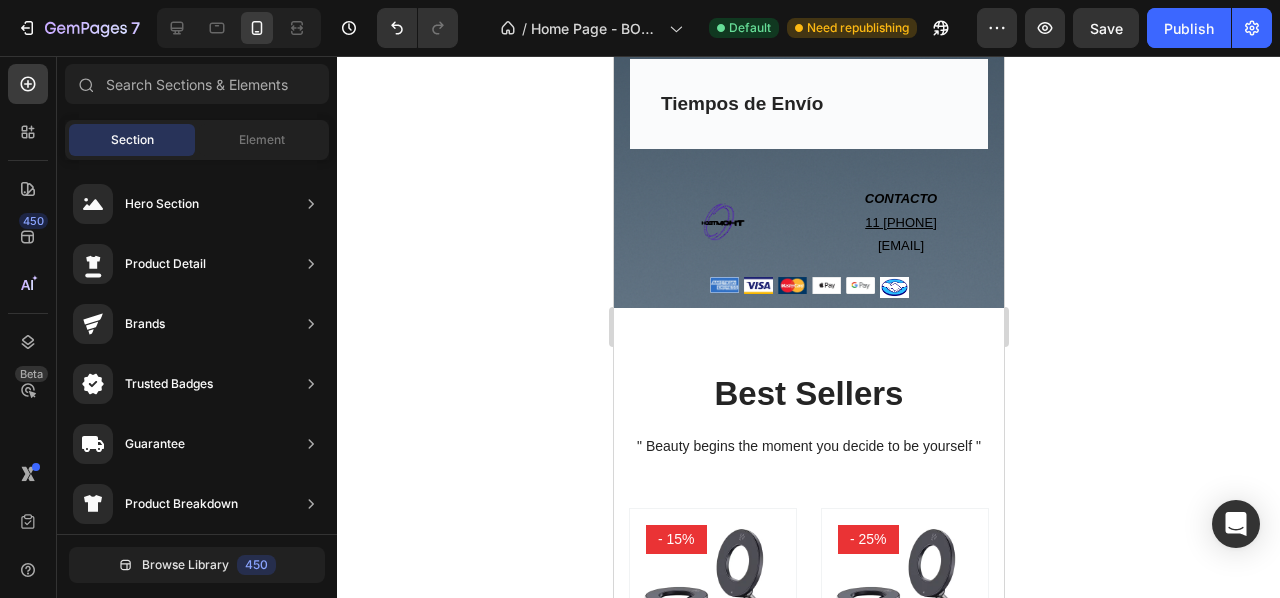 scroll, scrollTop: 3843, scrollLeft: 0, axis: vertical 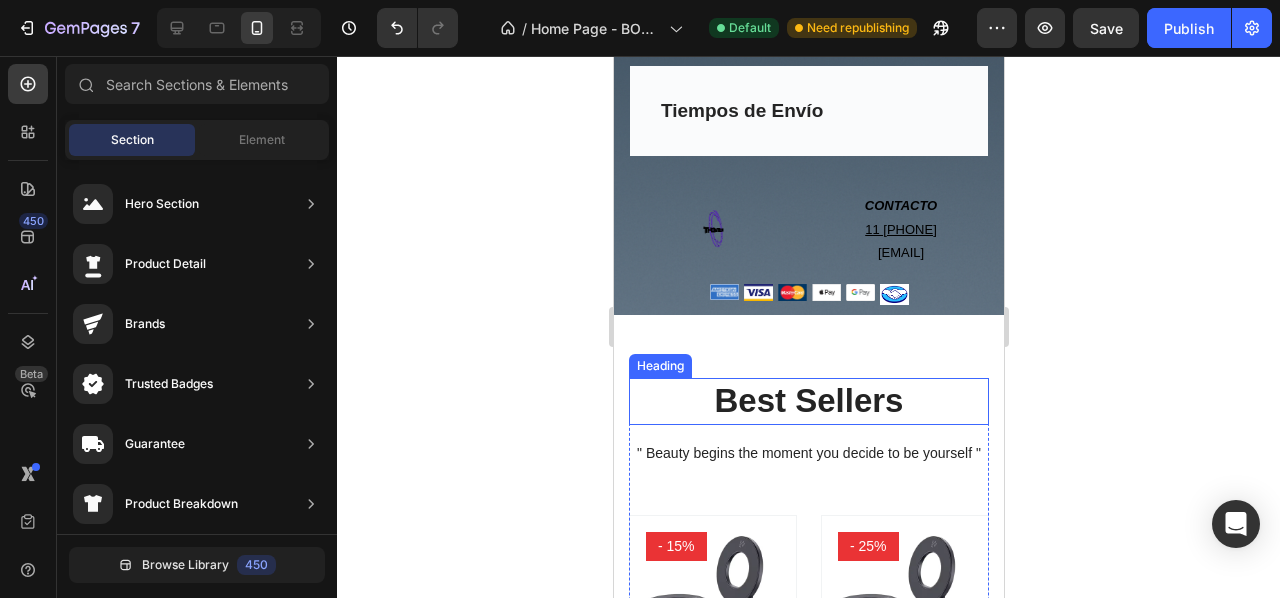 click on "Best Sellers" at bounding box center (808, 401) 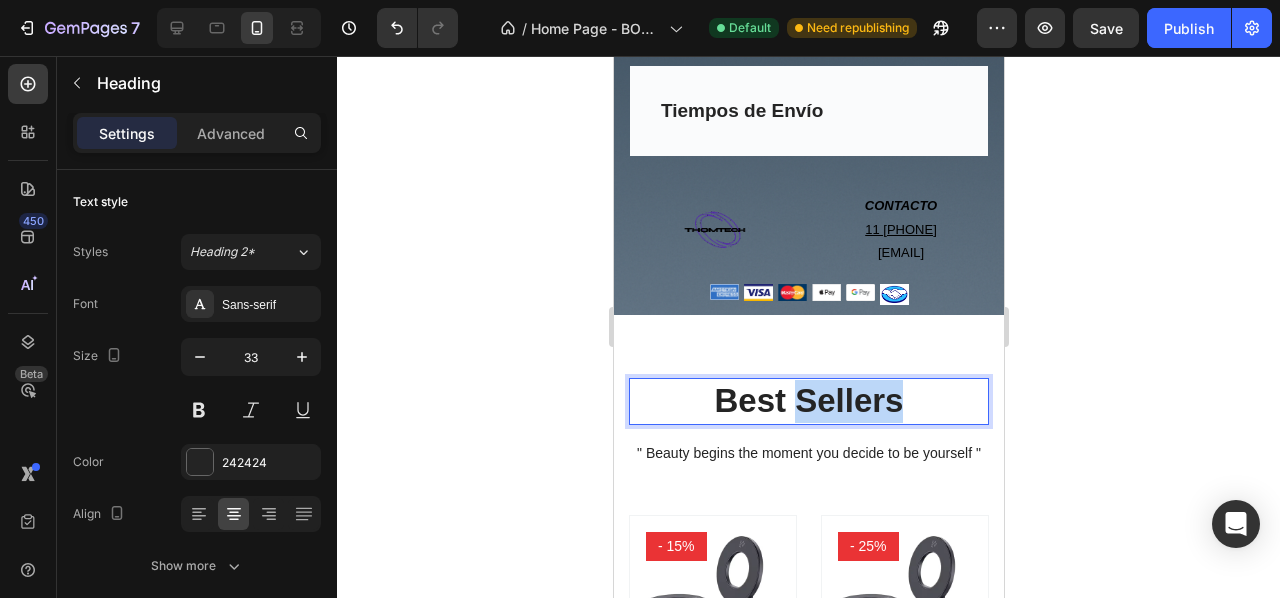 click on "Best Sellers" at bounding box center [808, 401] 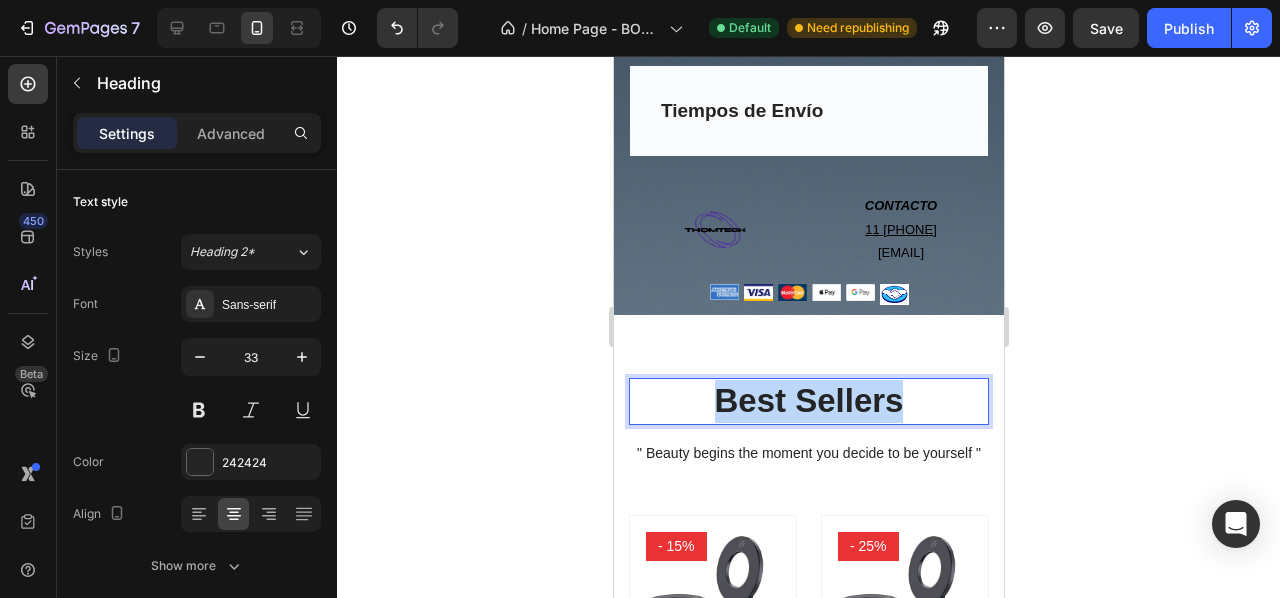 click on "Best Sellers" at bounding box center [808, 401] 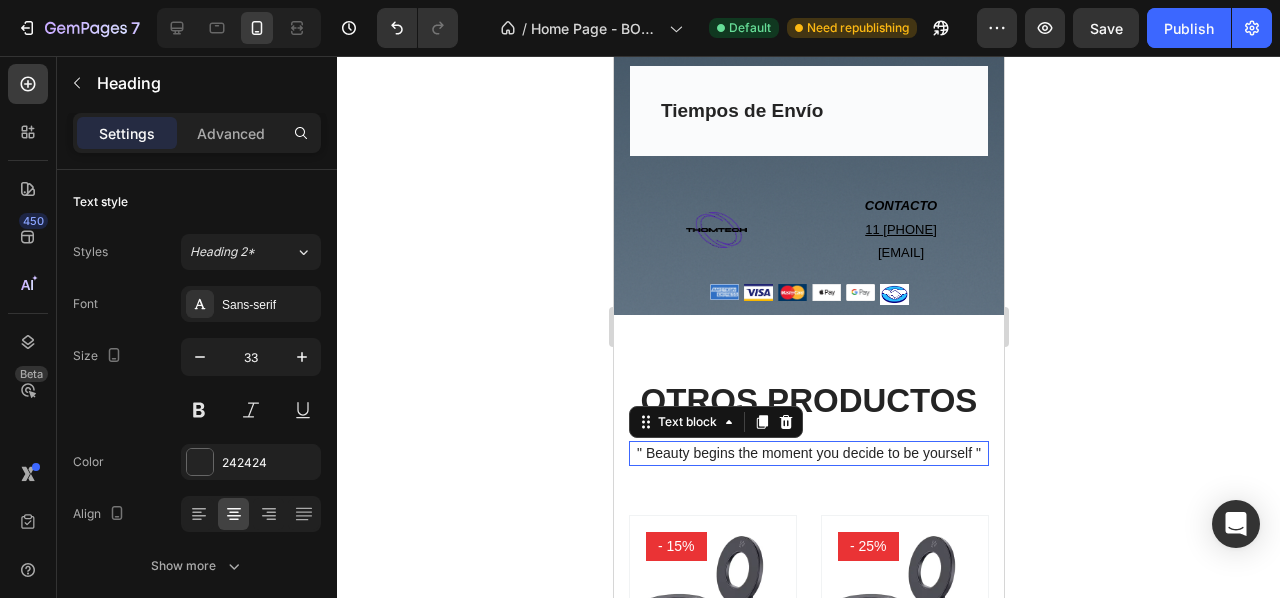 click on "" Beauty begins the moment you decide to be yourself "" at bounding box center (808, 453) 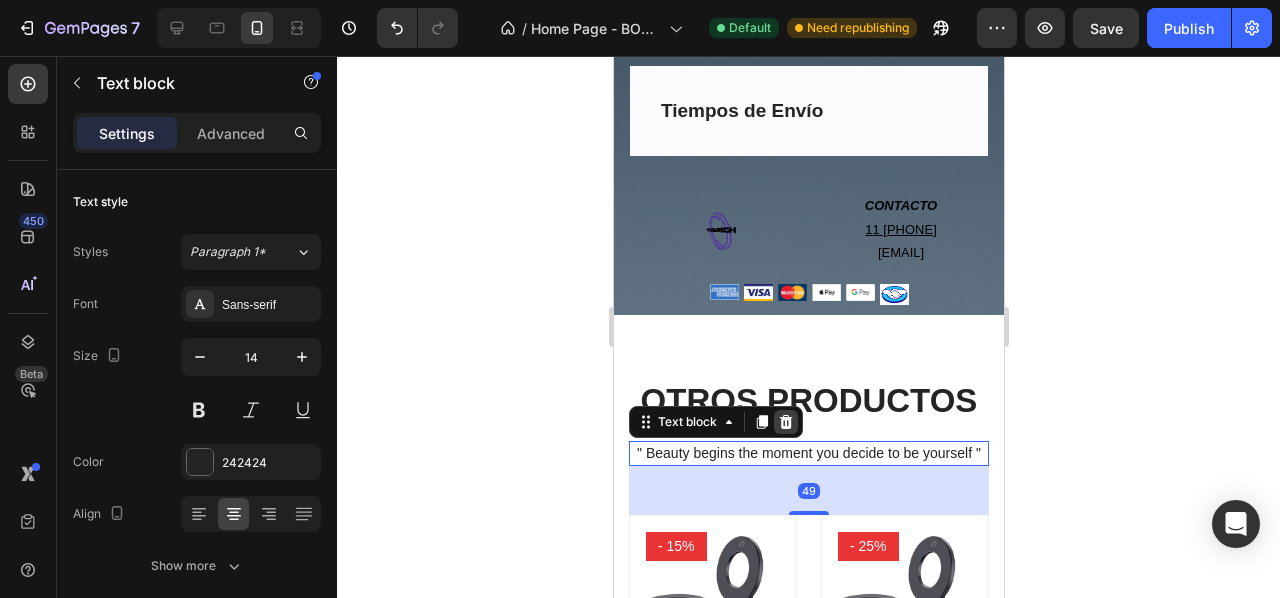 click 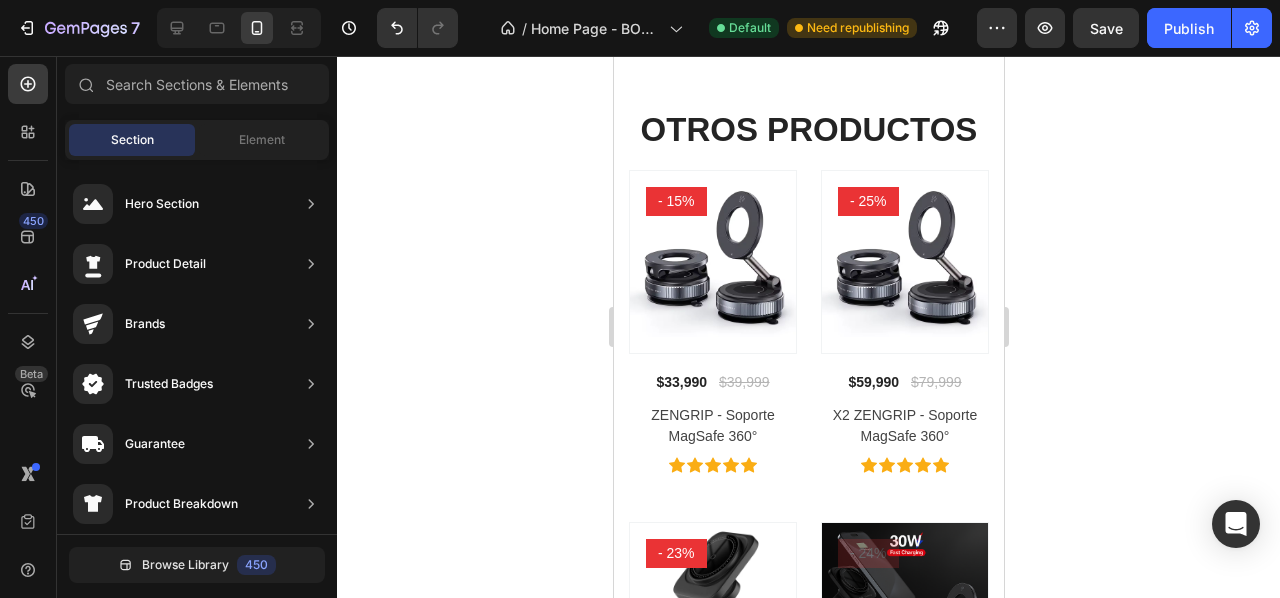 scroll, scrollTop: 4127, scrollLeft: 0, axis: vertical 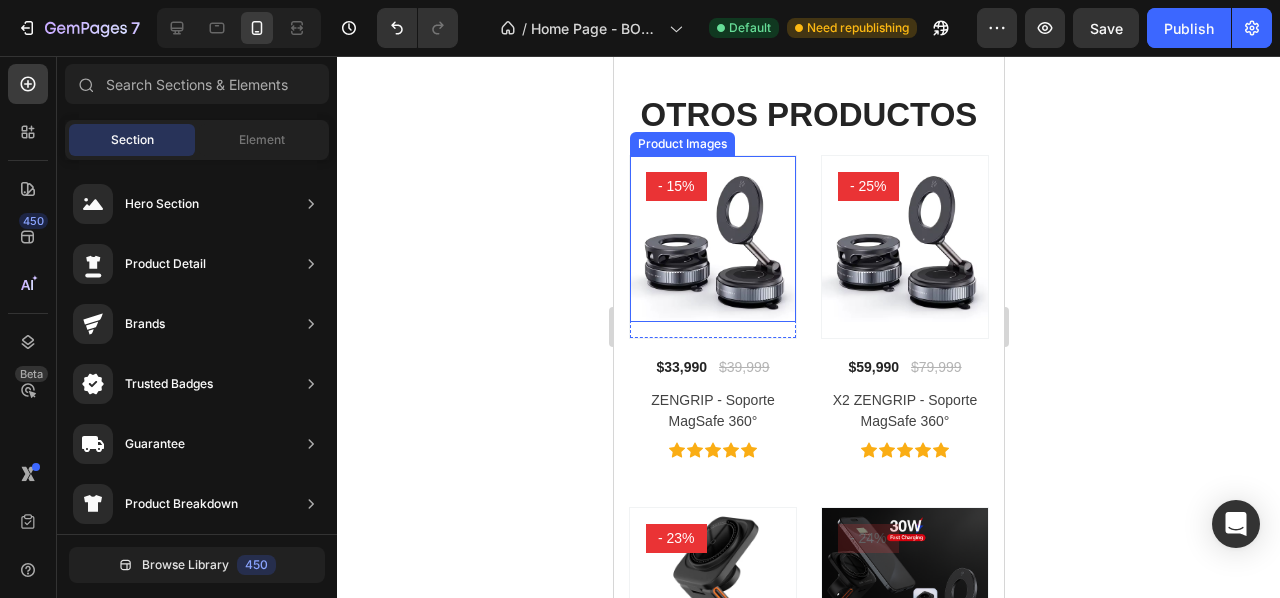 click at bounding box center [712, 239] 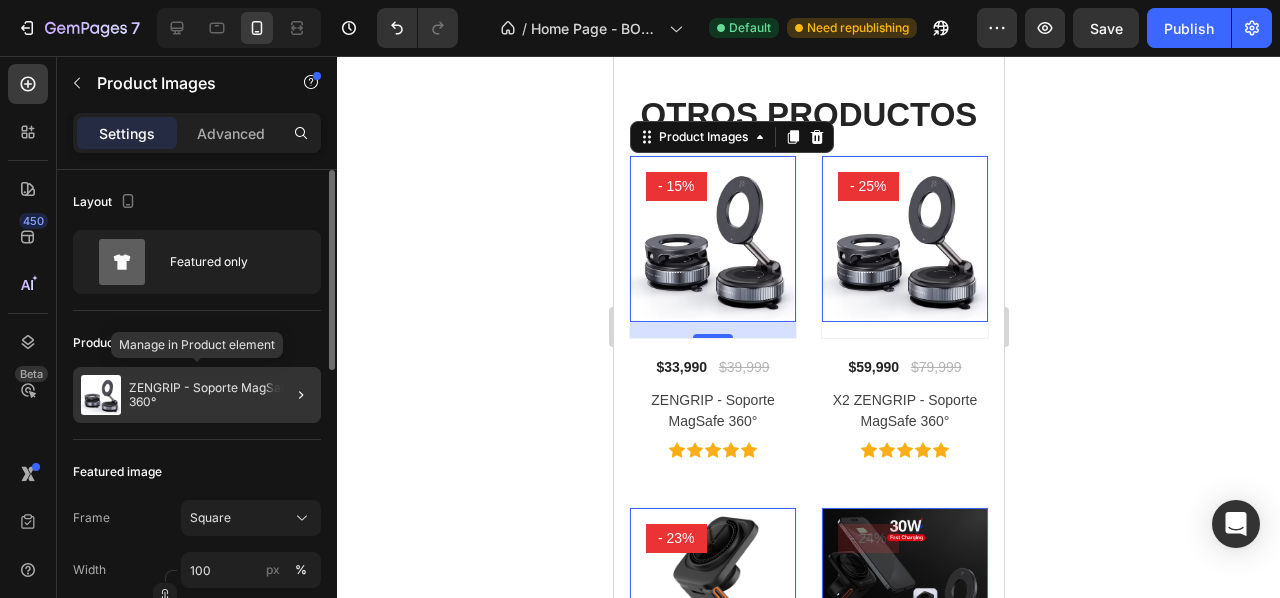 click on "ZENGRIP - Soporte MagSafe 360°" at bounding box center [221, 395] 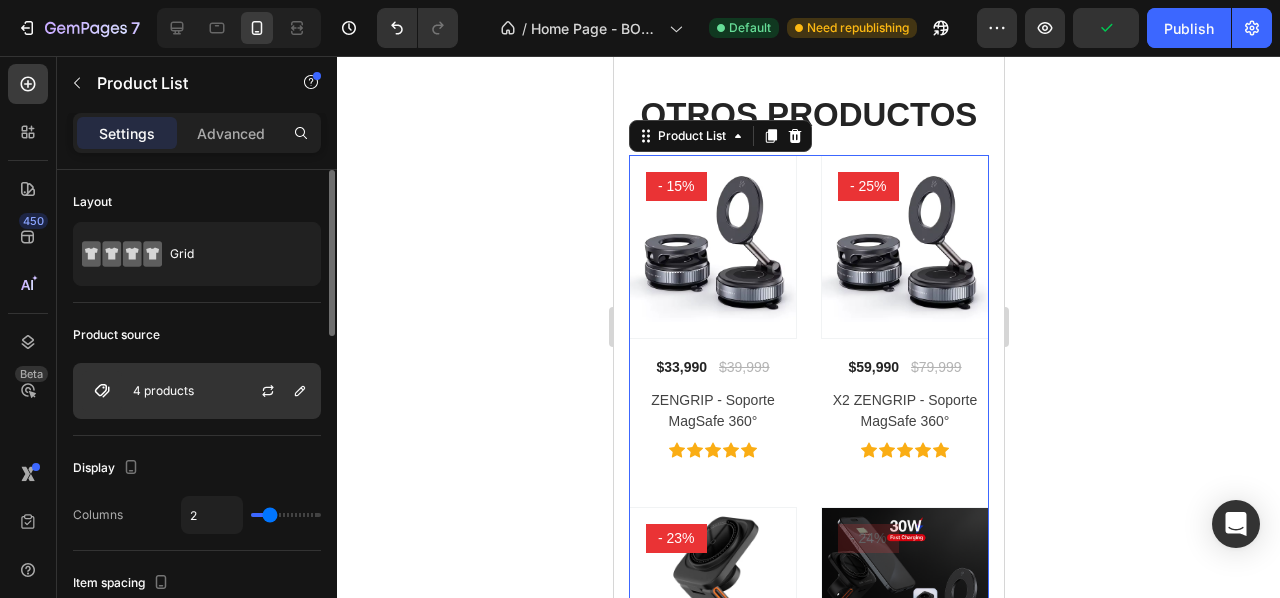 click on "4 products" at bounding box center (163, 391) 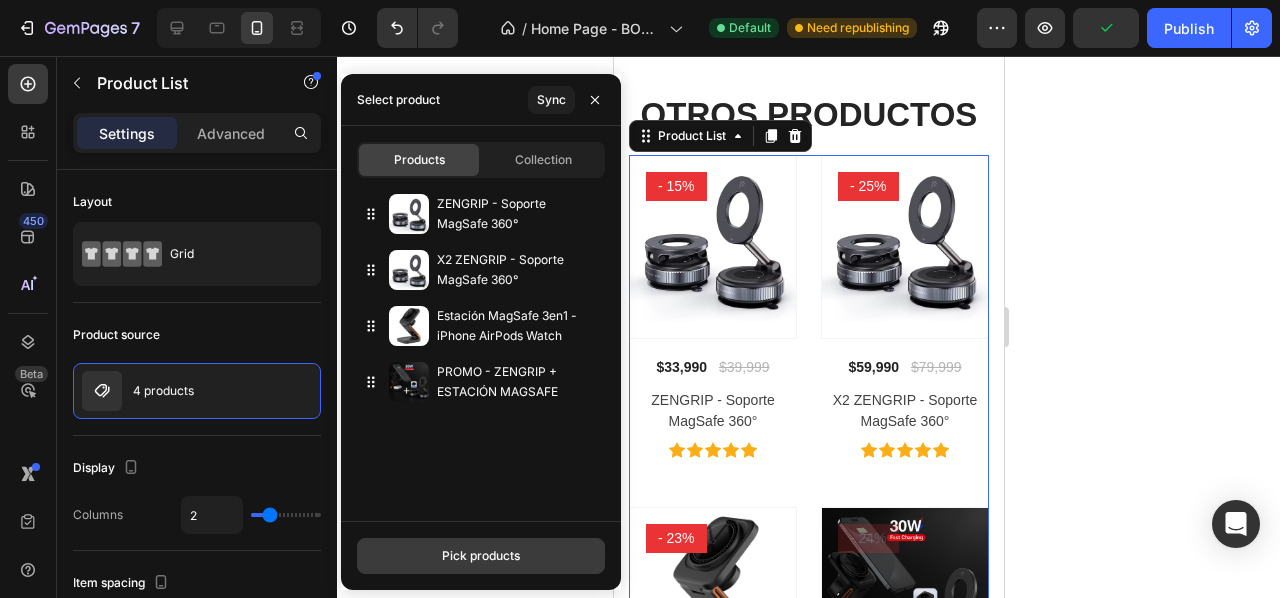 click on "Pick products" at bounding box center [481, 556] 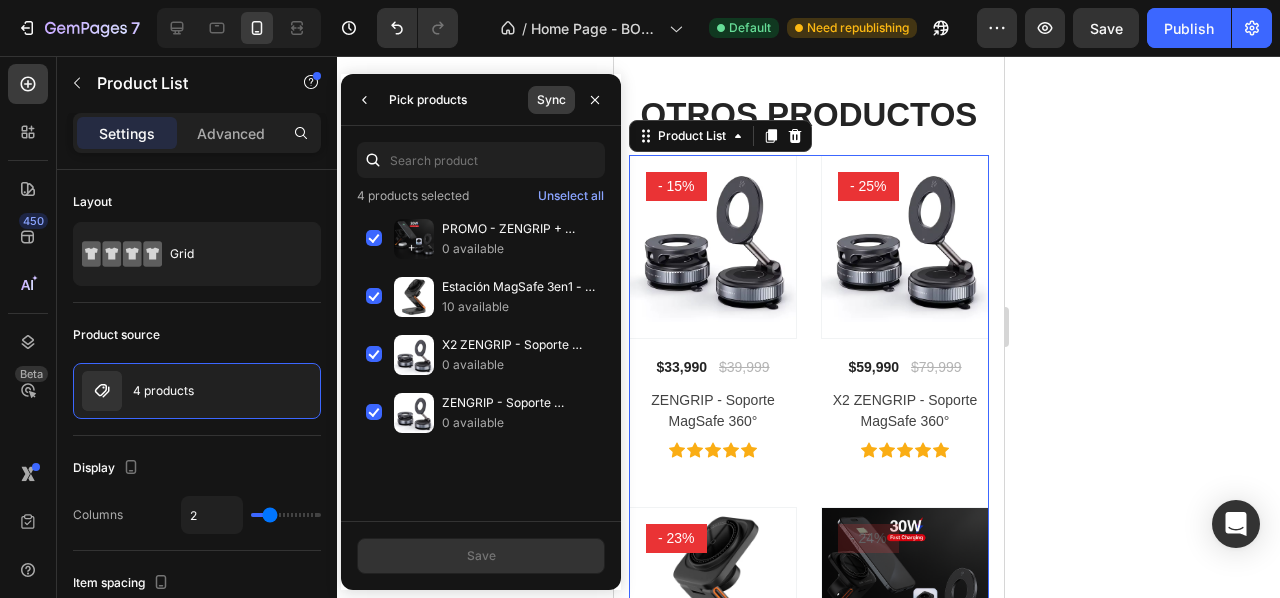 click on "Sync" at bounding box center [551, 100] 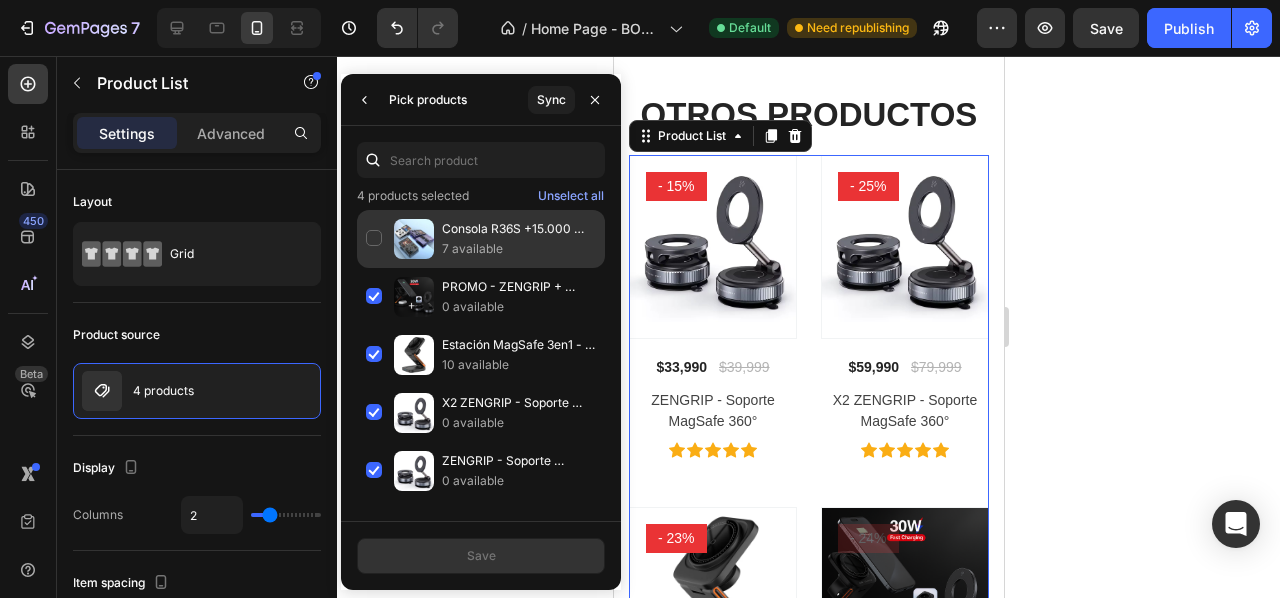 click on "Consola R36S +15.000 Juegos 7 available" 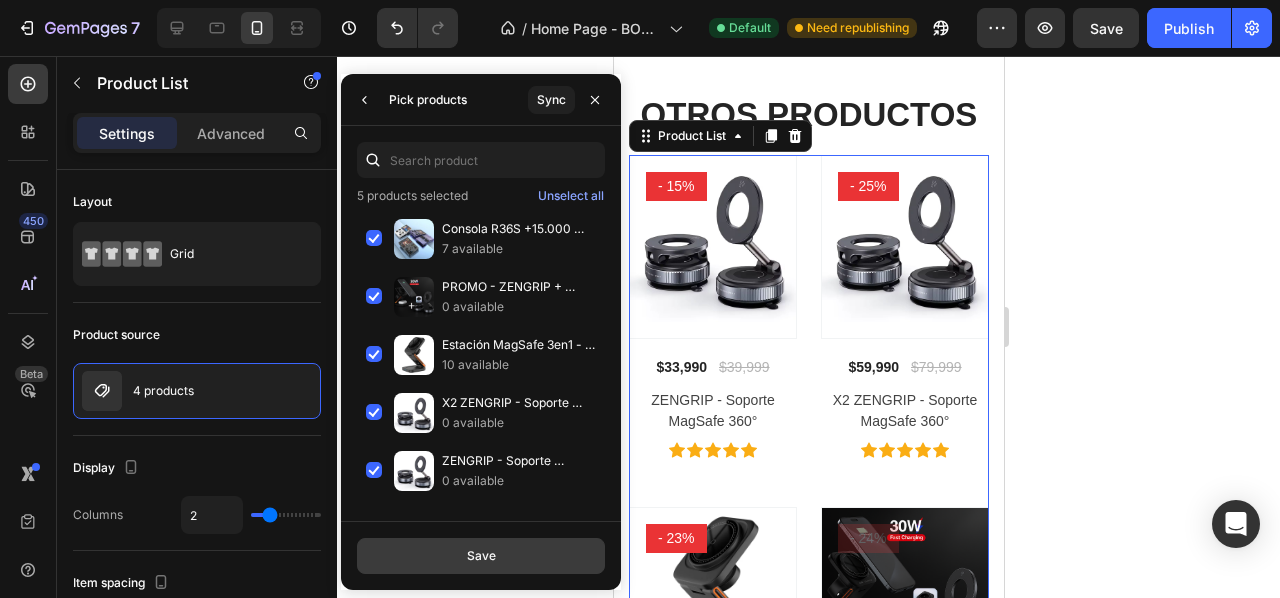 click on "Save" at bounding box center [481, 556] 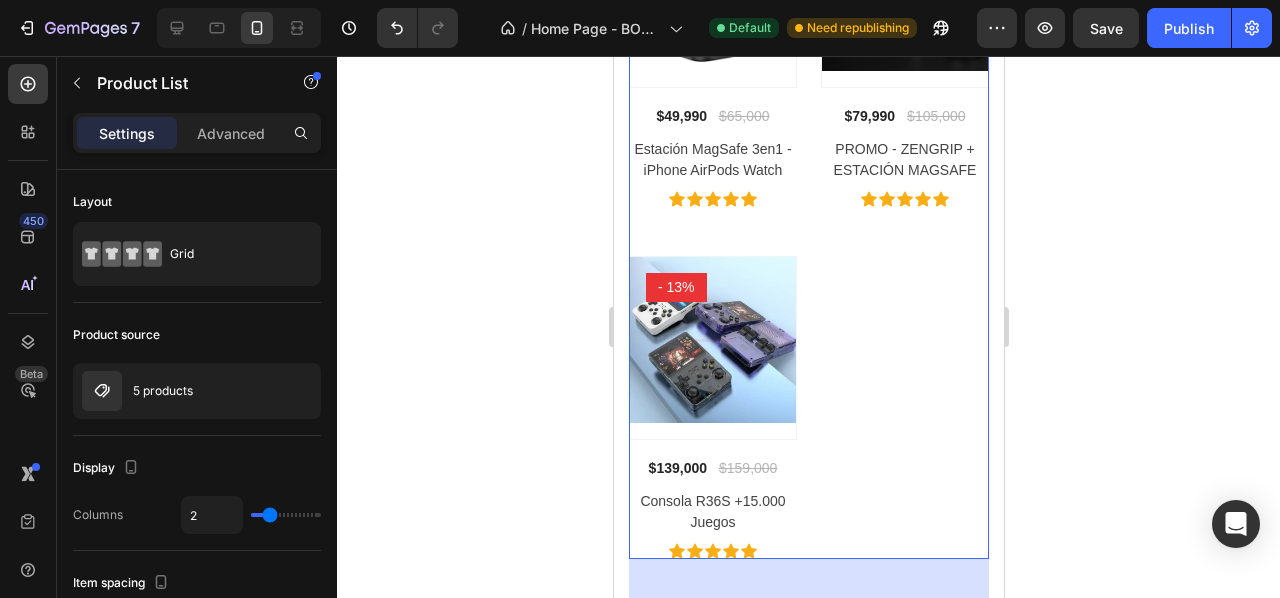 scroll, scrollTop: 4732, scrollLeft: 0, axis: vertical 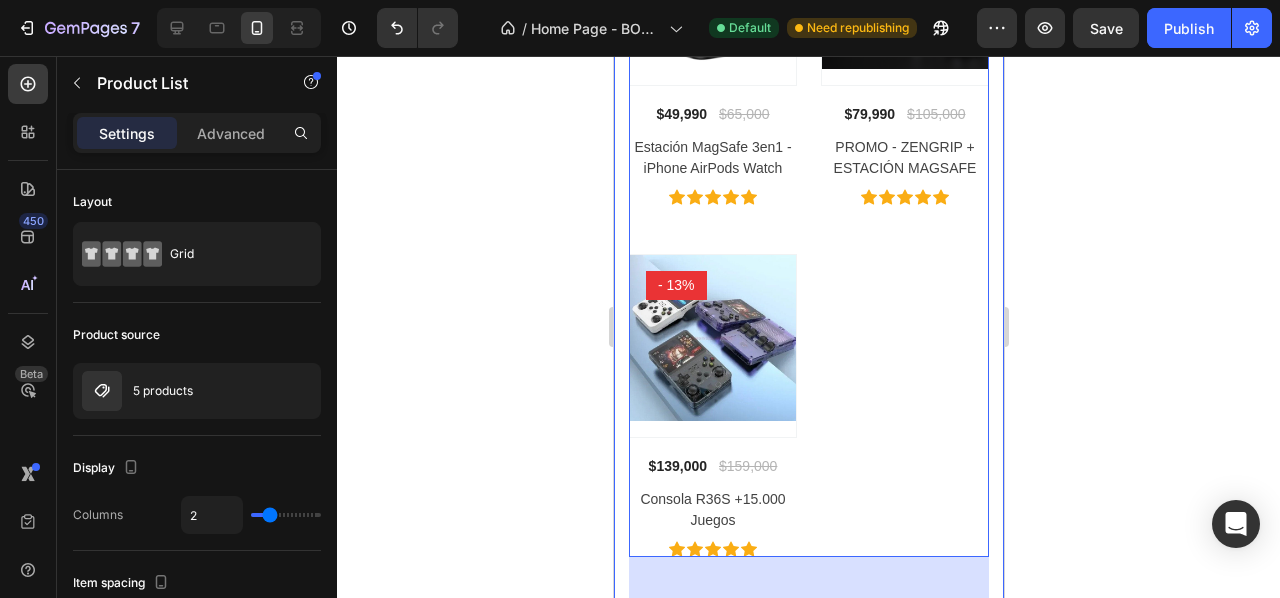 click 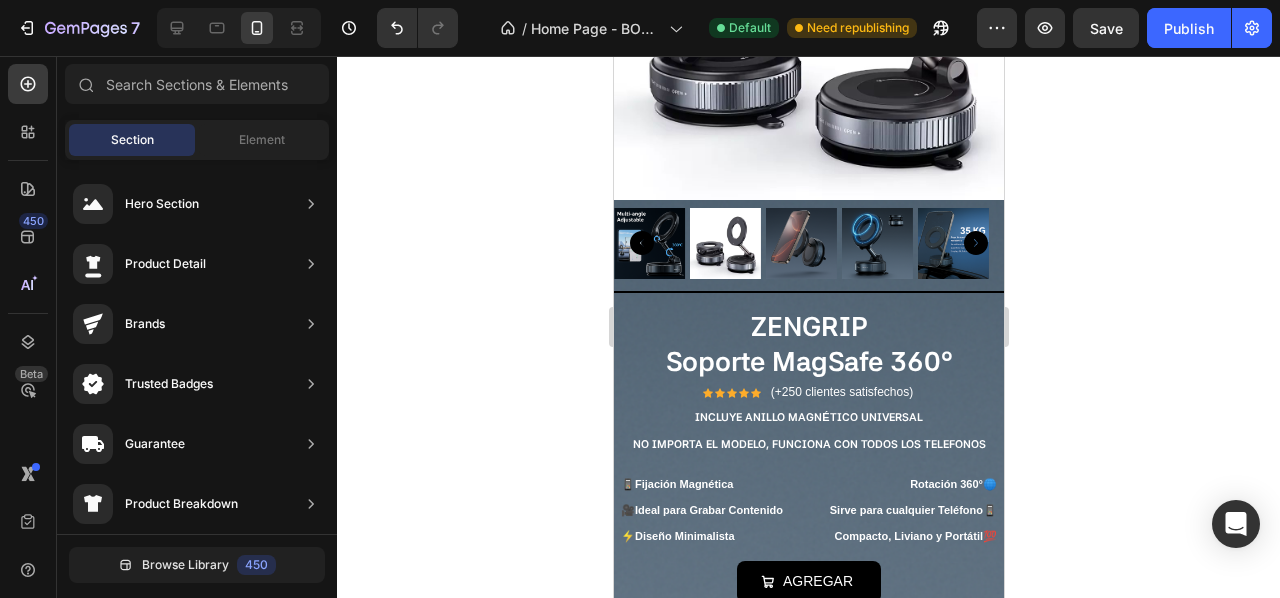 scroll, scrollTop: 1118, scrollLeft: 0, axis: vertical 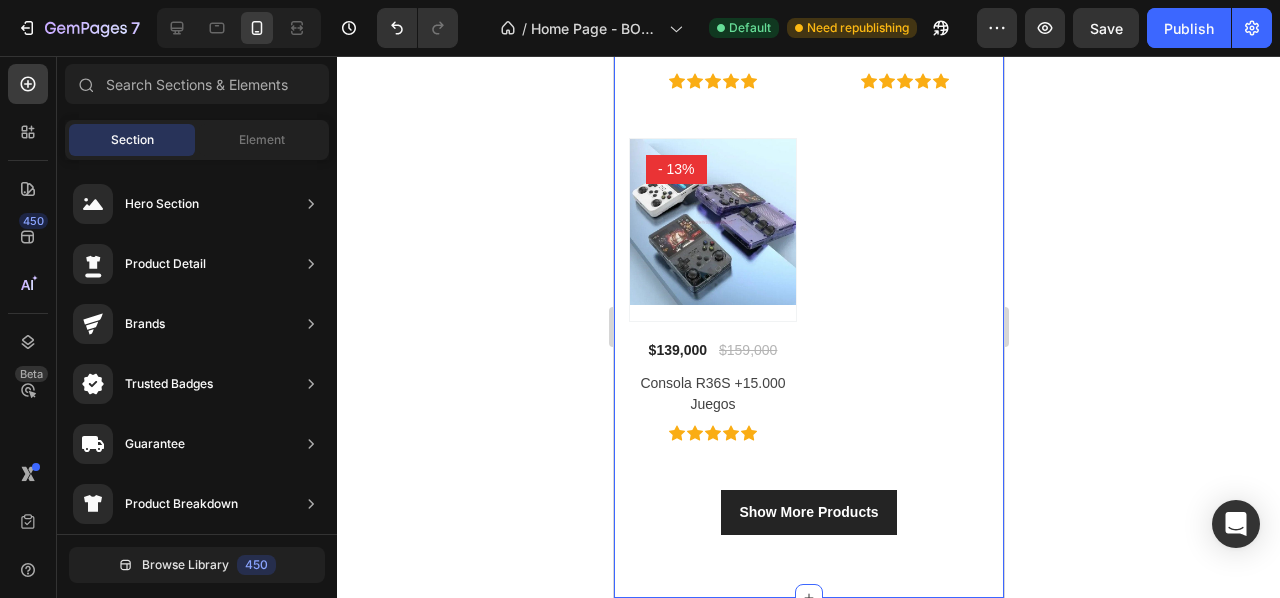 click on "Product Images - 15% Product Badge Row $33,990 (P) Price (P) Price $39,999 (P) Price (P) Price Row ZENGRIP - Soporte MagSafe 360° (P) Title Icon Icon Icon Icon Icon Icon List Hoz Product List Product Images - 25% Product Badge Row $59,990 (P) Price (P) Price $79,999 (P) Price (P) Price Row X2 ZENGRIP - Soporte MagSafe 360° (P) Title Icon Icon Icon Icon Icon Icon List Hoz Product List Product Images - 23% Product Badge Row $49,990 (P) Price (P) Price $65,000 (P) Price (P) Price Row Estación MagSafe 3en1 - iPhone AirPods Watch (P) Title Icon Icon Icon Icon Icon Icon List Hoz Product List Product Images - 24% Product Badge Row $79,990 (P) Price (P) Price $105,000 (P) Price (P) Price Row PROMO - ZENGRIP + ESTACIÓN MAGSAFE (P) Title Icon Icon Row" at bounding box center [808, -47] 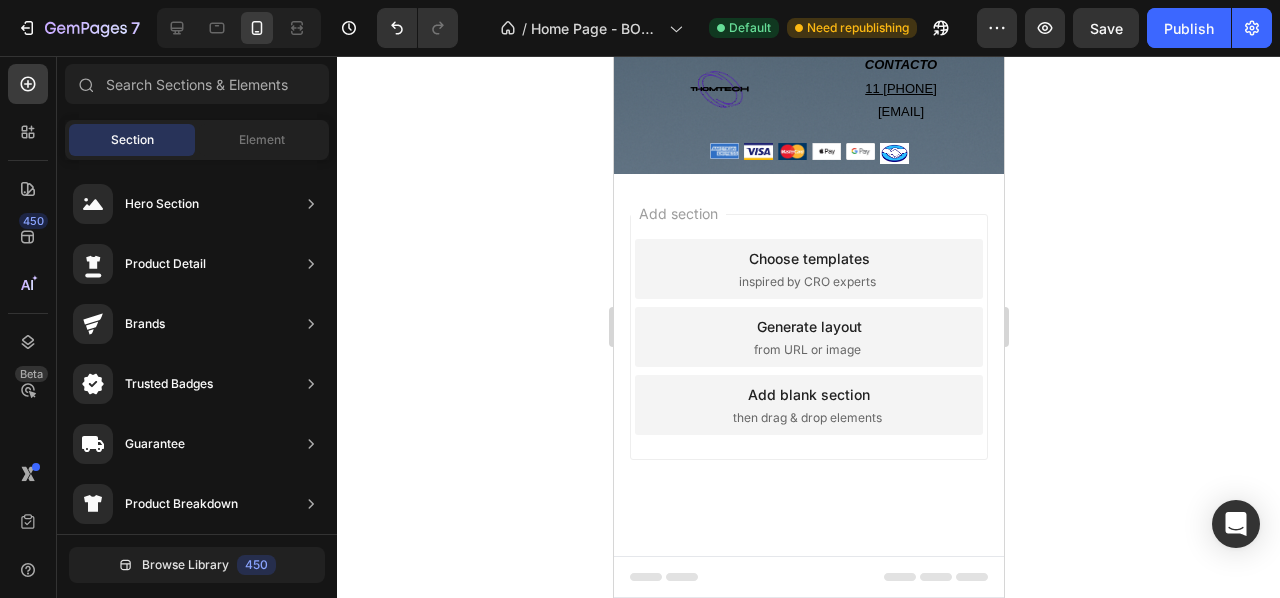 scroll, scrollTop: 3980, scrollLeft: 0, axis: vertical 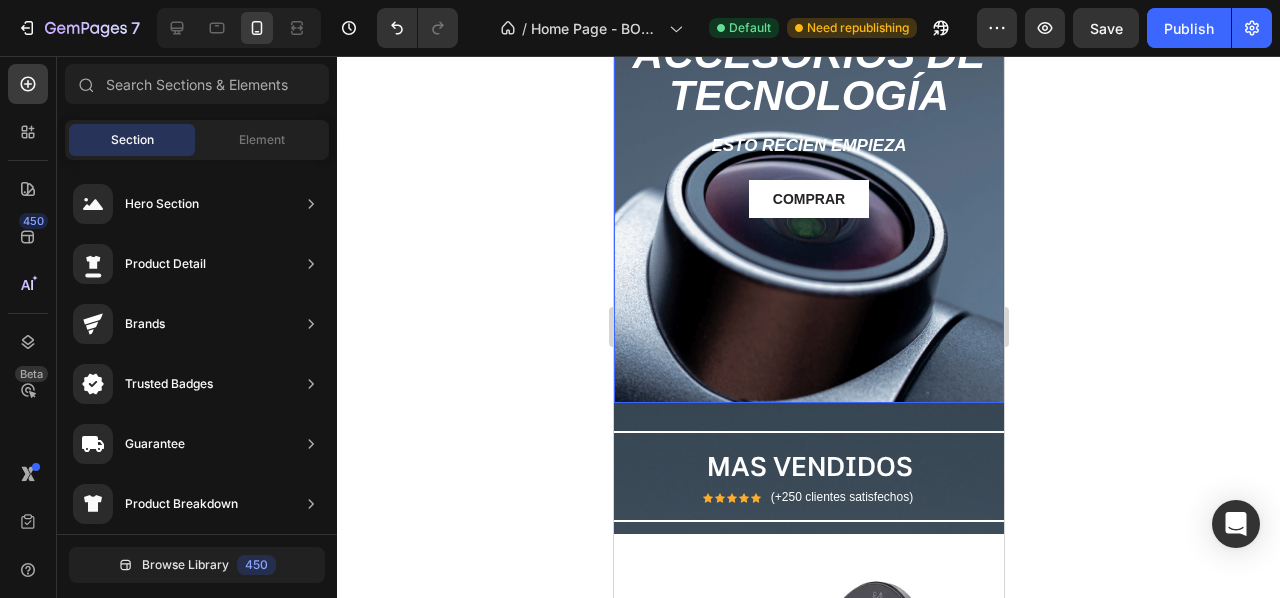 click at bounding box center [808, 103] 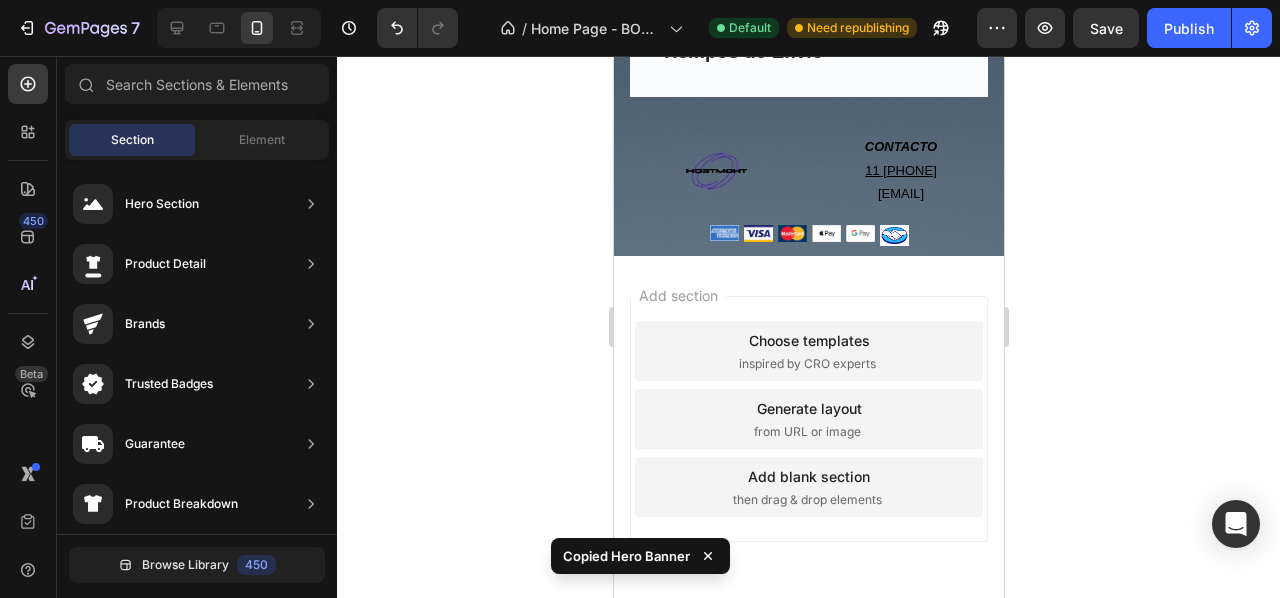 scroll, scrollTop: 3648, scrollLeft: 0, axis: vertical 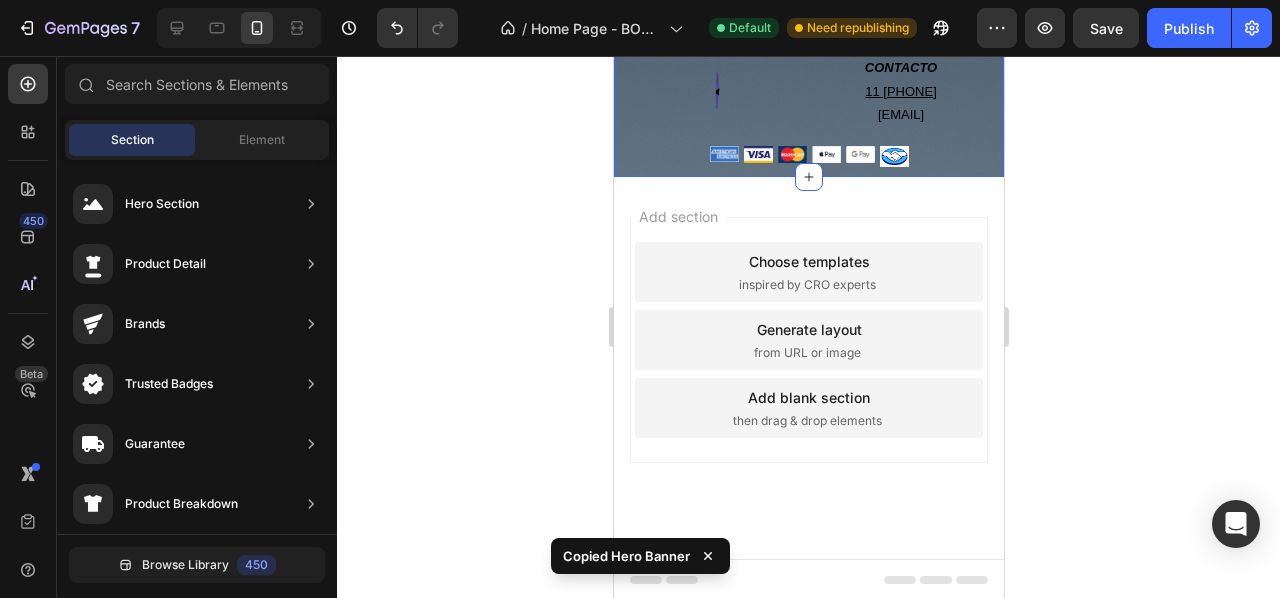 click on "PREGUNTAS FRECUENTES Heading Row ¿El imán afecta el funcionamiento del teléfono? ¿Es seguro usarlo en el auto? Tiempos de Envío Accordion Row Image CONTACTO 11 [PHONE] [EMAIL] Text Block Row Image Image Image Image Image Image Row Section 8 You can create reusable sections Create Theme Section AI Content Write with GemAI What would you like to describe here? Tone and Voice Persuasive Product Consola R36S +15.000 Juegos Show more Generate" at bounding box center (808, -152) 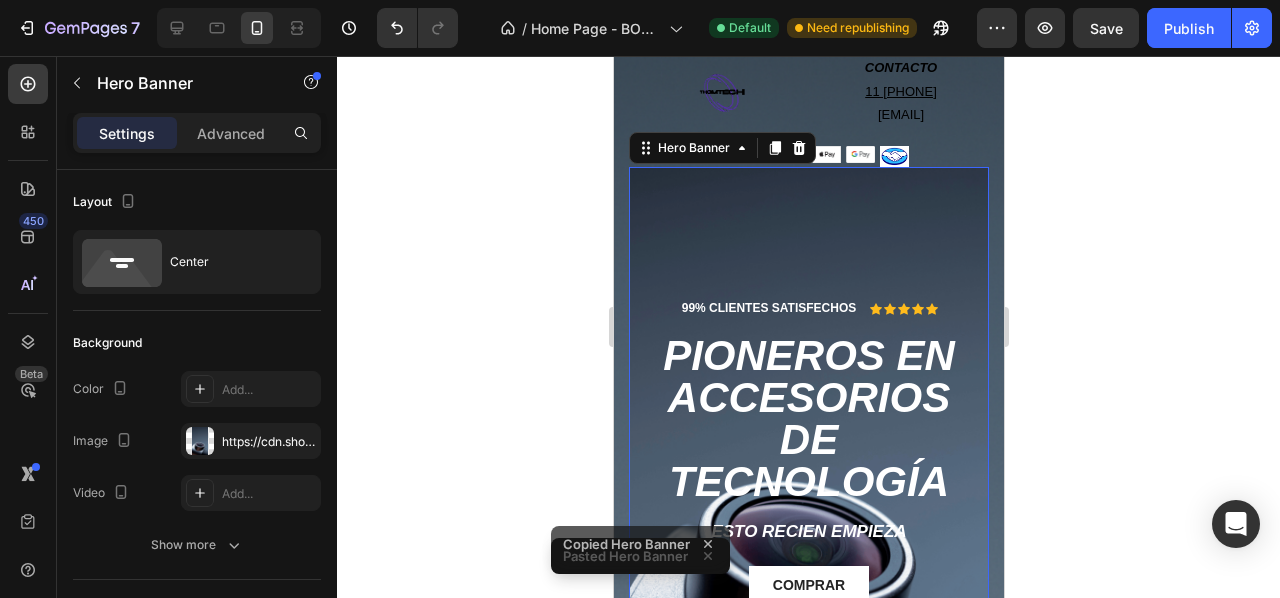 click 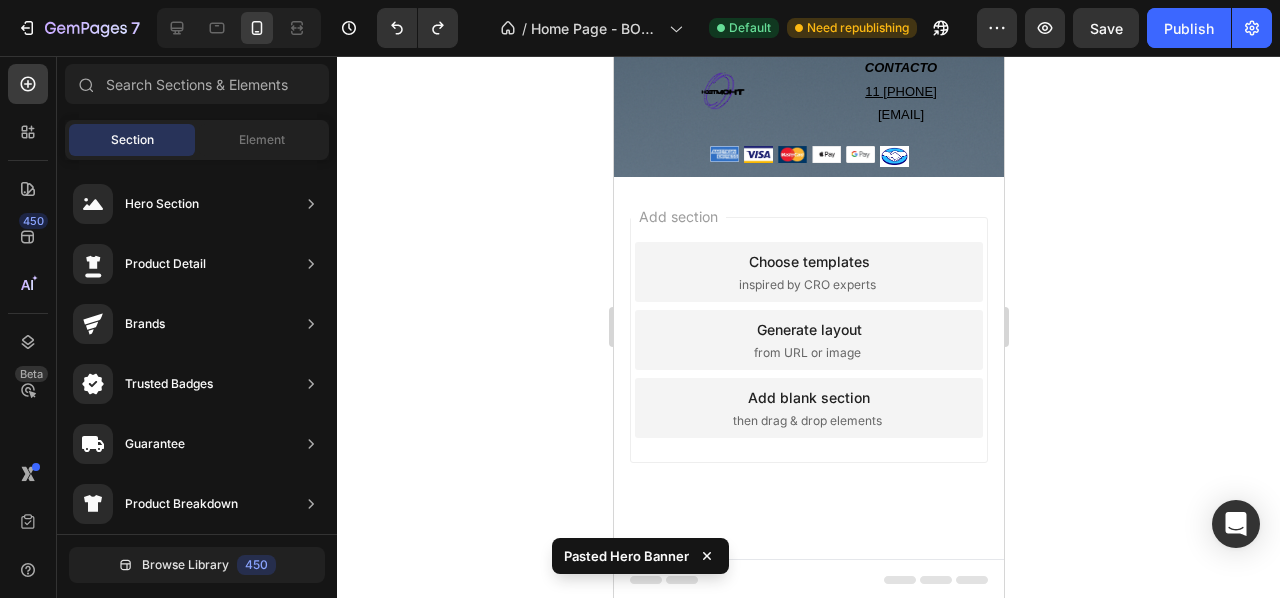 click on "Add section Choose templates inspired by CRO experts Generate layout from URL or image Add blank section then drag & drop elements" at bounding box center (808, 368) 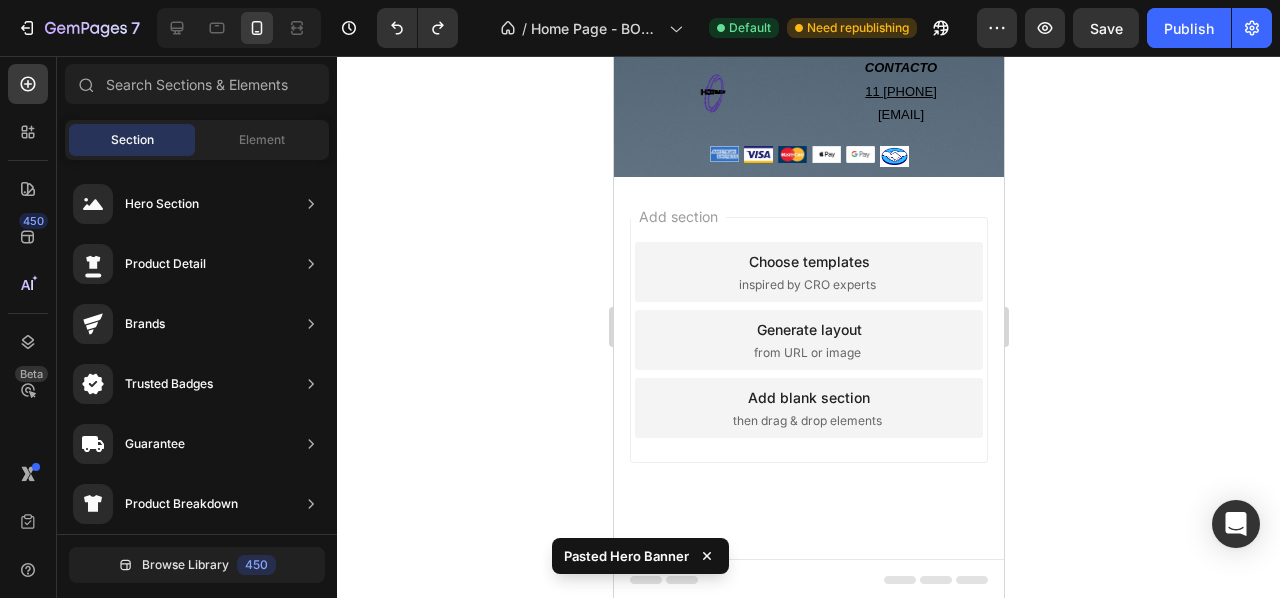click on "then drag & drop elements" at bounding box center (806, 421) 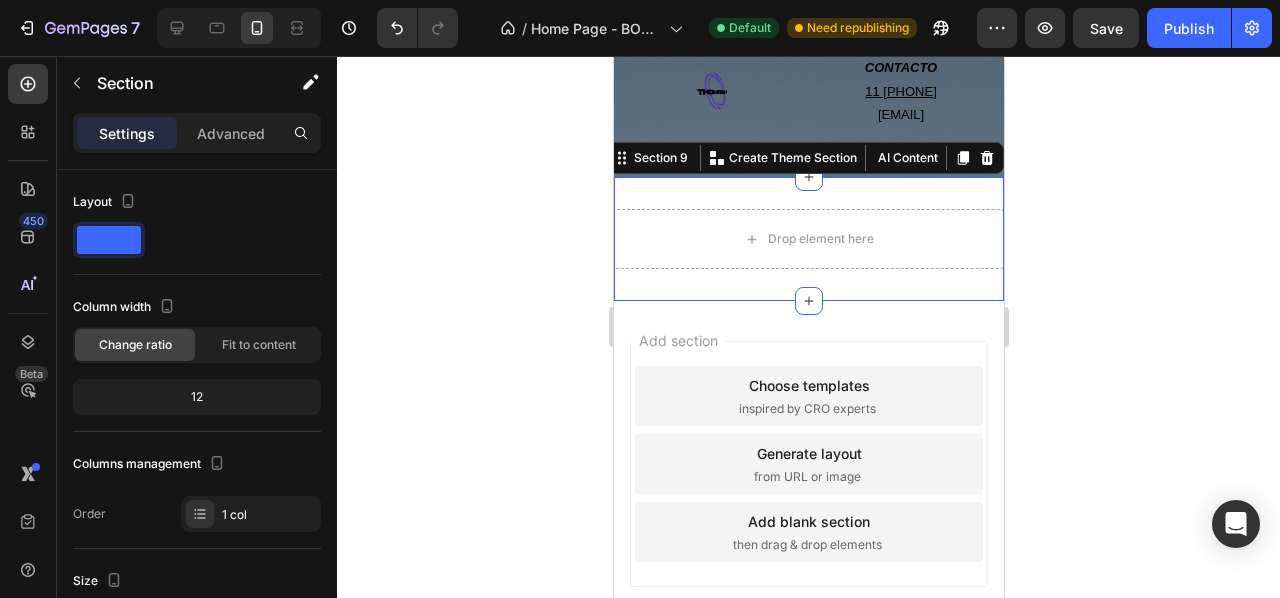click on "Drop element here Section 9   You can create reusable sections Create Theme Section AI Content Write with GemAI What would you like to describe here? Tone and Voice Persuasive Product Consola R36S +15.000 Juegos Show more Generate" at bounding box center (808, 239) 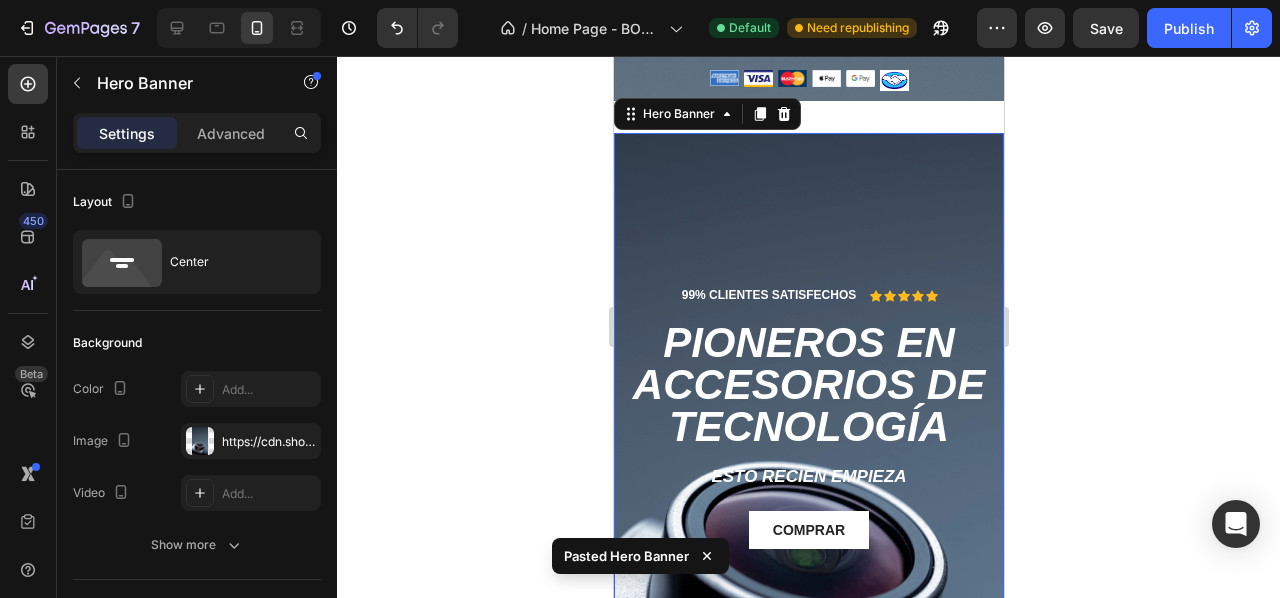scroll, scrollTop: 3729, scrollLeft: 0, axis: vertical 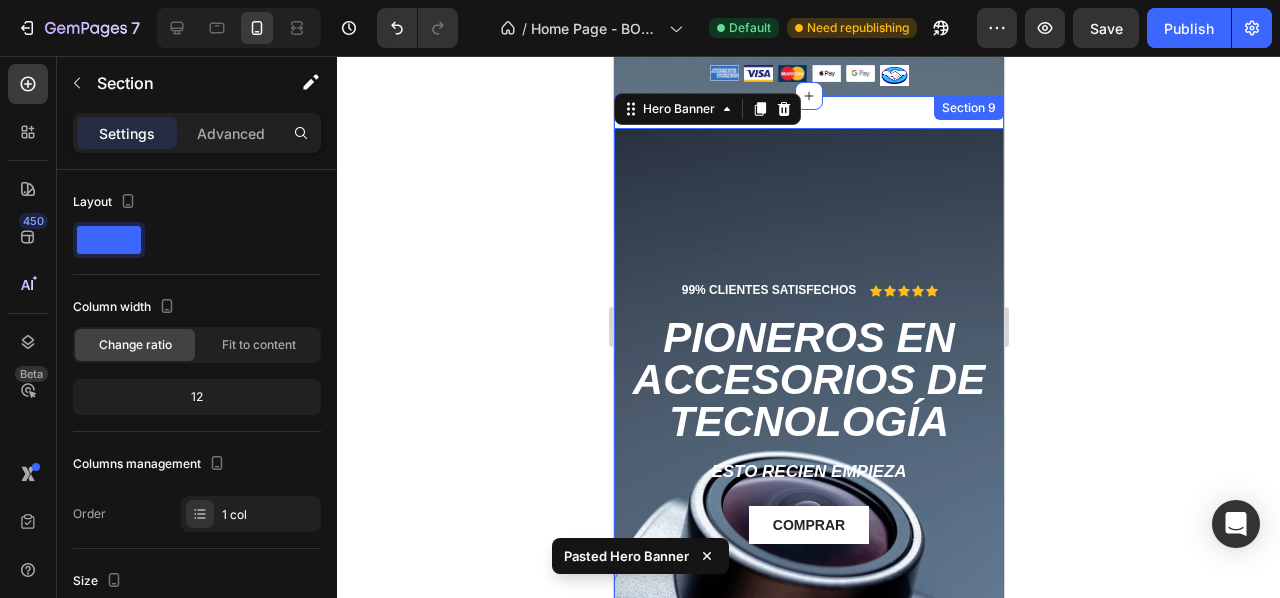 click on "99% CLIENTES SATISFECHOS Text Block Icon Icon Icon Icon Icon Icon List Row PIONEROS EN ACCESORIOS DE TECNOLOGÍA Heading ESTO RECIEN EMPIEZA Text Block COMPRAR Button Row Hero Banner   16 Section 9" at bounding box center (808, 436) 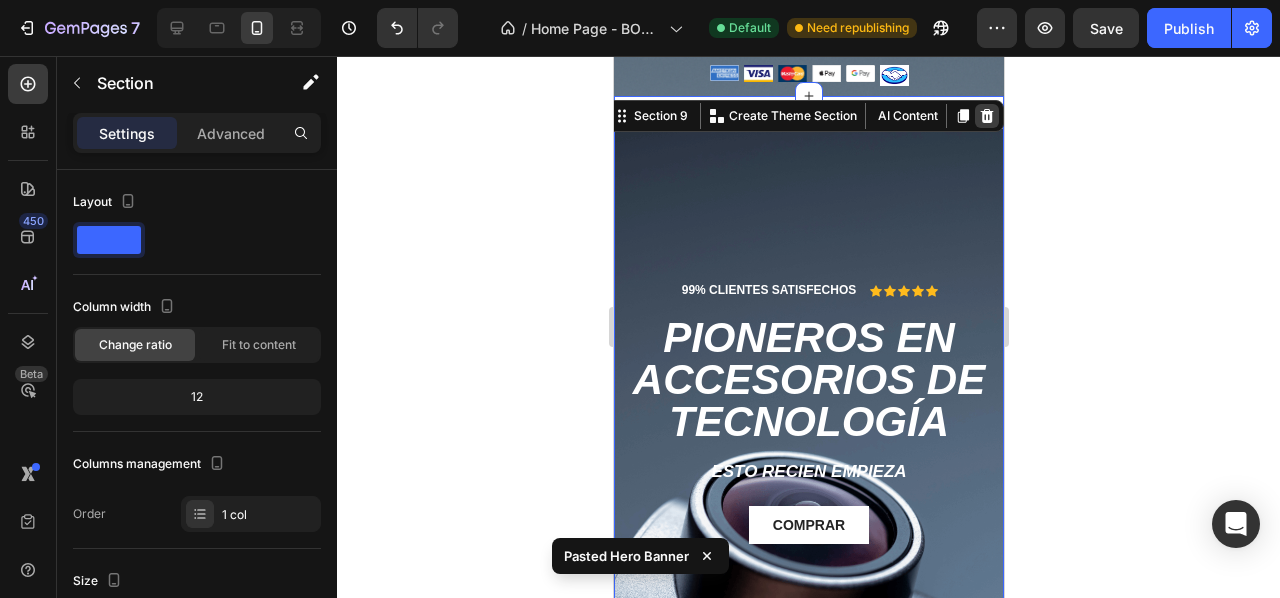 click 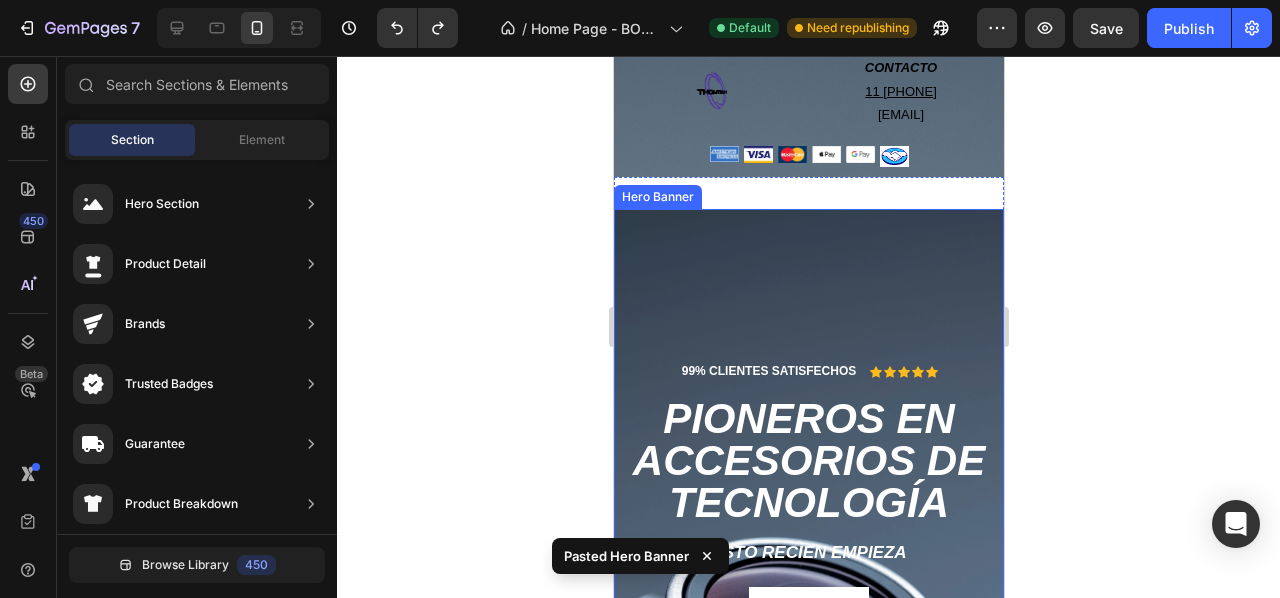 scroll, scrollTop: 3729, scrollLeft: 0, axis: vertical 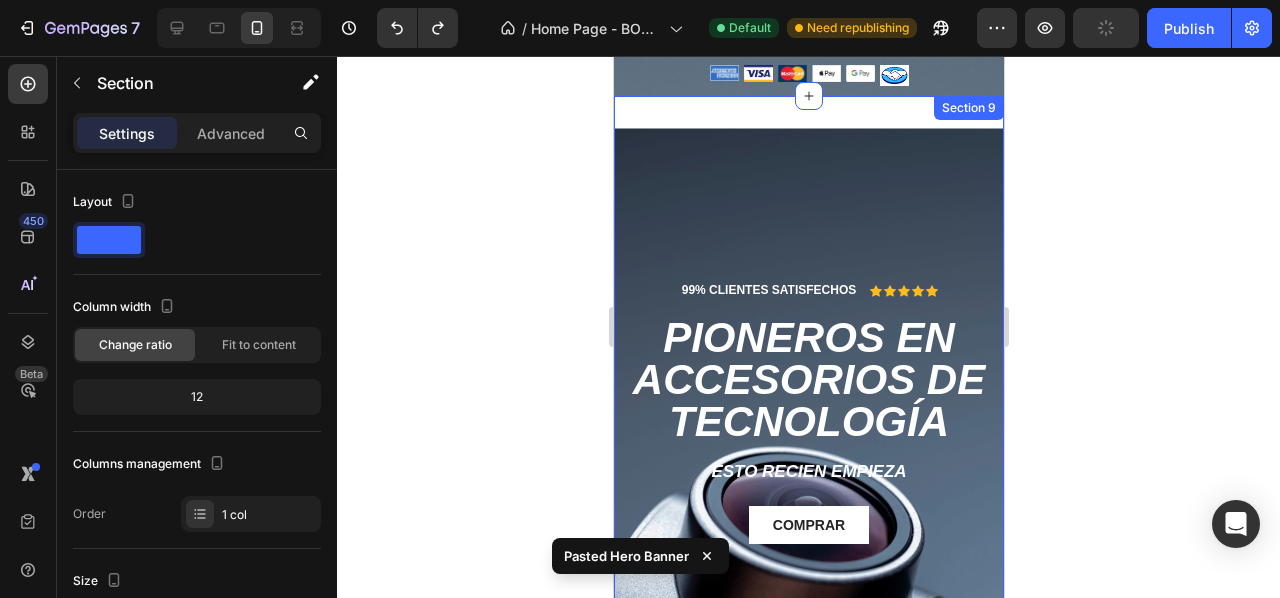 click on "99% CLIENTES SATISFECHOS Text Block Icon Icon Icon Icon Icon Icon List Row PIONEROS EN ACCESORIOS DE TECNOLOGÍA Heading ESTO RECIEN EMPIEZA Text Block COMPRAR Button Row Hero Banner Section 9" at bounding box center (808, 436) 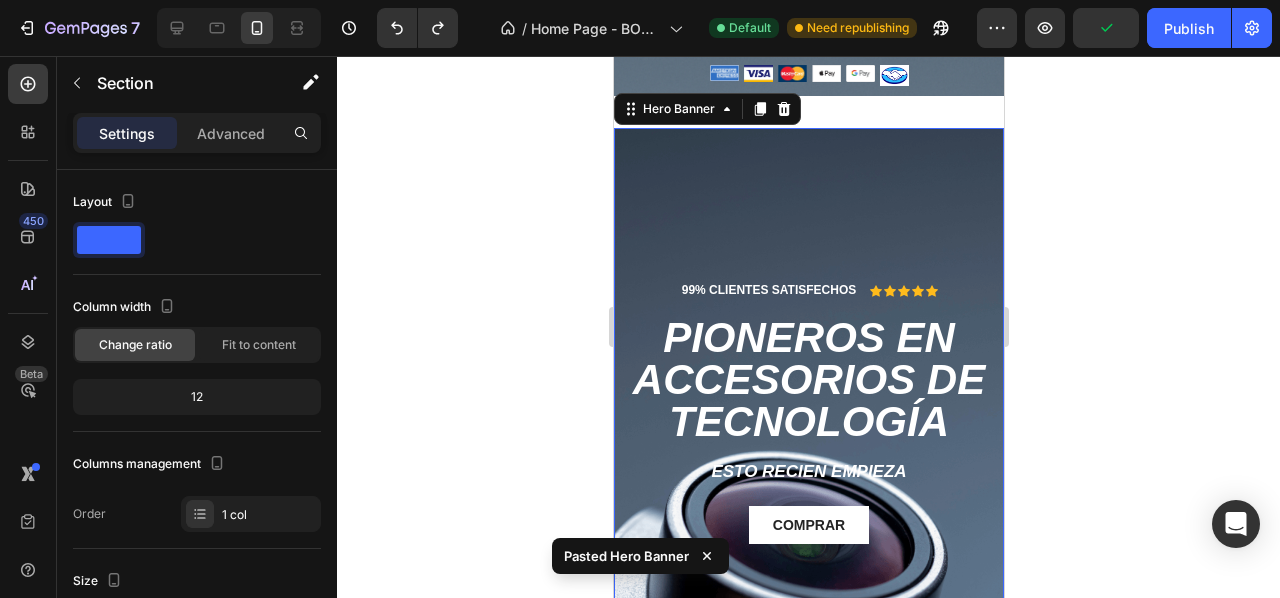 click at bounding box center (808, 428) 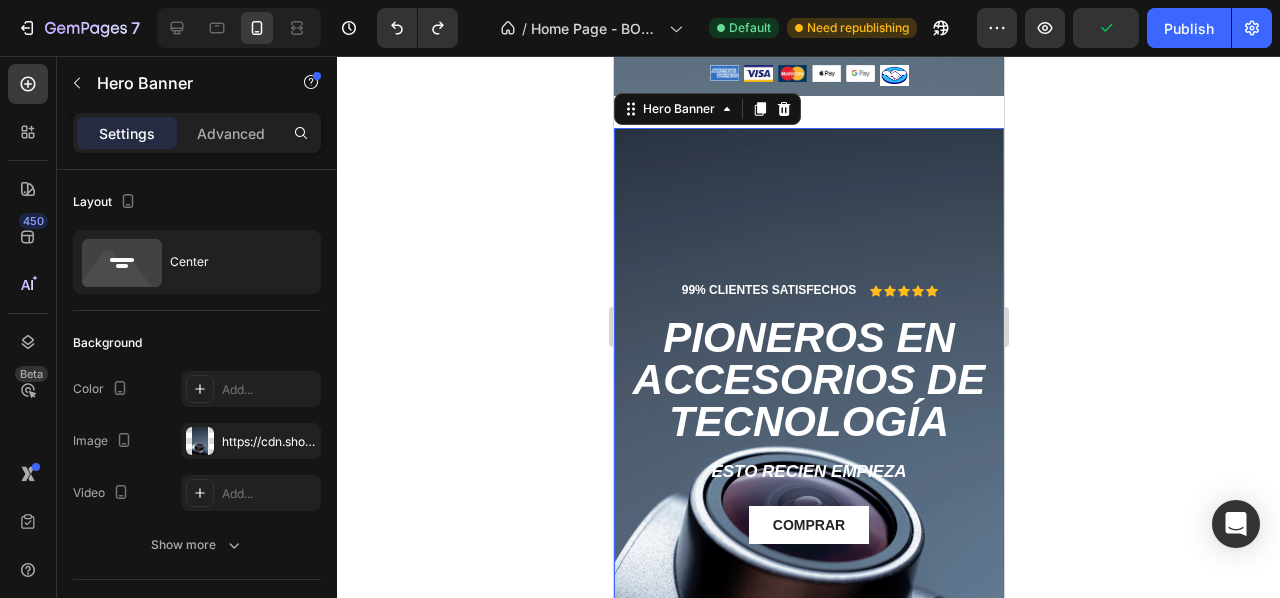click 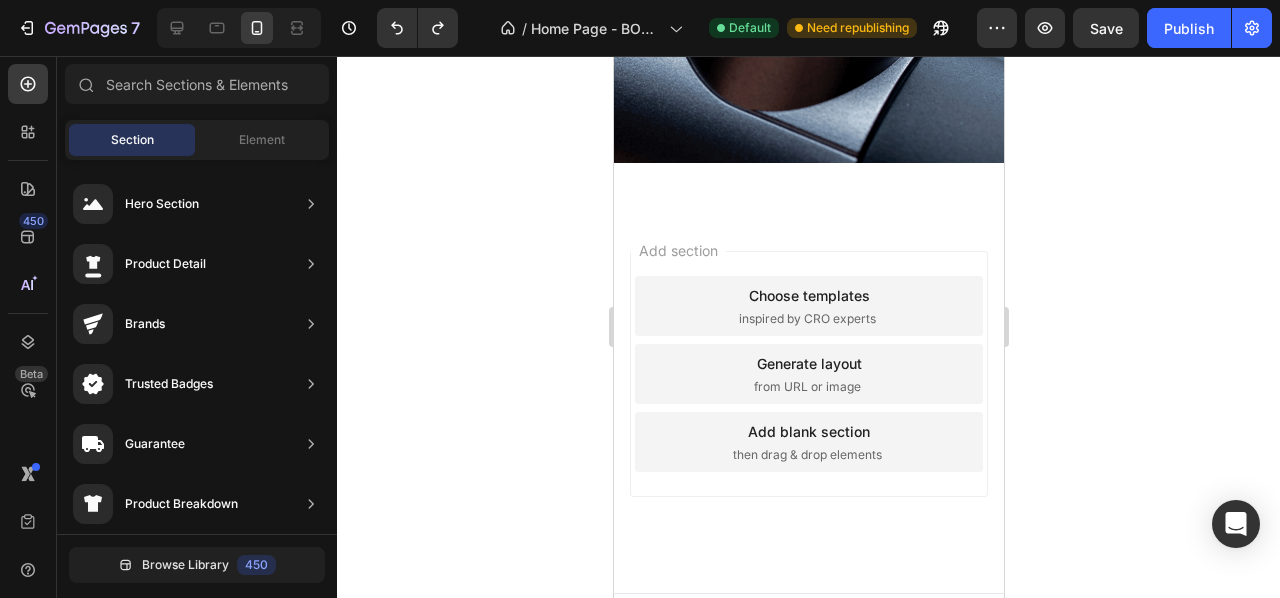 scroll, scrollTop: 4299, scrollLeft: 0, axis: vertical 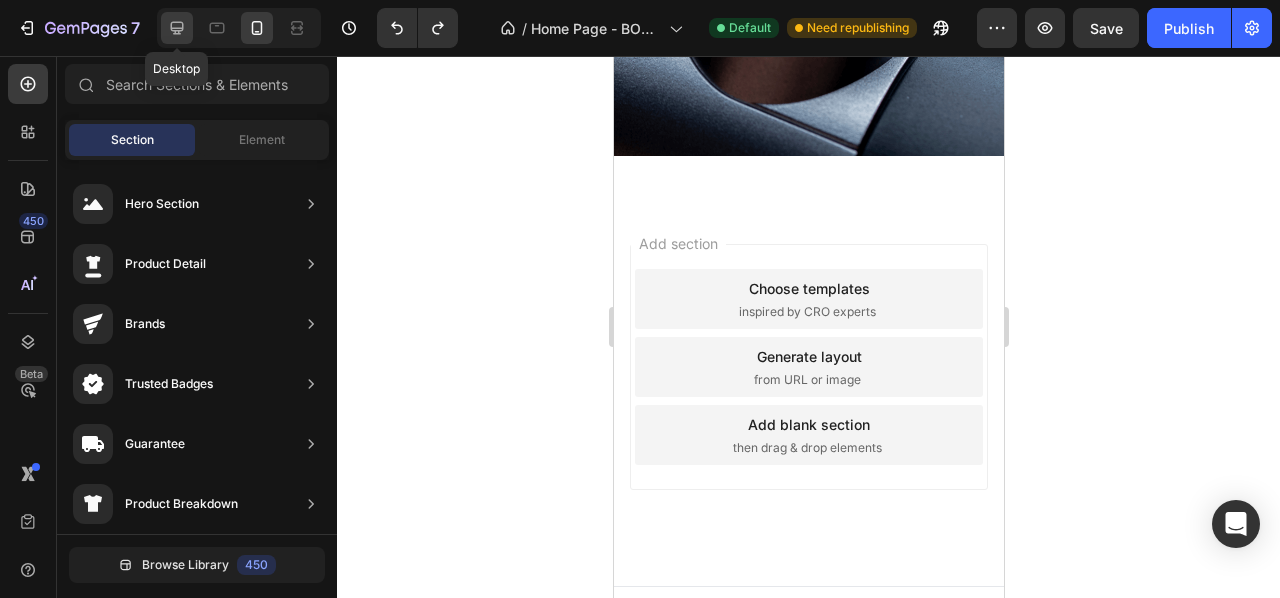 click 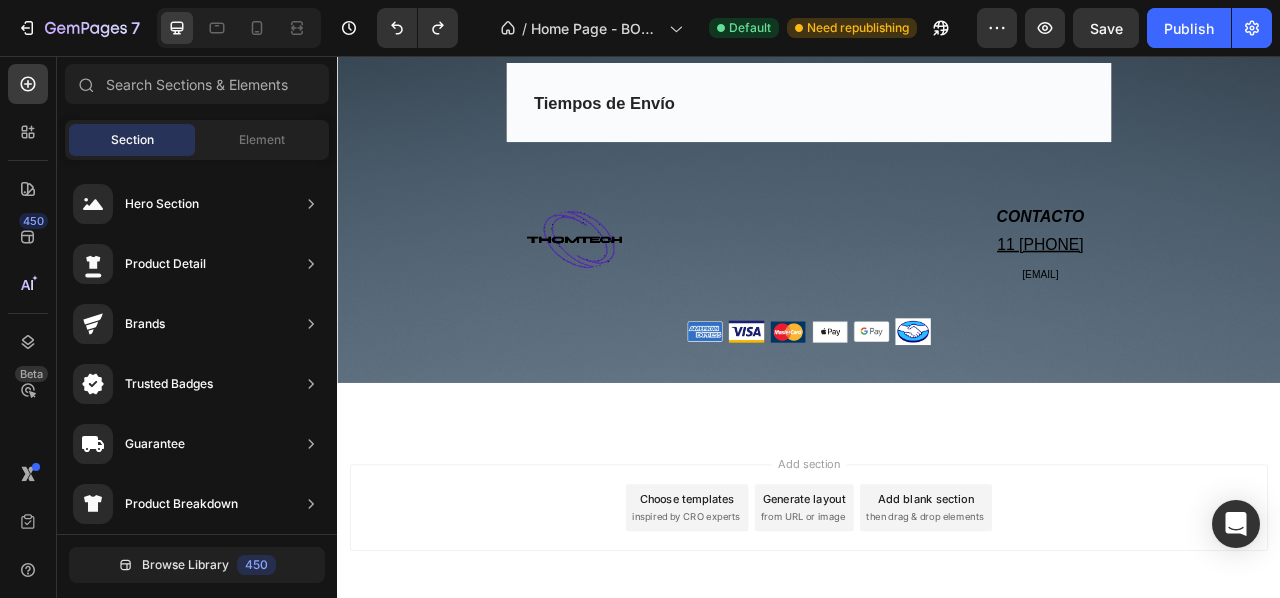 scroll, scrollTop: 3332, scrollLeft: 0, axis: vertical 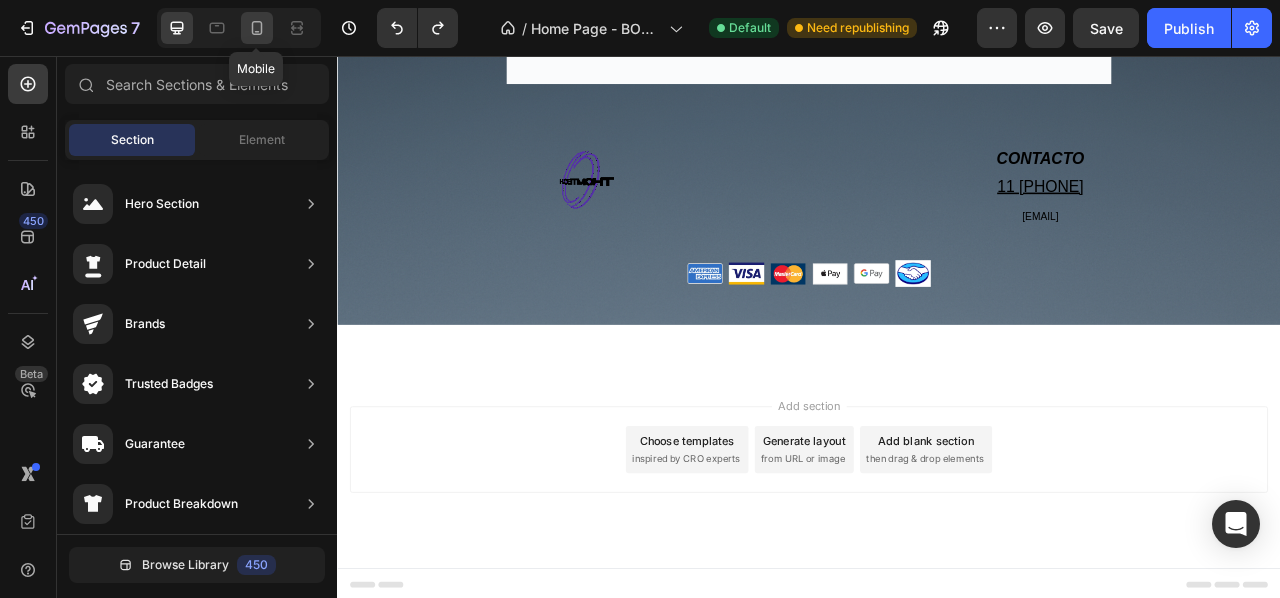 click 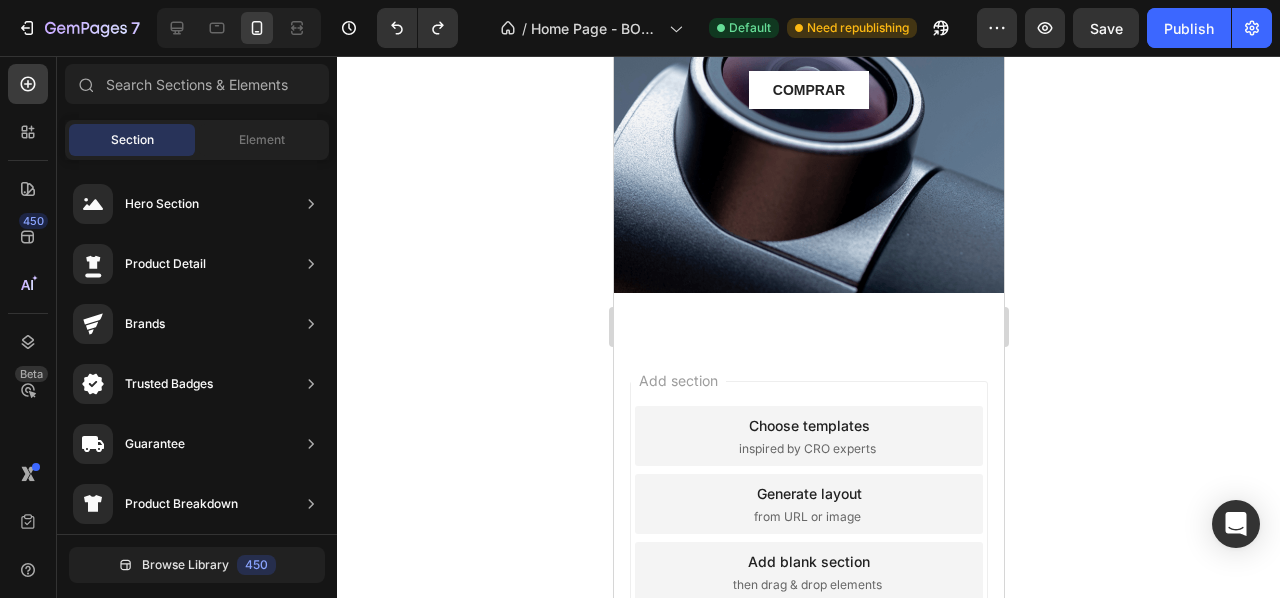 scroll, scrollTop: 4588, scrollLeft: 0, axis: vertical 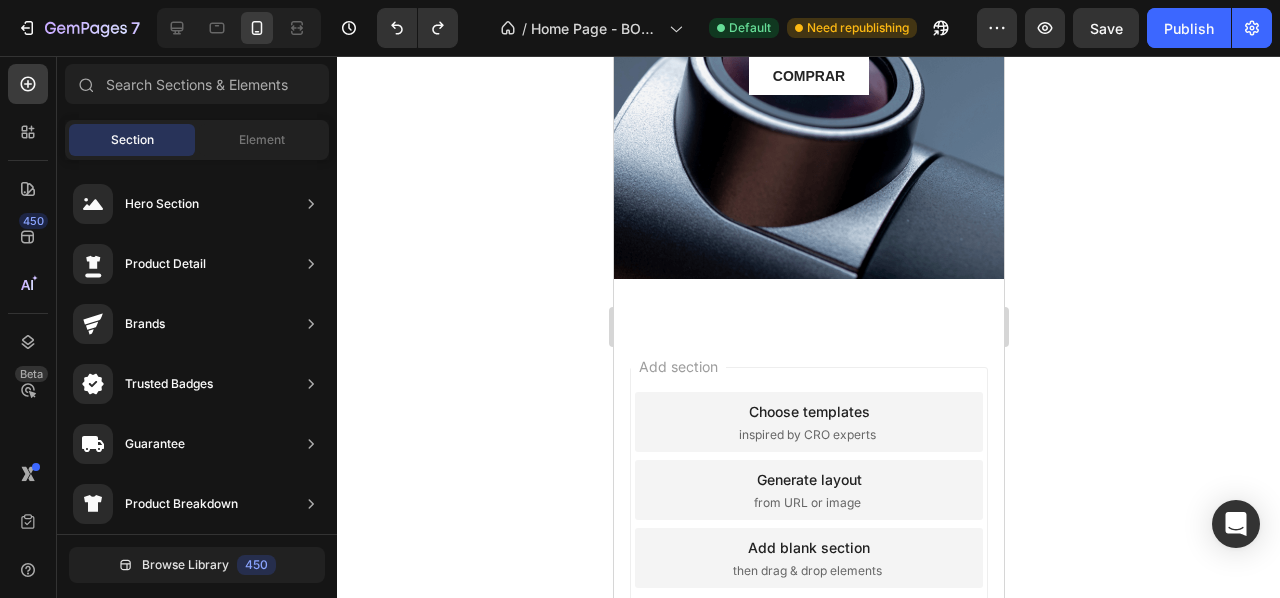 click on "inspired by CRO experts" at bounding box center [806, 435] 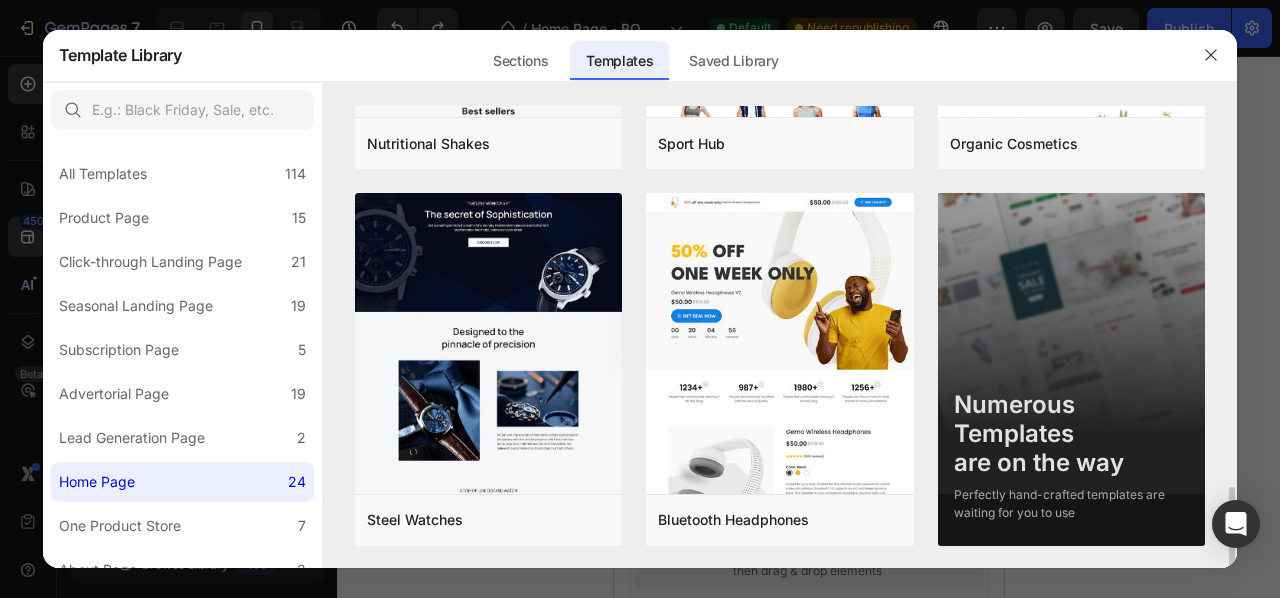 scroll, scrollTop: 2174, scrollLeft: 0, axis: vertical 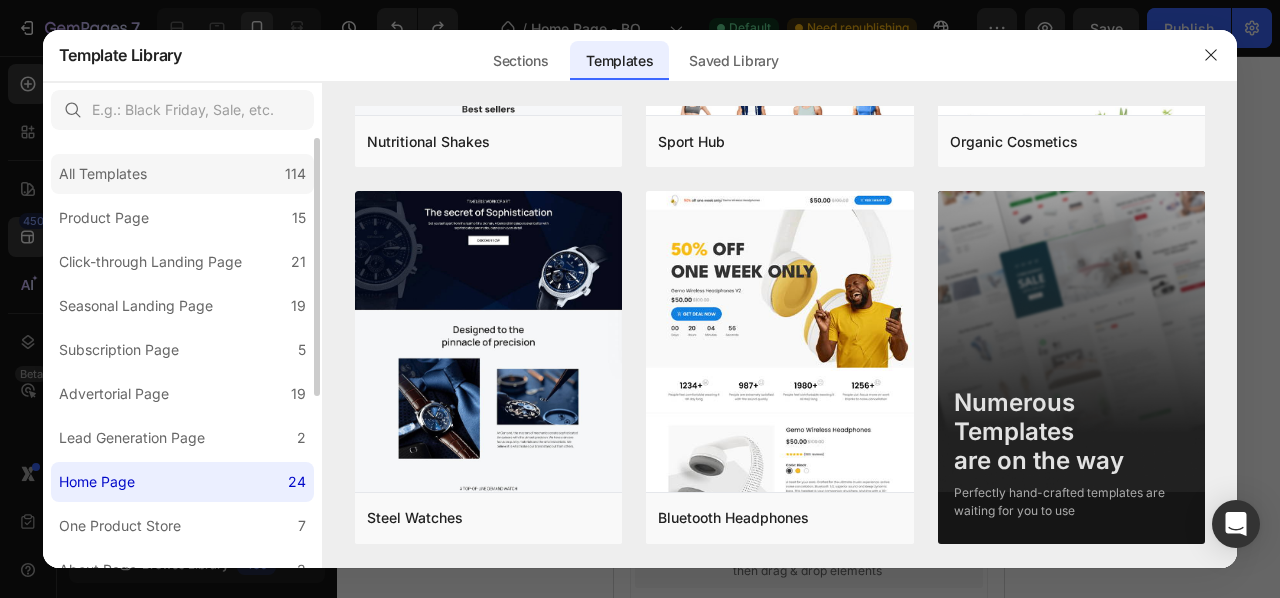 click on "All Templates 114" 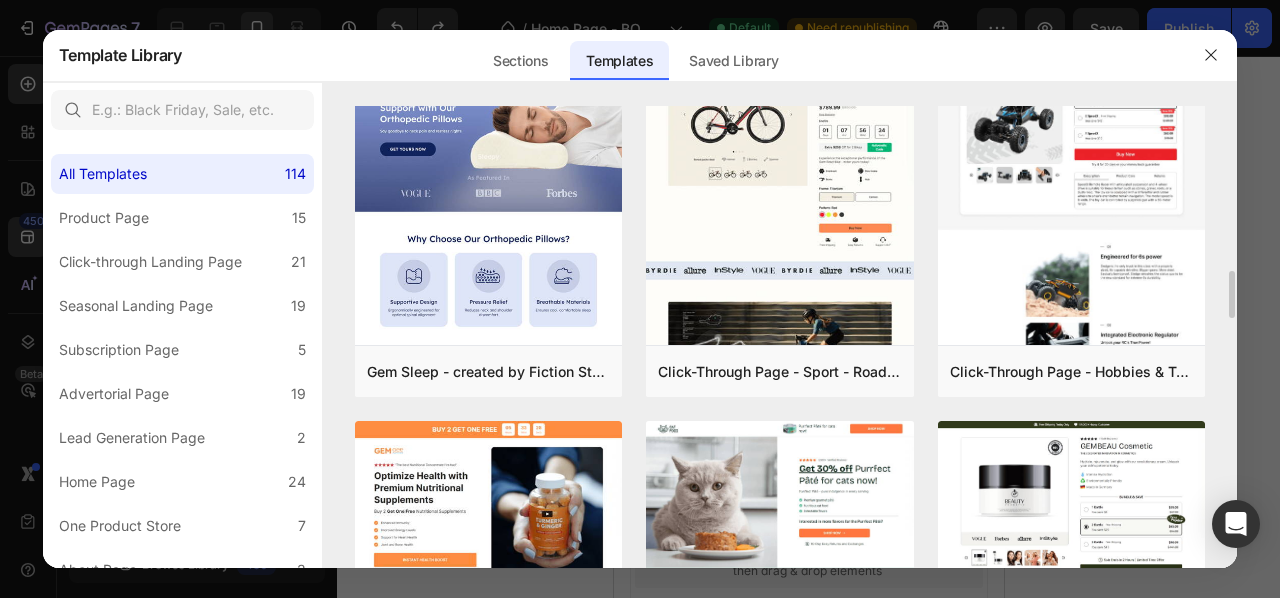 scroll, scrollTop: 2597, scrollLeft: 0, axis: vertical 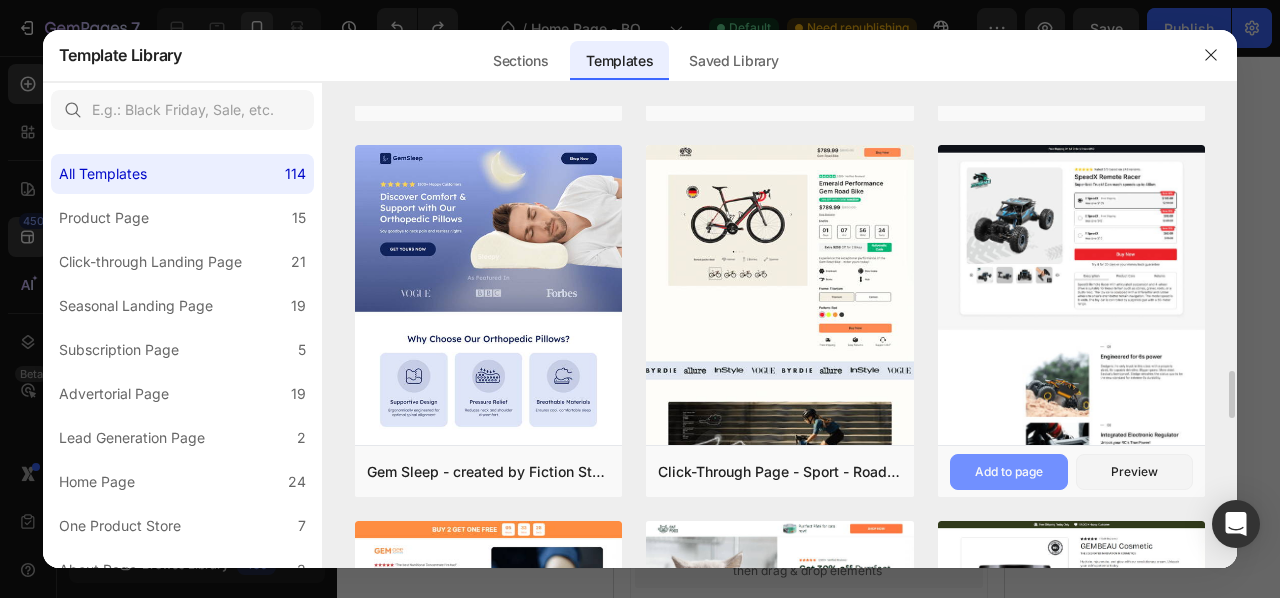 click on "Add to page" at bounding box center (1009, 472) 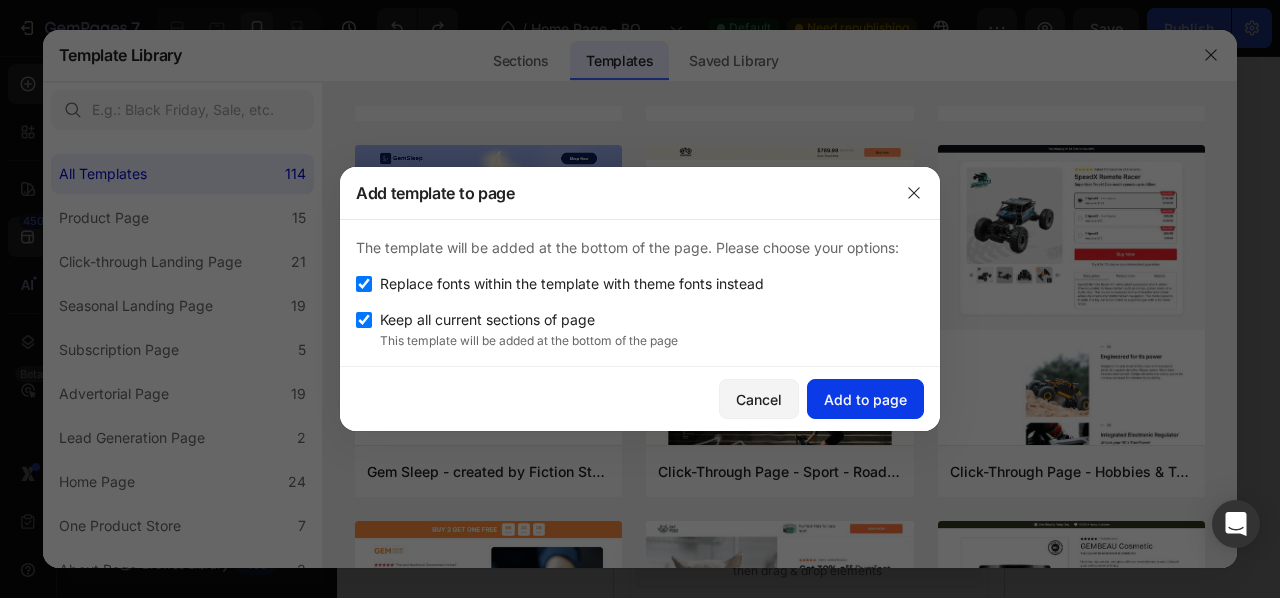 click on "Add to page" at bounding box center (865, 399) 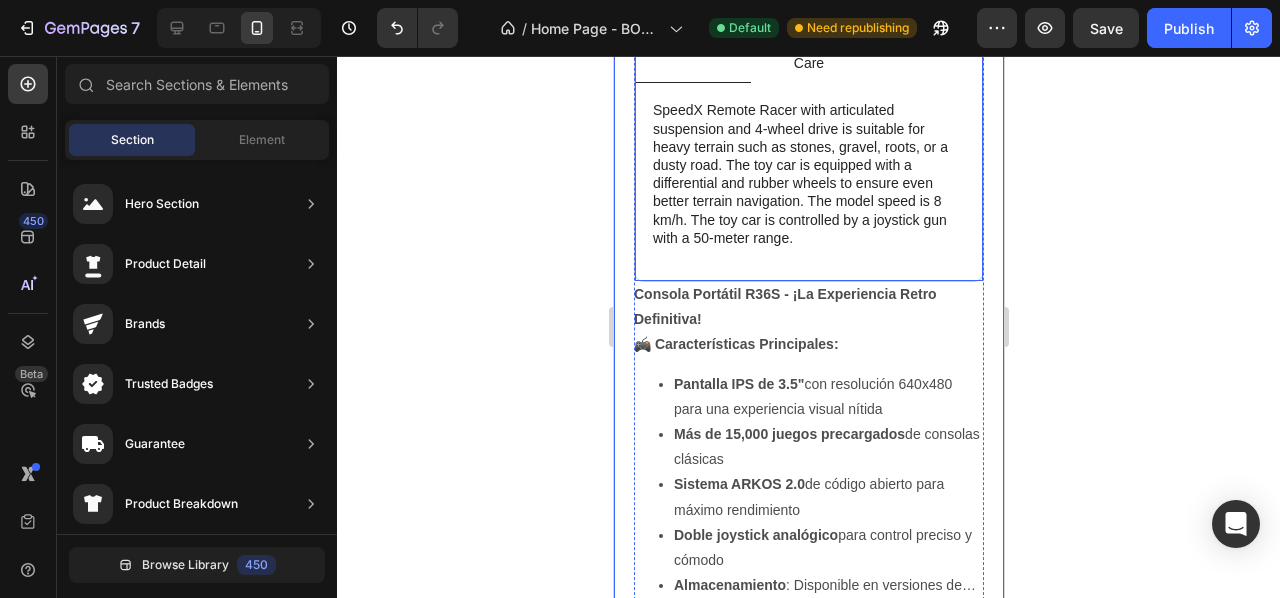scroll, scrollTop: 5422, scrollLeft: 0, axis: vertical 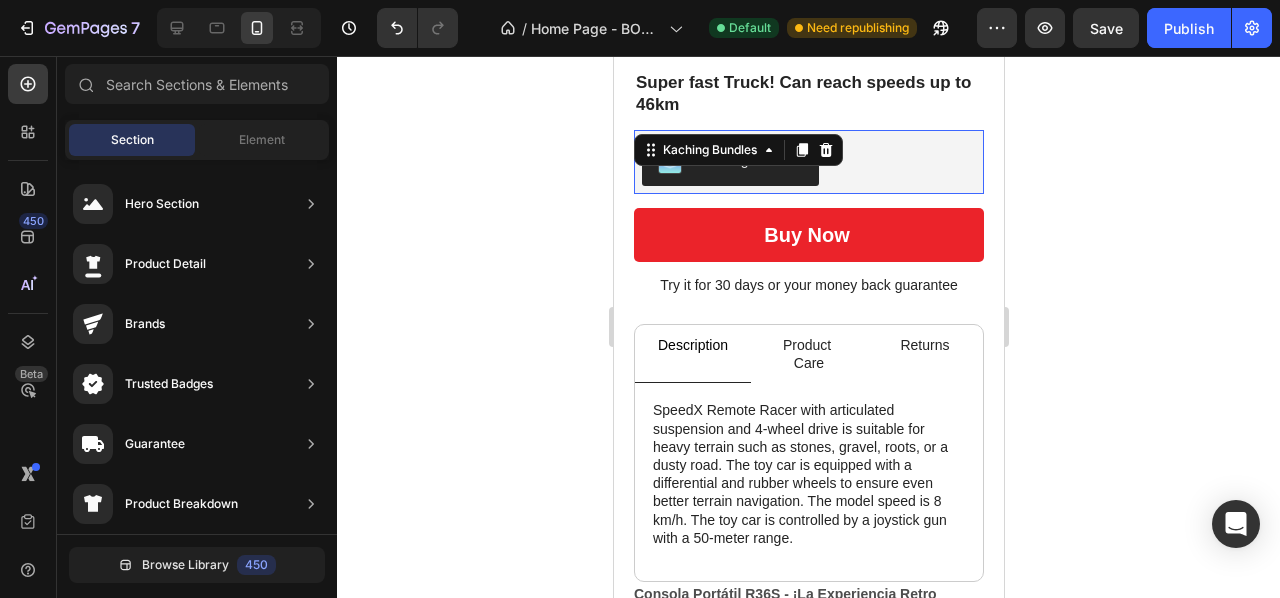 click on "Kaching Bundles" at bounding box center [808, 162] 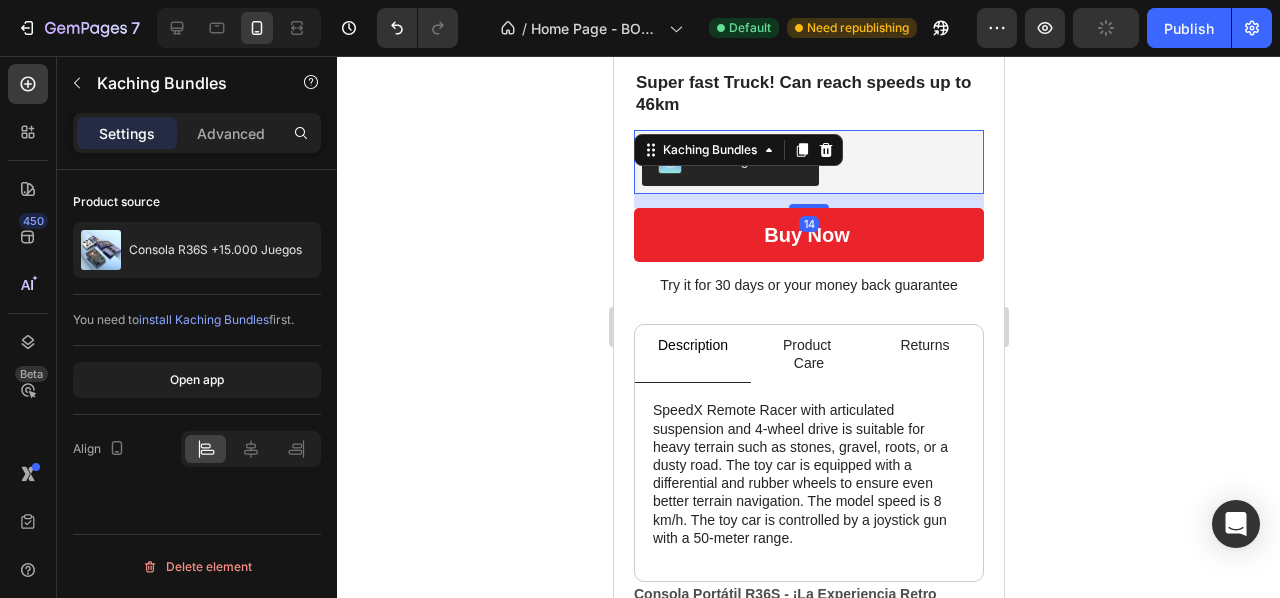 click on "Kaching Bundles" at bounding box center [729, 162] 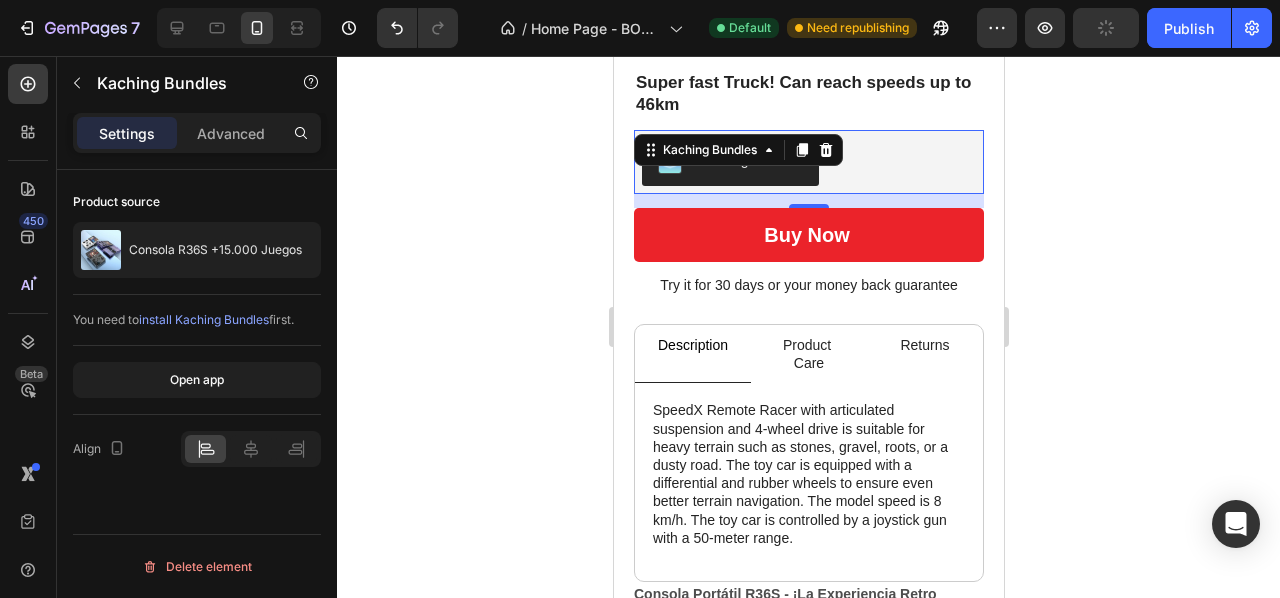click on "install Kaching Bundles" at bounding box center [204, 319] 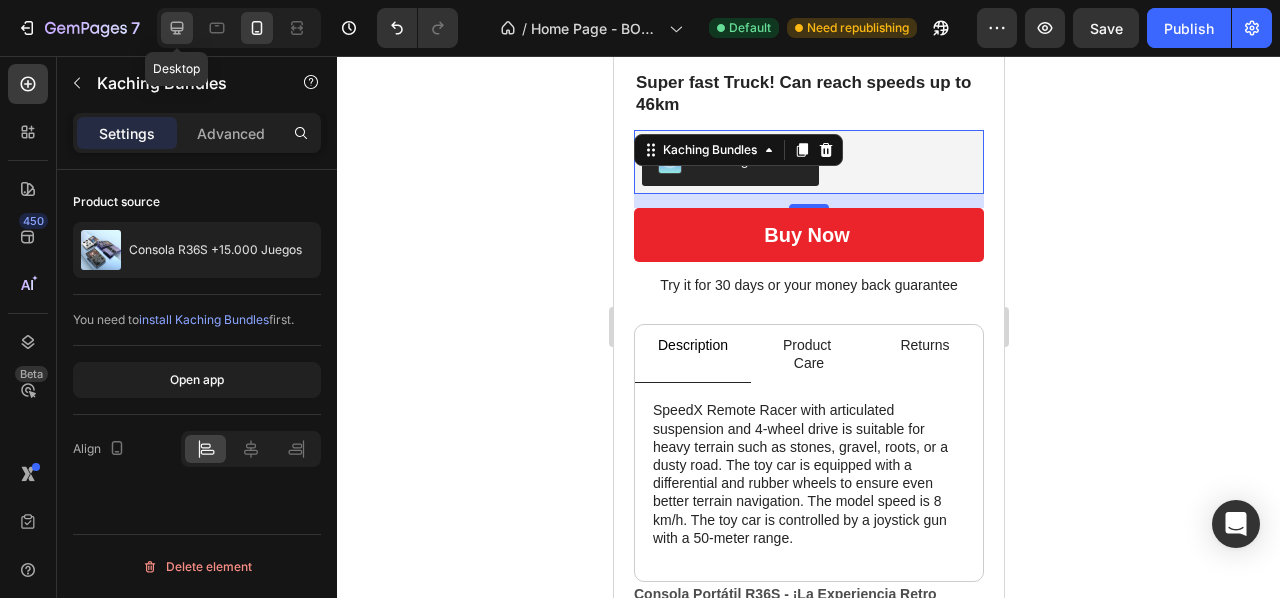 click 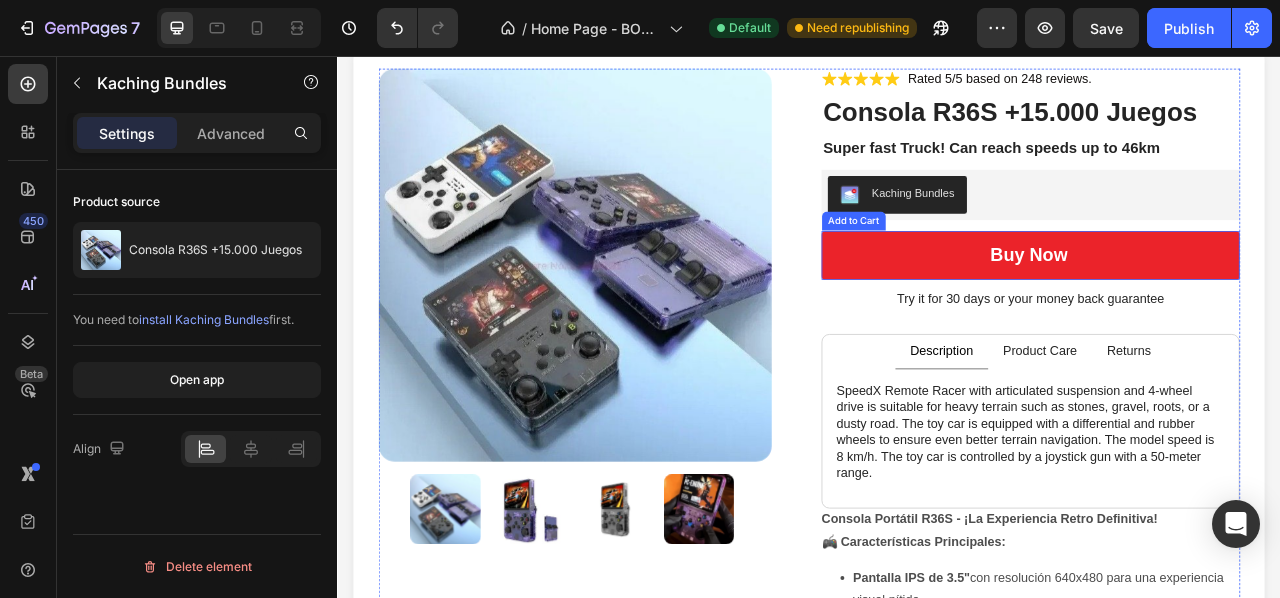 scroll, scrollTop: 4363, scrollLeft: 0, axis: vertical 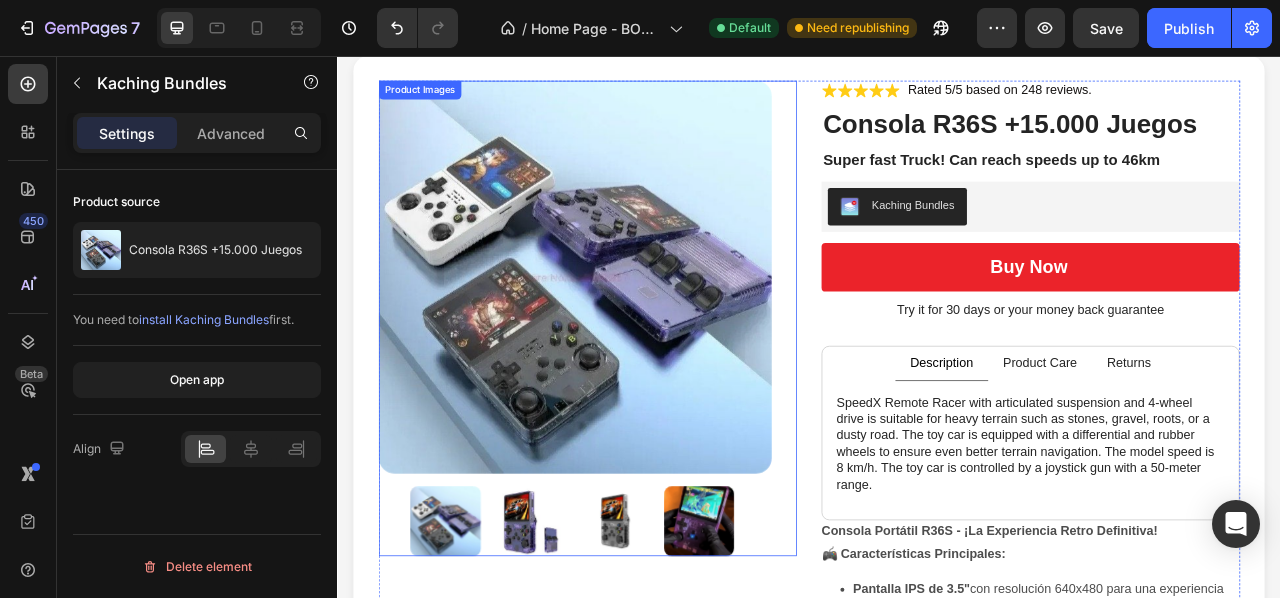 click at bounding box center [797, 649] 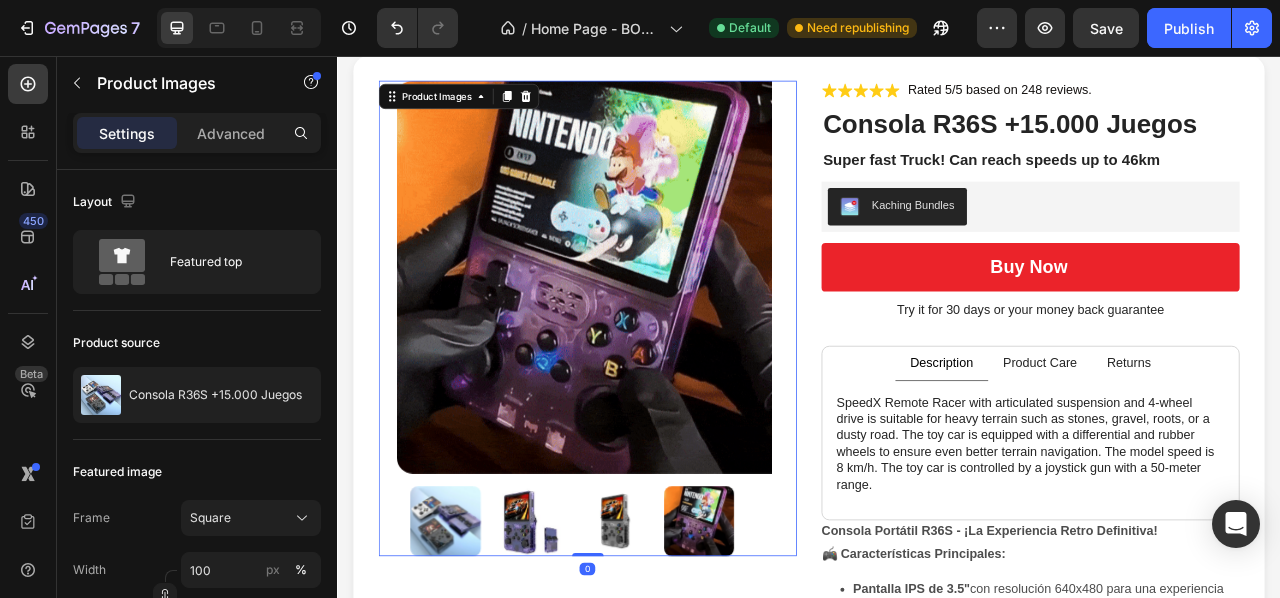 click at bounding box center (689, 649) 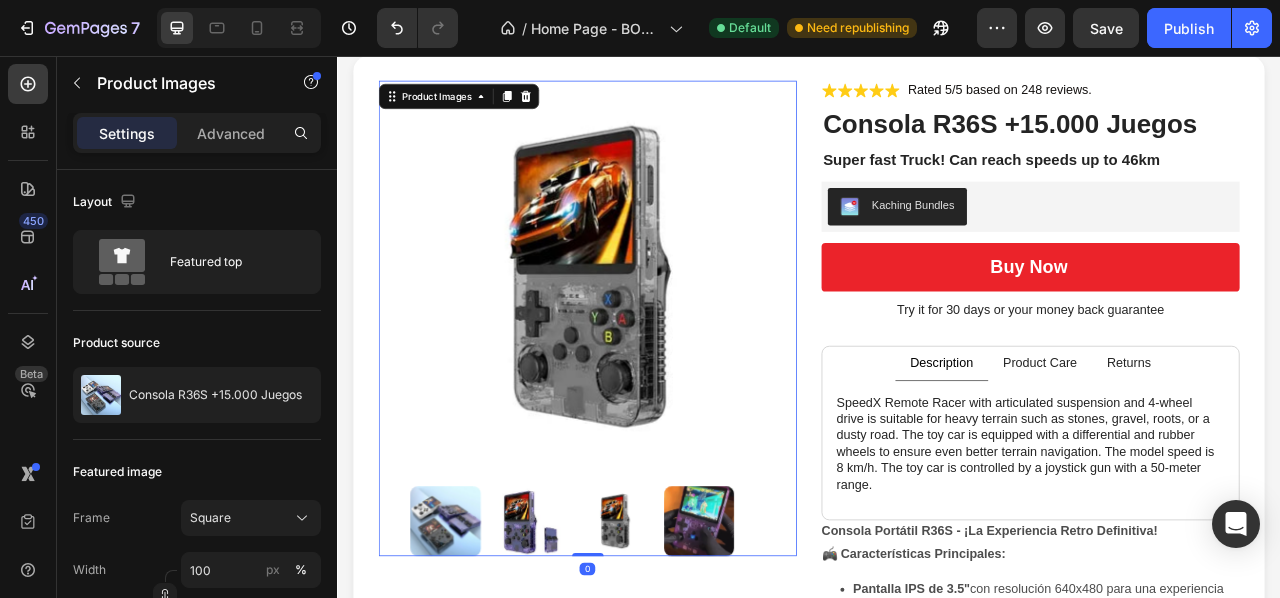 click at bounding box center [582, 649] 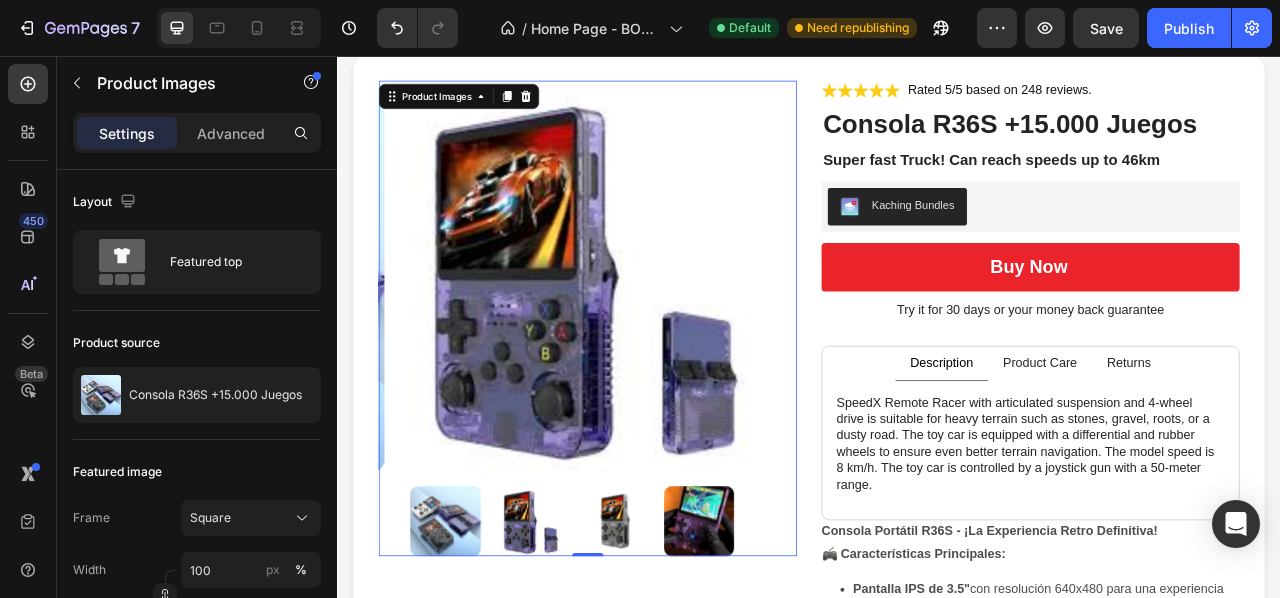 click at bounding box center [474, 649] 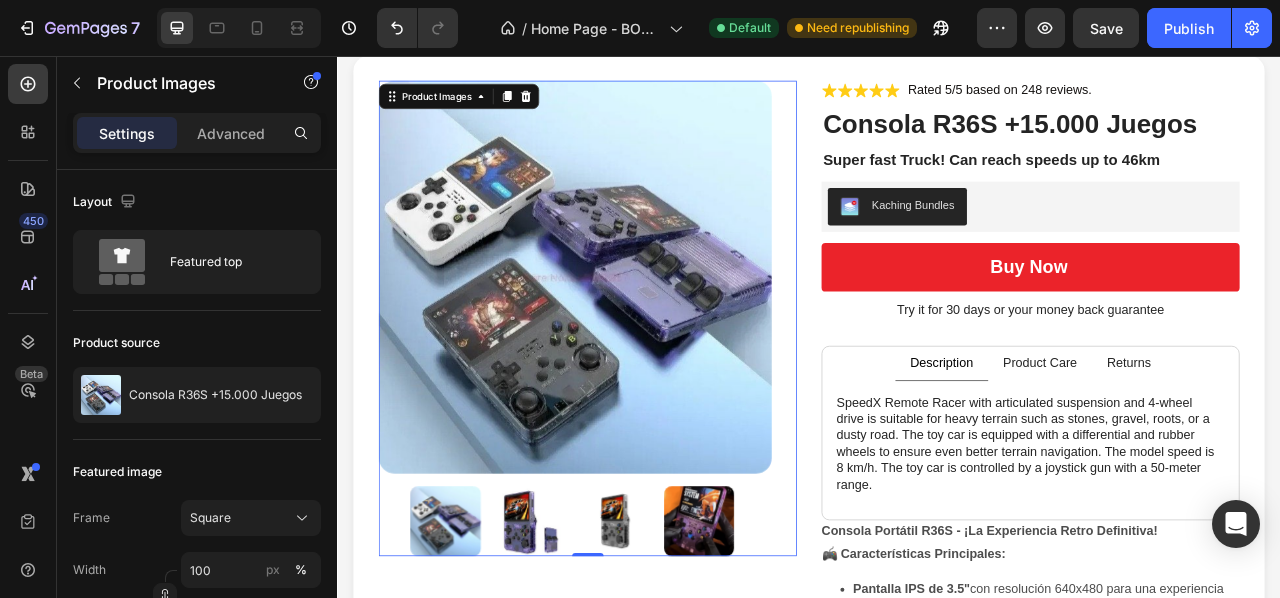 click at bounding box center (582, 649) 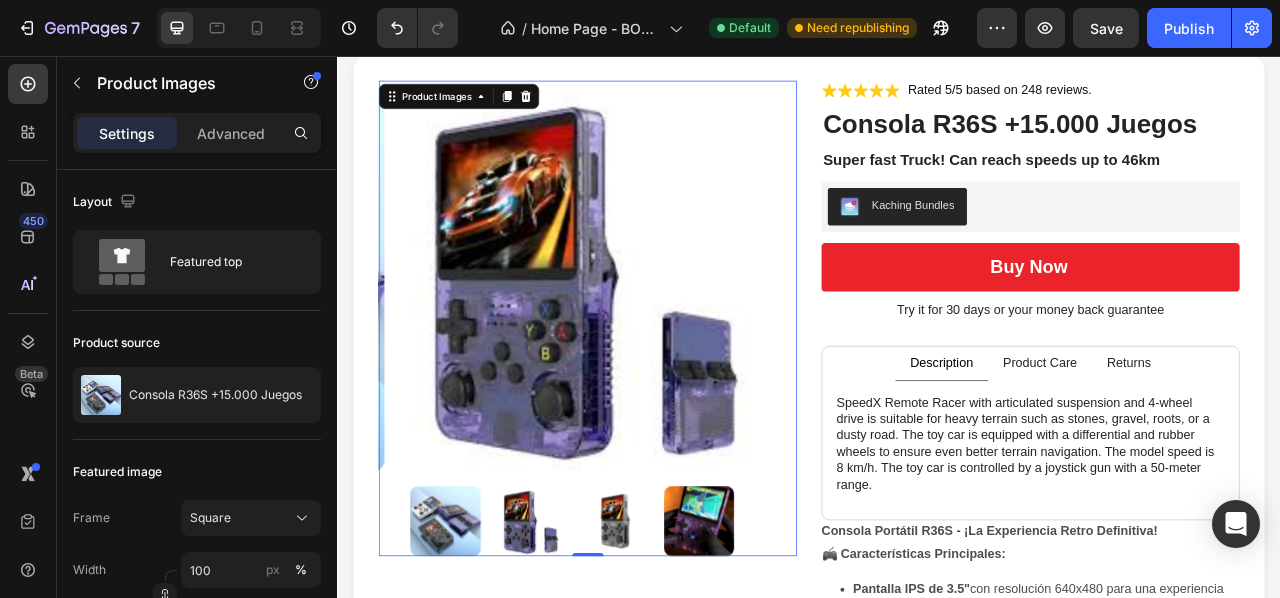 click at bounding box center (474, 649) 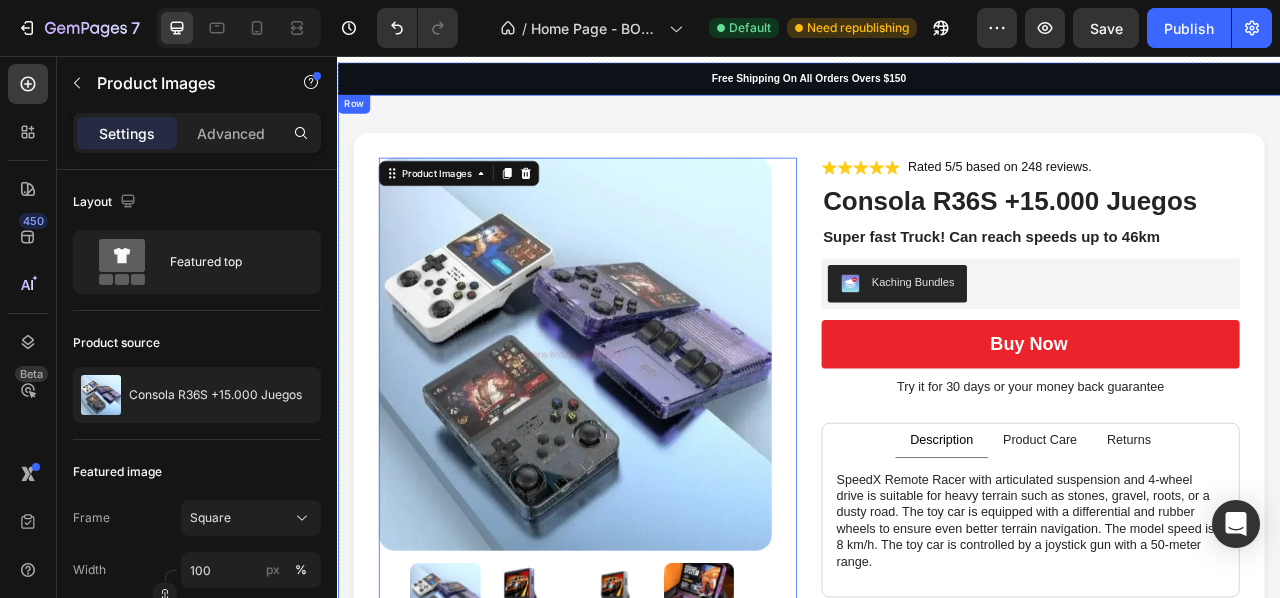 scroll, scrollTop: 4263, scrollLeft: 0, axis: vertical 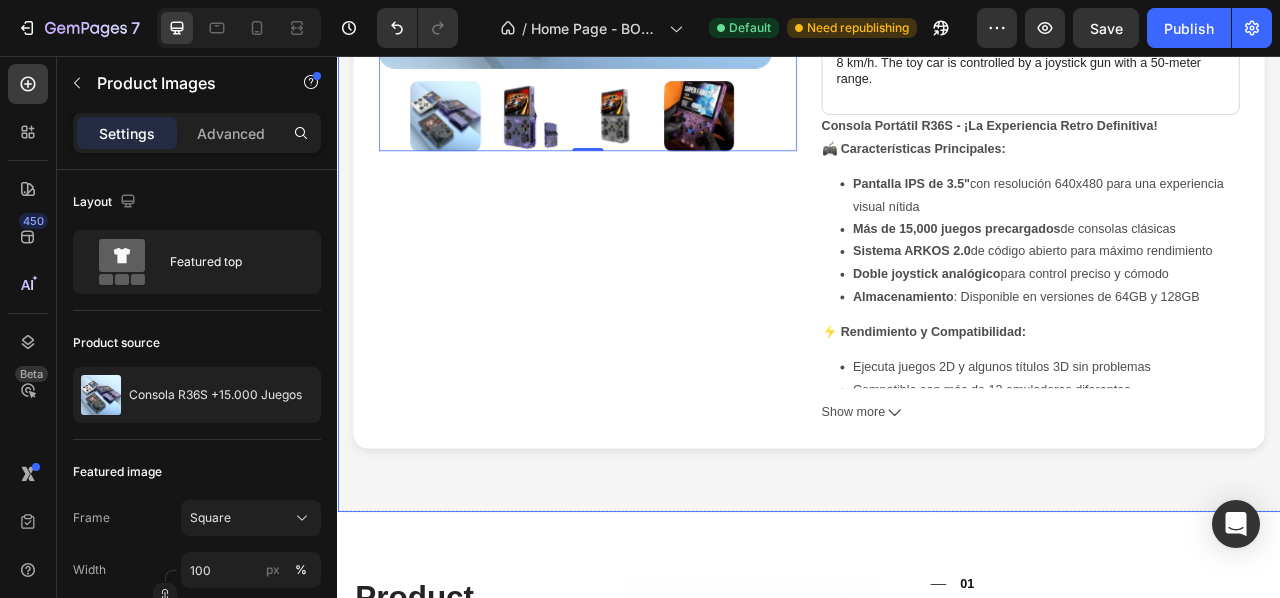 click on "Product Images   0
Icon
Icon
Icon
Icon
Icon Icon List Rated 5/5 based on 248 reviews. Text Block Row Consola R36S +15.000 Juegos Product Title Super fast Truck! Can reach speeds up to 46km Text Block Kaching Bundles Kaching Bundles Buy now Add to Cart Try it for 30 days or your money back guarantee Text Block Description Product Care Returns SpeedX Remote Racer with articulated suspension and 4-wheel drive is suitable for heavy terrain such as stones, gravel, roots, or a dusty road. The toy car is equipped with a differential and rubber wheels to ensure even better terrain navigation. The model speed is 8 km/h. The toy car is controlled by a joystick gun with a 50-meter range. Text Block Features top speed of 30 hm/h, 4ghz radio system, Fully proportional throttle and steering, Splashproof ESC/Receiver unit, Splashproof 1kg rated servo, RC390 Brushed Motor w/Heatsink, Front & Rear Geared. Text Block Text Block   Text Block Tab" at bounding box center [937, 64] 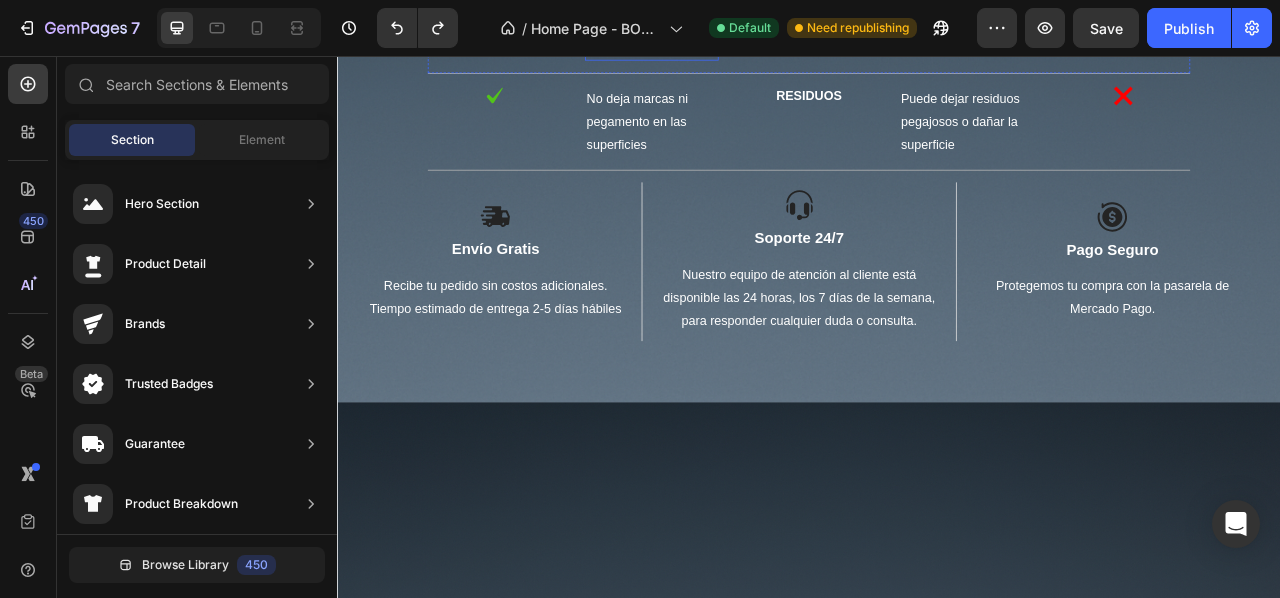 scroll, scrollTop: 2132, scrollLeft: 0, axis: vertical 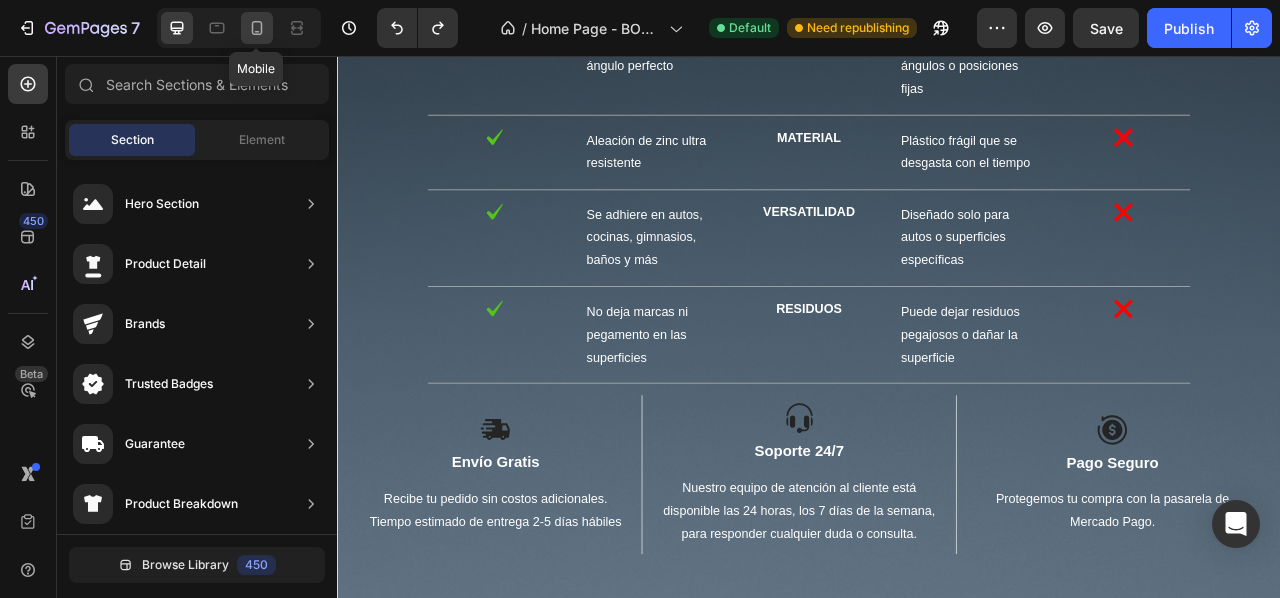 click 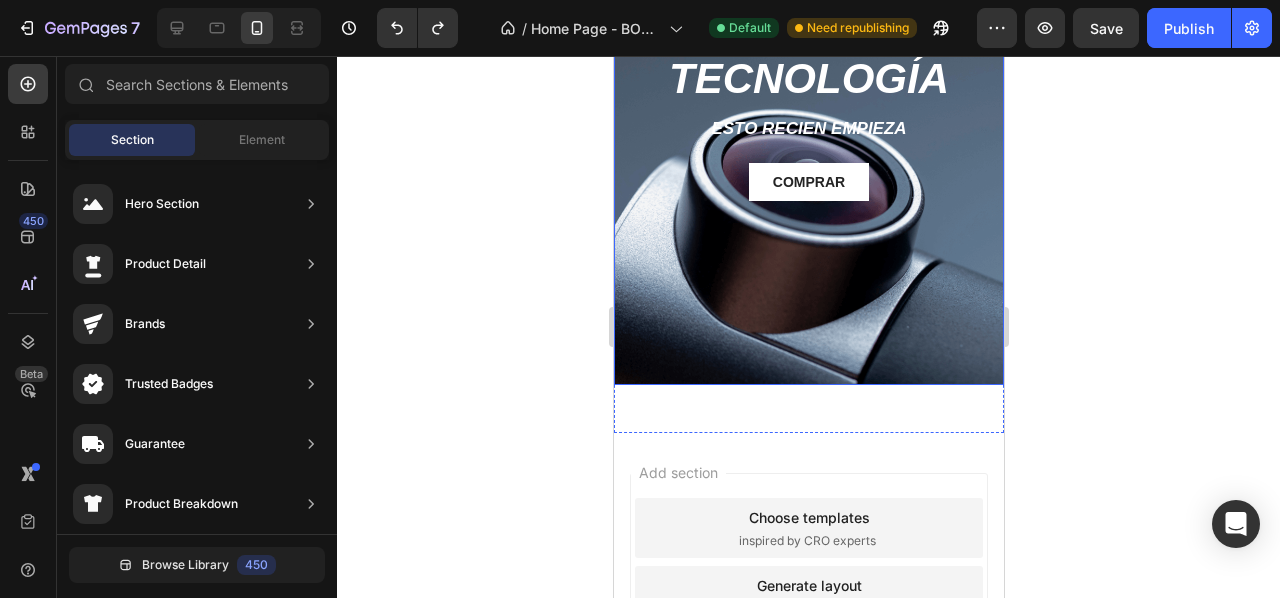 scroll, scrollTop: 4170, scrollLeft: 0, axis: vertical 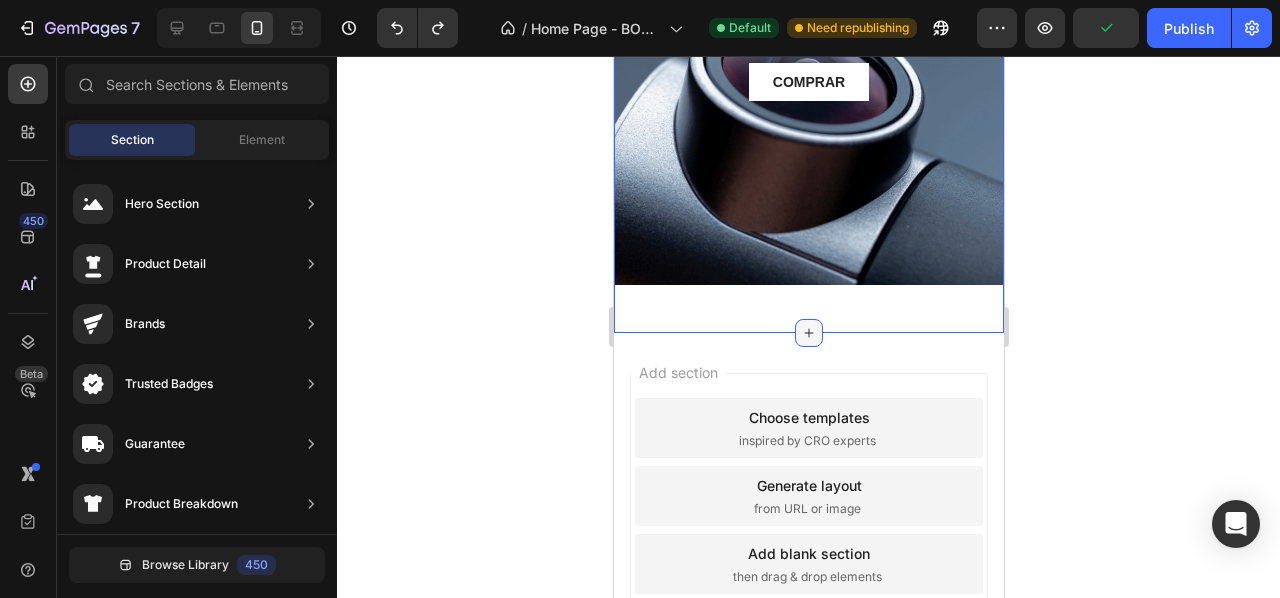 click 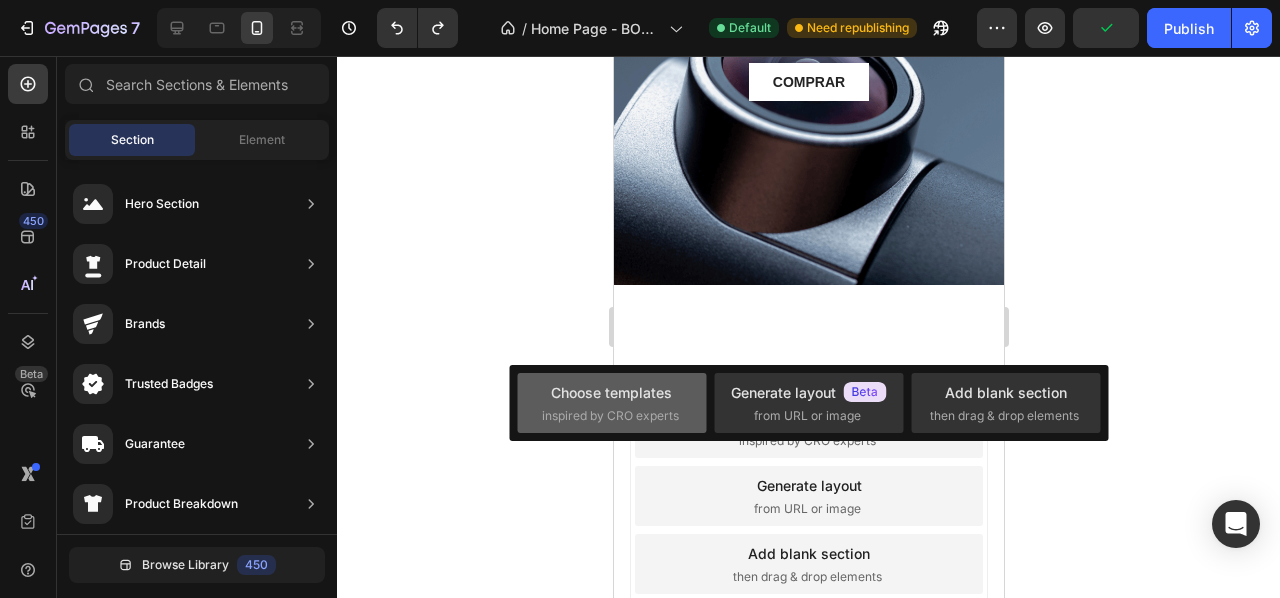 click on "Choose templates  inspired by CRO experts" 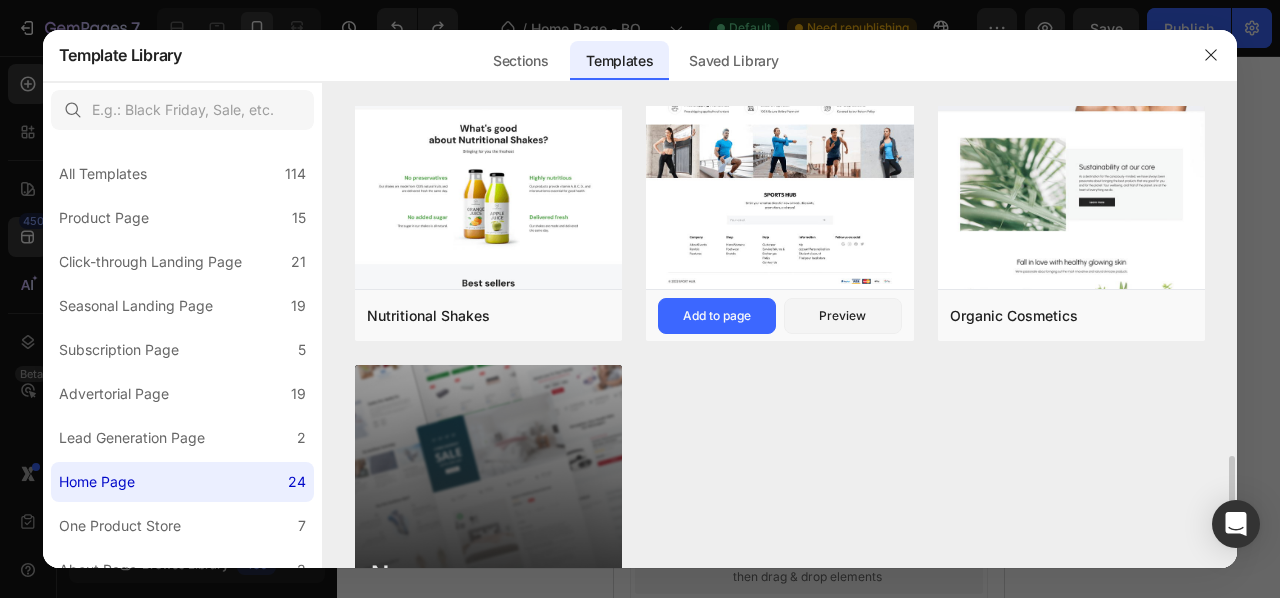 scroll, scrollTop: 2174, scrollLeft: 0, axis: vertical 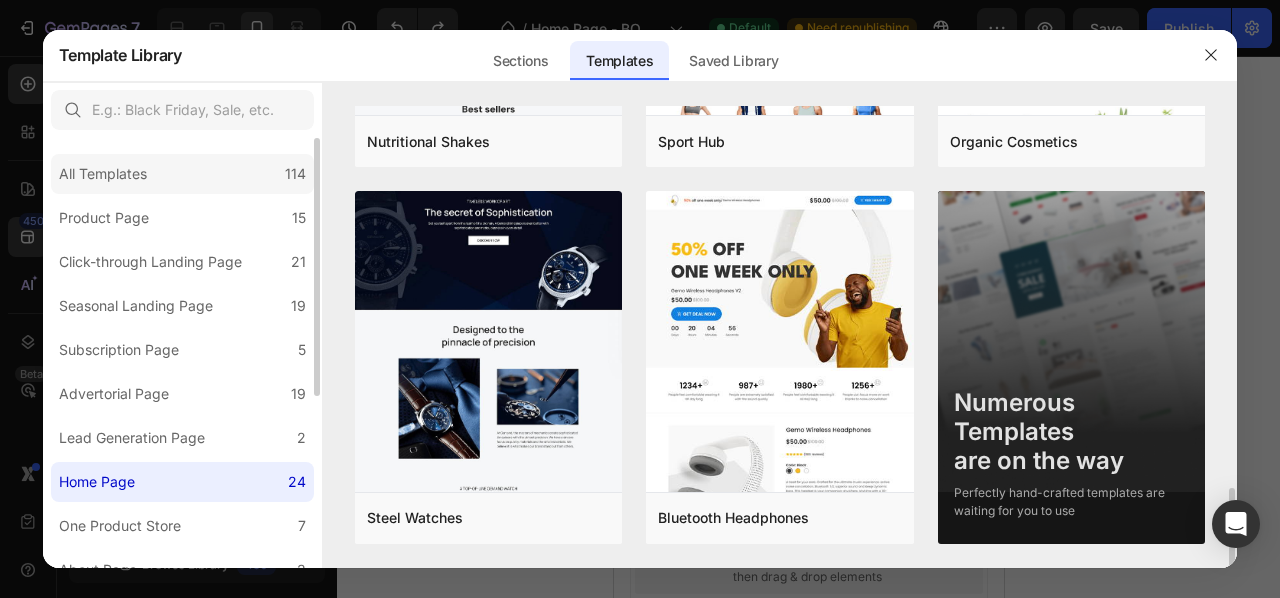 click on "All Templates 114" 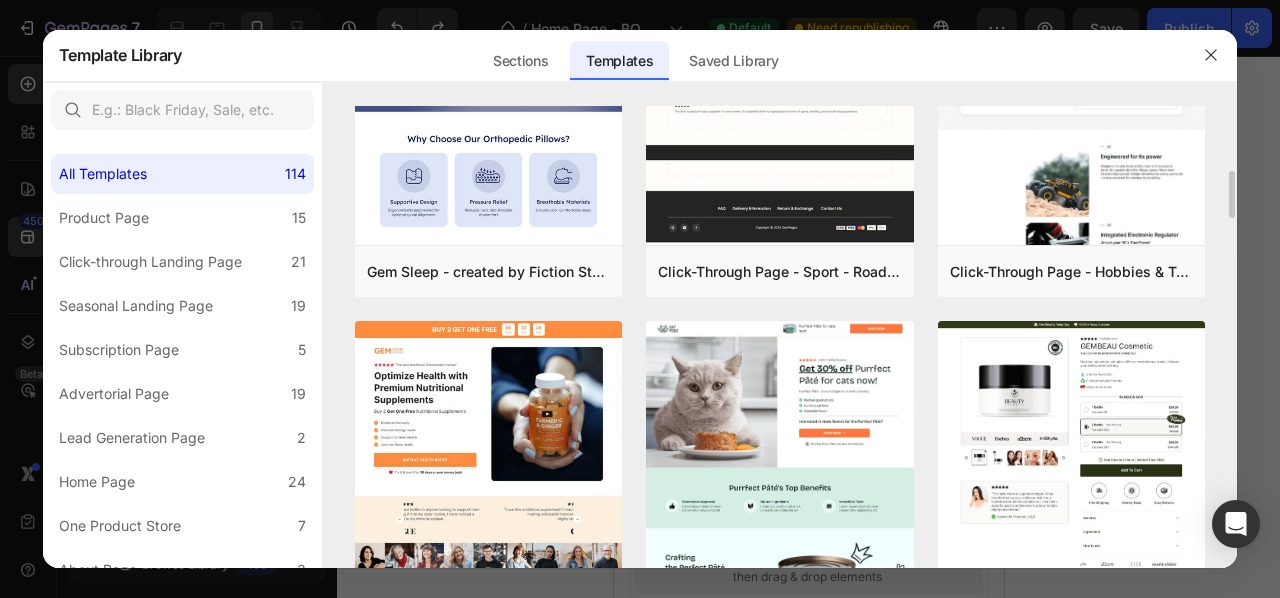 scroll, scrollTop: 2597, scrollLeft: 0, axis: vertical 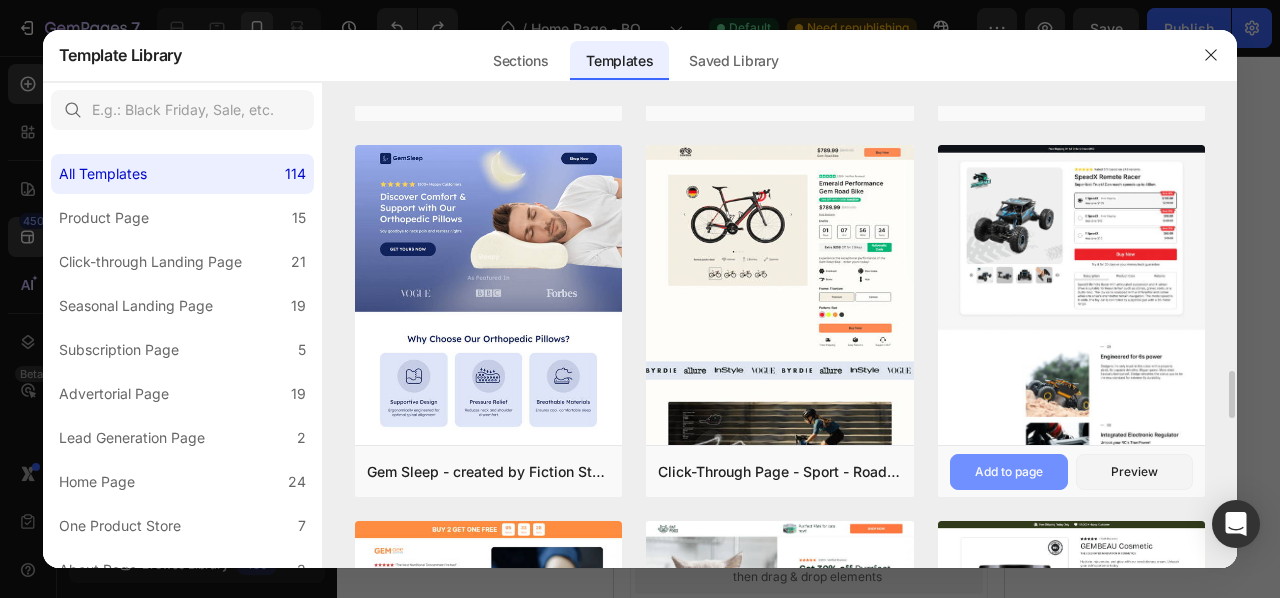 click on "Add to page" at bounding box center [1009, 472] 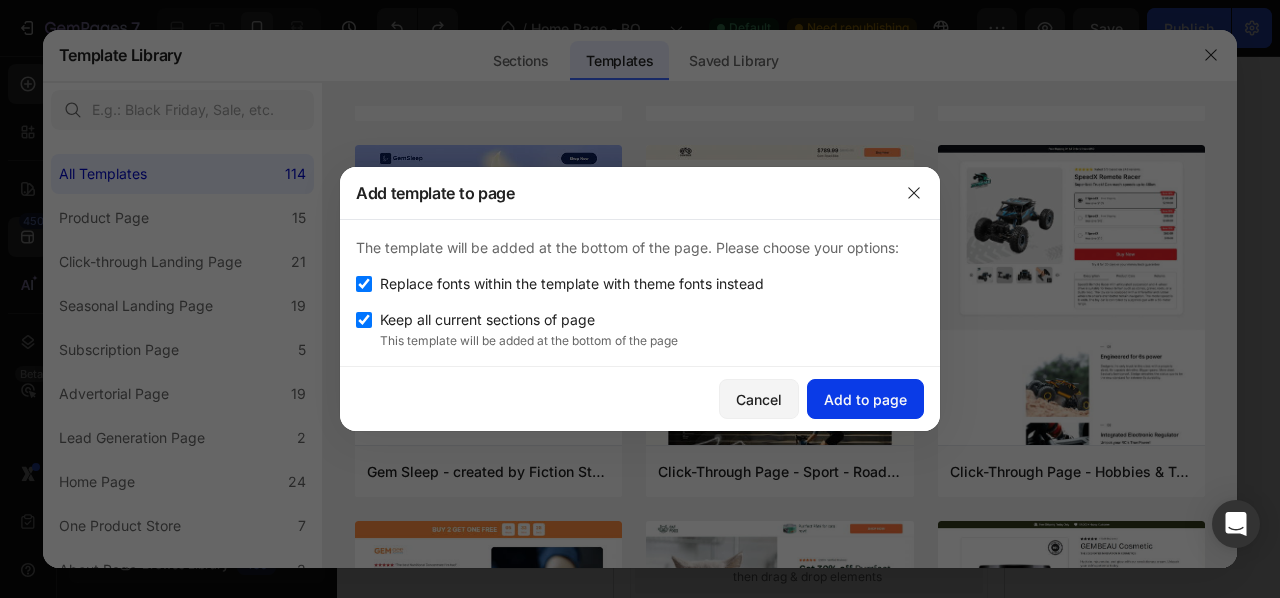 click on "Add to page" at bounding box center [865, 399] 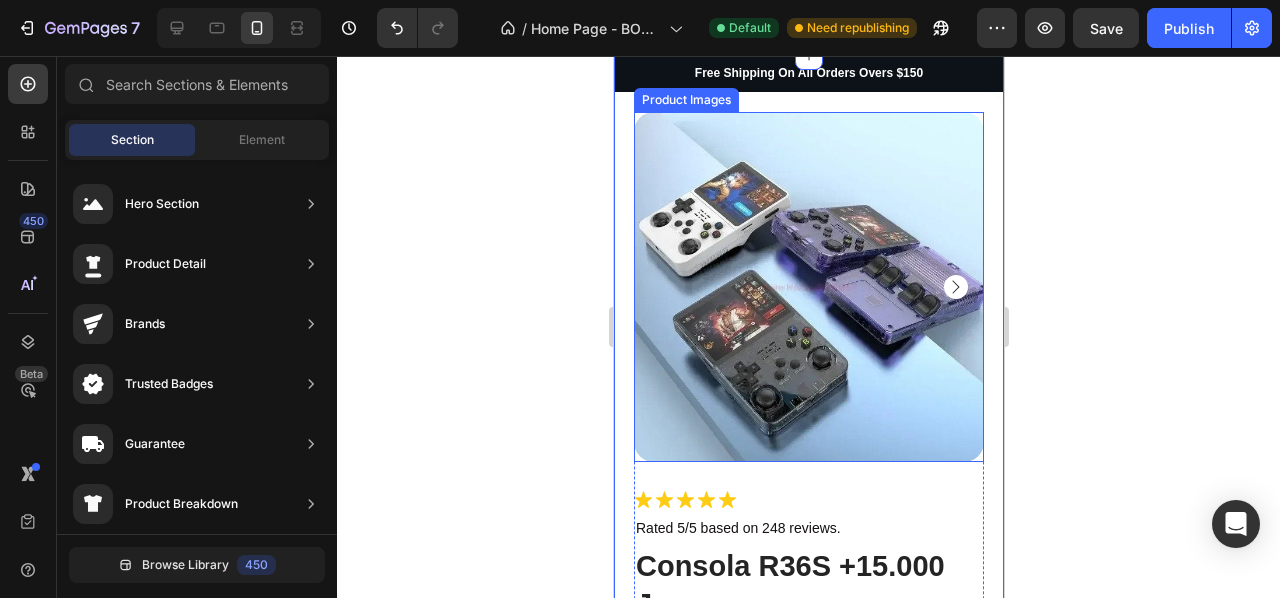 scroll, scrollTop: 4247, scrollLeft: 0, axis: vertical 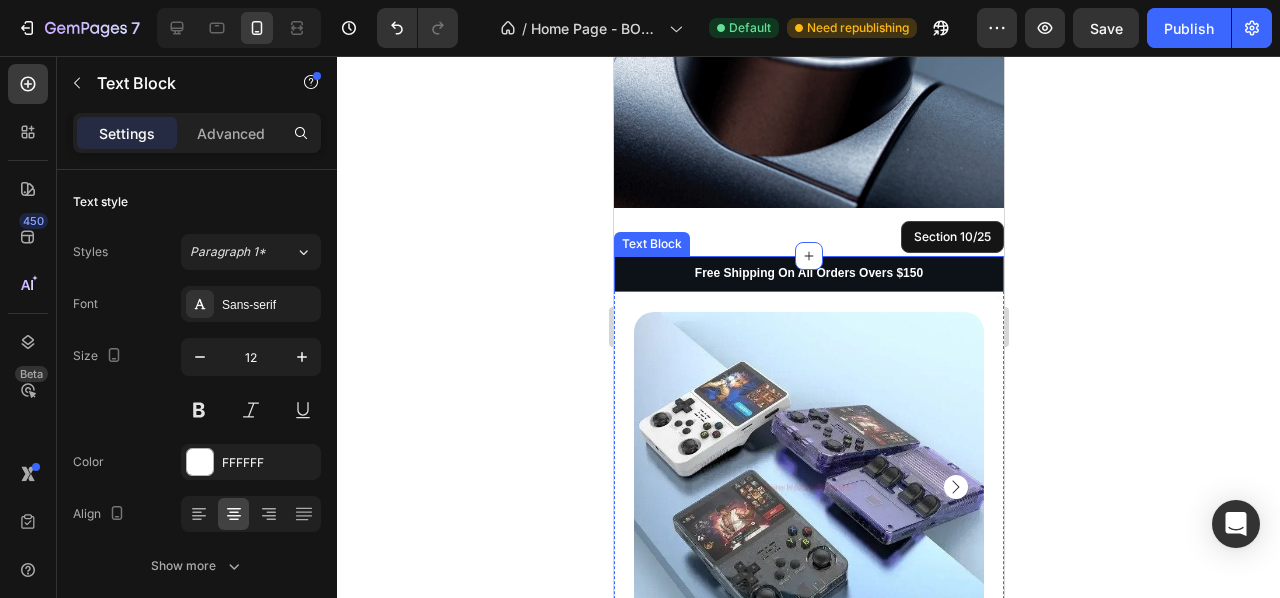 click on "Free Shipping On All Orders Overs $150" at bounding box center (808, 274) 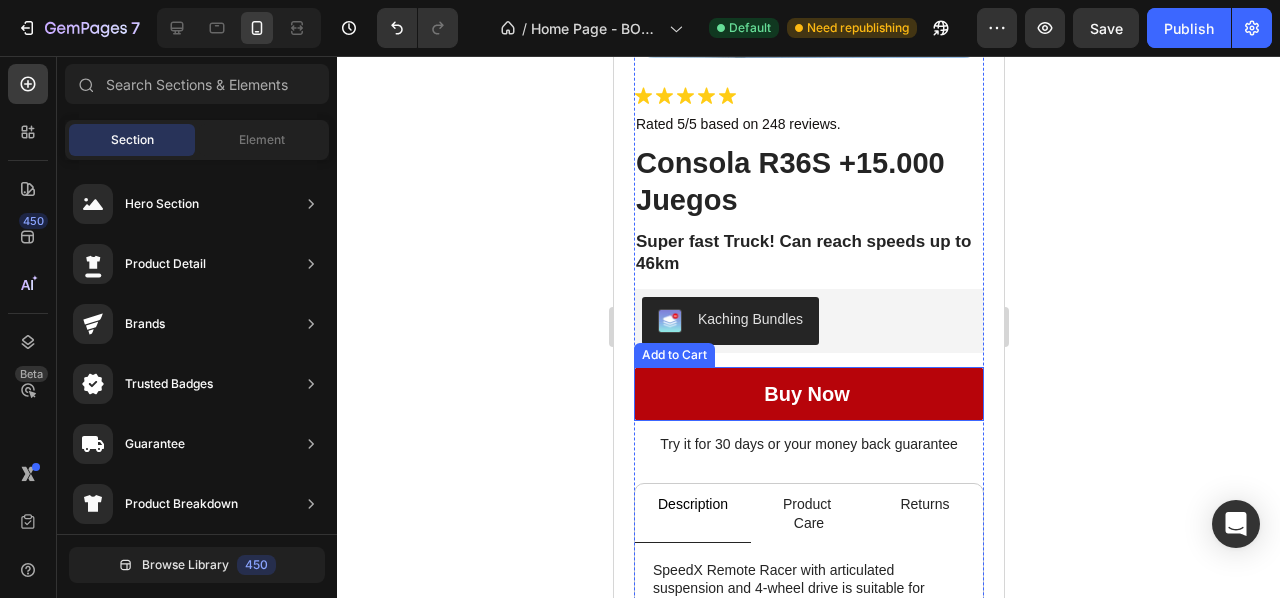 scroll, scrollTop: 4847, scrollLeft: 0, axis: vertical 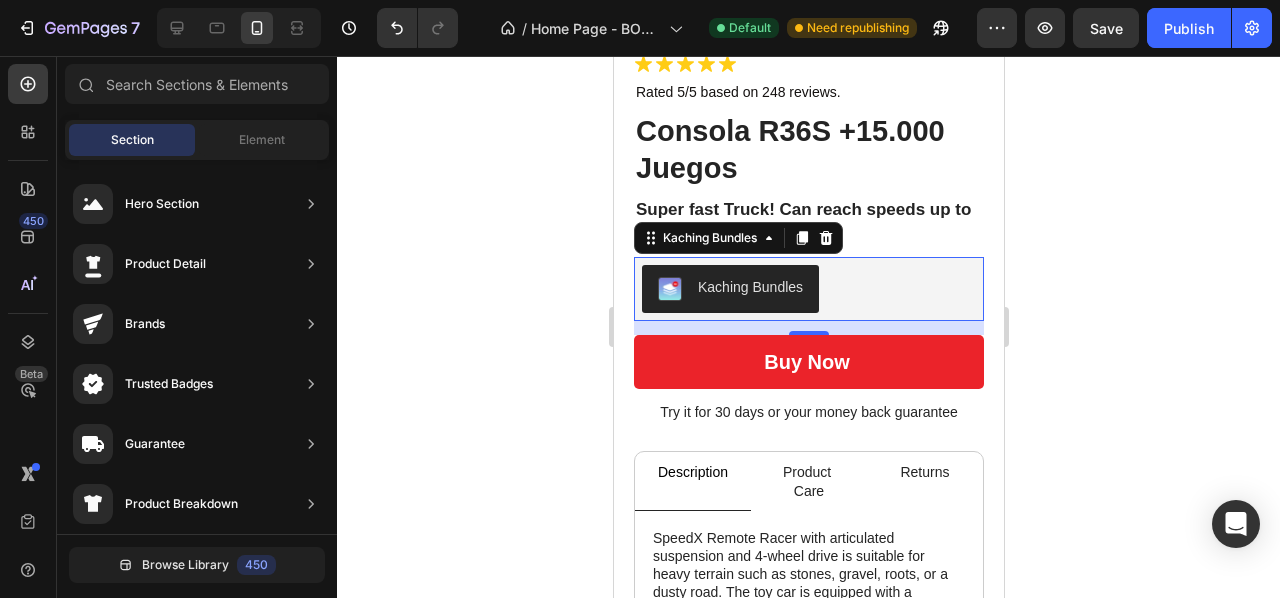 click on "Kaching Bundles" at bounding box center (808, 289) 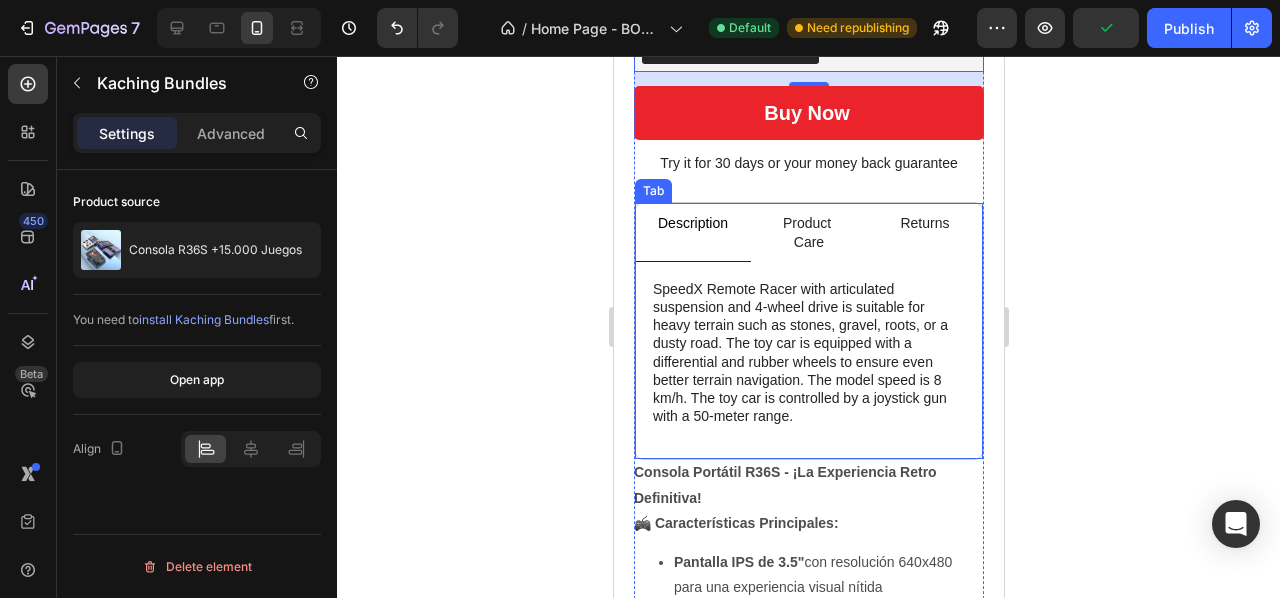 scroll, scrollTop: 5047, scrollLeft: 0, axis: vertical 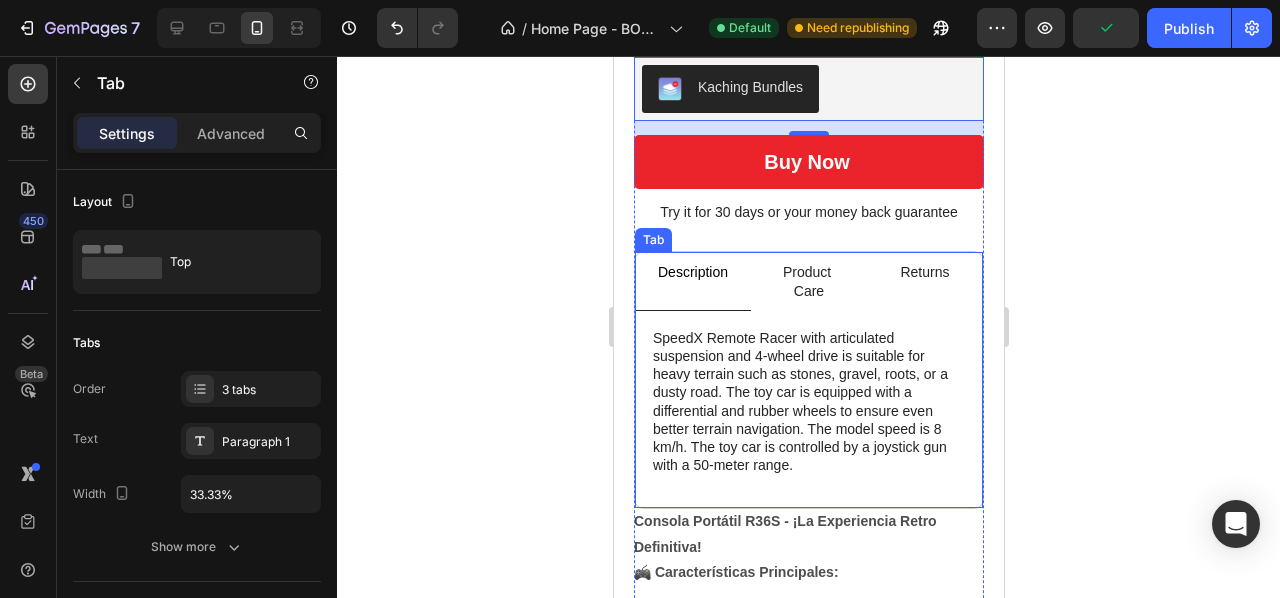 click on "Returns" at bounding box center [924, 281] 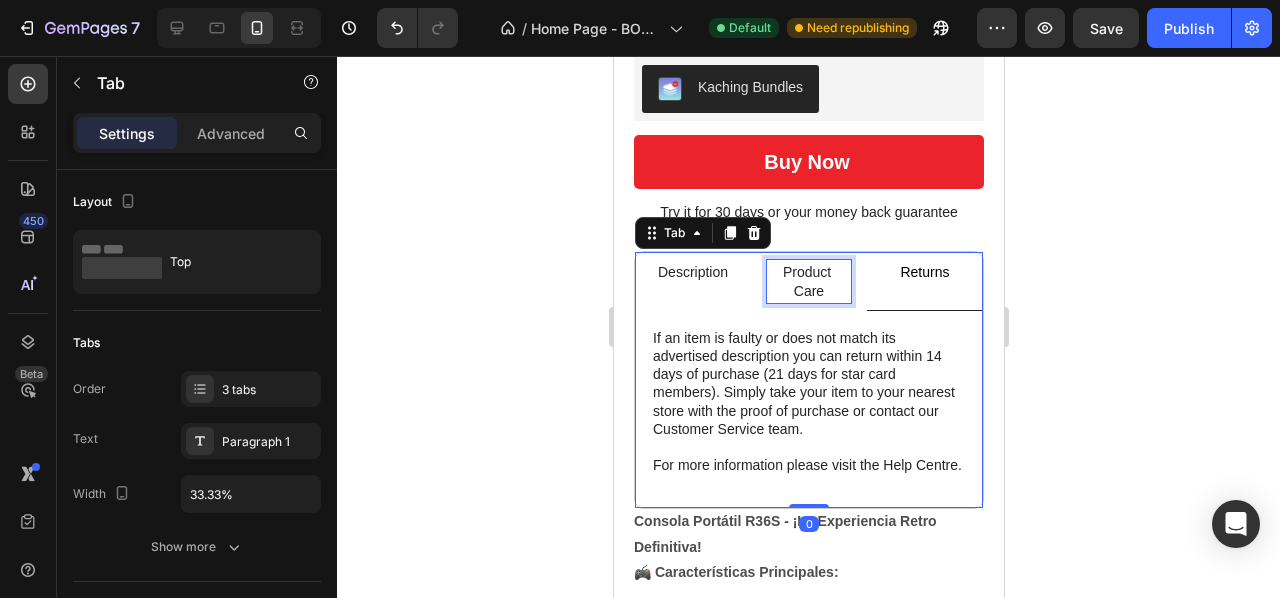 click on "Product Care" at bounding box center (808, 281) 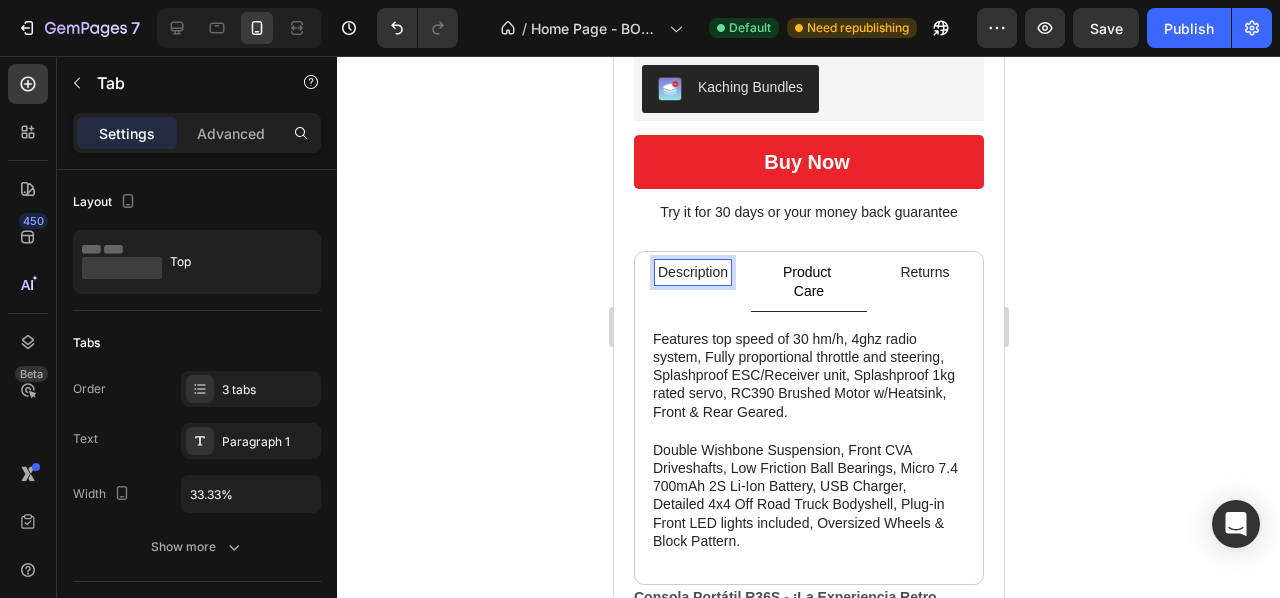 click on "Description" at bounding box center (692, 272) 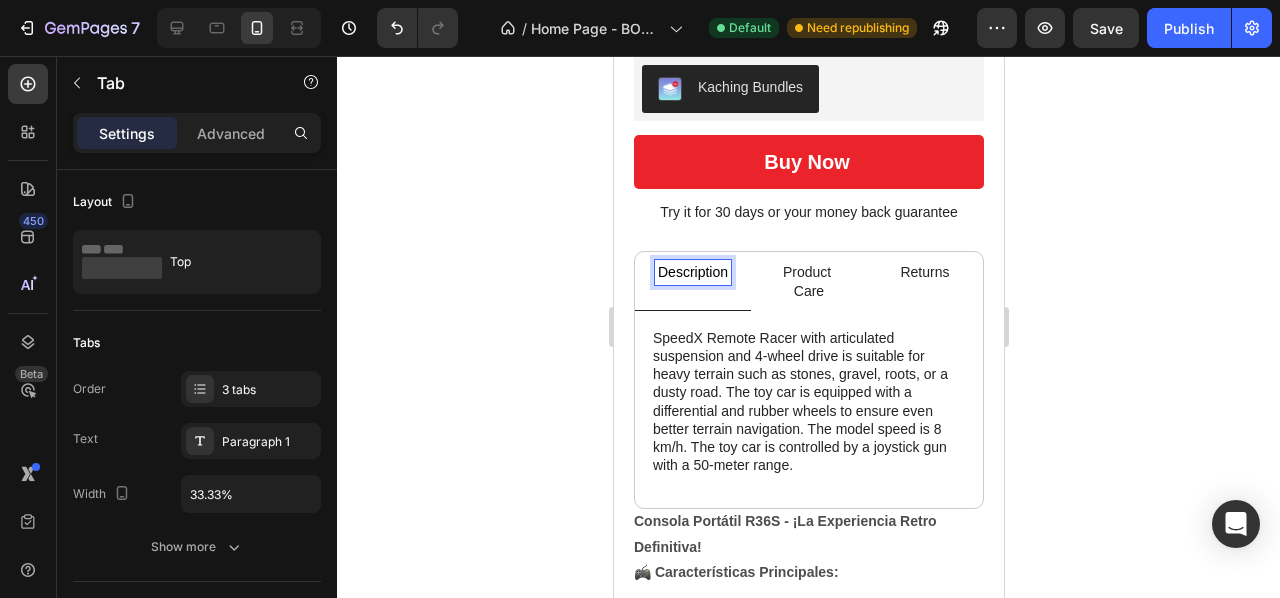 click on "Product Care" at bounding box center [808, 281] 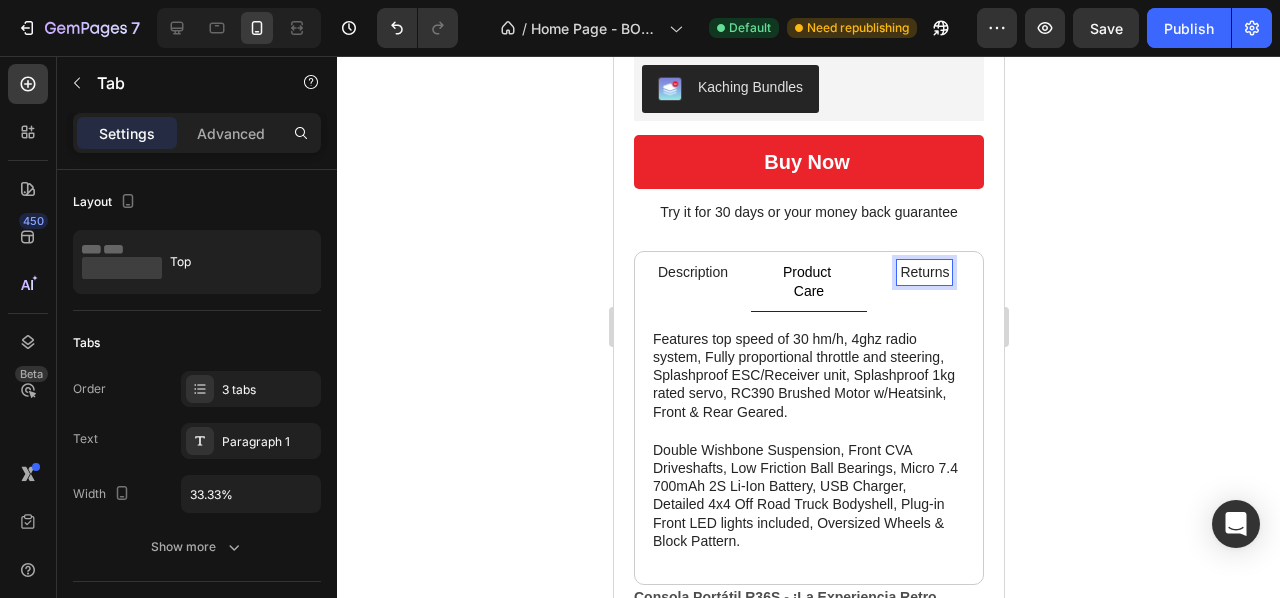 click on "Returns" at bounding box center [923, 272] 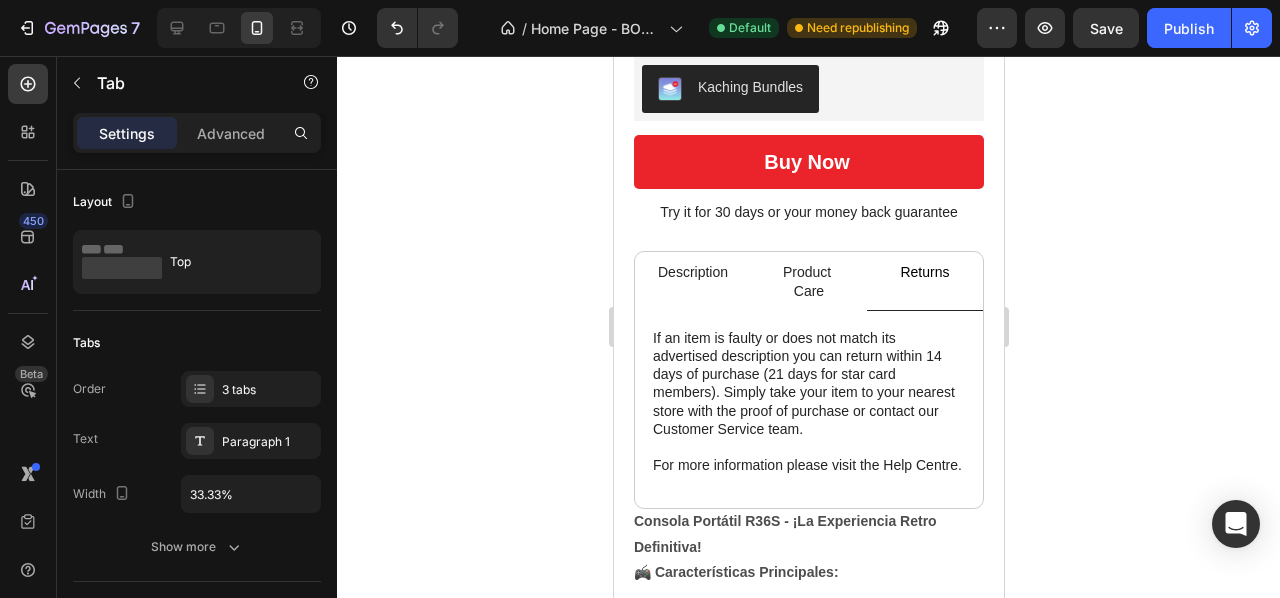 click on "Description Product Care Returns SpeedX Remote Racer with articulated suspension and 4-wheel drive is suitable for heavy terrain such as stones, gravel, roots, or a dusty road. The toy car is equipped with a differential and rubber wheels to ensure even better terrain navigation. The model speed is 8 km/h. The toy car is controlled by a joystick gun with a 50-meter range. Text Block Features top speed of 30 hm/h, 4ghz radio system, Fully proportional throttle and steering, Splashproof ESC/Receiver unit, Splashproof 1kg rated servo, RC390 Brushed Motor w/Heatsink, Front & Rear Geared. Text Block Double Wishbone Suspension, Front CVA Driveshafts, Low Friction Ball Bearings, Micro 7.4 700mAh 2S Li-Ion Battery, USB Charger, Detailed 4x4 Off Road Truck Bodyshell, Plug-in Front LED lights included, Oversized Wheels & Block Pattern. Text Block   For more information please visit the Help Centre. Text Block Tab   0" at bounding box center (808, 380) 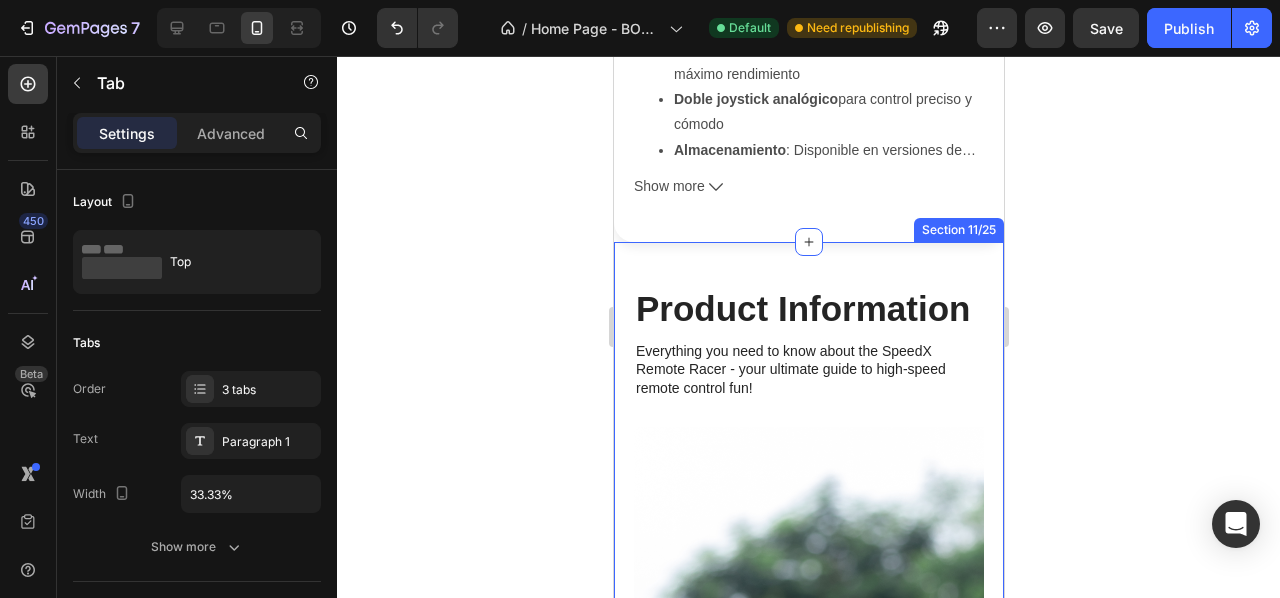scroll, scrollTop: 5647, scrollLeft: 0, axis: vertical 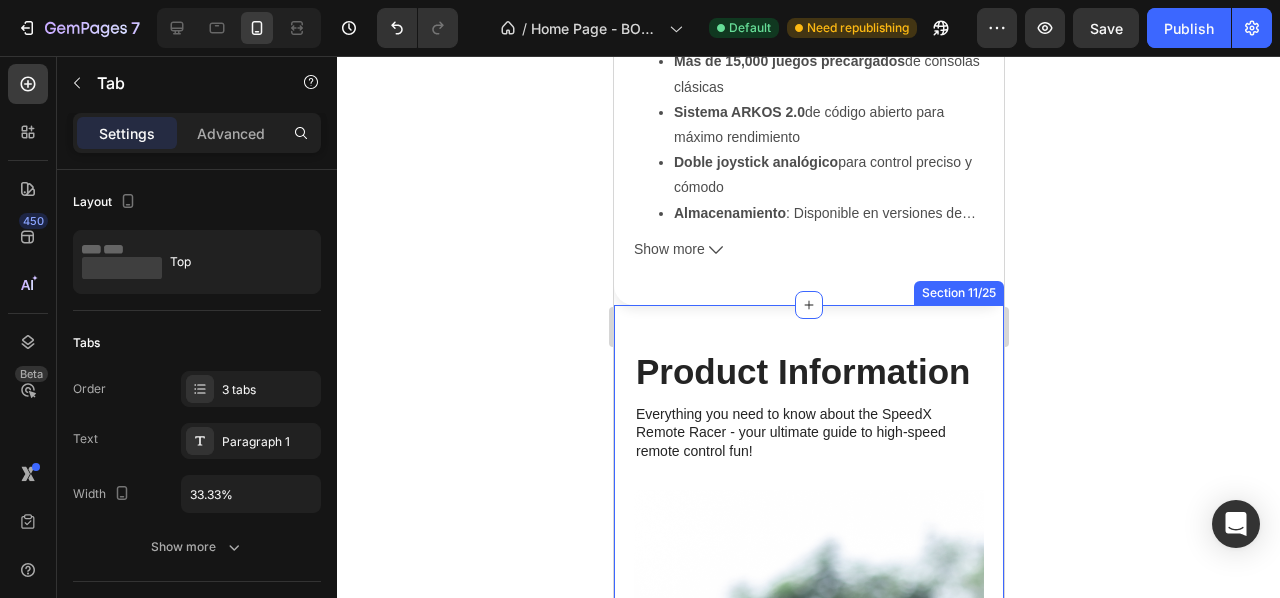 click on "Product Information Heading Everything you need to know about the SpeedX Remote Racer - your ultimate guide to high-speed remote control fun! Text Block Shop Now Button Row Image                Title Line 01 Text Block Row Engineered for 6s power Heading Sledge is the only truck in this class with a properly sized, 6s-capable driveline. Bigger gears. More steel. Basically bombproof. Sledge smashes the status quo to be the new standard for extreme 6s durability. Text Block Row Row Image                Title Line 02 Text Block Row Integrated Electronic Regulator Heading Unlock your RC's True Power! Text Block Buckle up as you push the limits of speed with seamless acceleration, thanks to the 30A regulator's intelligent power management system. Feel the rush as you conquer sharp turns with effortless agility, courtesy of its ultra-responsive control mechanism. Text Block Row Row Image                Title Line 03 Text Block Row Carbon Brush Motor Heading Turbocharged RC Racing Text Block Text Block Row Row 04" at bounding box center (808, 1174) 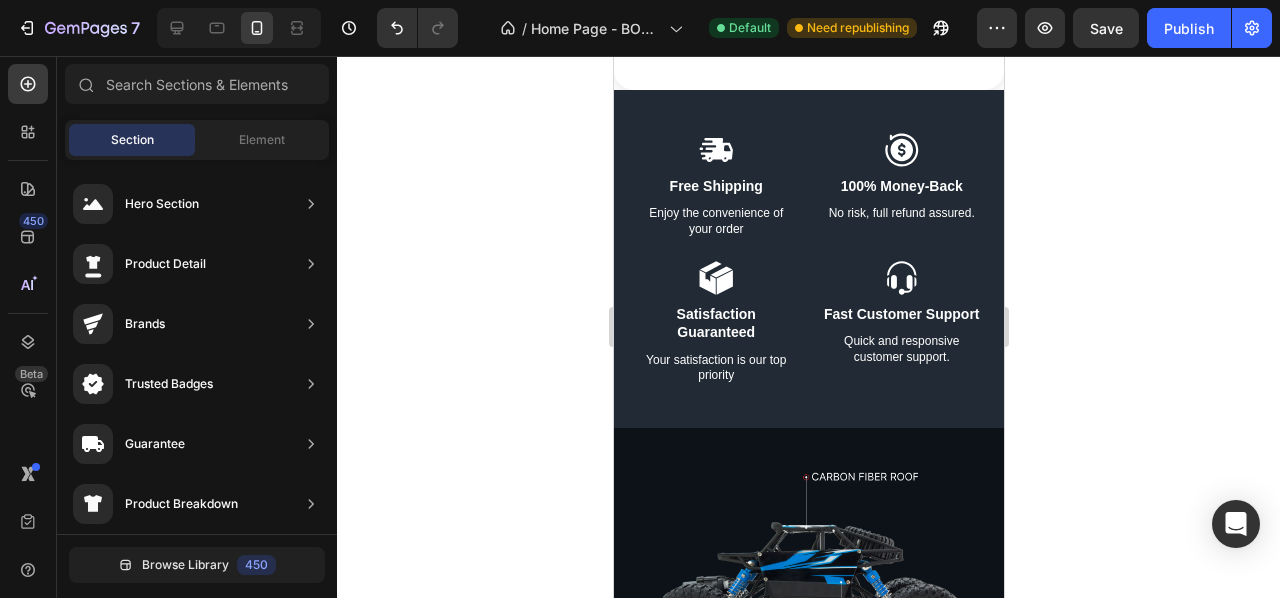 scroll, scrollTop: 5736, scrollLeft: 0, axis: vertical 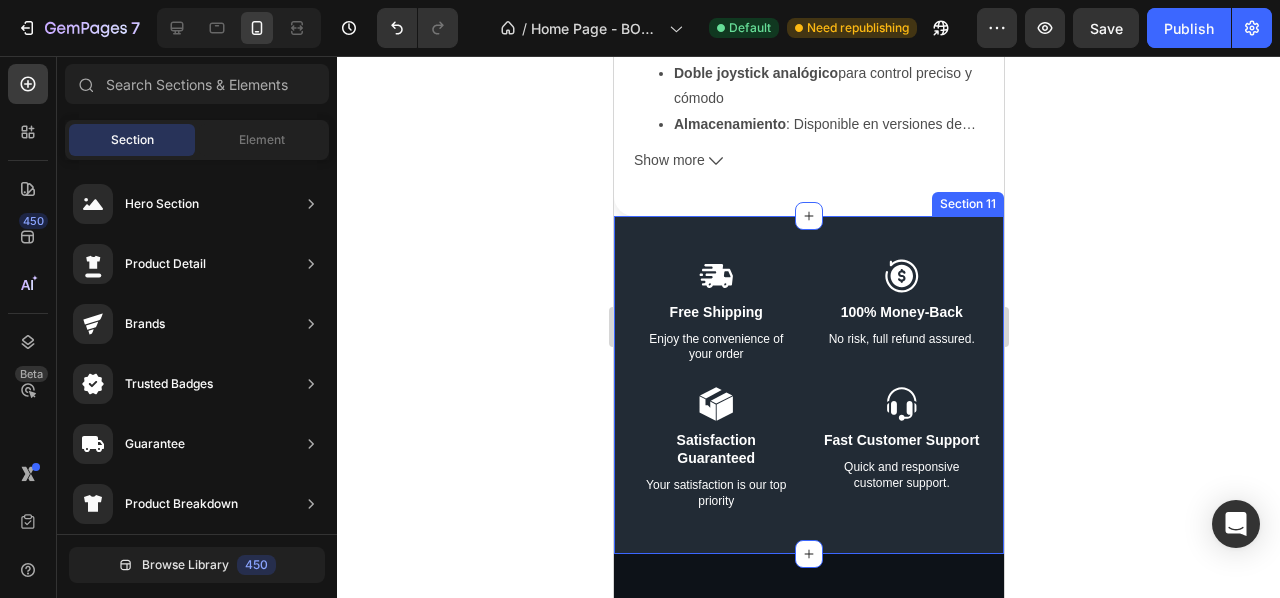 click on "Icon Free Shipping Text Block Enjoy the convenience of your order Text Block
Icon 100% Money-Back Text Block No risk, full refund assured. Text Block Row
Icon Satisfaction Guaranteed Text Block Your satisfaction is our top priority Text Block
Icon Fast Customer Support Text Block Quick and responsive customer support. Text Block Row Row Section 11" at bounding box center (808, 385) 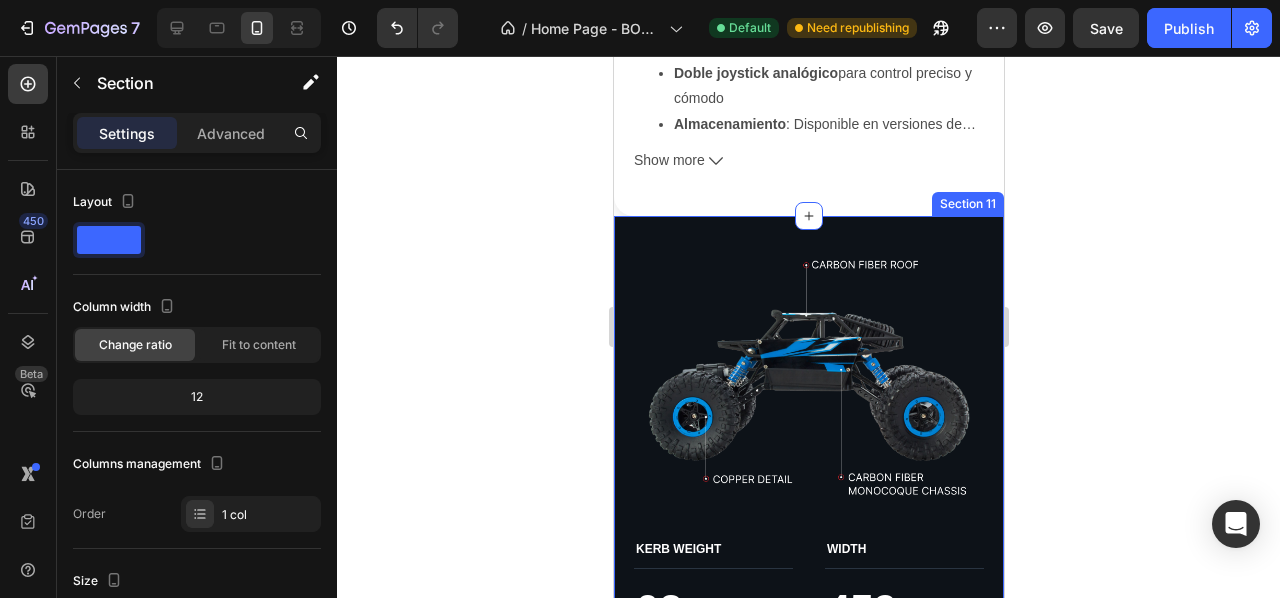 click on "Image KERB WEIGHT Text Block 02 Text Block KG Text Block Row LENGTH Text Block 604 Text Block MM Text Block Row WIDTH Text Block 459 Text Block MM Text Block Row HEIGHT Text Block 214 Text Block MM Text Block Row Row KERB WEIGHT Text Block 02 Text Block KG Text Block Row WIDTH Text Block 459 Text Block MM Text Block Row Row LENGTH Text Block 604 Text Block MM Text Block Row HEIGHT Text Block 214 Text Block MM Text Block Row Row Row Section 11" at bounding box center [808, 528] 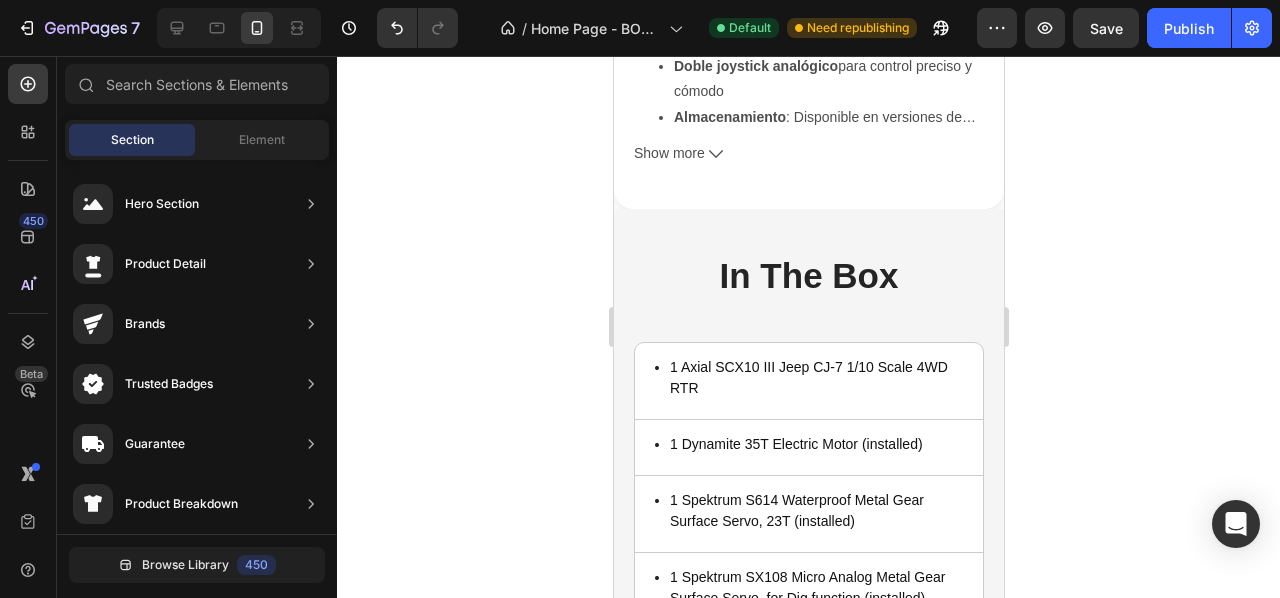 scroll, scrollTop: 5635, scrollLeft: 0, axis: vertical 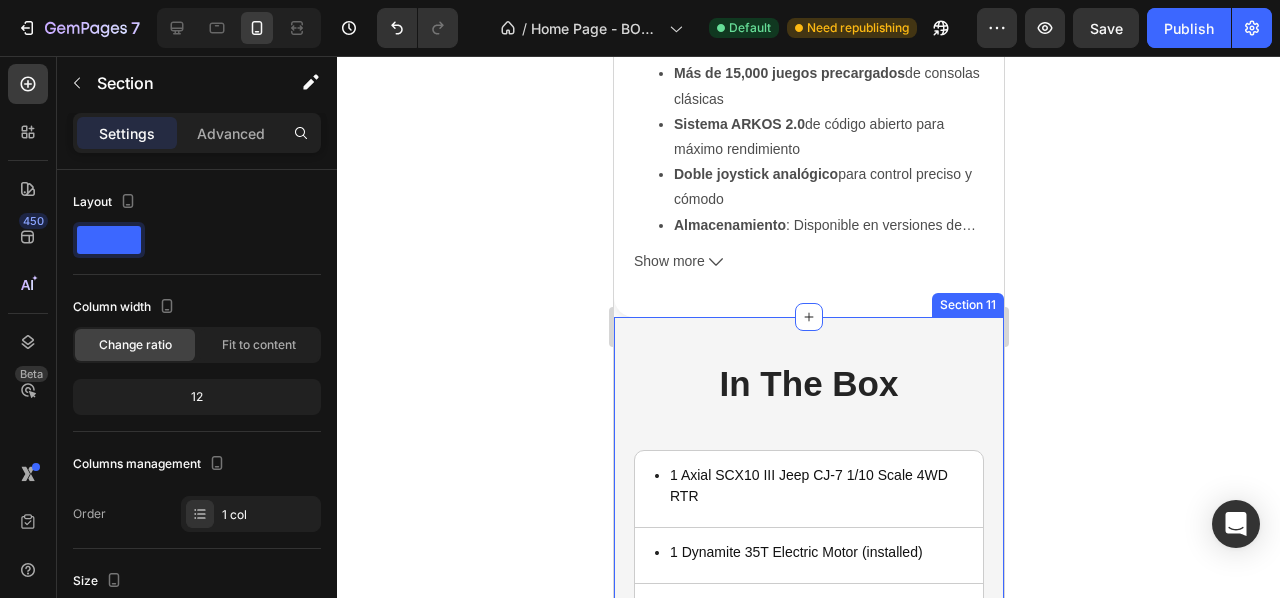 click on "In The Box Heading
1 Axial SCX10 III Jeep CJ-7 1/10 Scale 4WD RTR Item List                Title Line
1 Dynamite 35T Electric Motor (installed) Item List Row
1 Spektrum S614 Waterproof Metal Gear Surface Servo, 23T (installed) Item List                Title Line
1 Spektrum SX108 Micro Analog Metal Gear Surface Servo, for Dig function (installed) Item List Row
1 Spektrum Firma 40A Brushed Smart 2-in-1 ESC and Receiver (installed) Item List                Title Line
1 Spektrum DX3 Smart 2.4GHz Transmitter Item List Row
4 AA Alkaline Transmitter Batteries Item List                Title Line
1 Product Manual Item List Row Row Section 11" at bounding box center [808, 671] 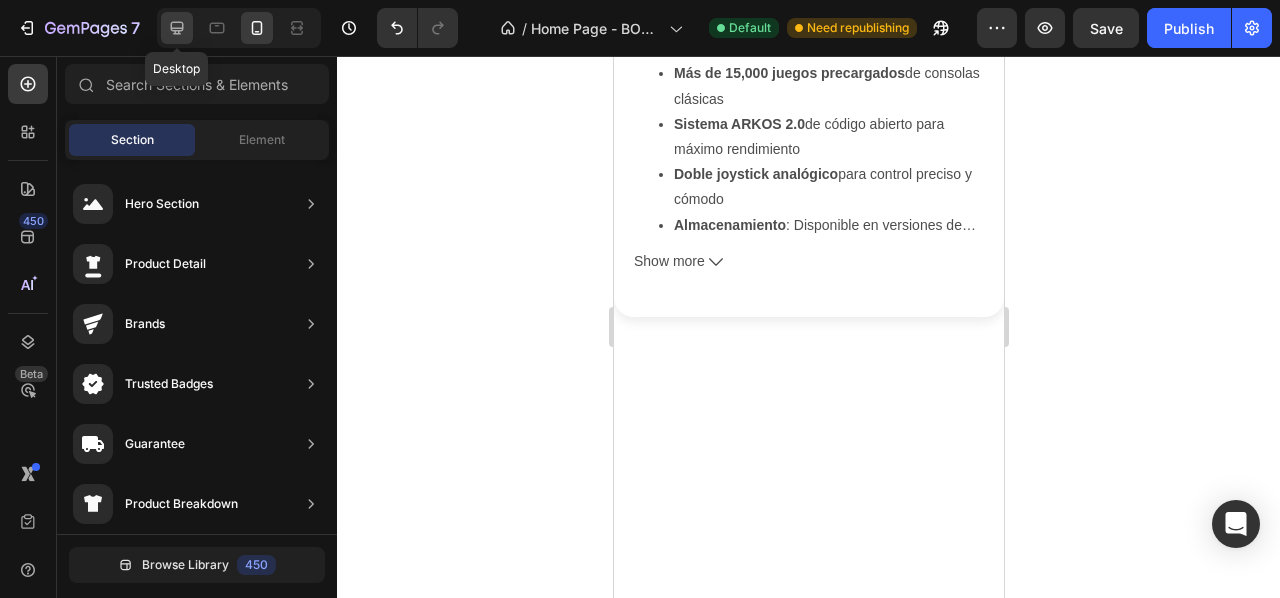 click 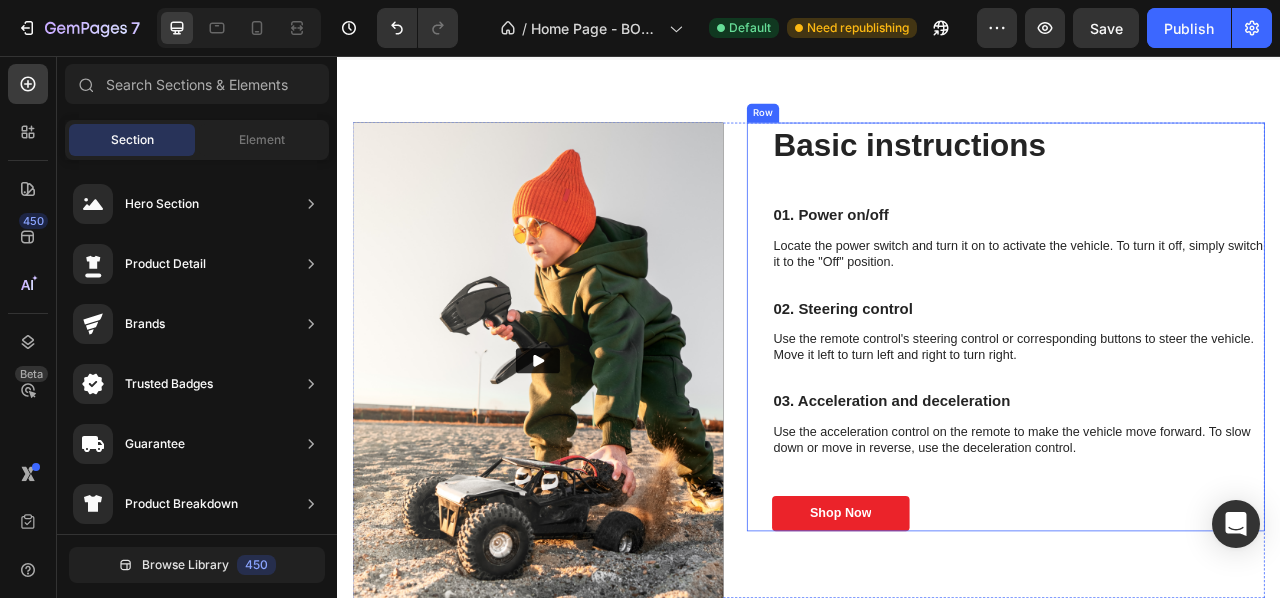 scroll, scrollTop: 5454, scrollLeft: 0, axis: vertical 